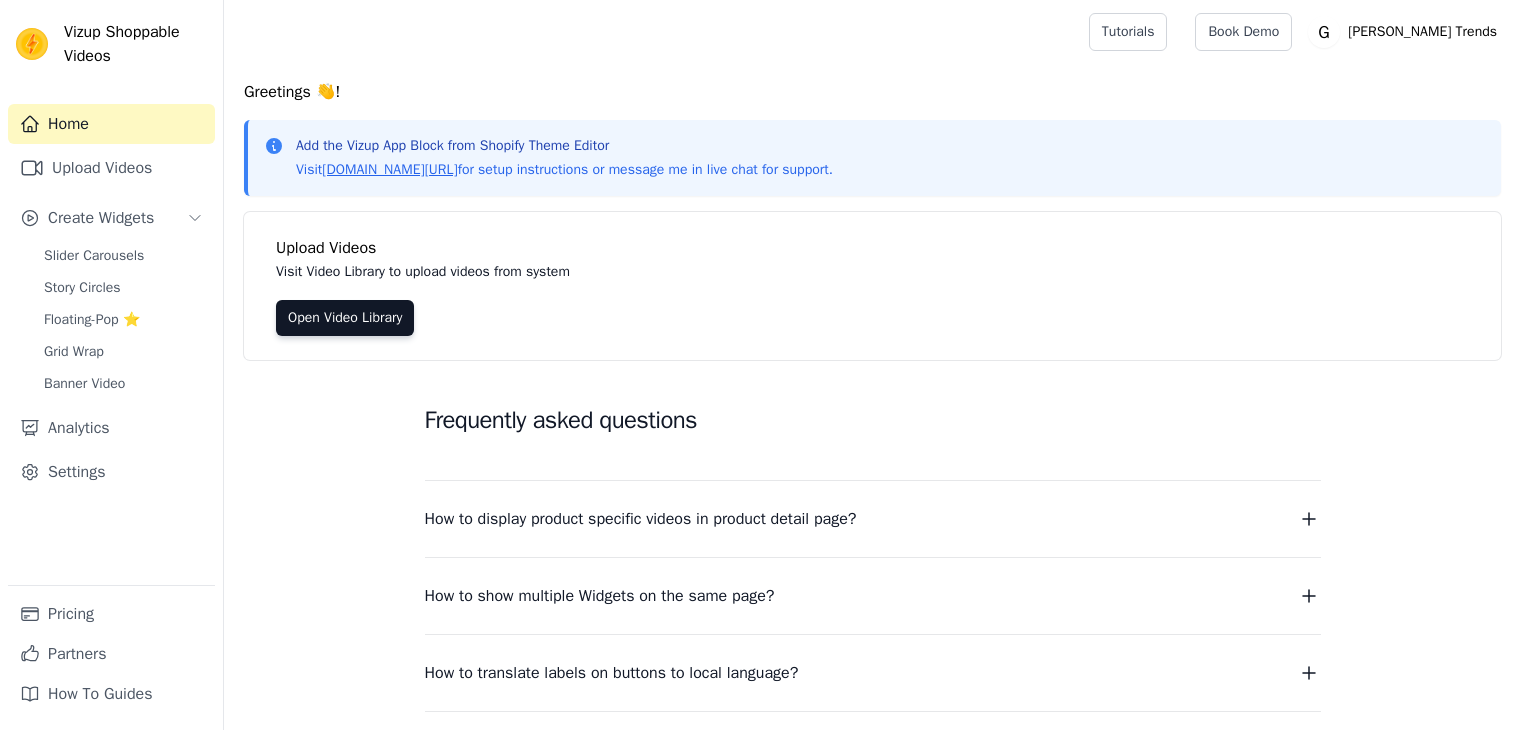 scroll, scrollTop: 0, scrollLeft: 0, axis: both 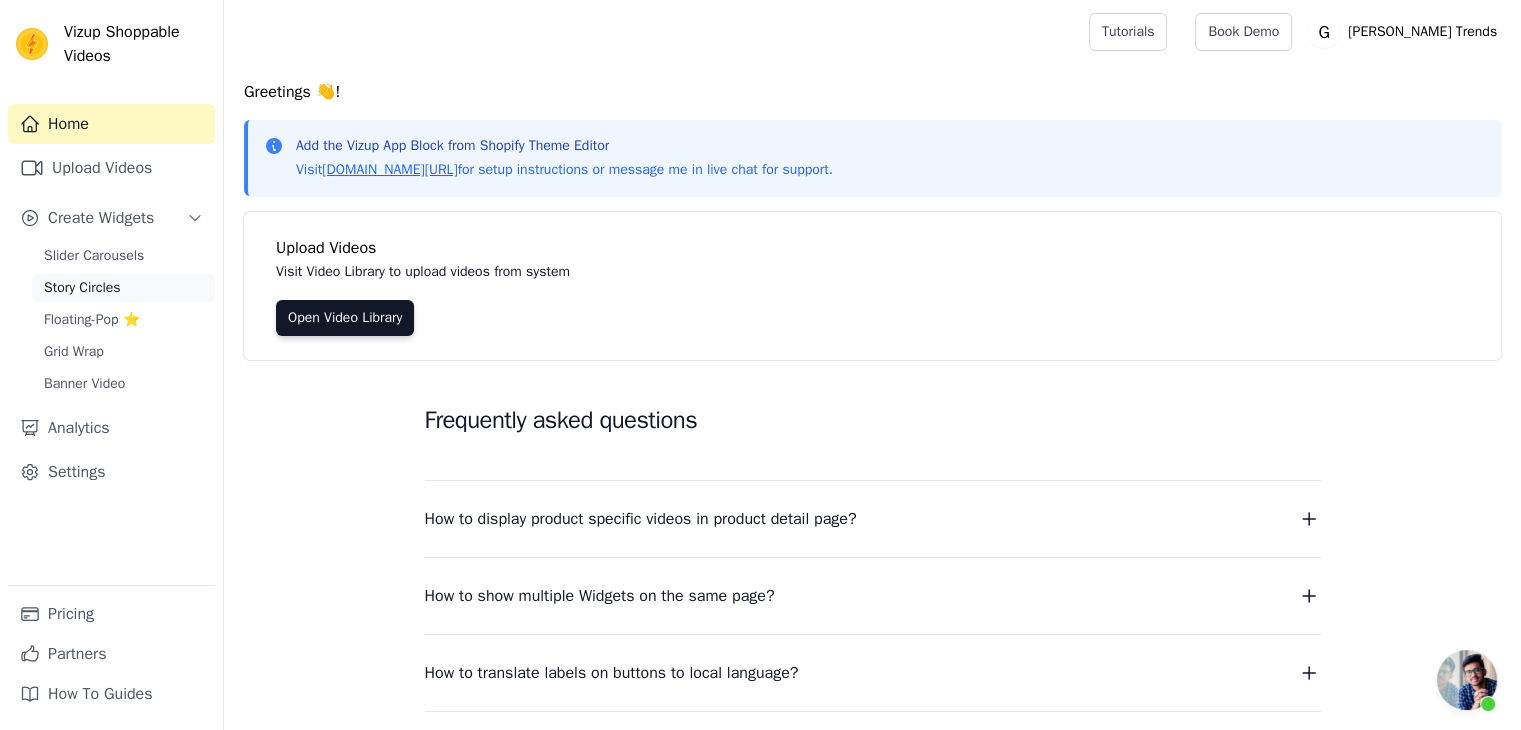 click on "Story Circles" at bounding box center [82, 288] 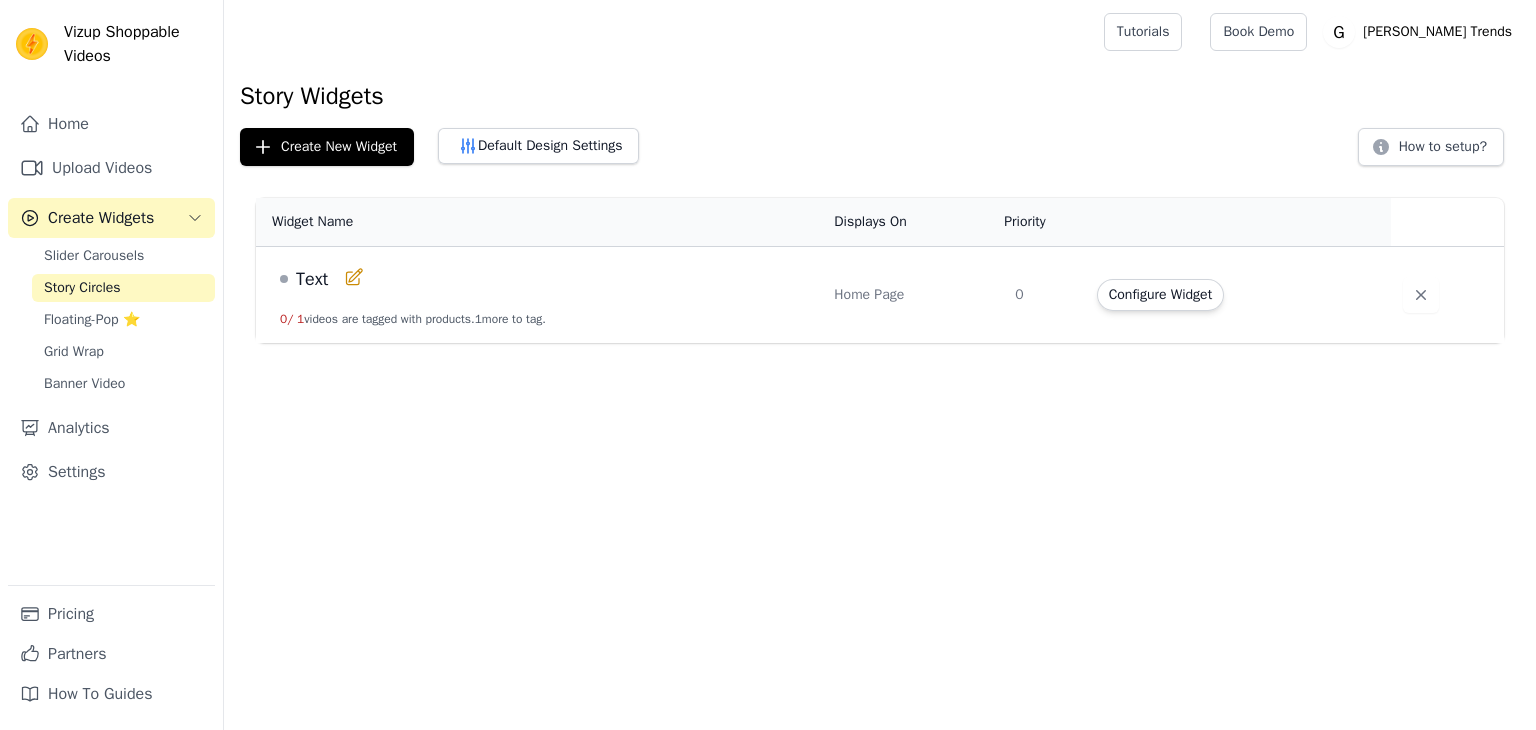 scroll, scrollTop: 0, scrollLeft: 0, axis: both 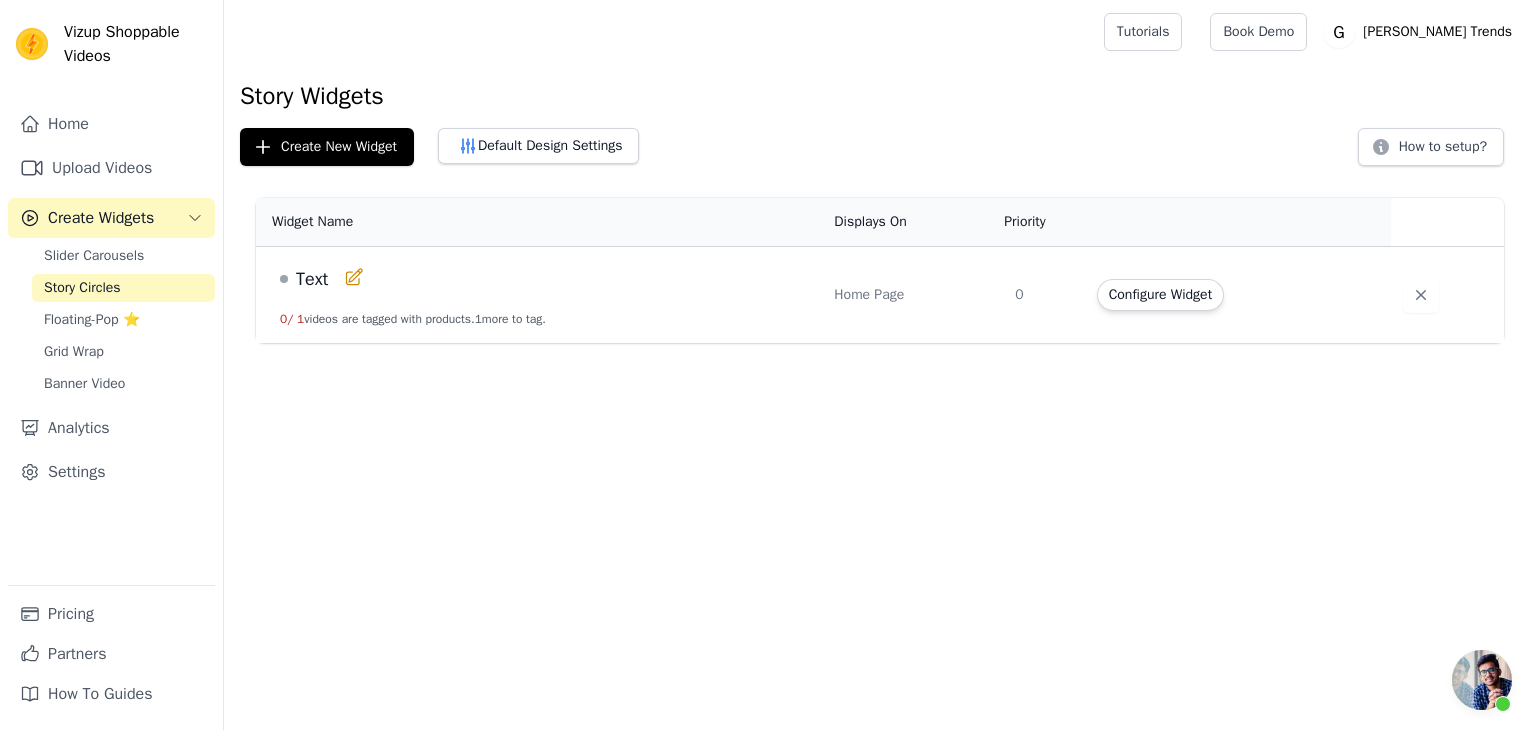 click 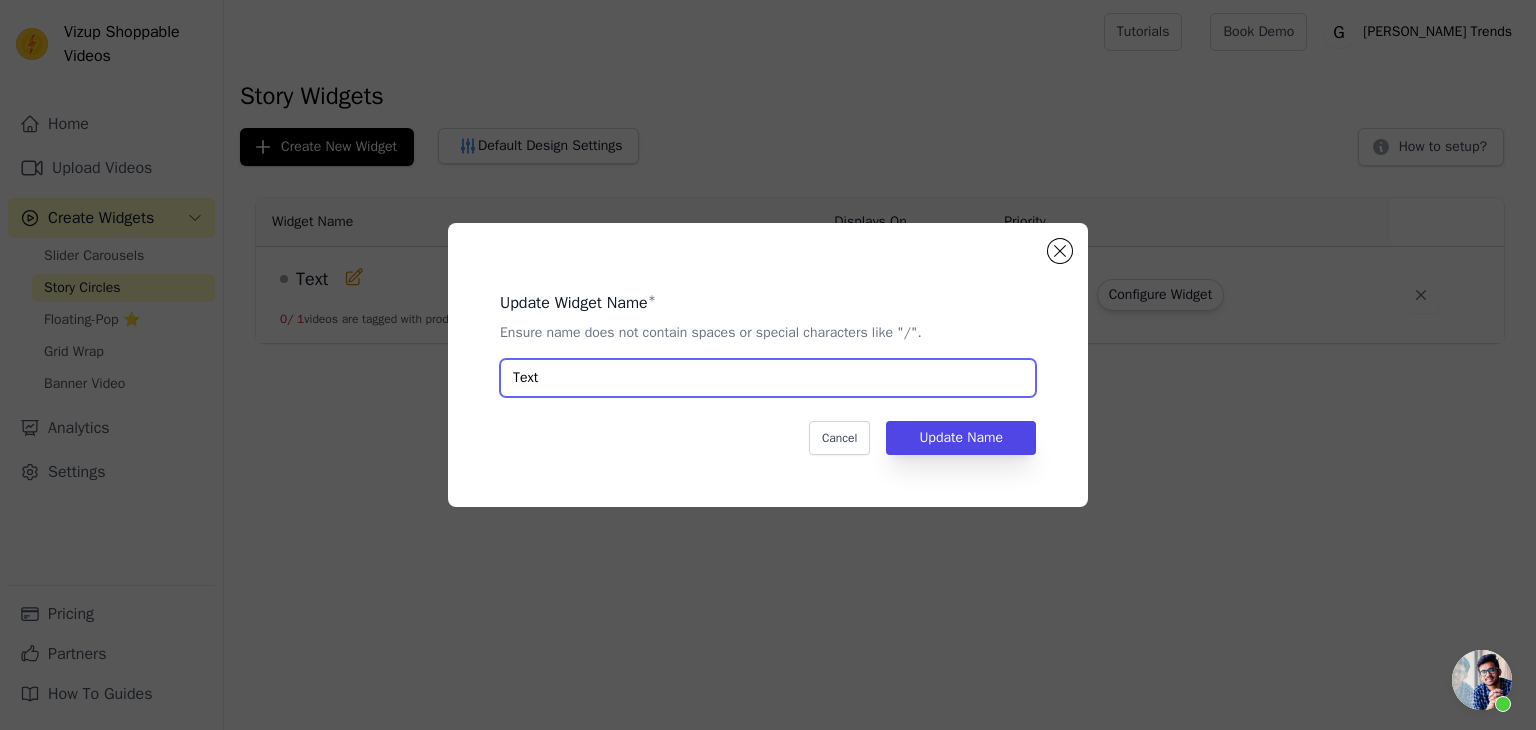 click on "Text" at bounding box center [768, 378] 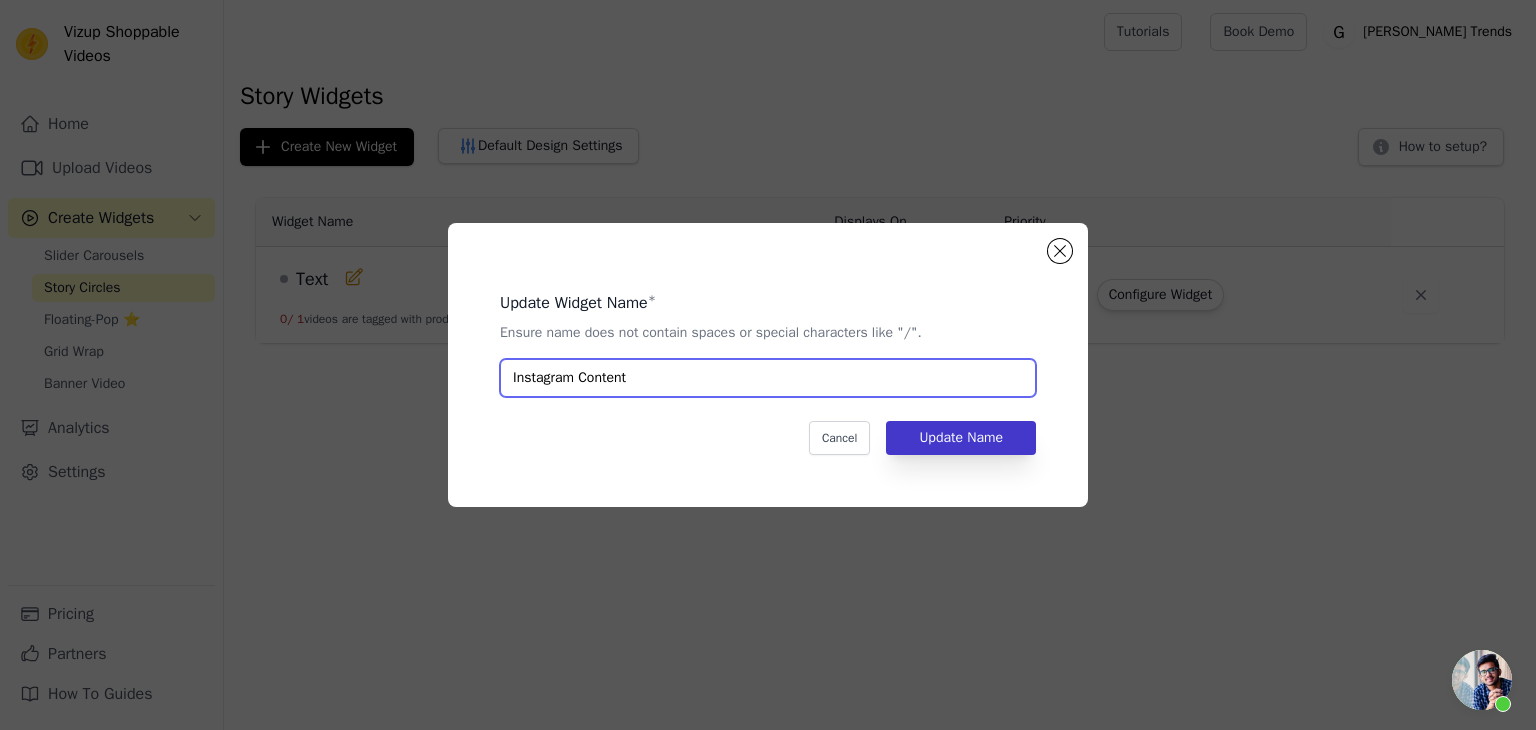 type on "Instagram Content" 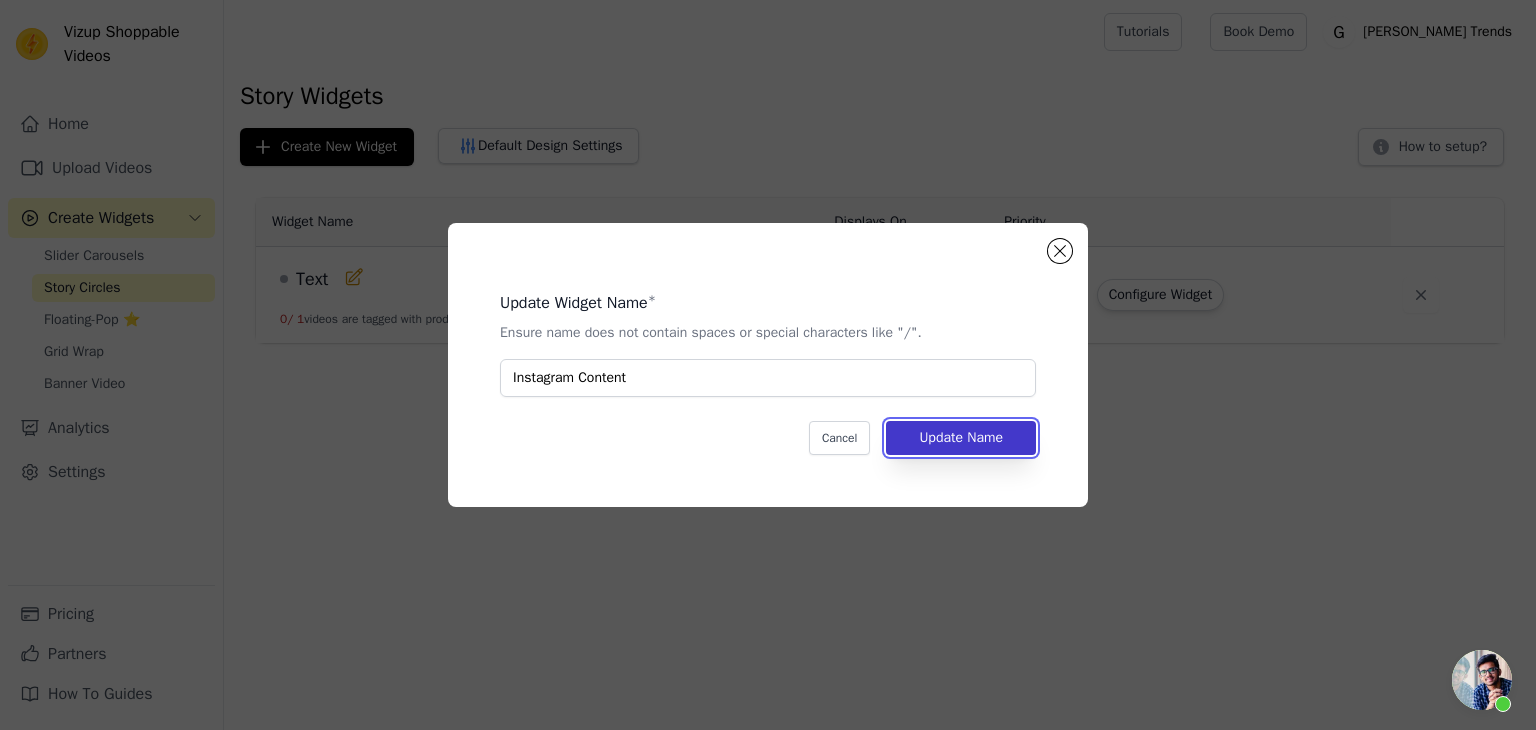 click on "Update Name" at bounding box center (961, 438) 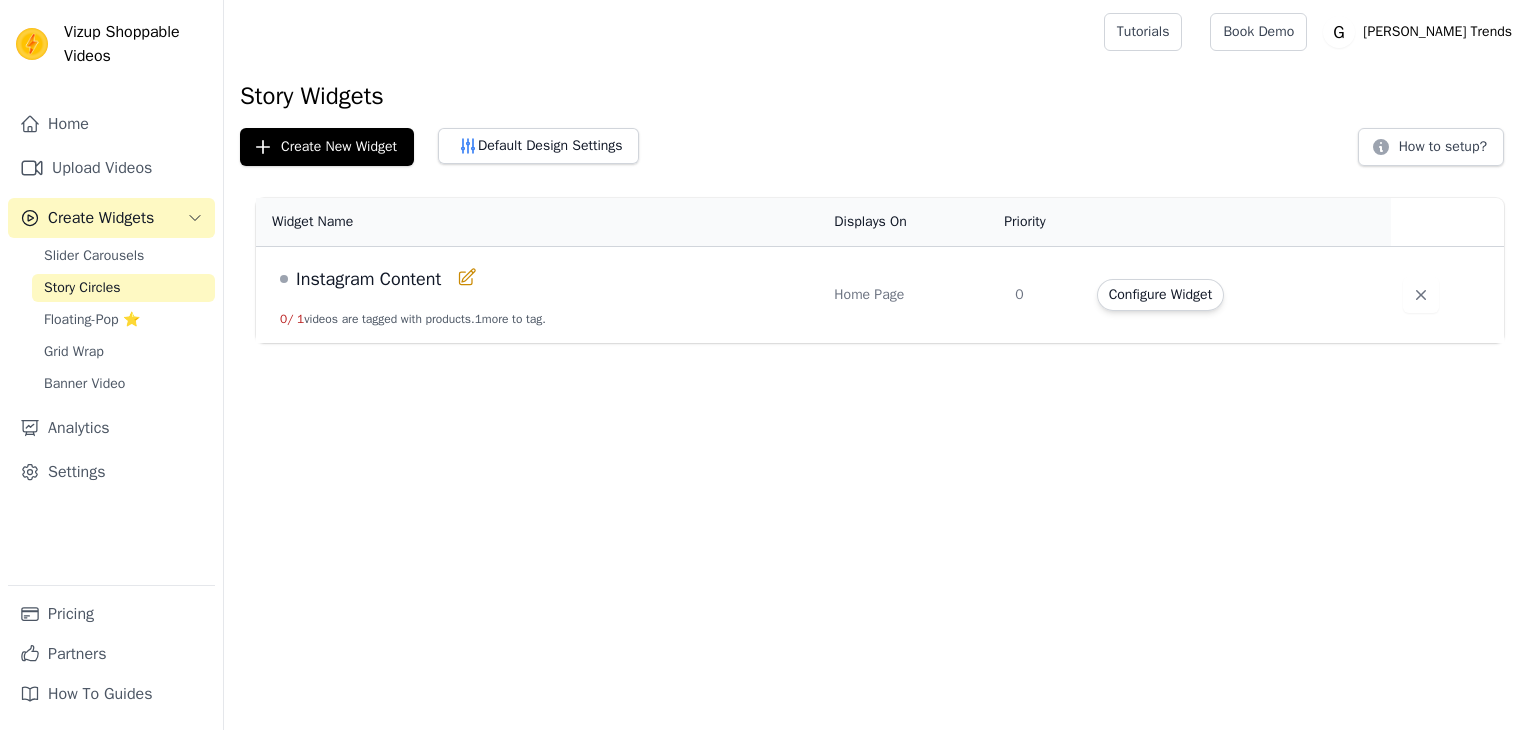 scroll, scrollTop: 0, scrollLeft: 0, axis: both 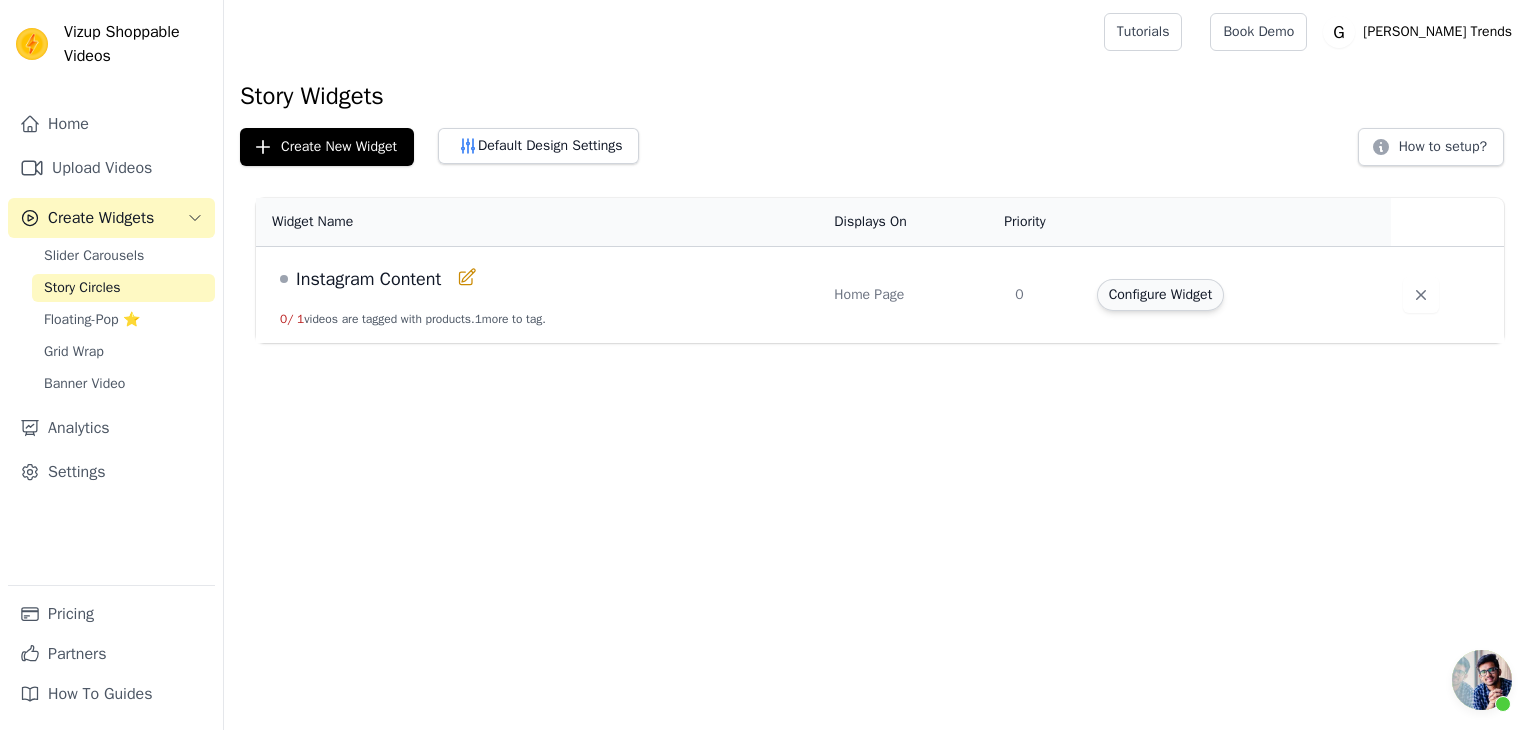click on "Configure Widget" at bounding box center [1160, 295] 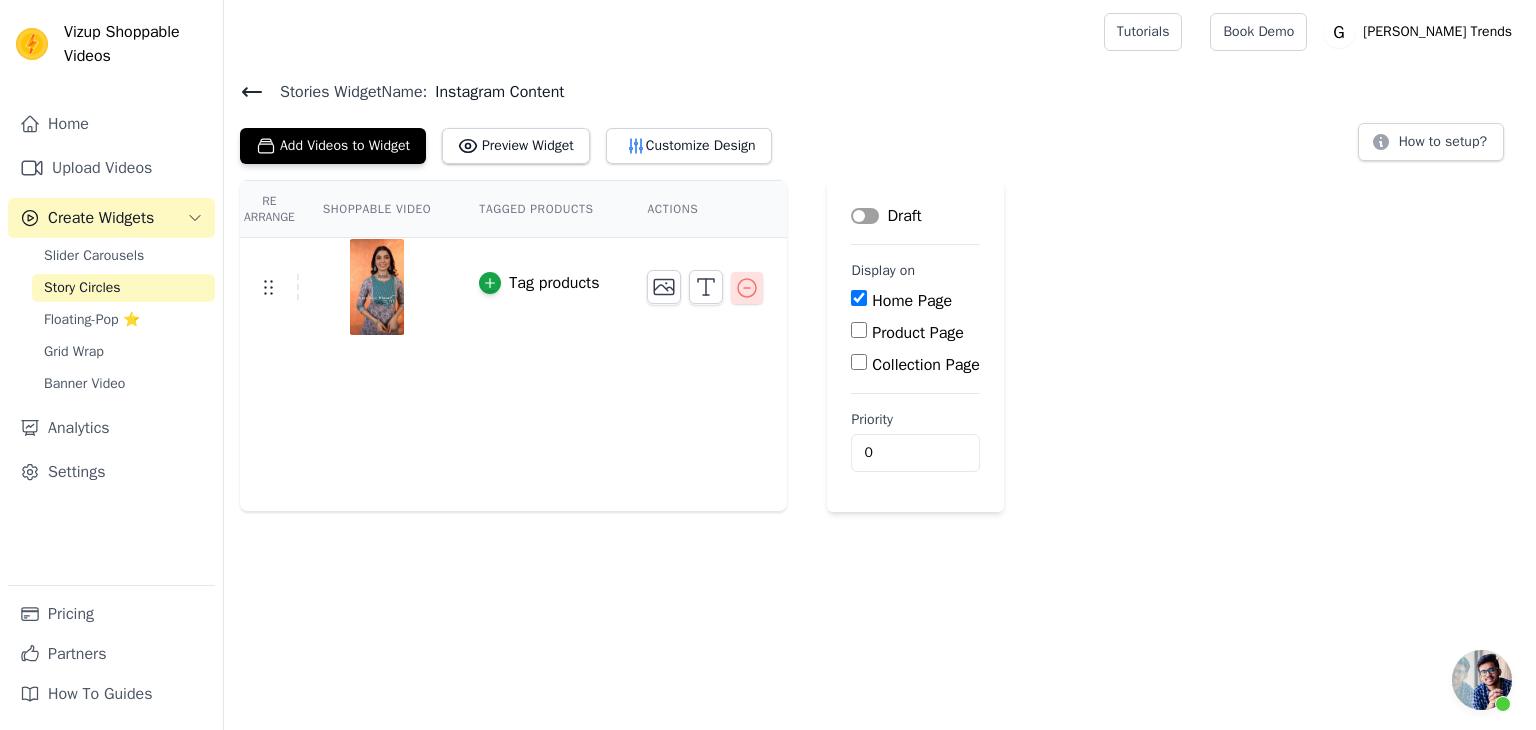 click 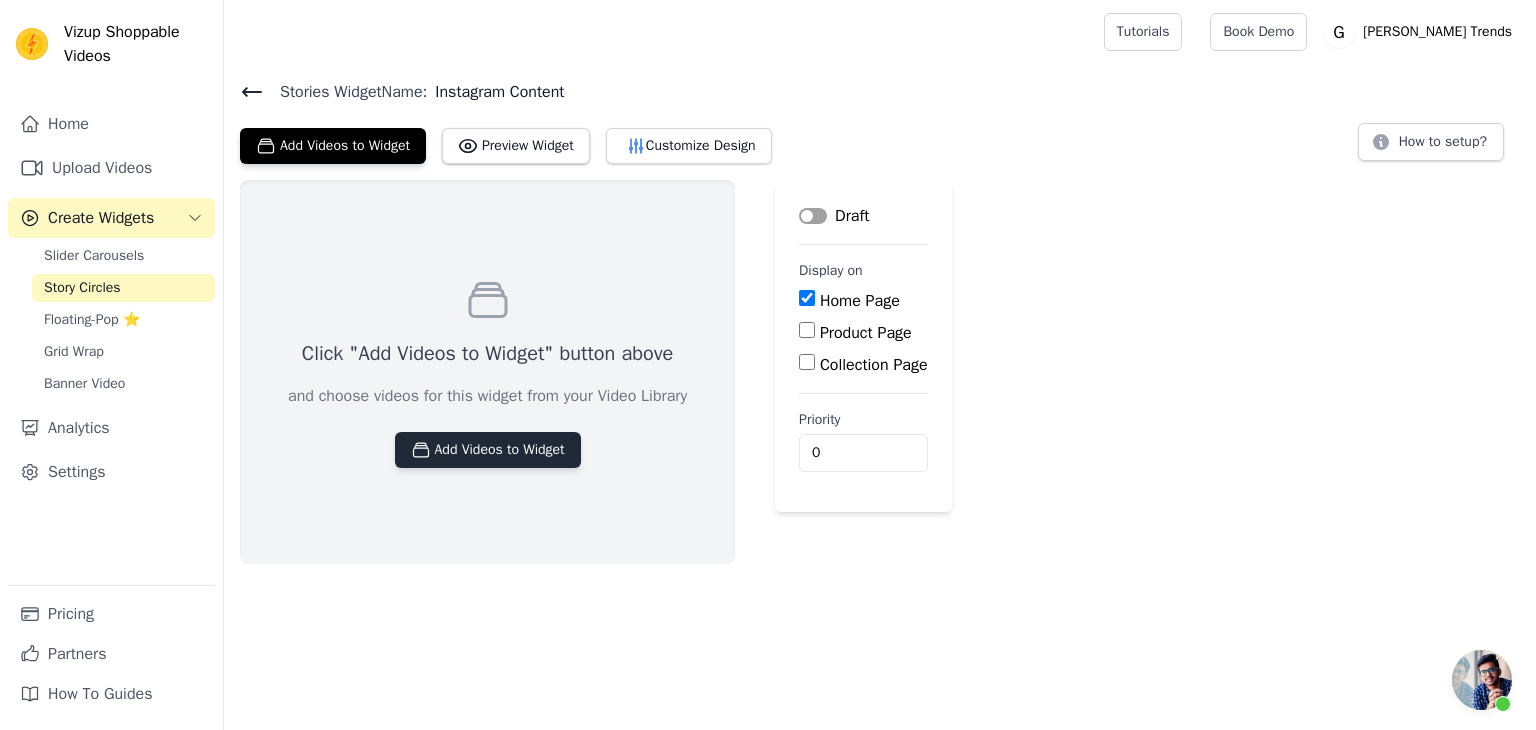 click on "Add Videos to Widget" at bounding box center [488, 450] 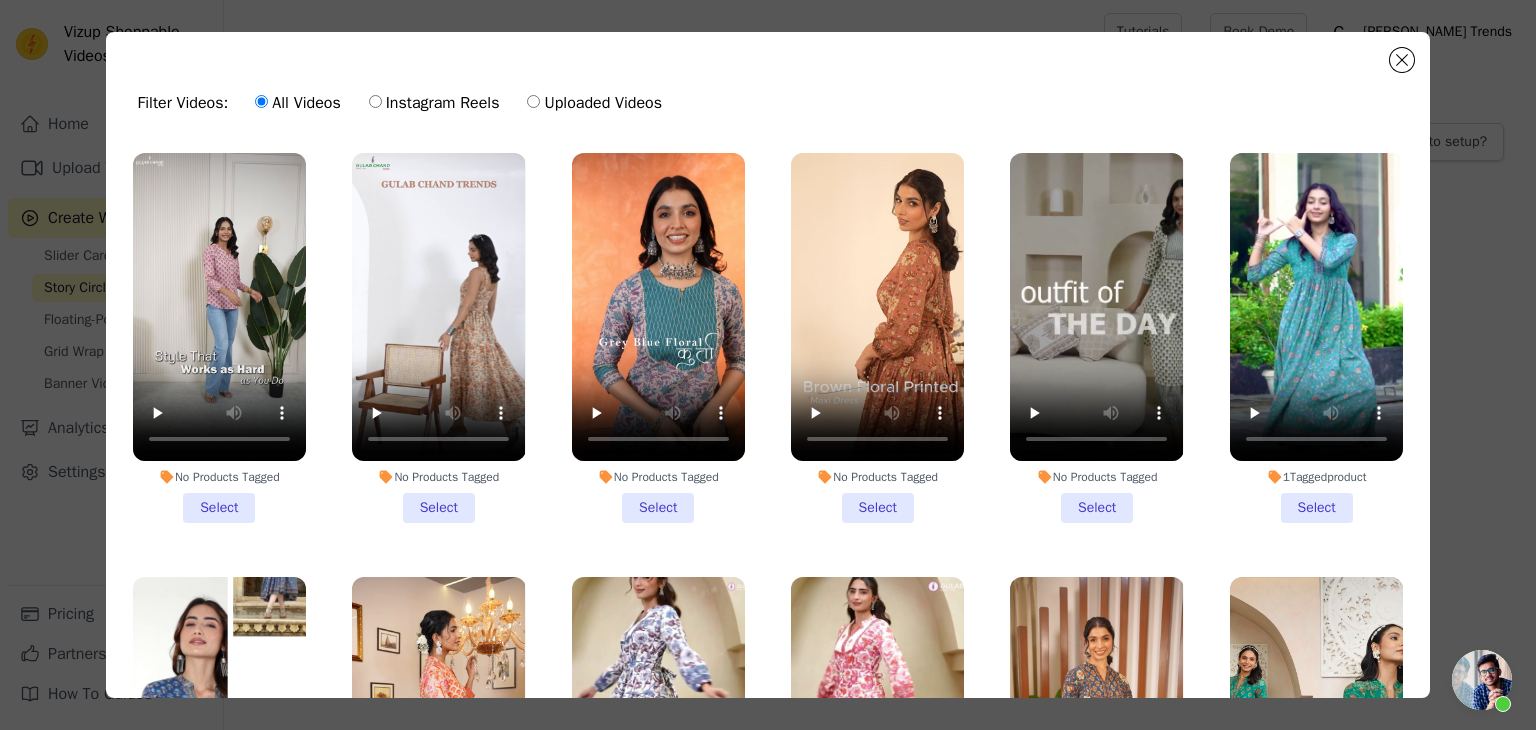 click on "Uploaded Videos" at bounding box center [594, 103] 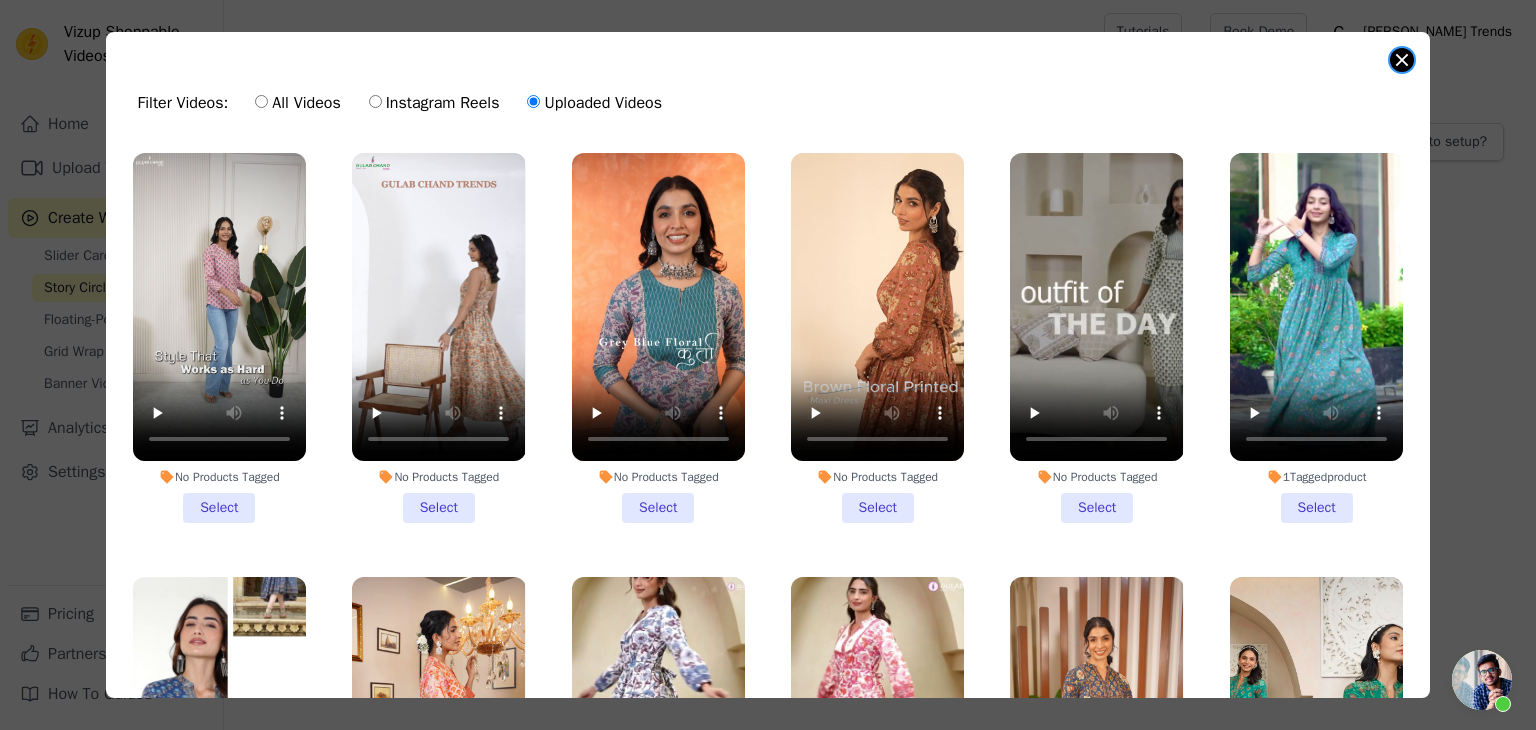 click at bounding box center [1402, 60] 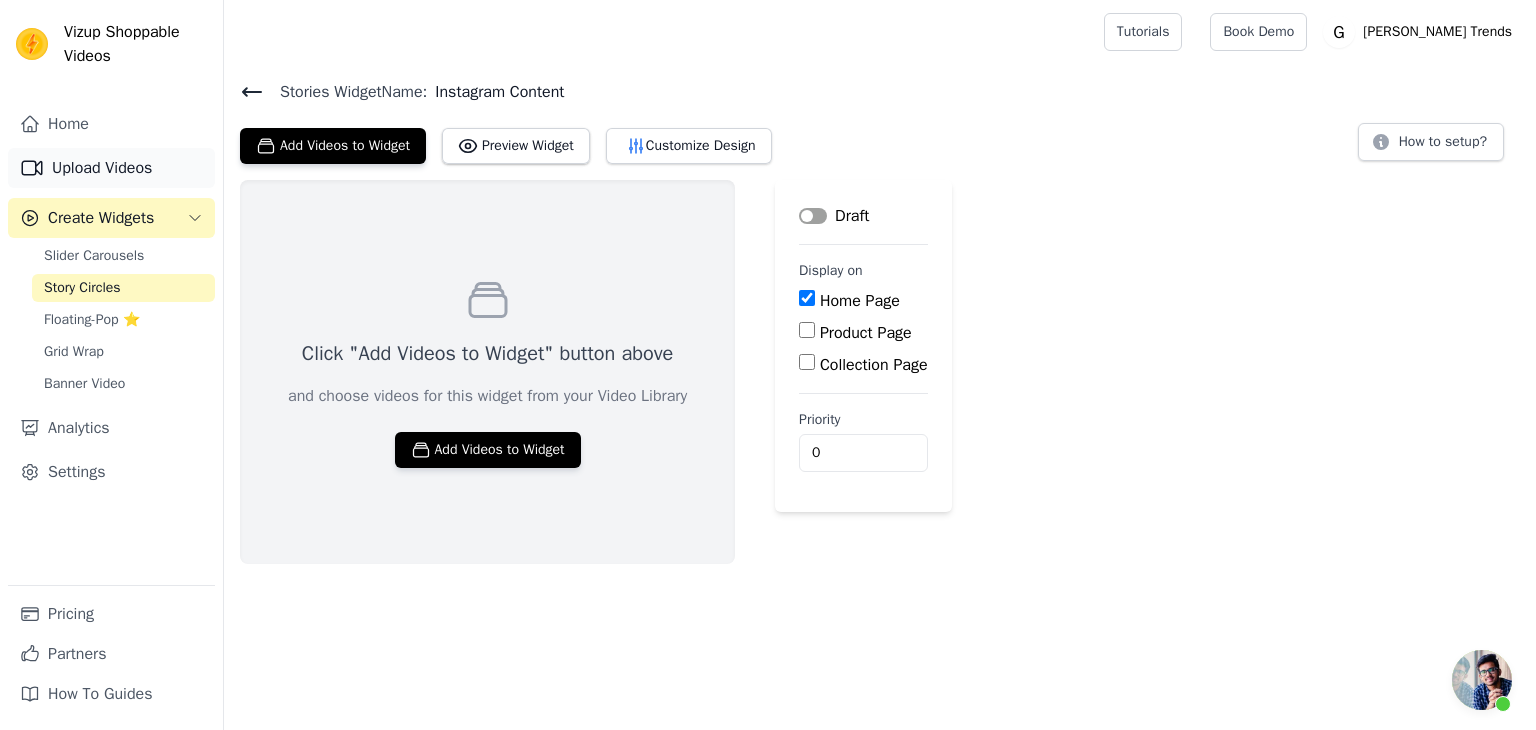 click on "Upload Videos" at bounding box center [111, 168] 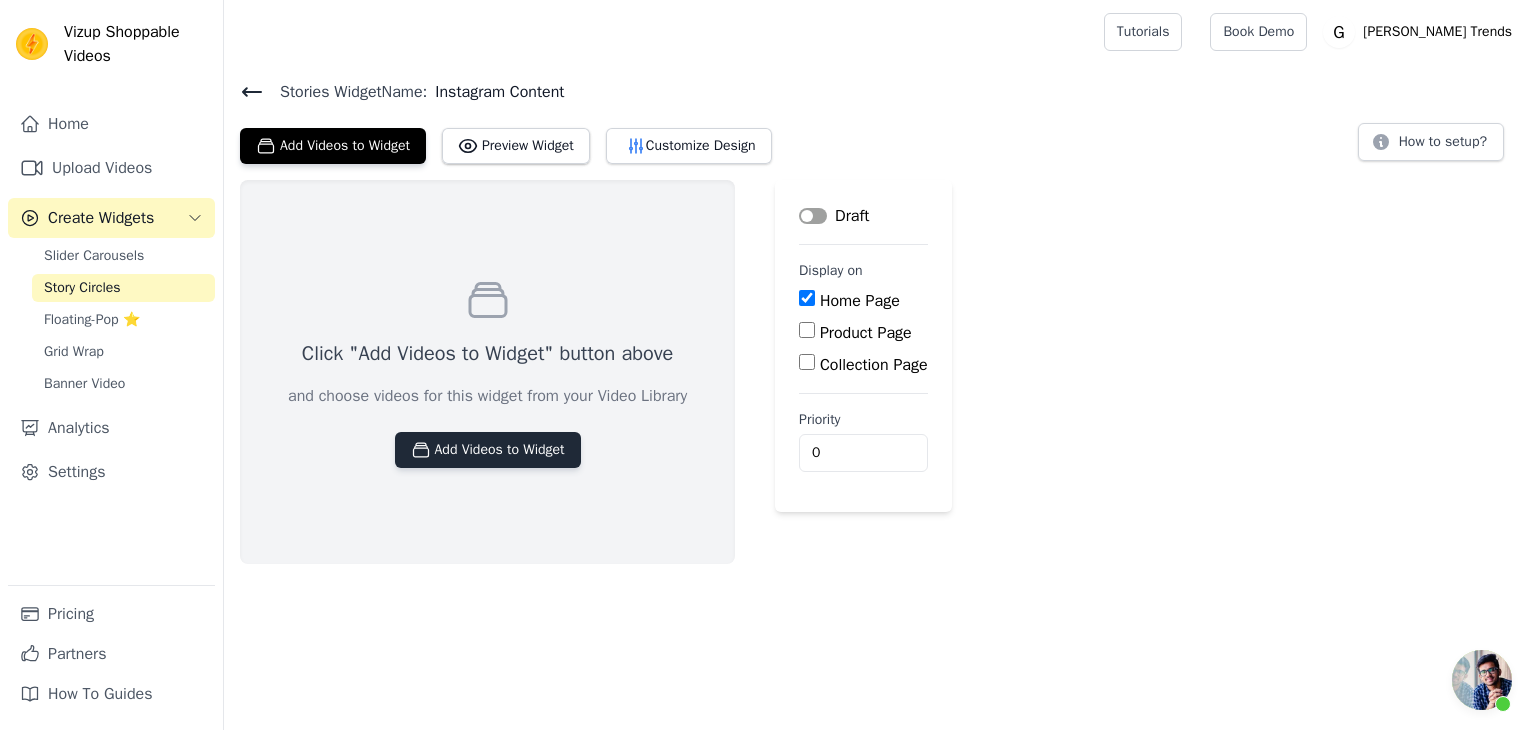click on "Add Videos to Widget" at bounding box center [488, 450] 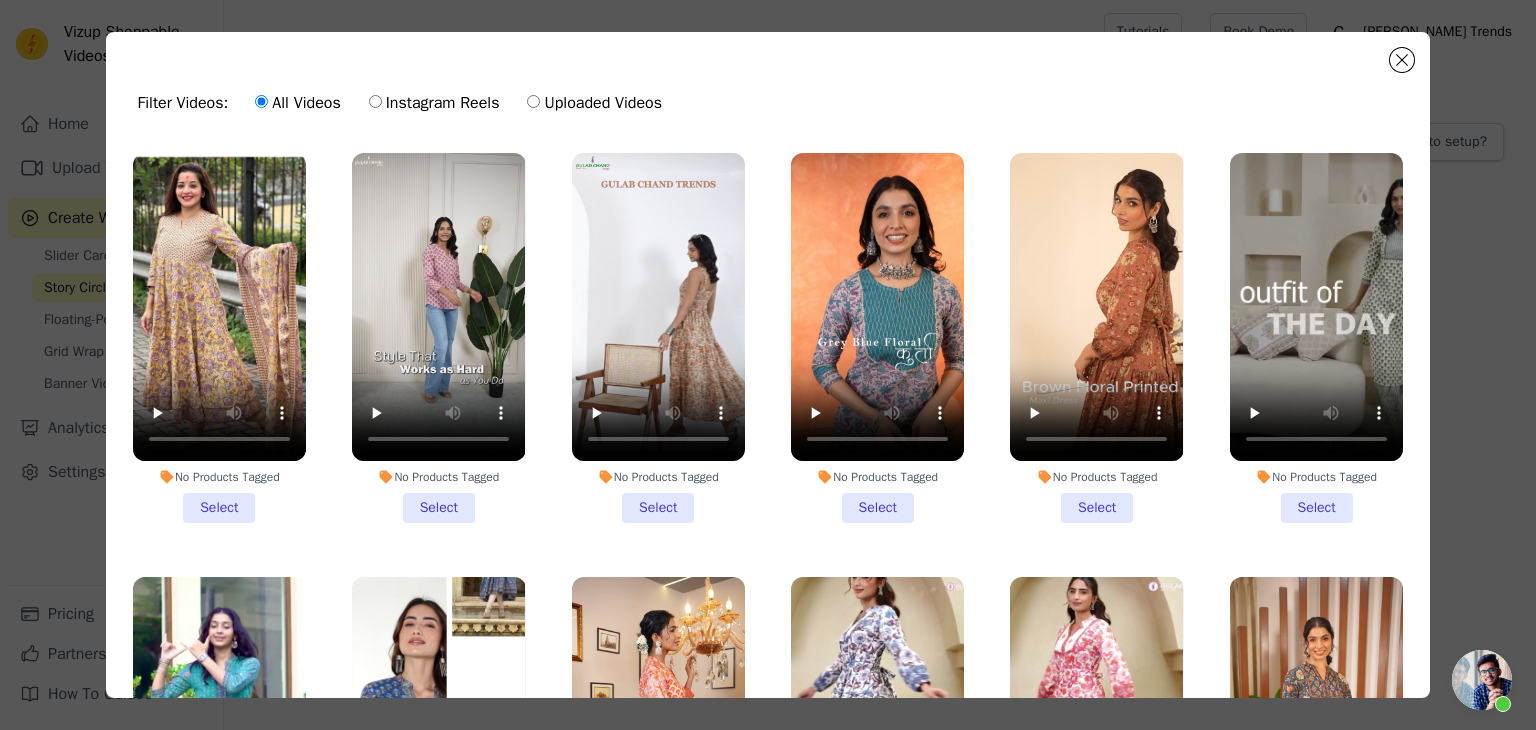 click on "No Products Tagged     Select" at bounding box center [219, 338] 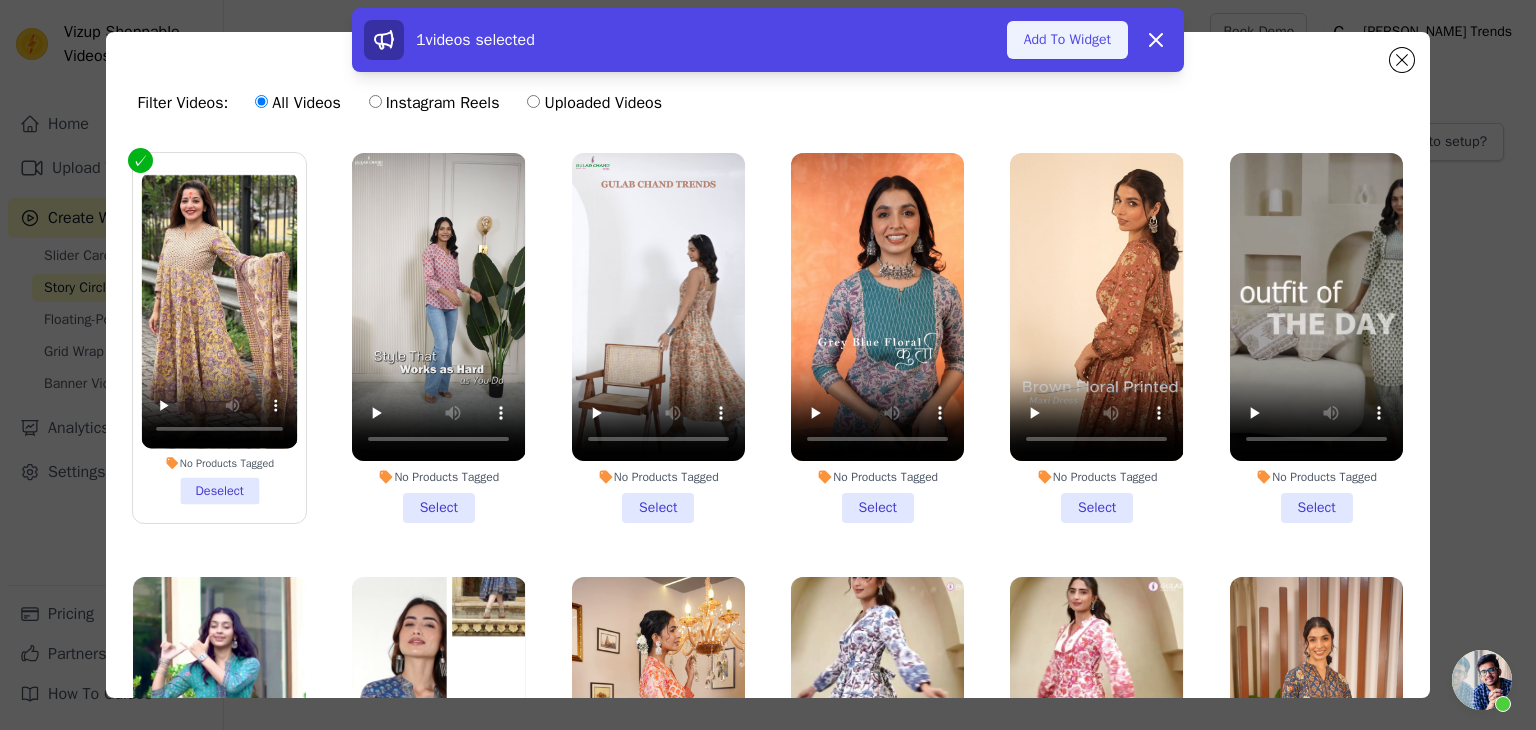 click on "Add To Widget" at bounding box center (1067, 40) 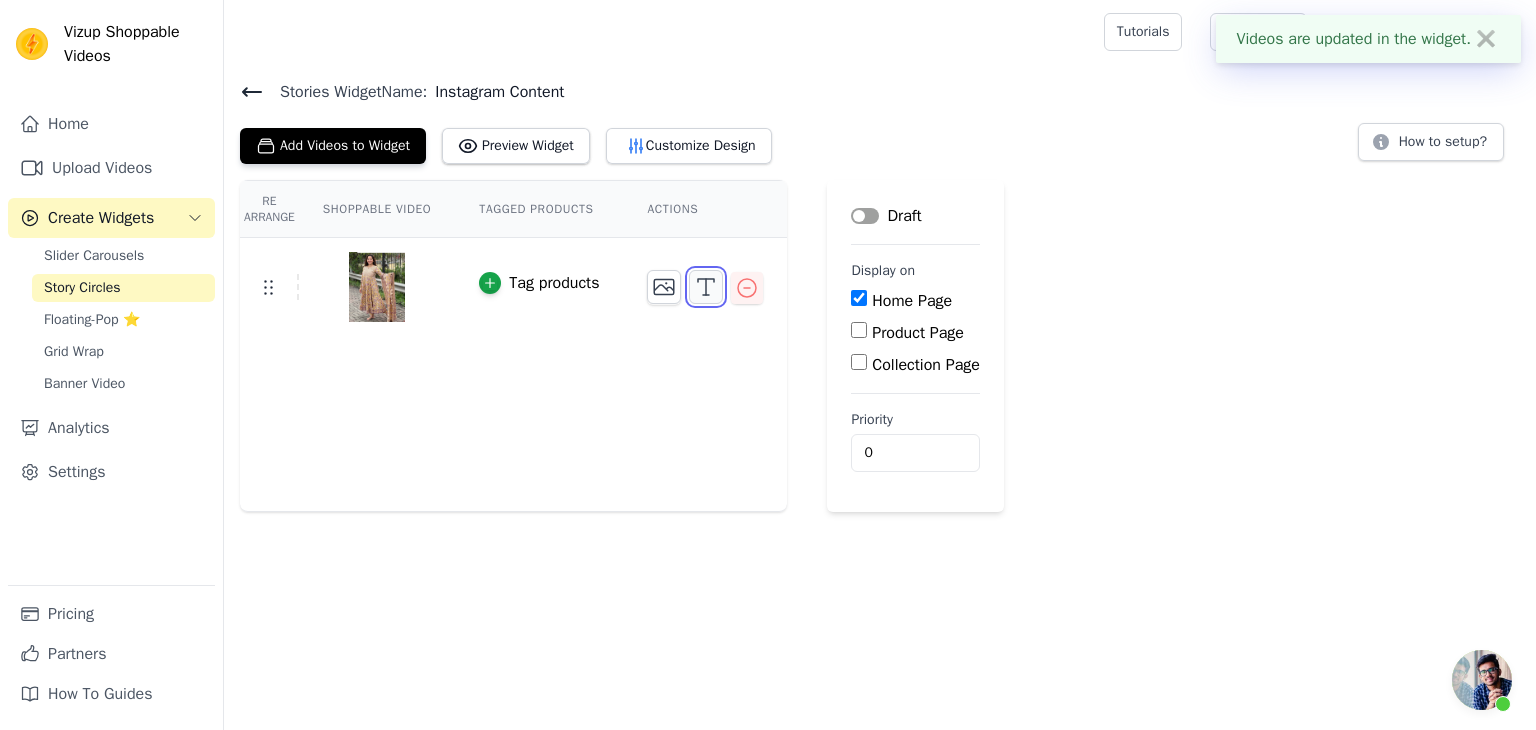 click 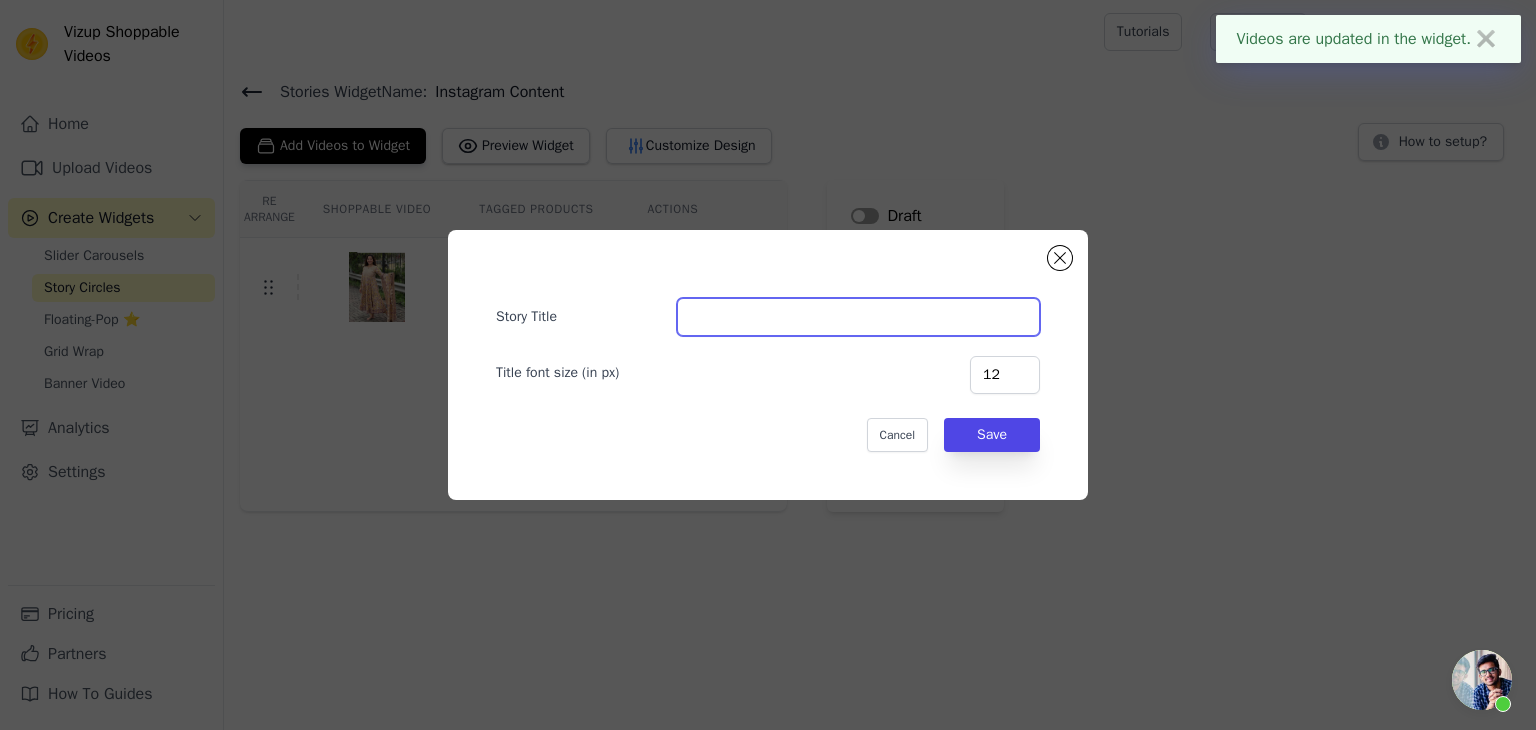 click on "Story Title" at bounding box center (858, 317) 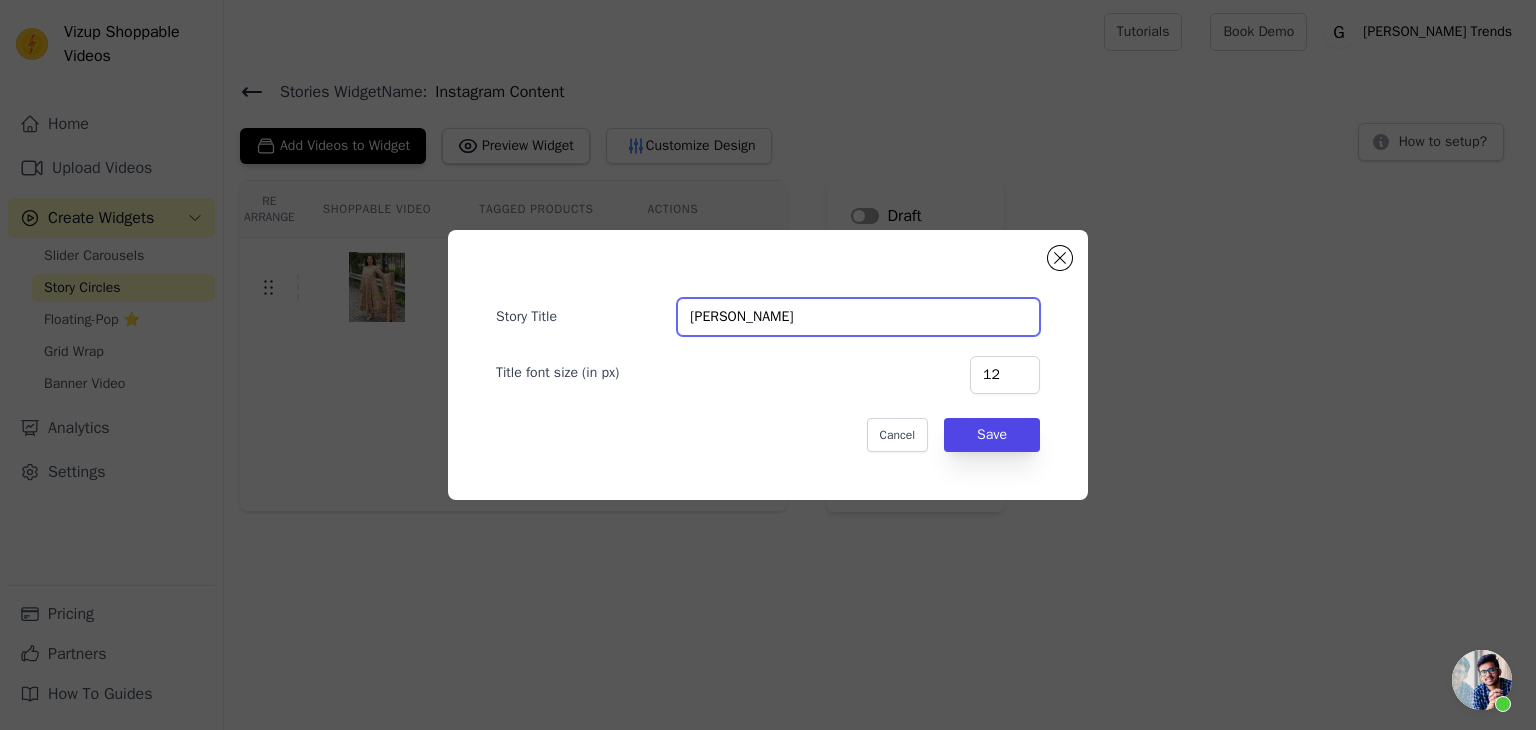 type on "[PERSON_NAME]" 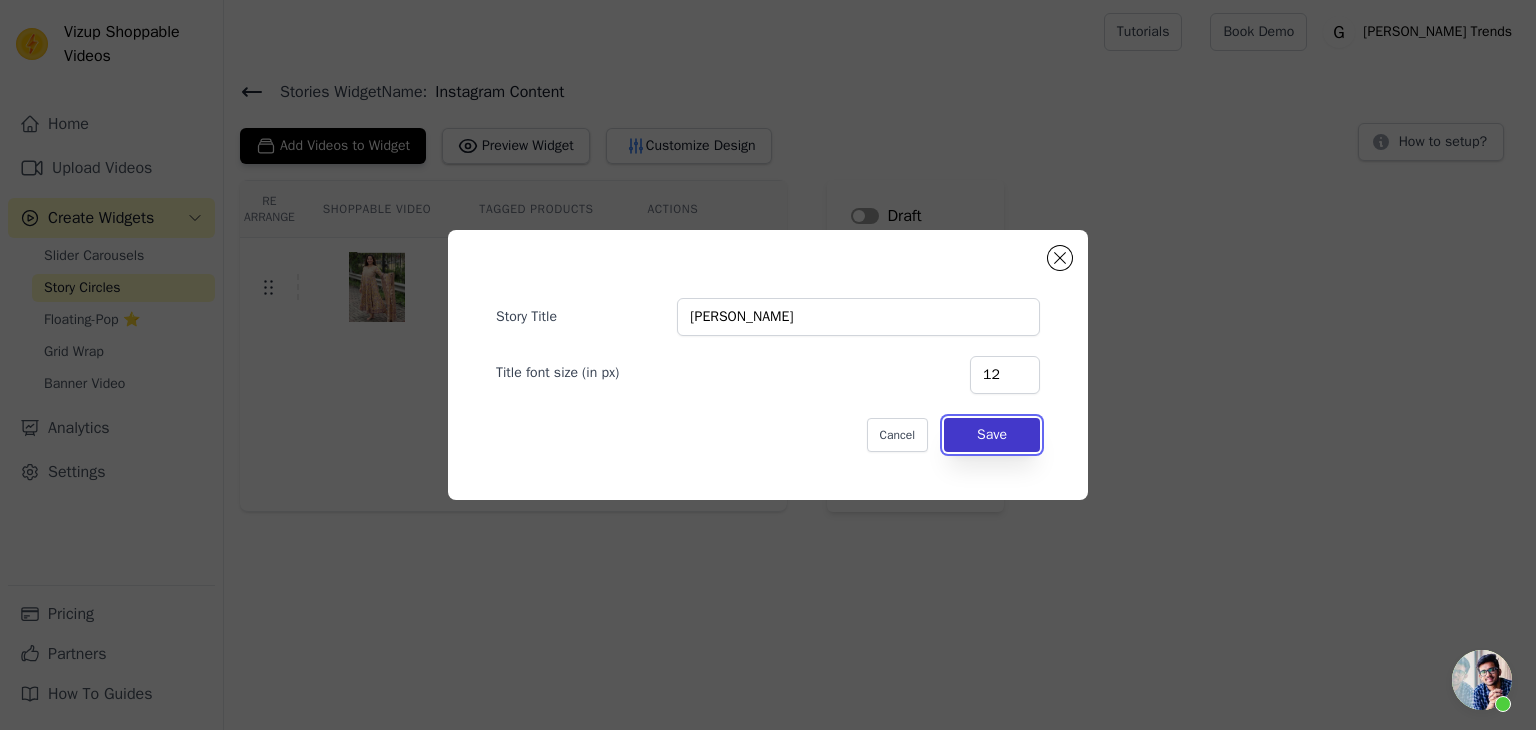 click on "Save" at bounding box center (992, 435) 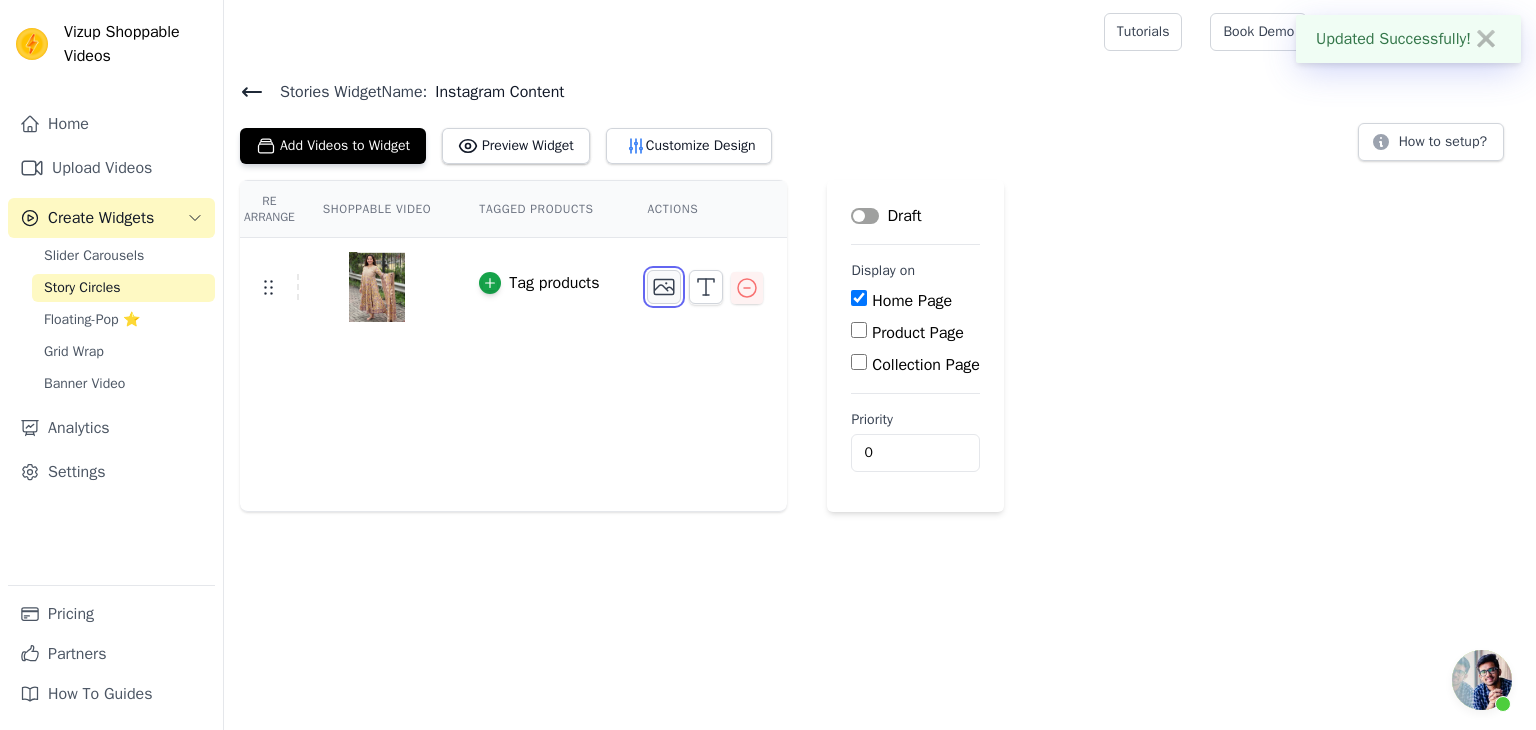 click 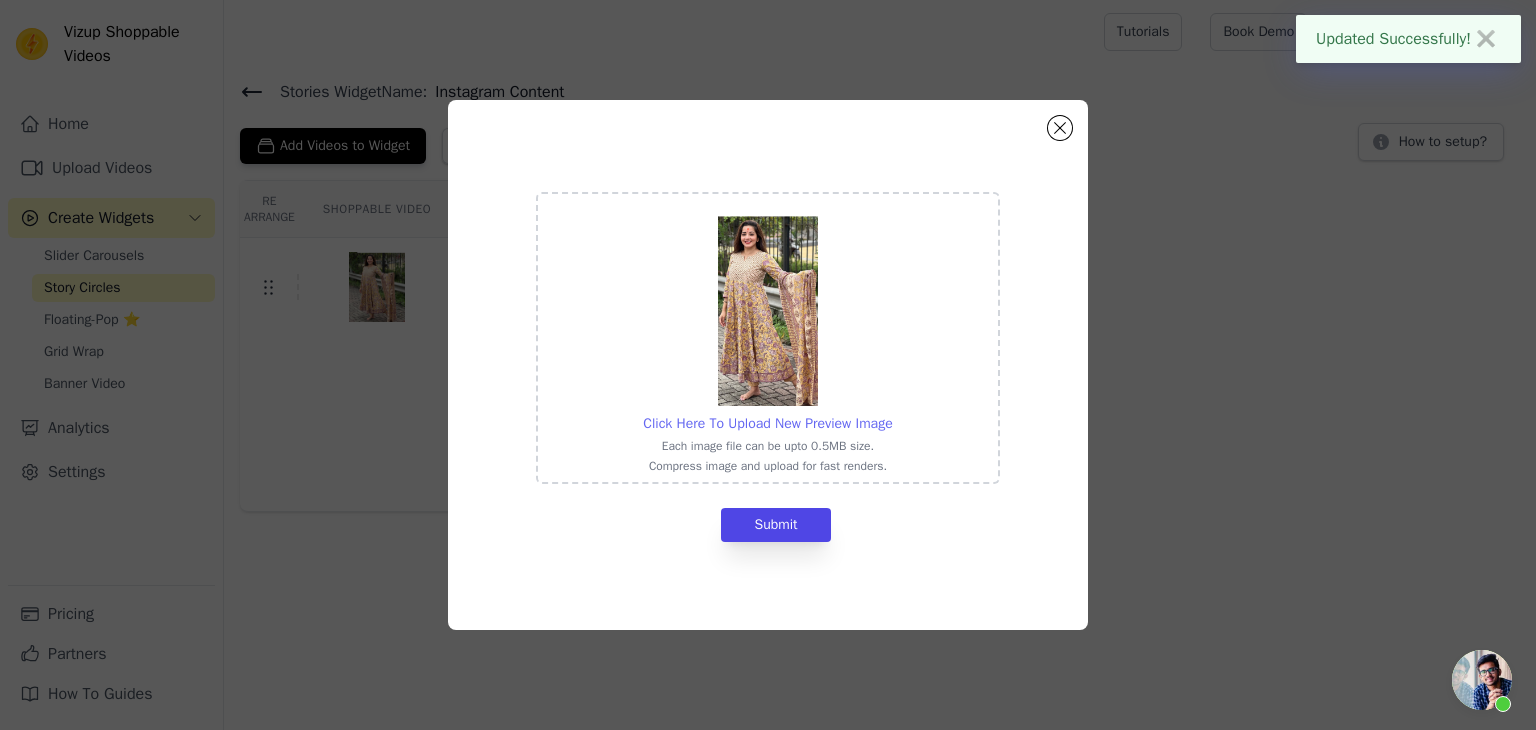 click on "Click Here To Upload New Preview Image" at bounding box center [767, 423] 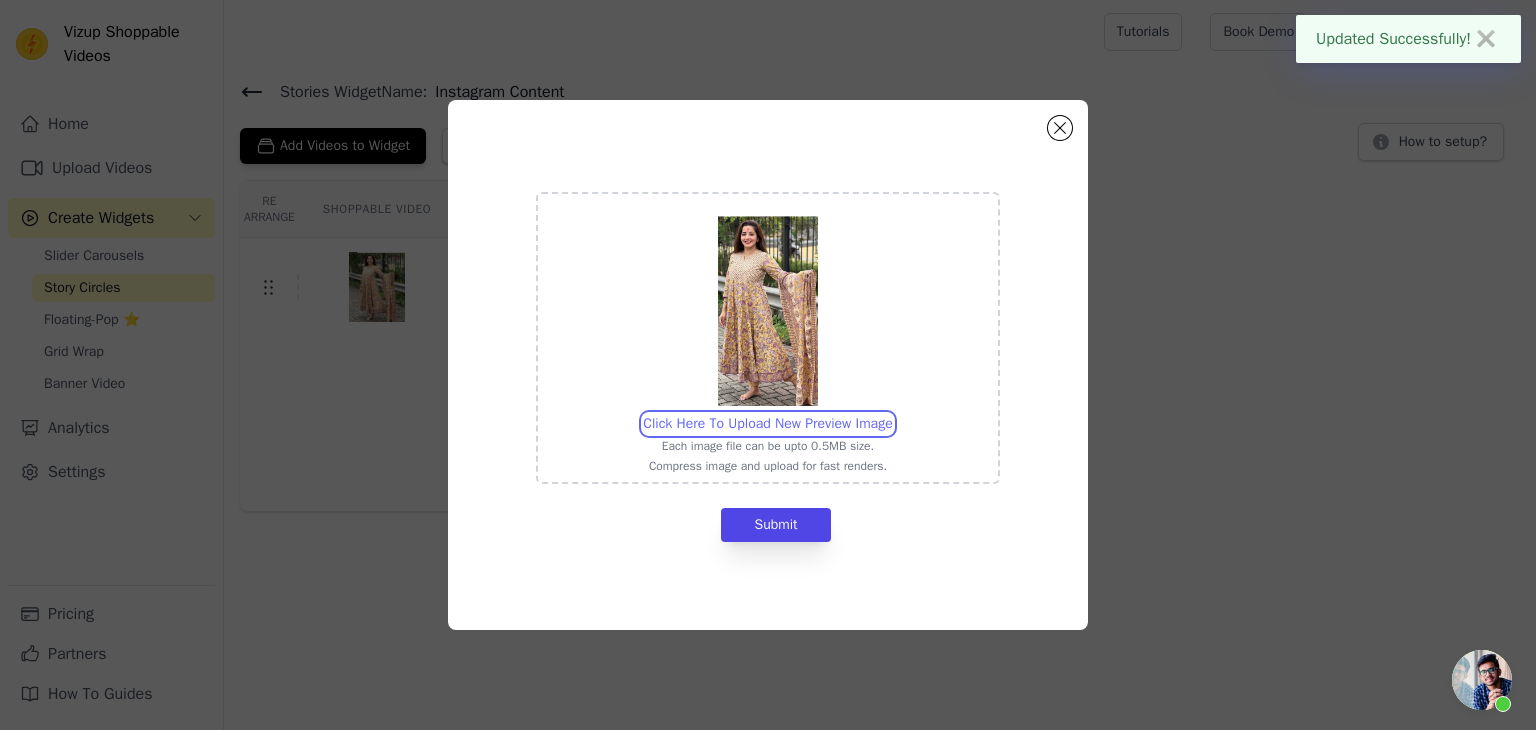 click on "Click Here To Upload New Preview Image     Each image file can be upto 0.5MB size.   Compress image and upload for fast renders." at bounding box center (892, 413) 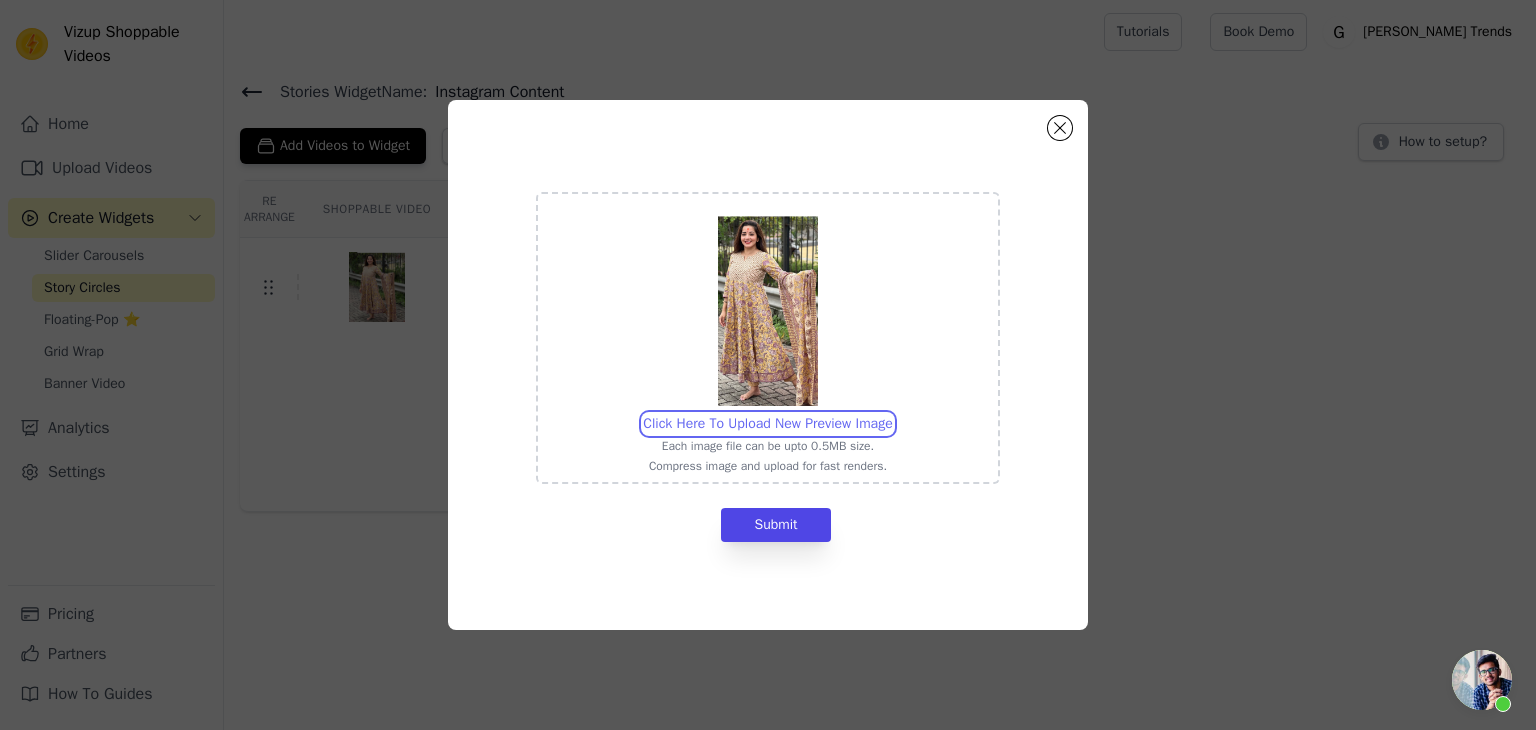 type on "C:\fakepath\WhatsApp Image 2025-07-01 at 13.13.01.jpeg" 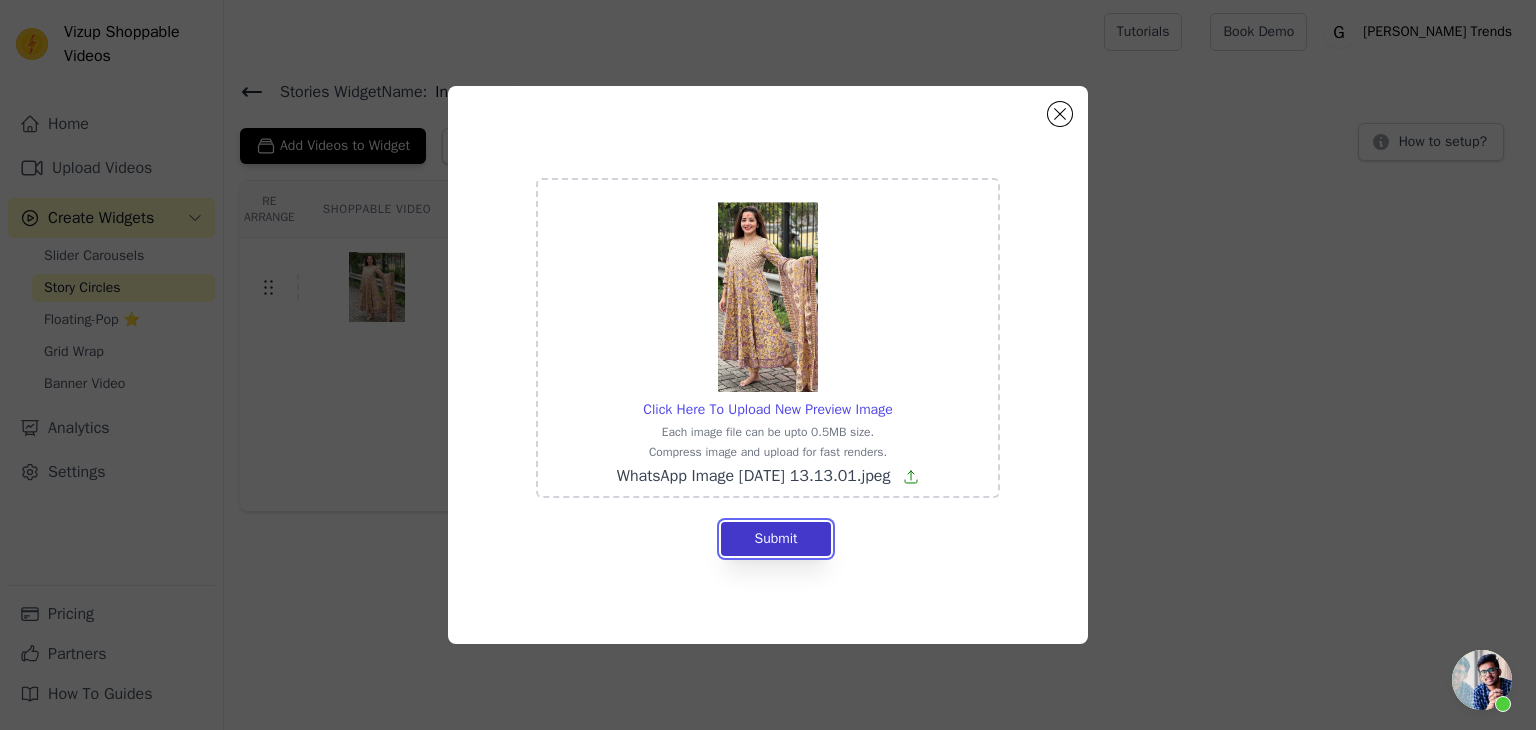 click on "Submit" at bounding box center [775, 539] 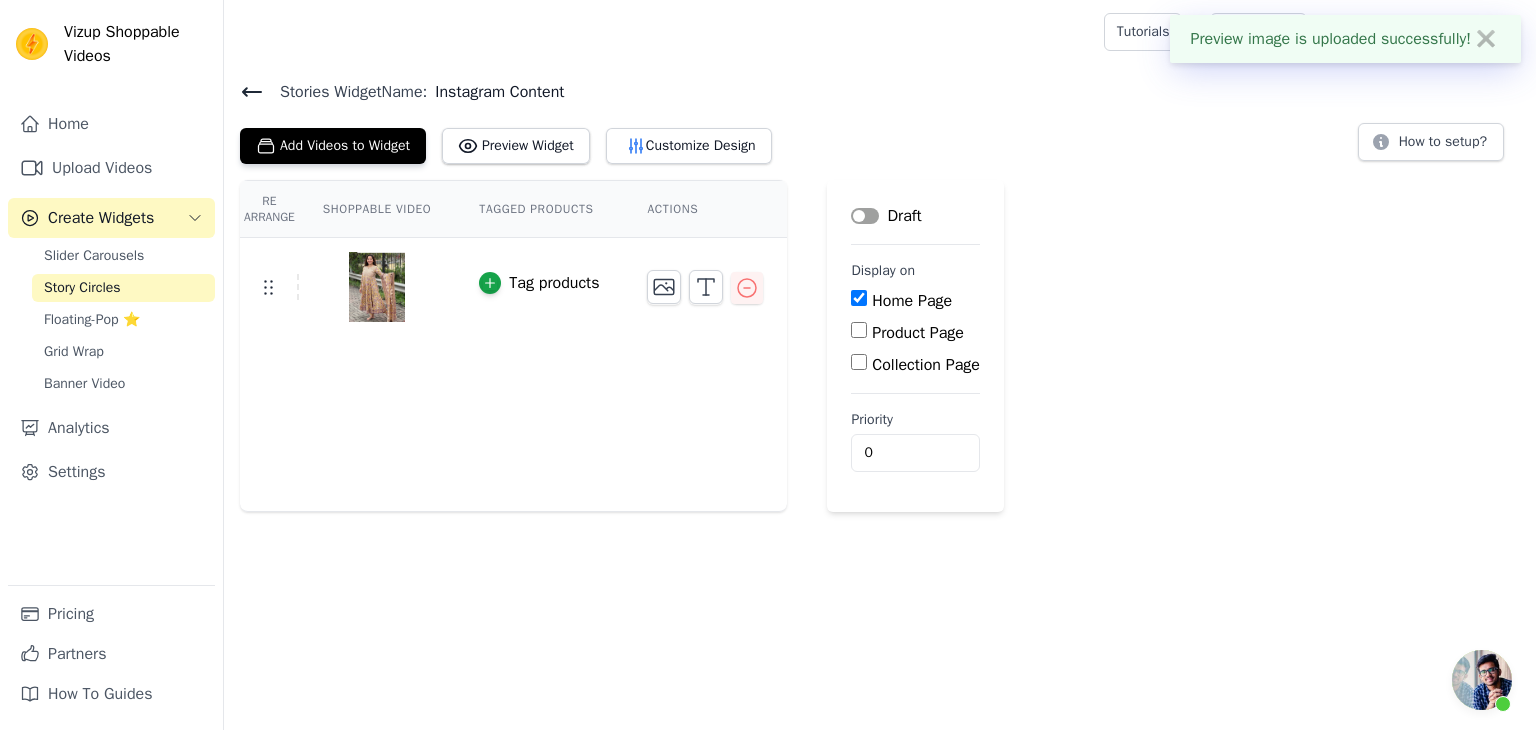 click on "Label" at bounding box center (865, 216) 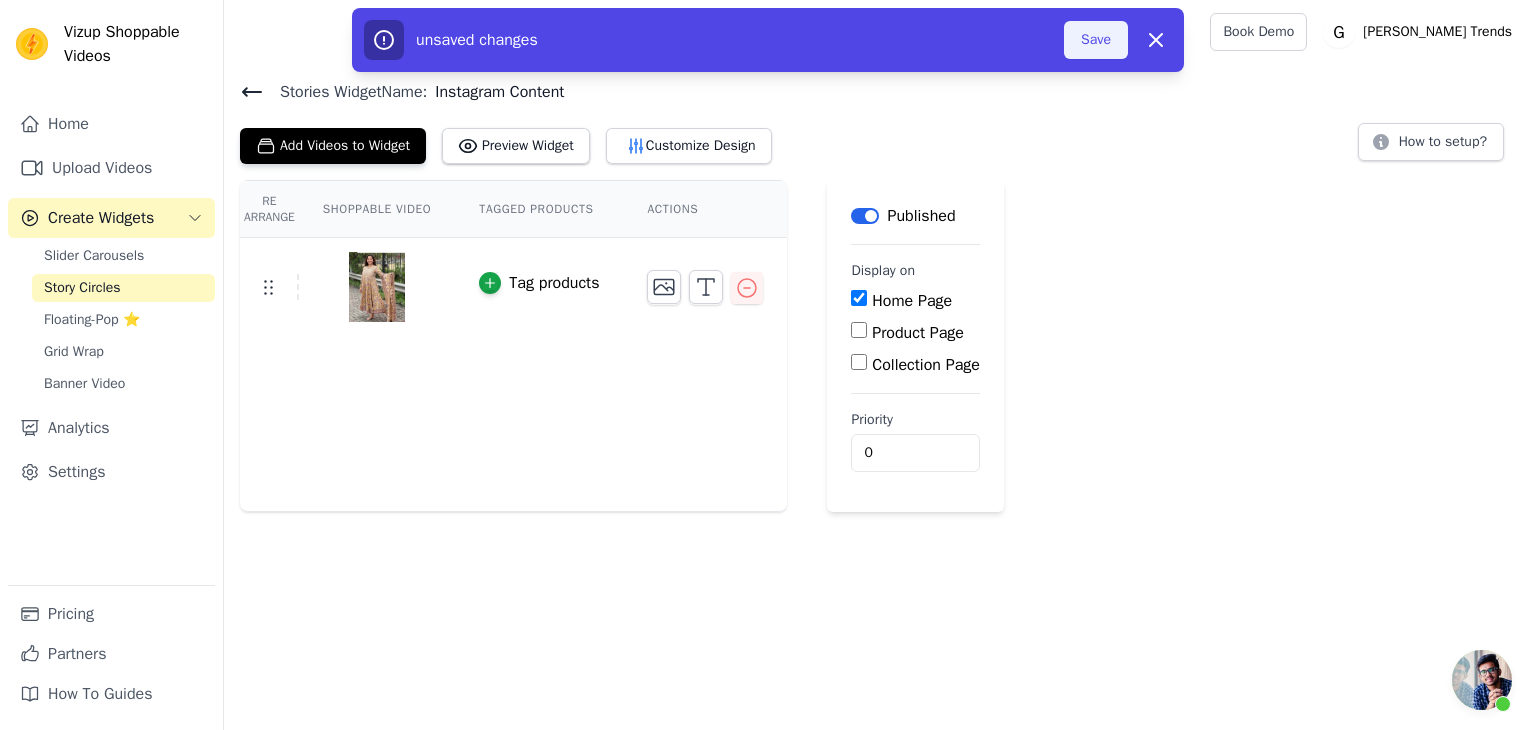 click on "Save" at bounding box center (1096, 40) 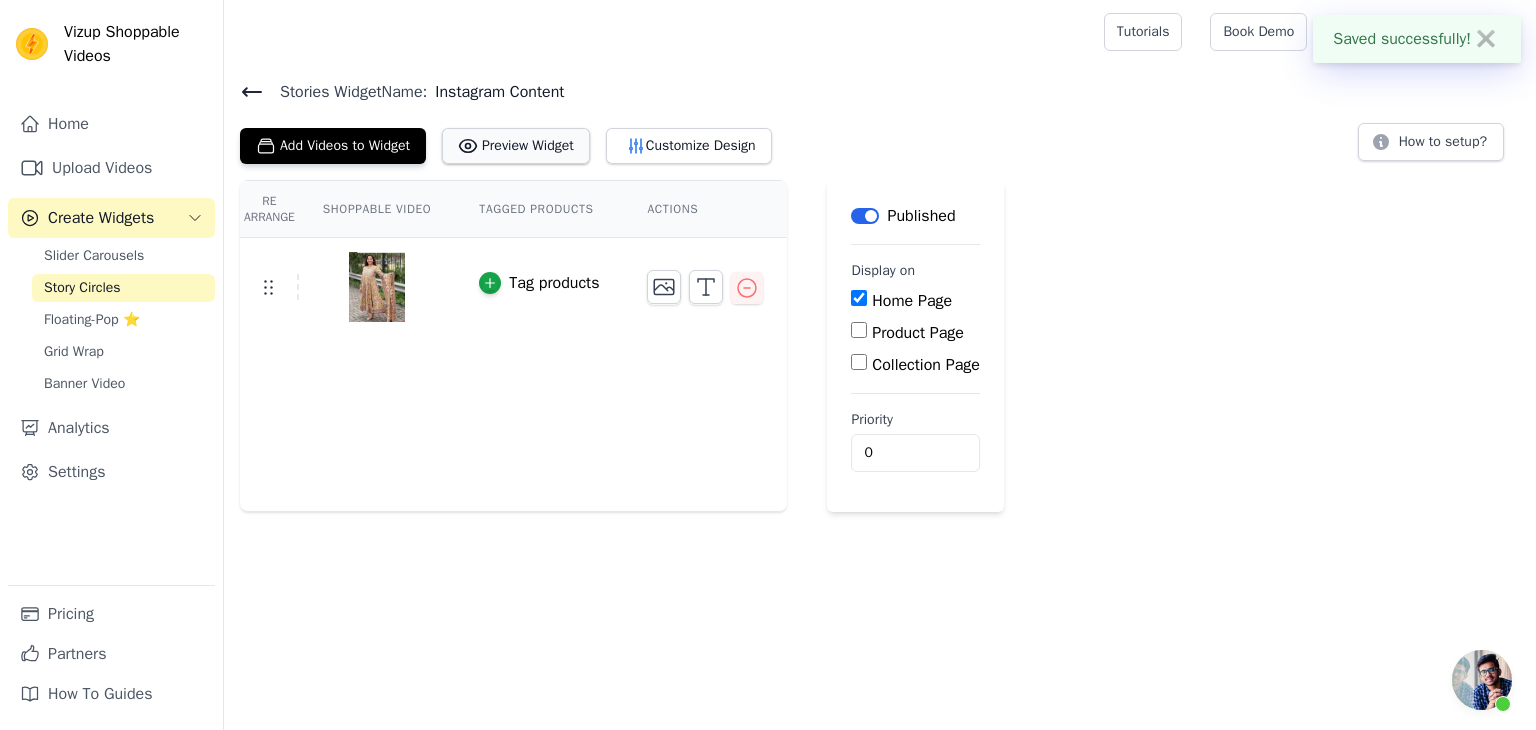 click on "Preview Widget" at bounding box center (516, 146) 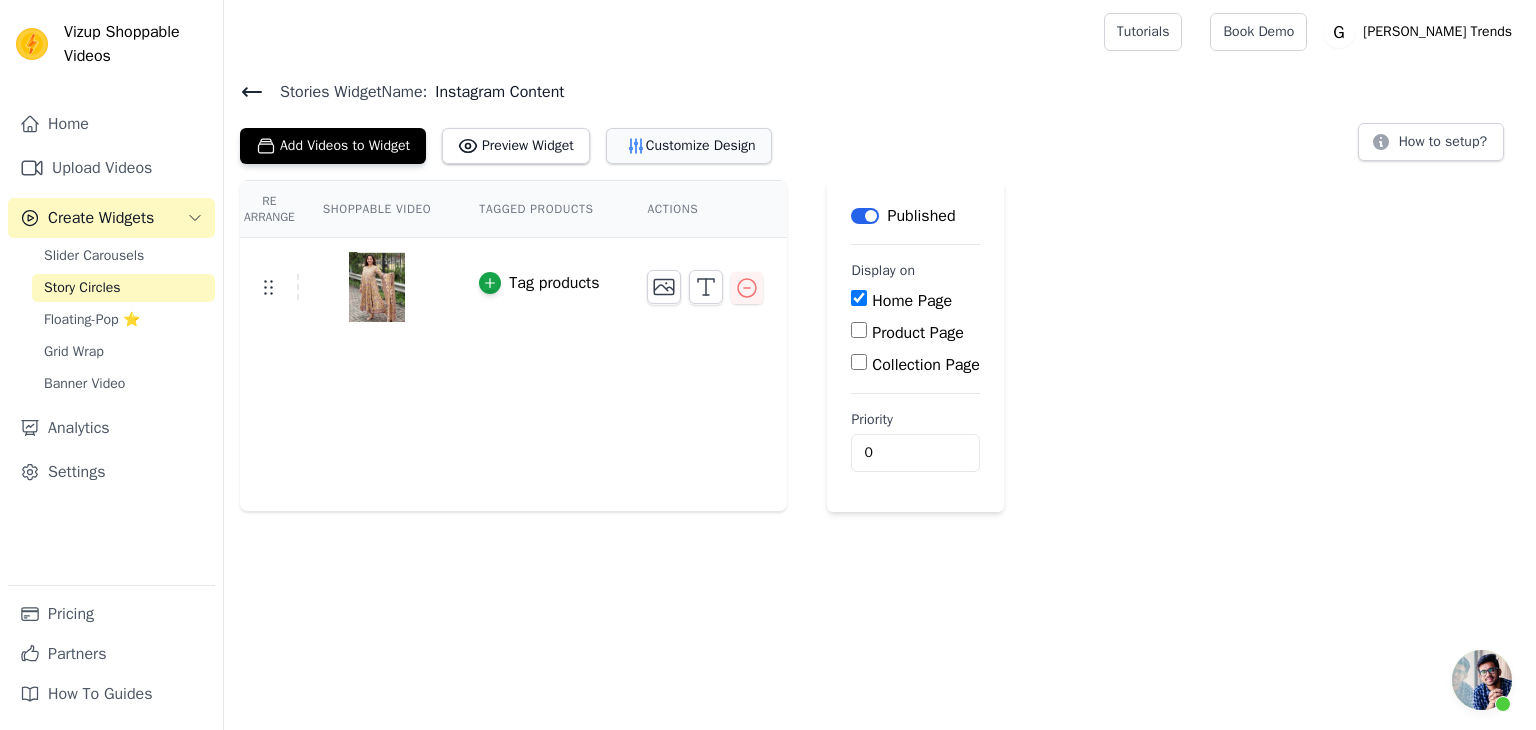 click on "Customize Design" at bounding box center [689, 146] 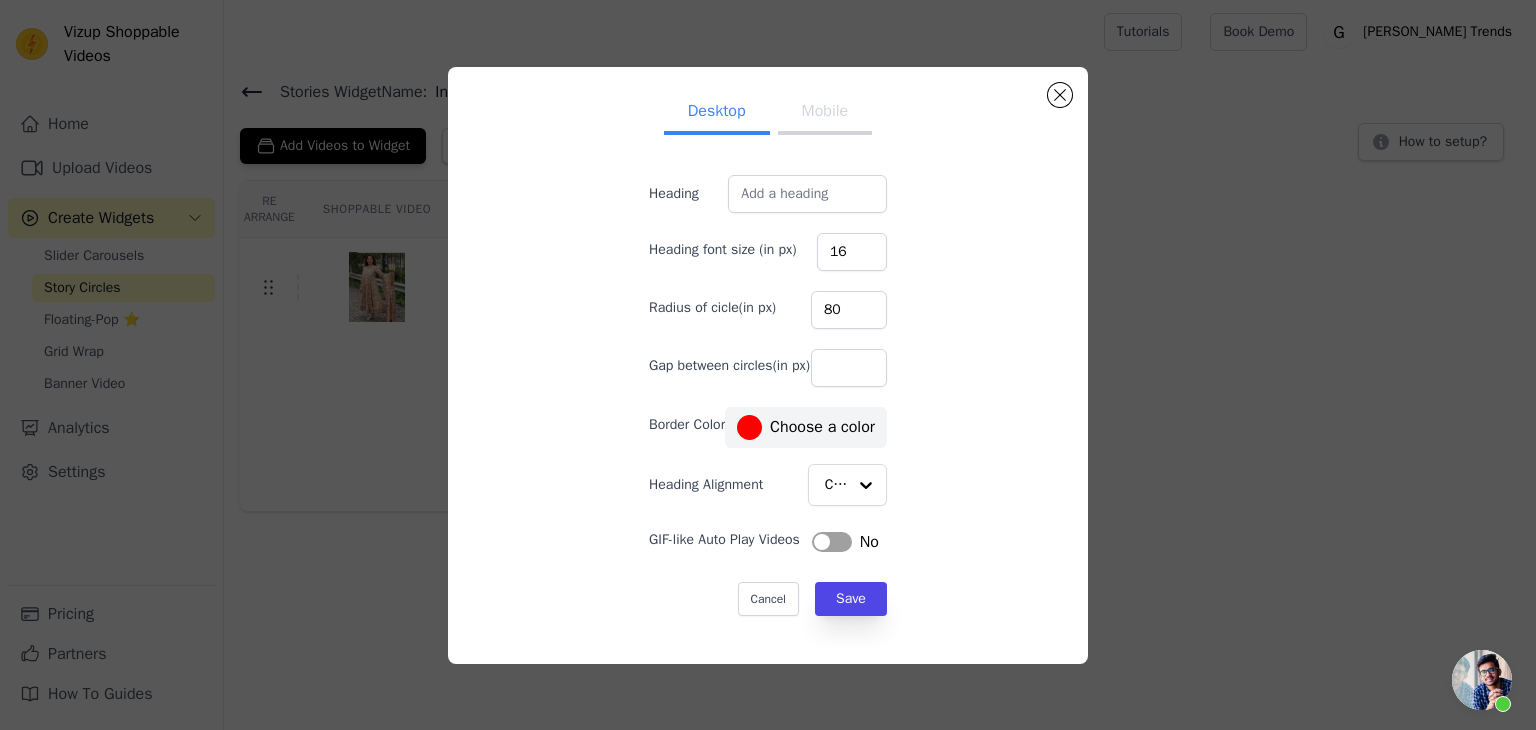 click on "Label" at bounding box center [832, 542] 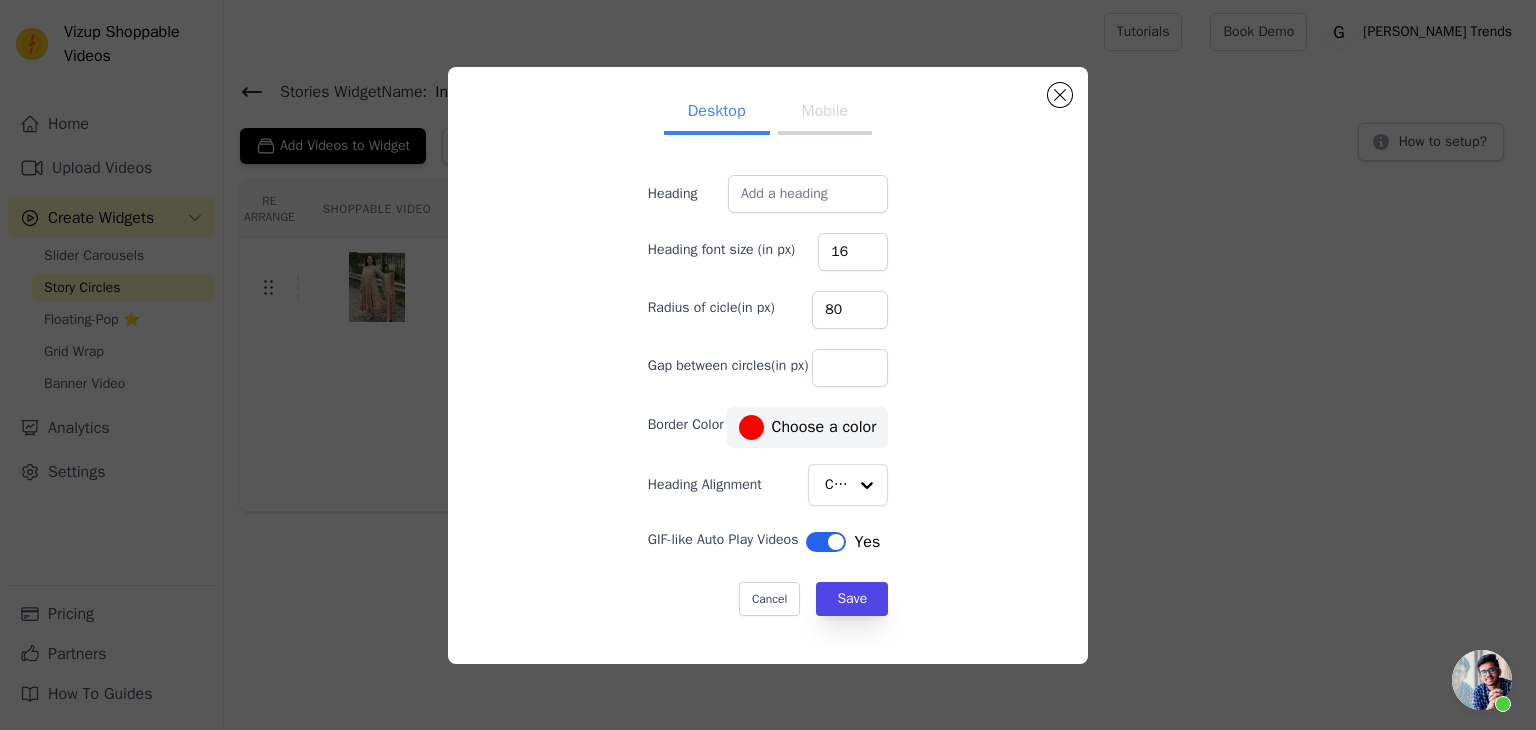 click on "Mobile" at bounding box center (825, 113) 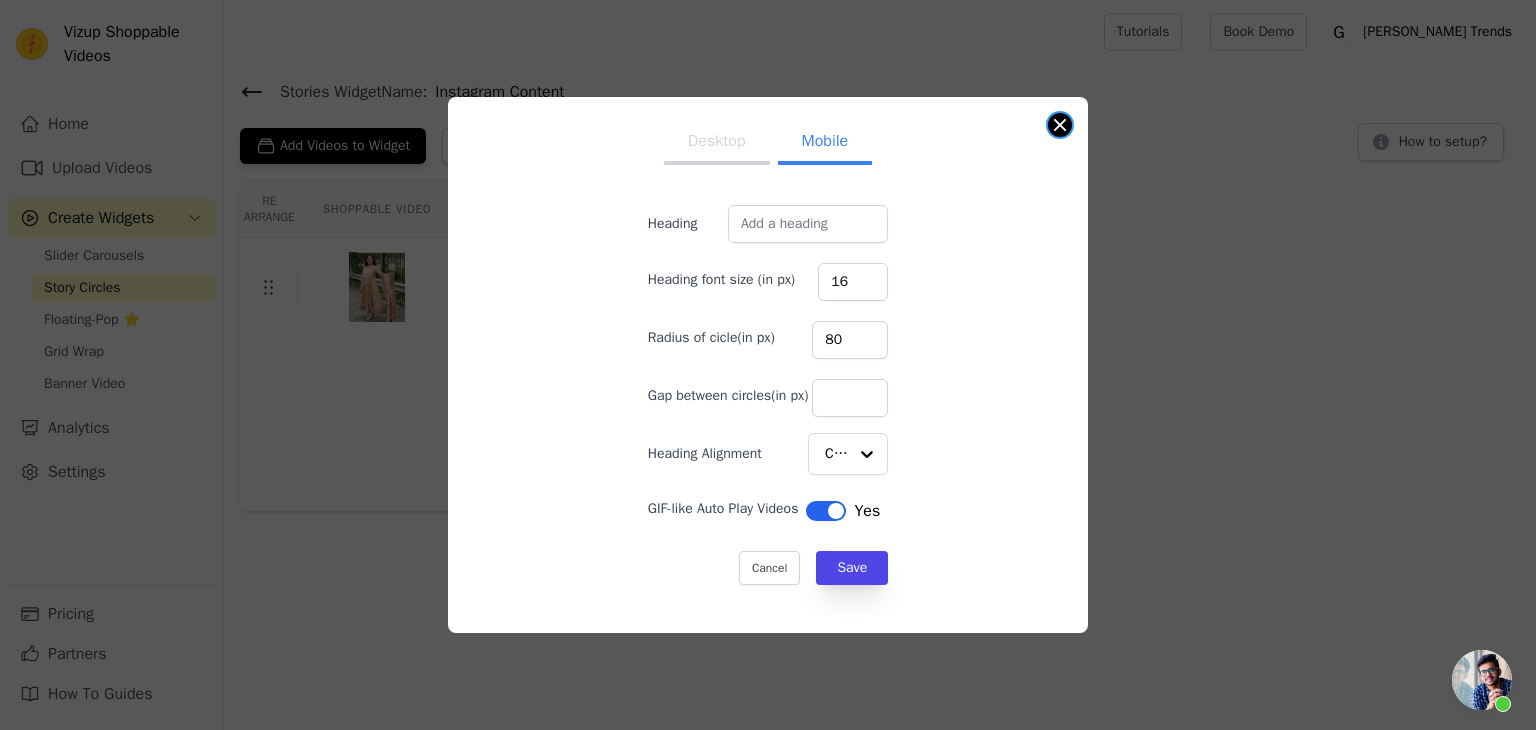 click at bounding box center (1060, 125) 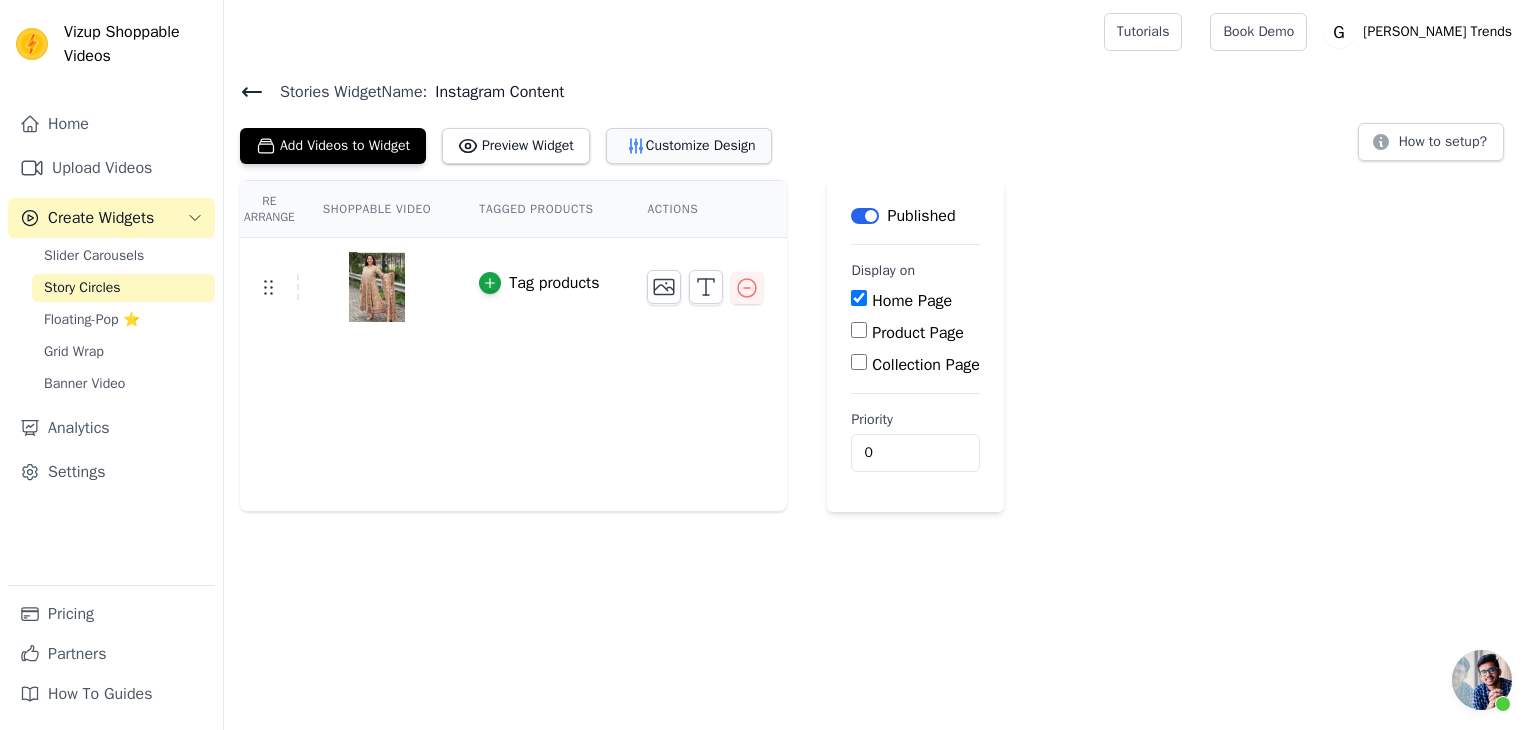 click on "Customize Design" at bounding box center (689, 146) 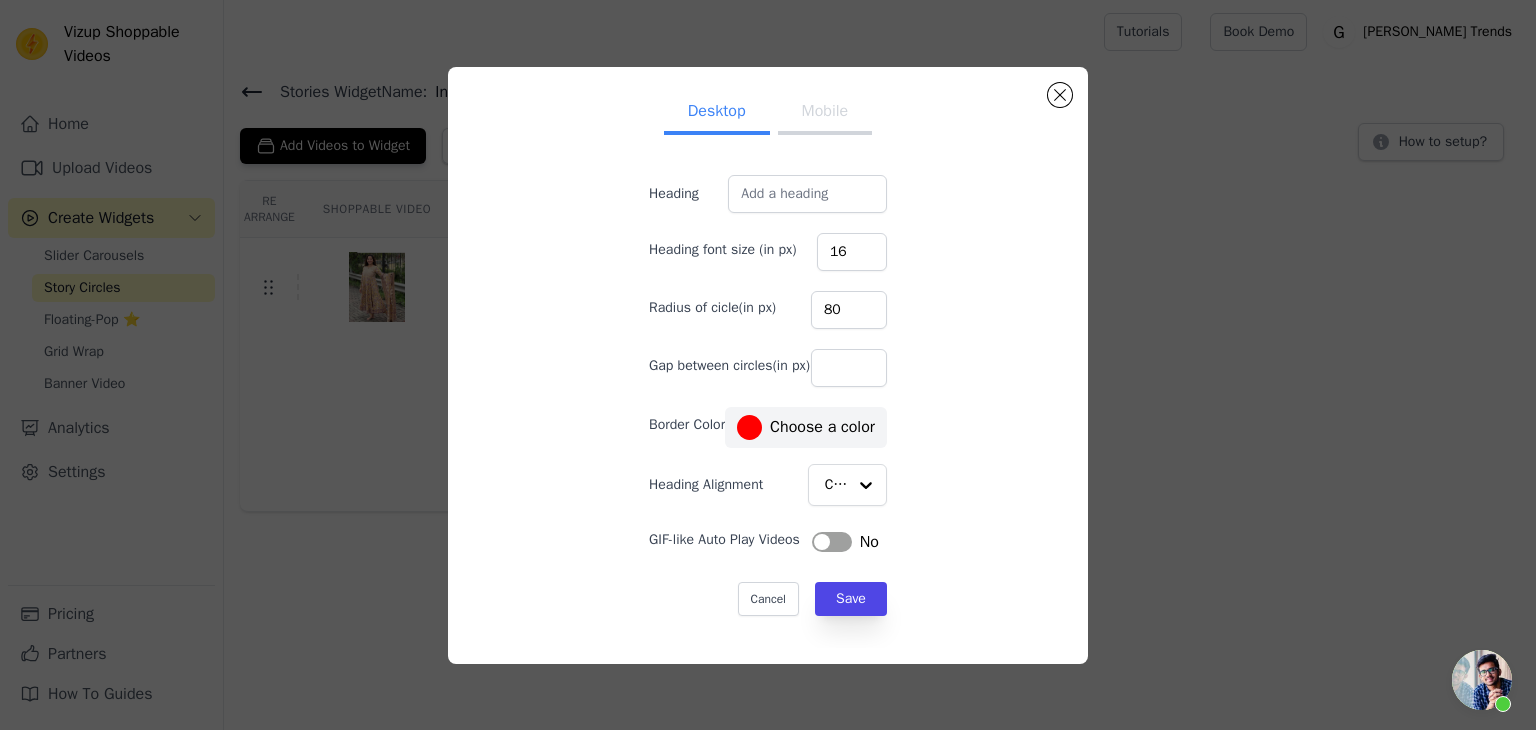 click on "Label" at bounding box center (832, 542) 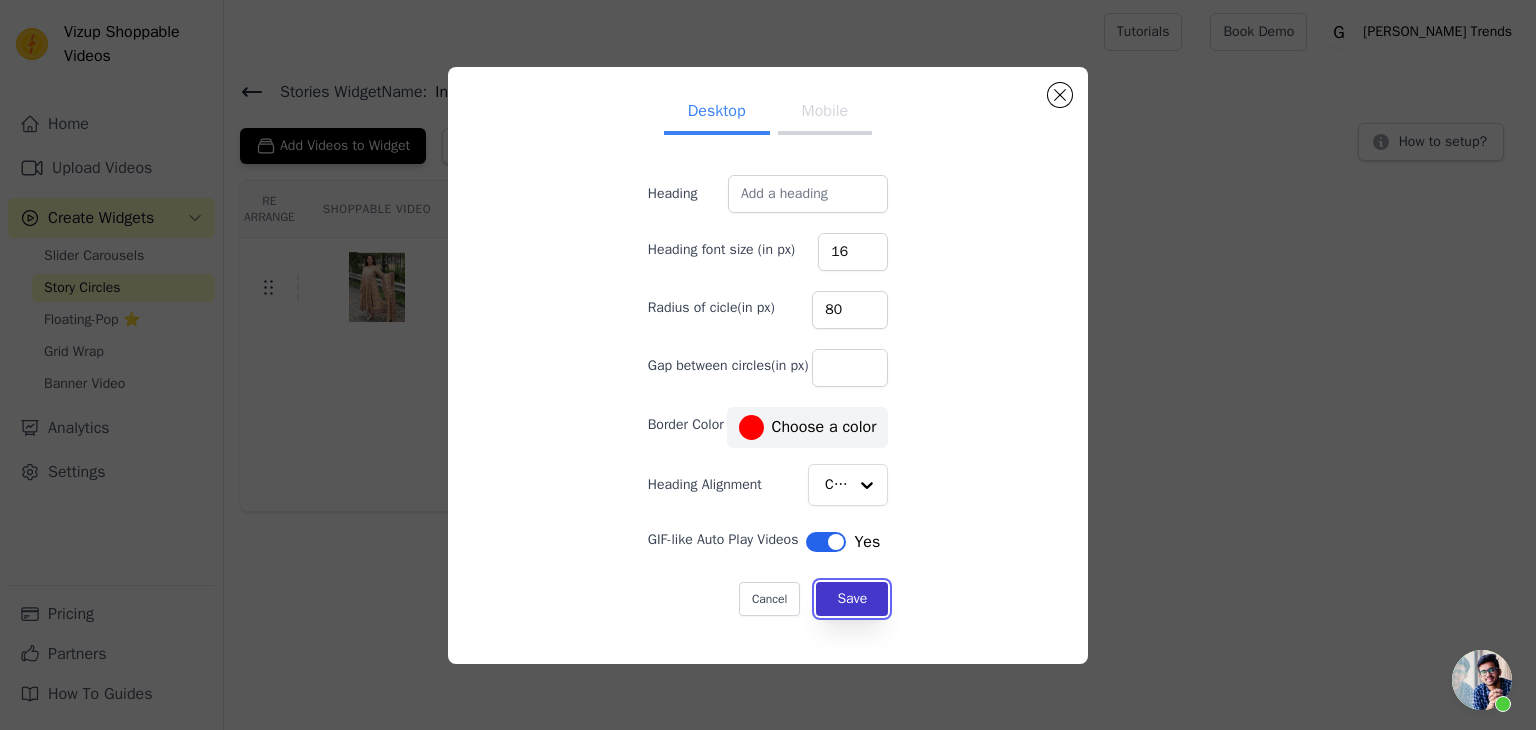 click on "Save" at bounding box center (852, 599) 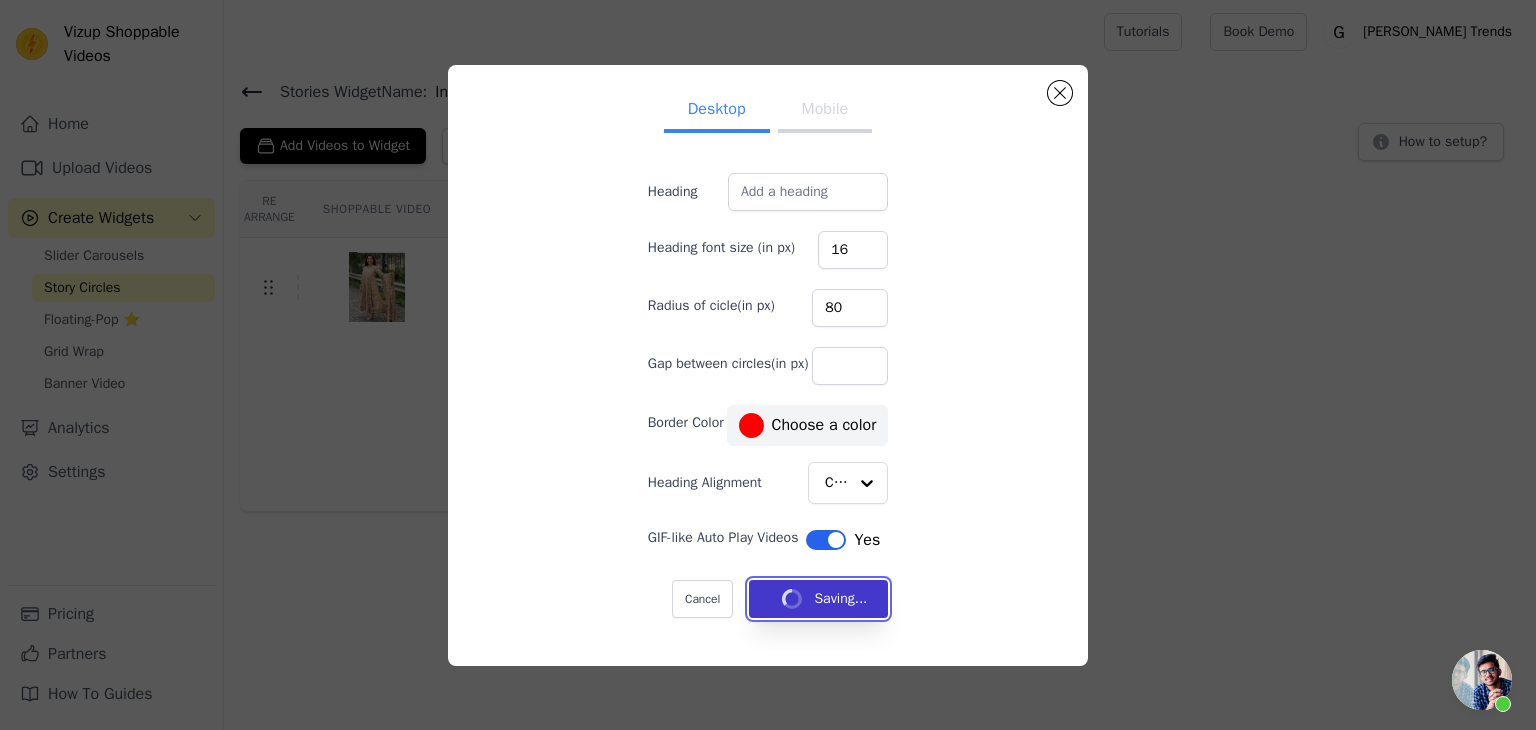type 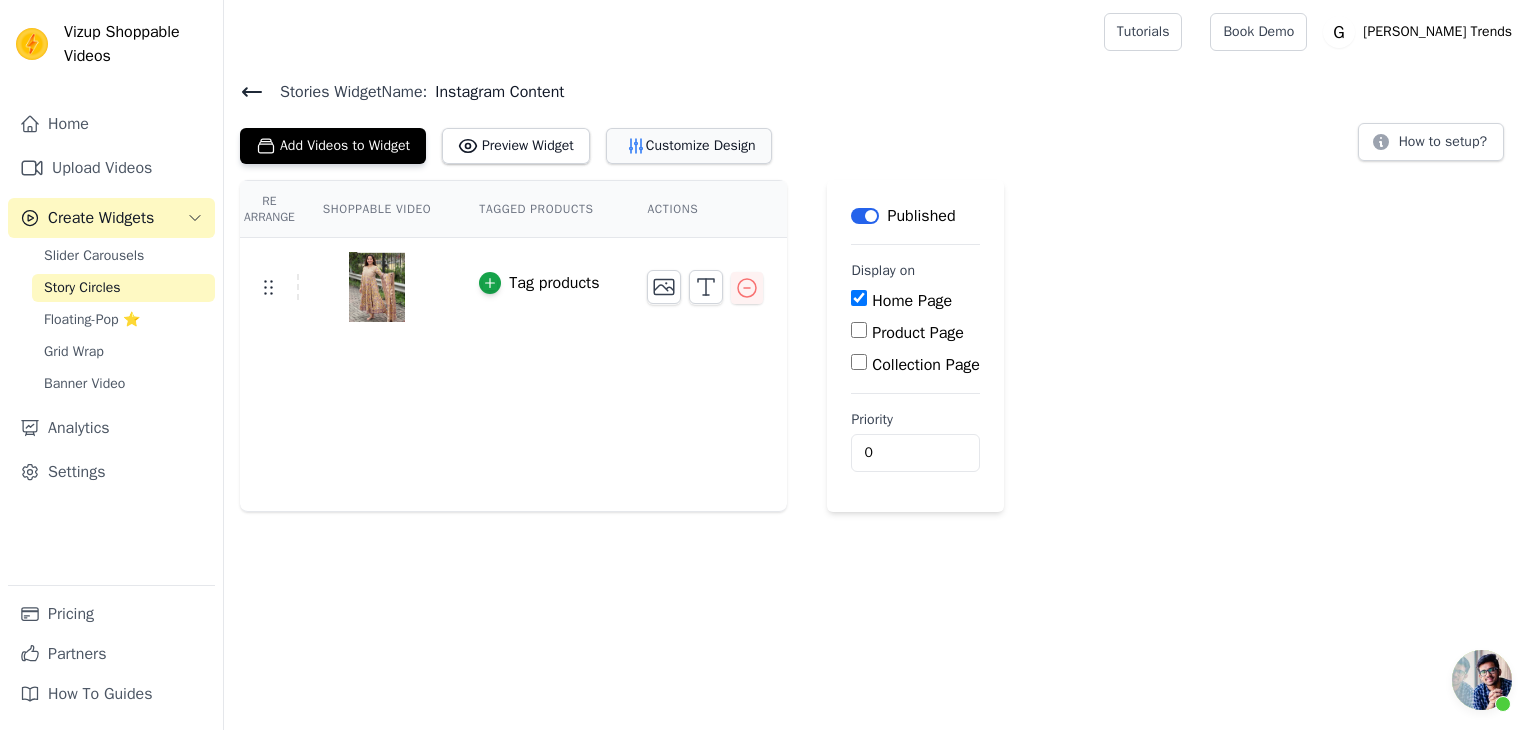 click on "Customize Design" at bounding box center [689, 146] 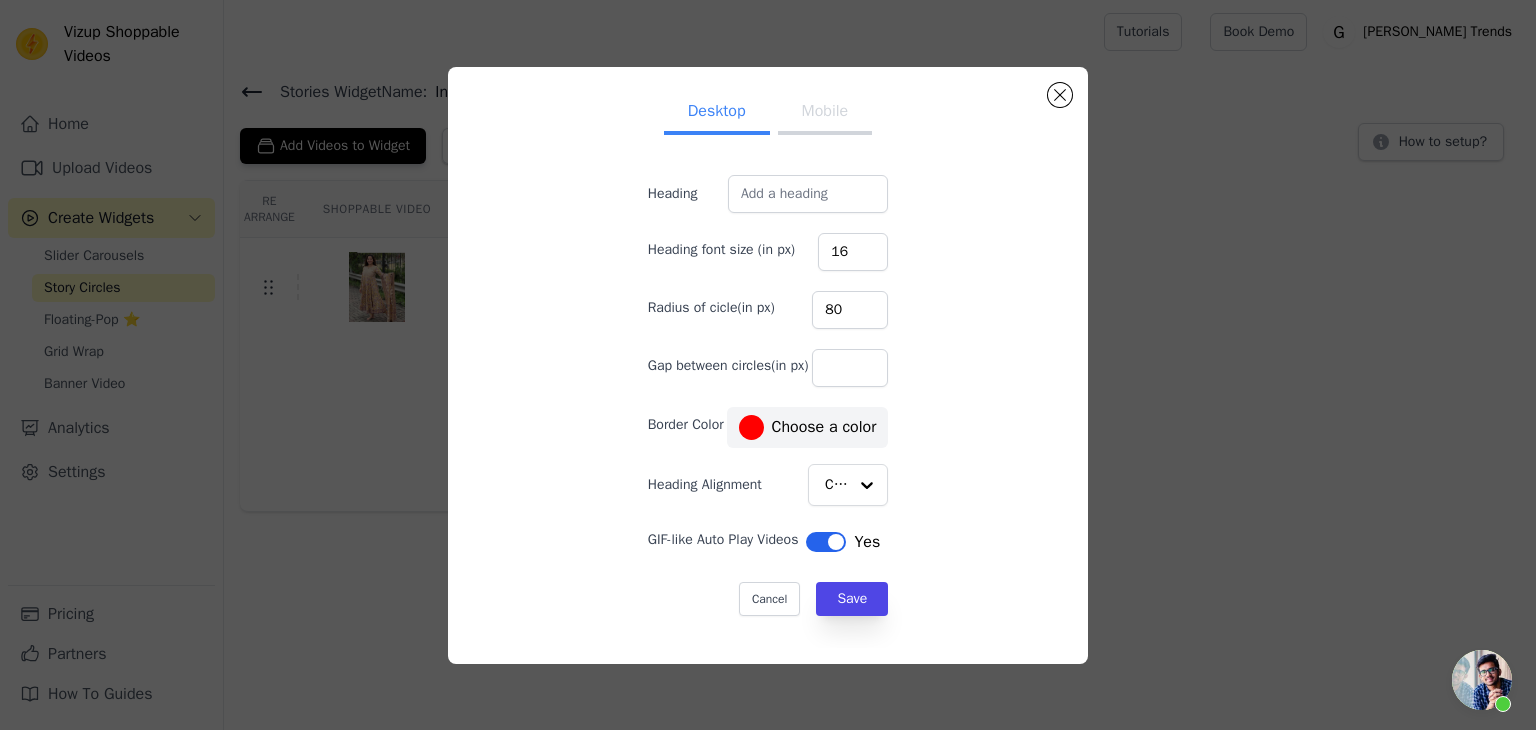 click on "Label" at bounding box center (826, 542) 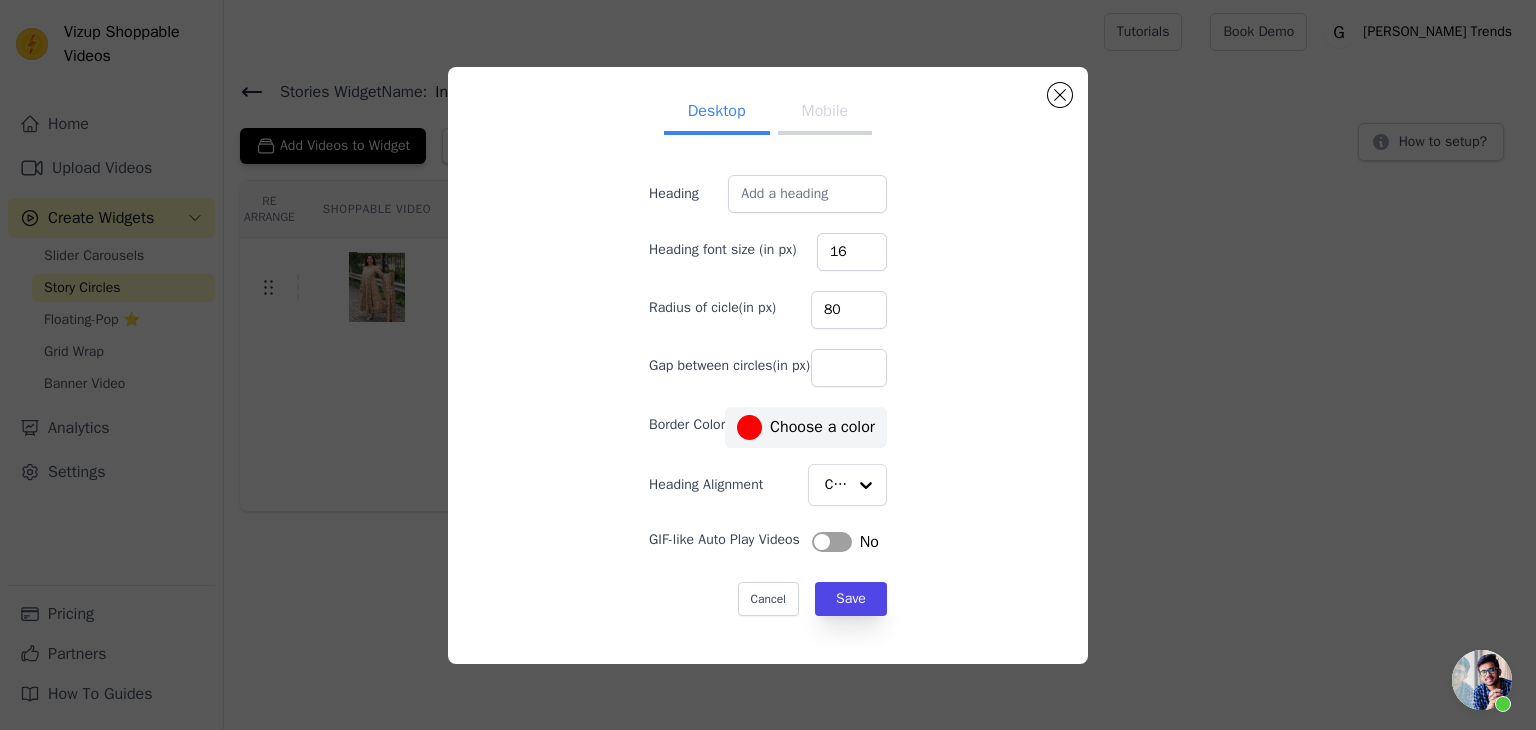 click on "Mobile" at bounding box center (825, 113) 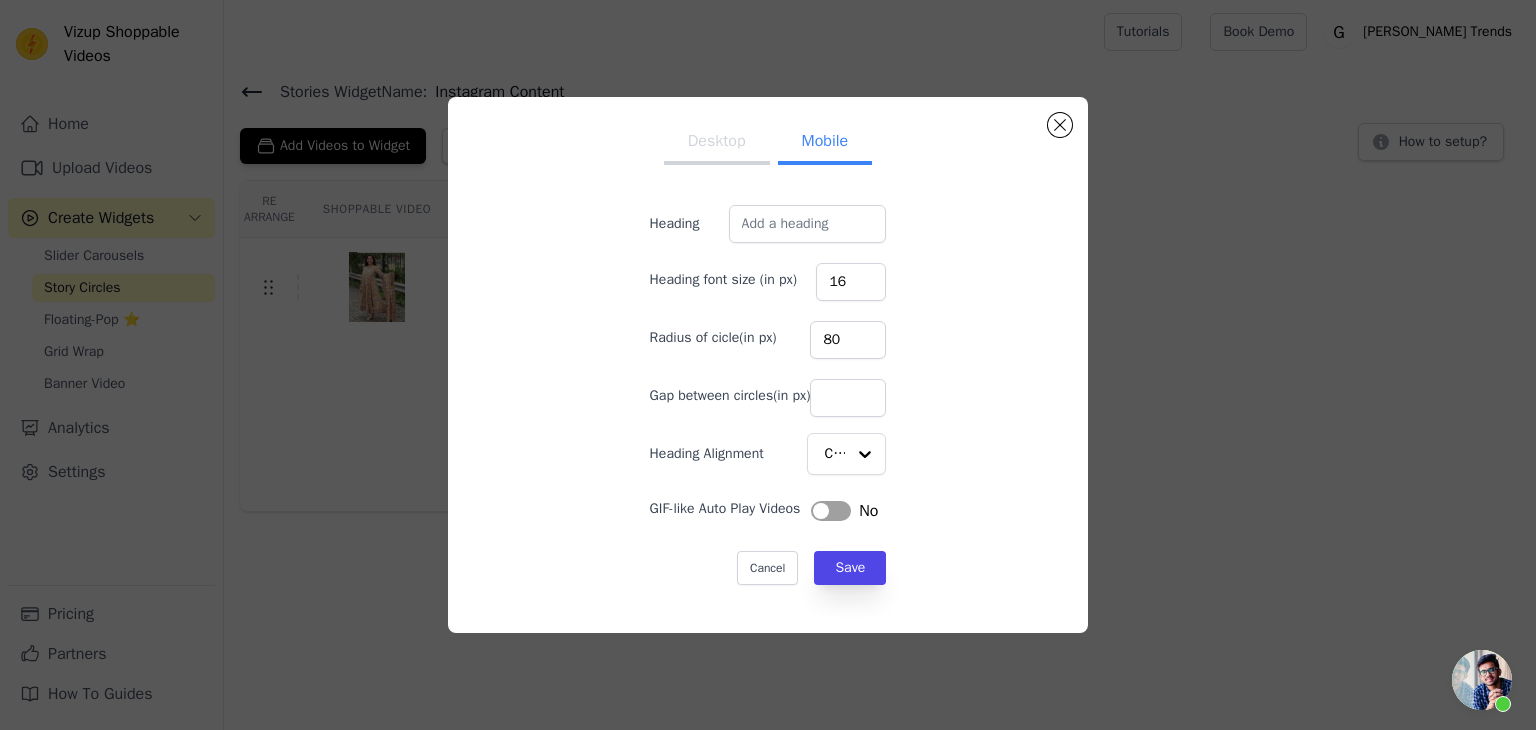 click on "Desktop" at bounding box center [717, 143] 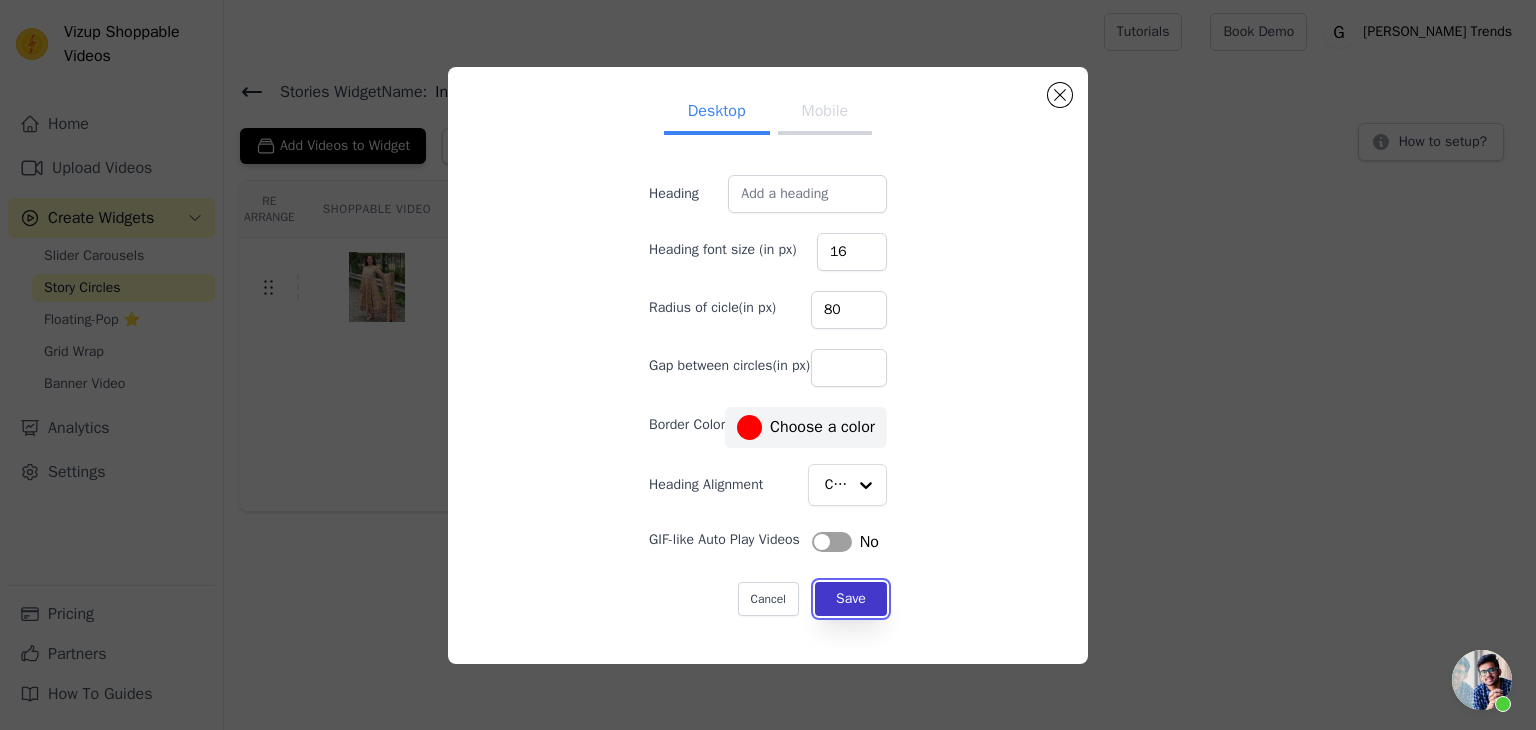 click on "Save" at bounding box center [851, 599] 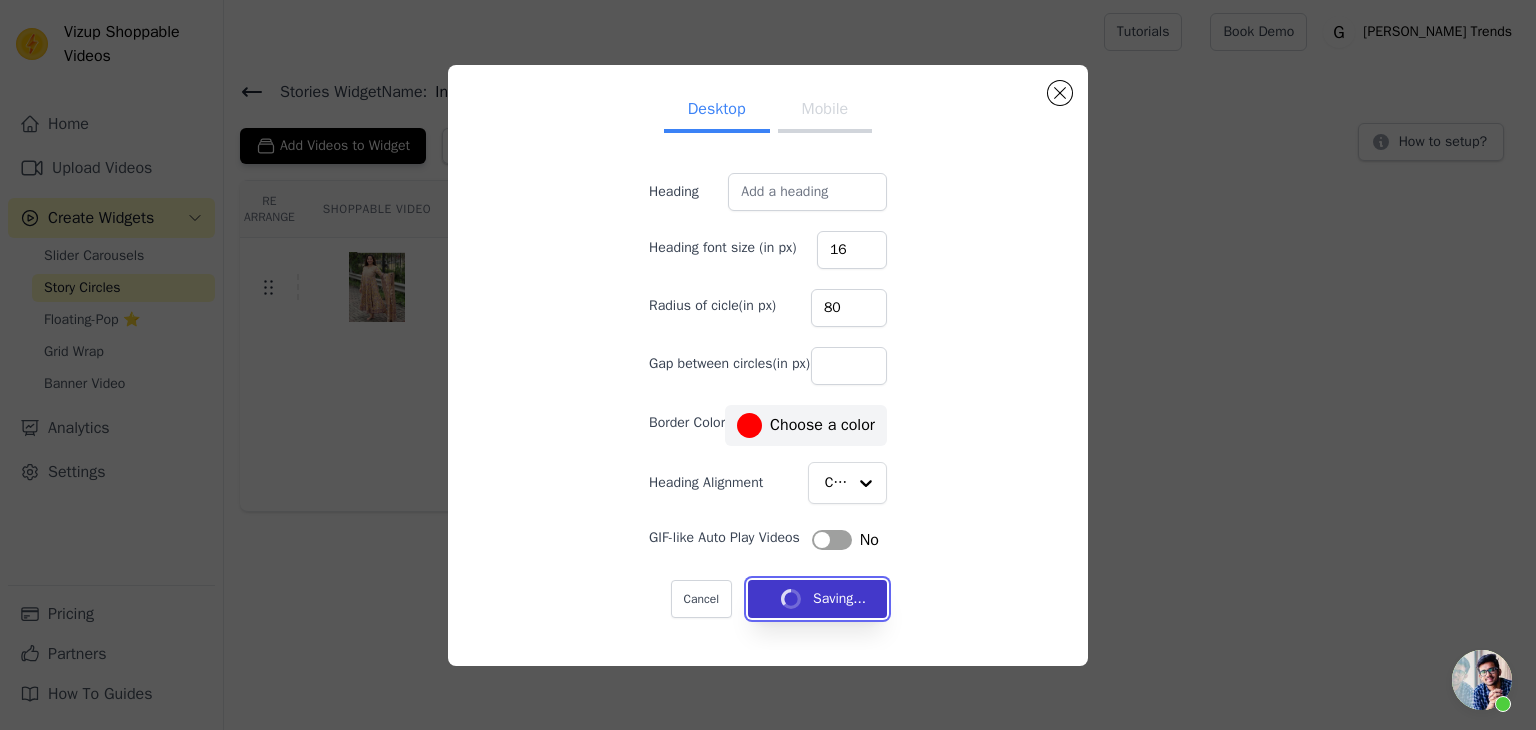 type 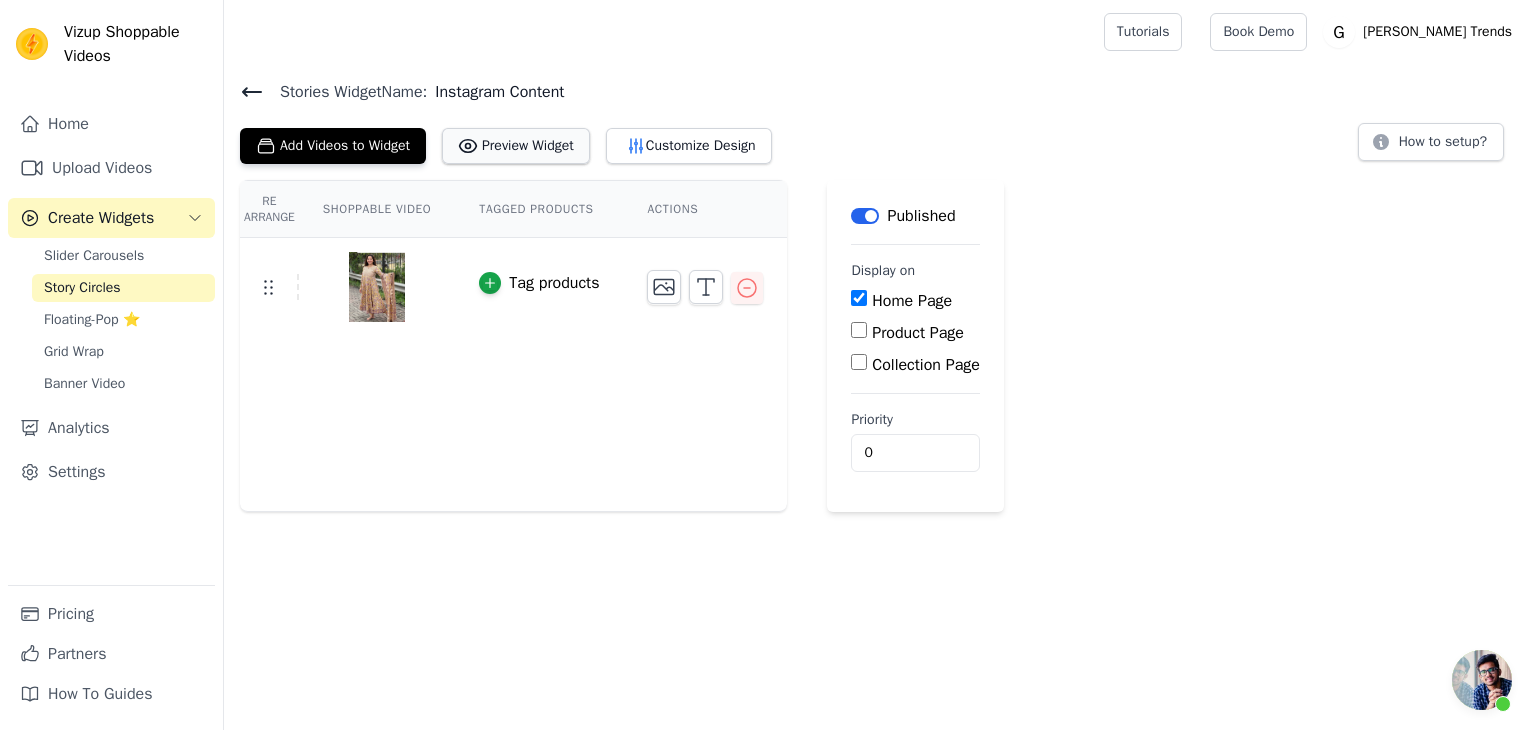 click on "Preview Widget" at bounding box center (516, 146) 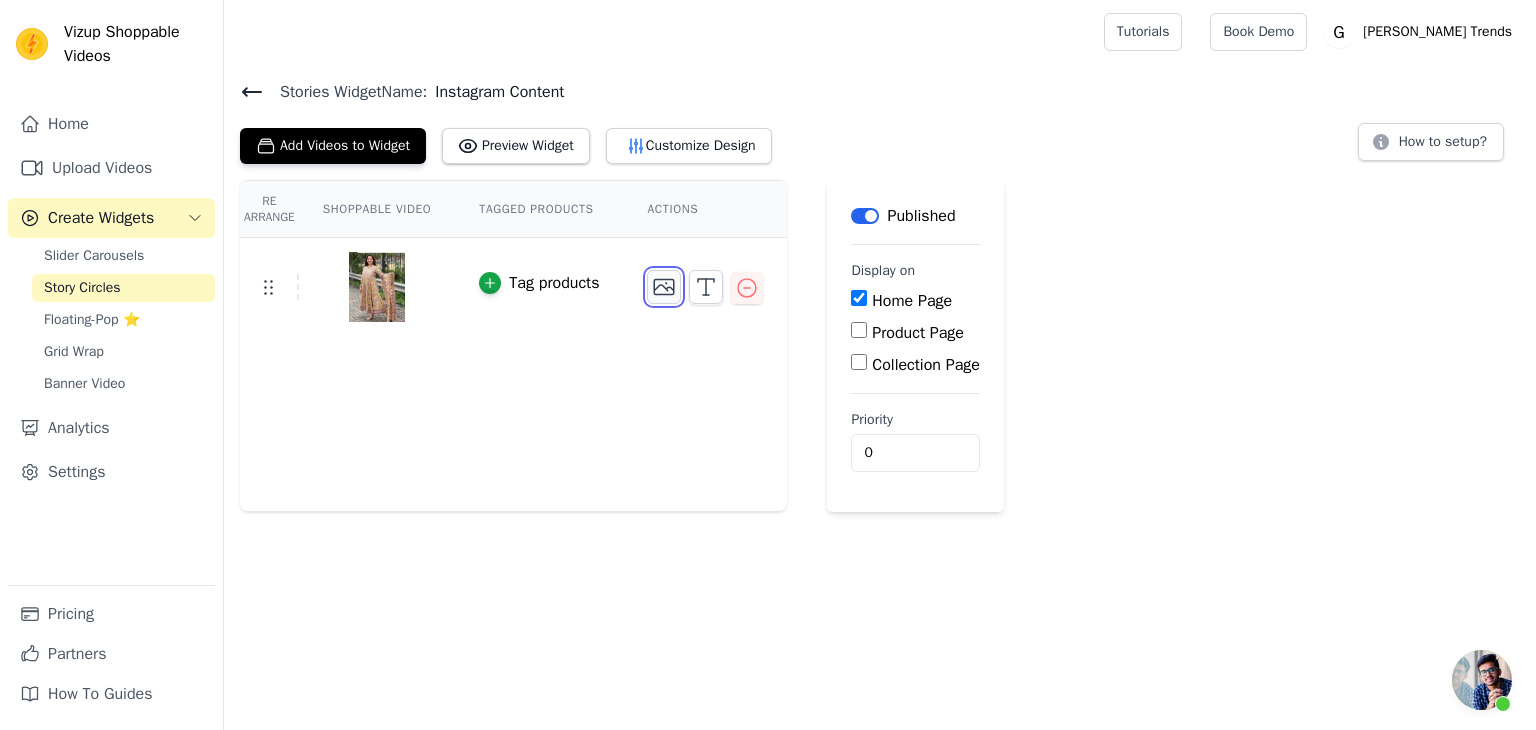 click 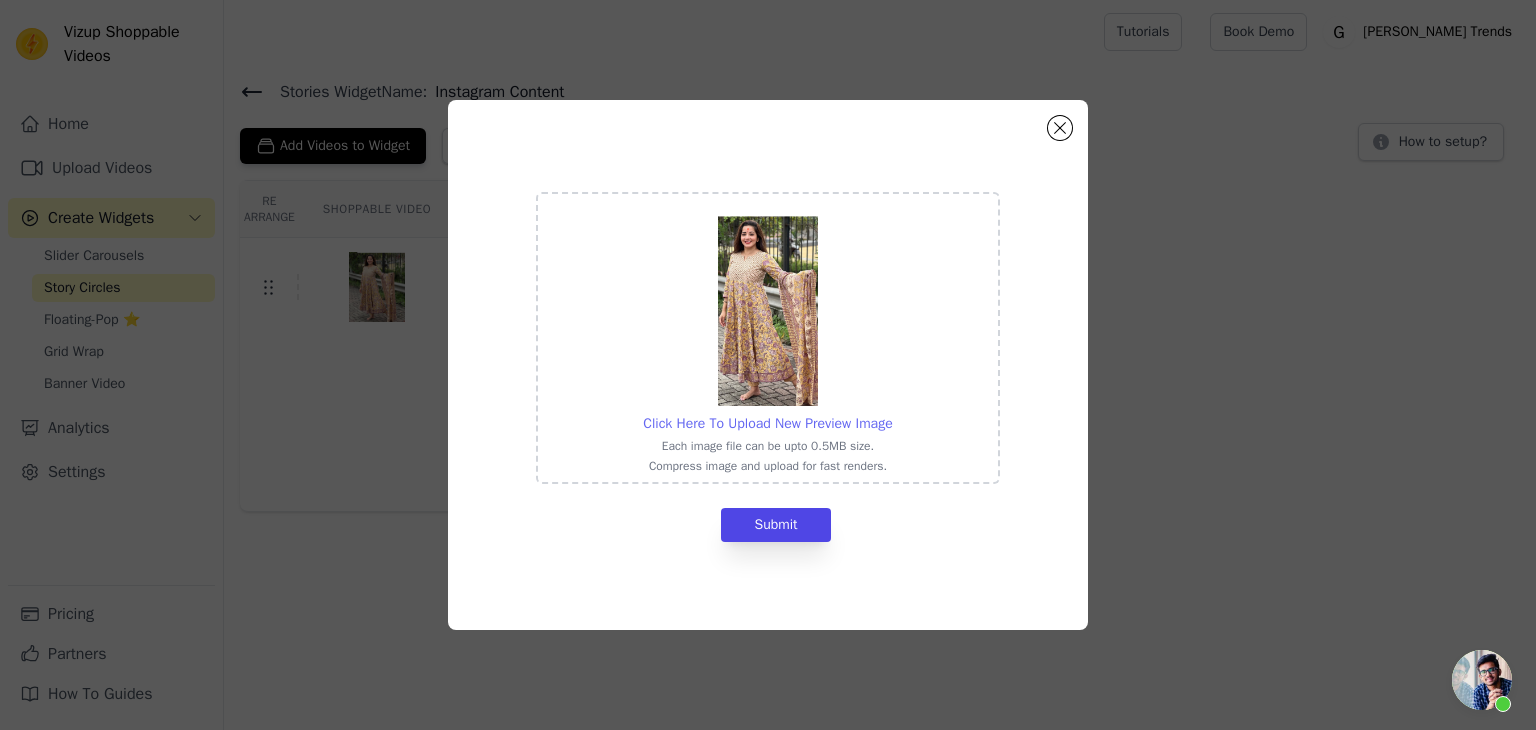 click on "Click Here To Upload New Preview Image" at bounding box center [767, 423] 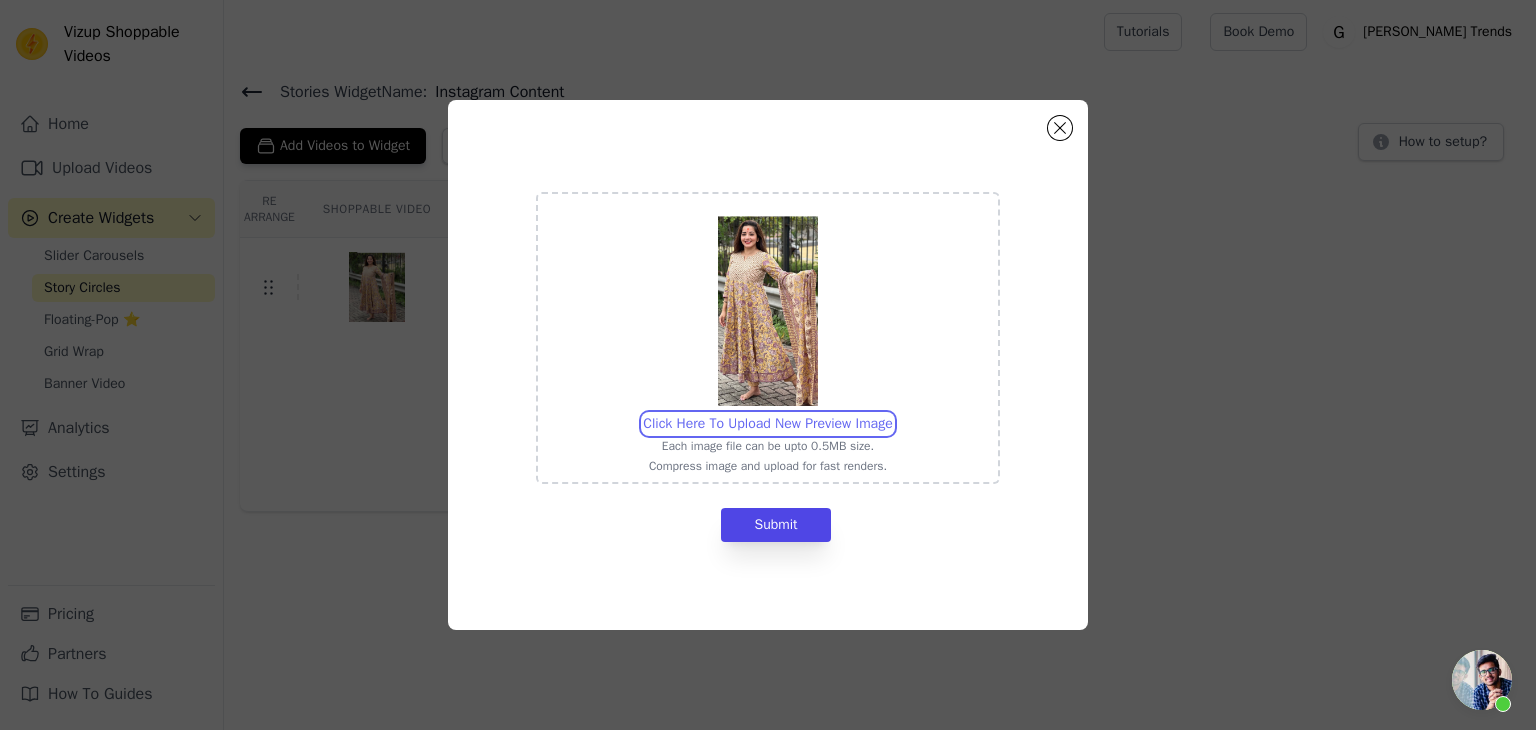 click on "Click Here To Upload New Preview Image     Each image file can be upto 0.5MB size.   Compress image and upload for fast renders." at bounding box center (892, 413) 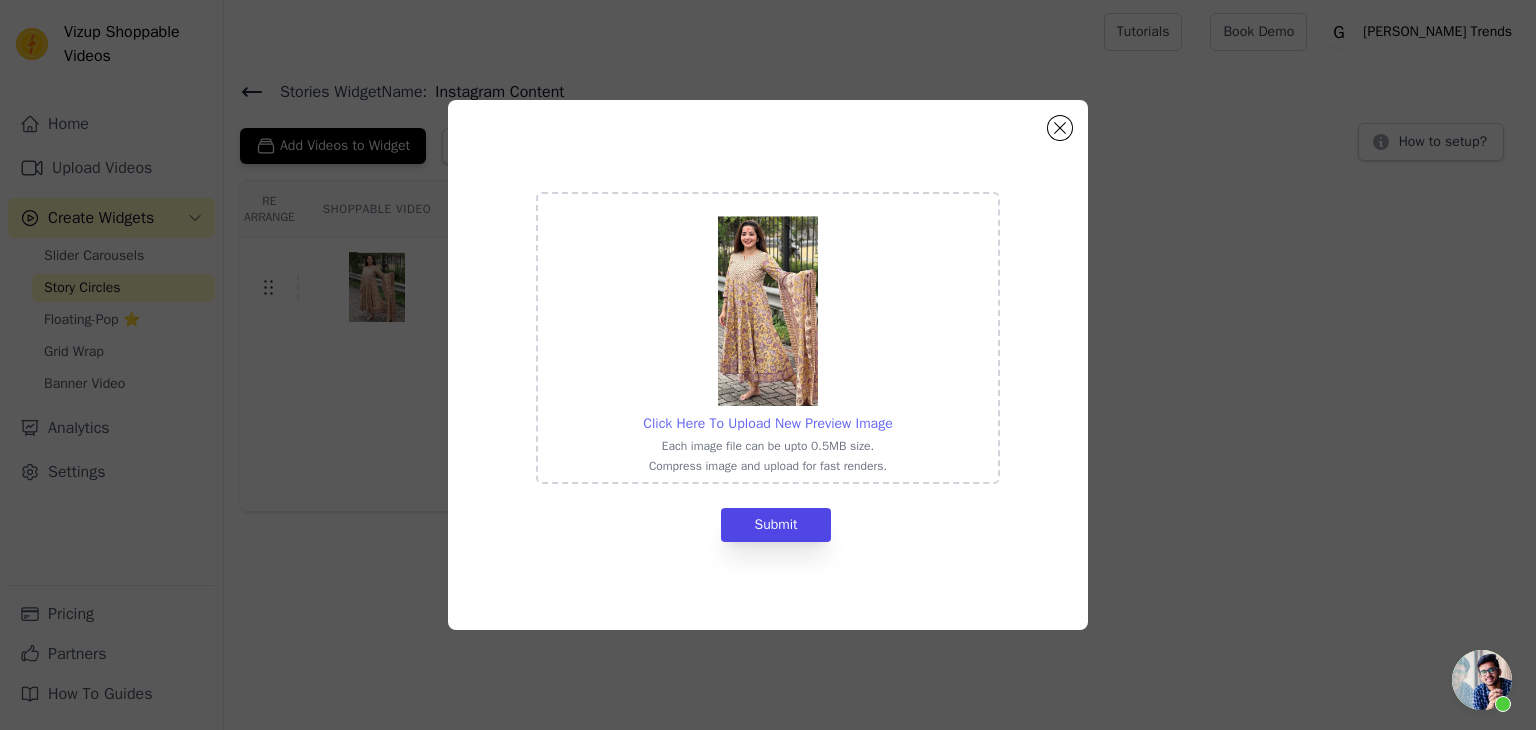 click on "Click Here To Upload New Preview Image" at bounding box center (767, 423) 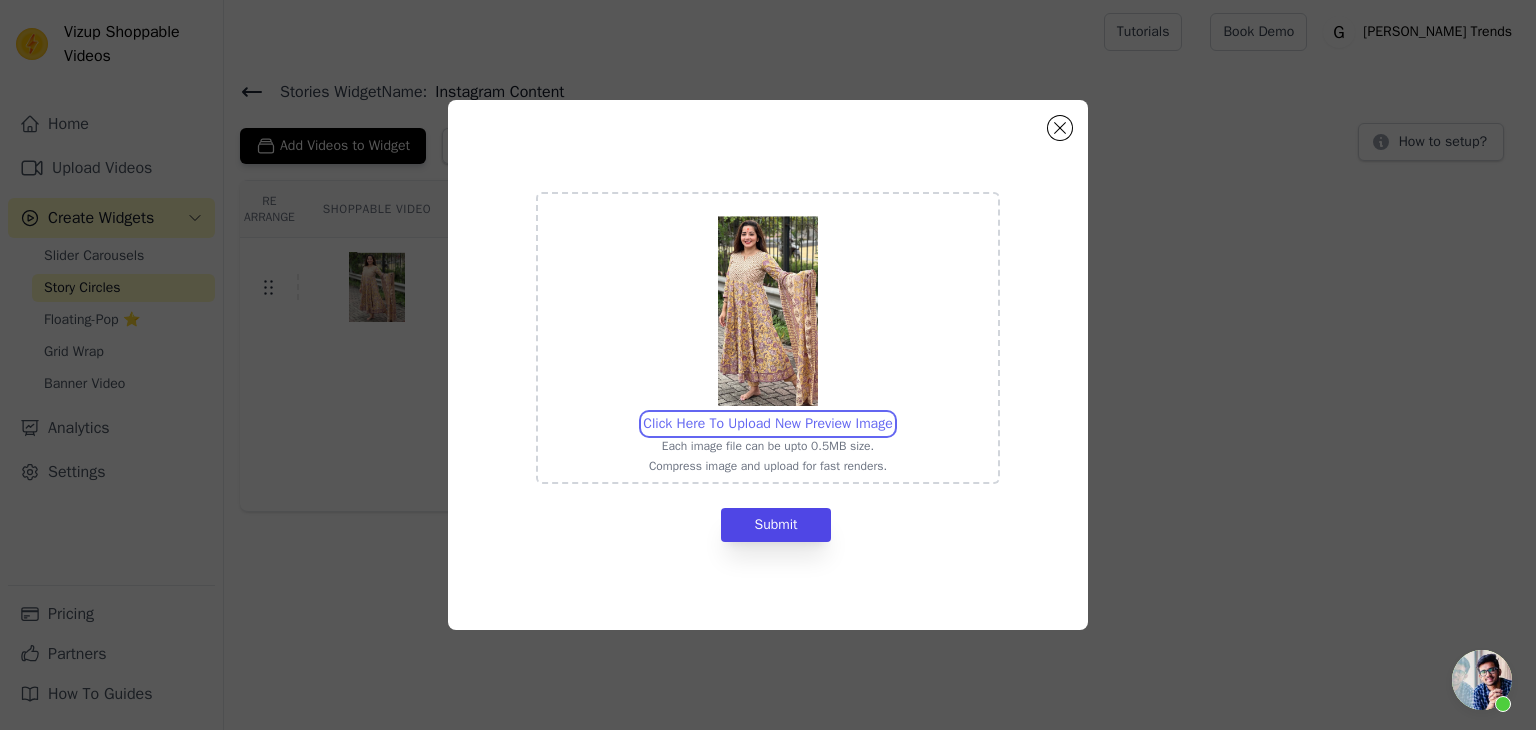 click on "Click Here To Upload New Preview Image     Each image file can be upto 0.5MB size.   Compress image and upload for fast renders." at bounding box center [892, 413] 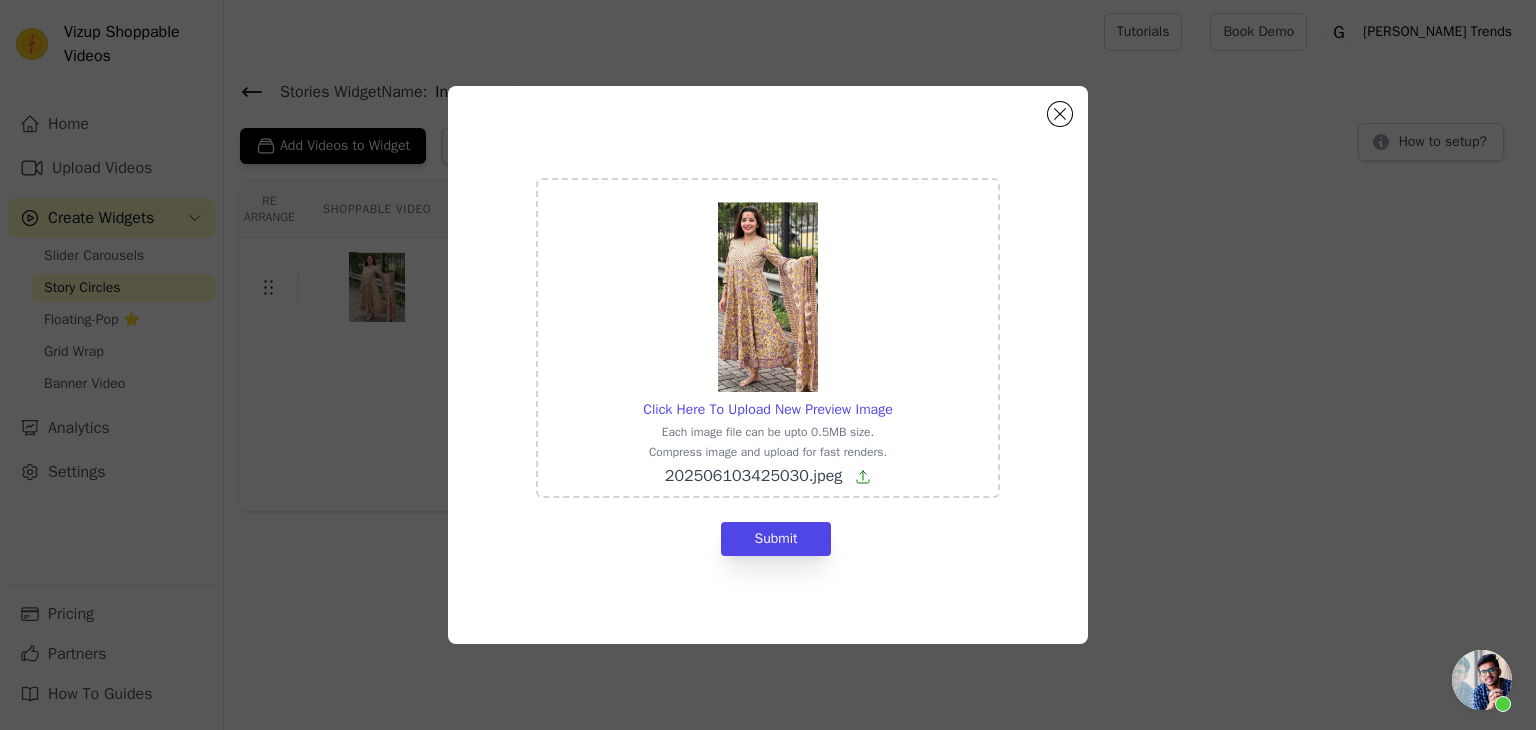 click at bounding box center [768, 296] 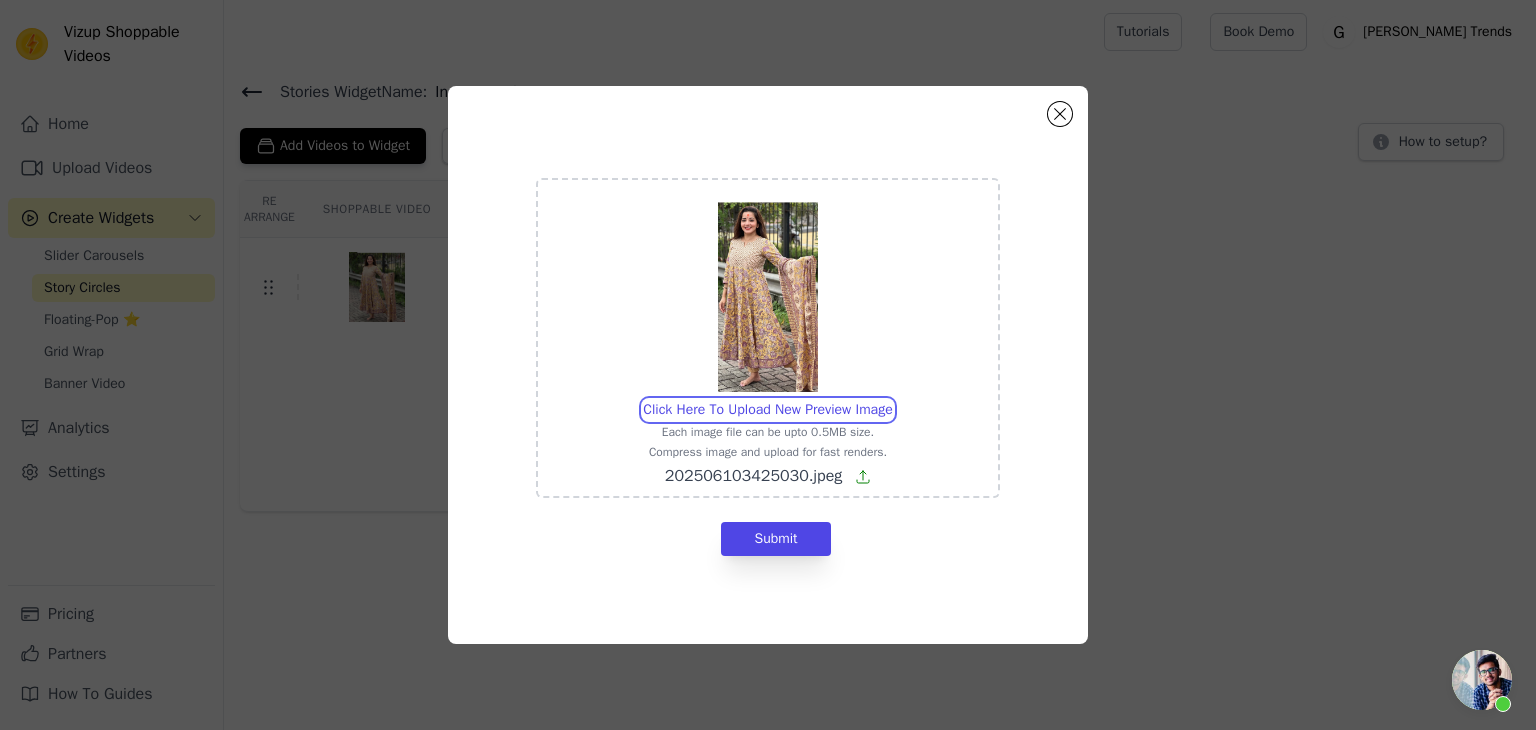 click on "Click Here To Upload New Preview Image     Each image file can be upto 0.5MB size.   Compress image and upload for fast renders.   202506103425030.jpeg" at bounding box center [892, 399] 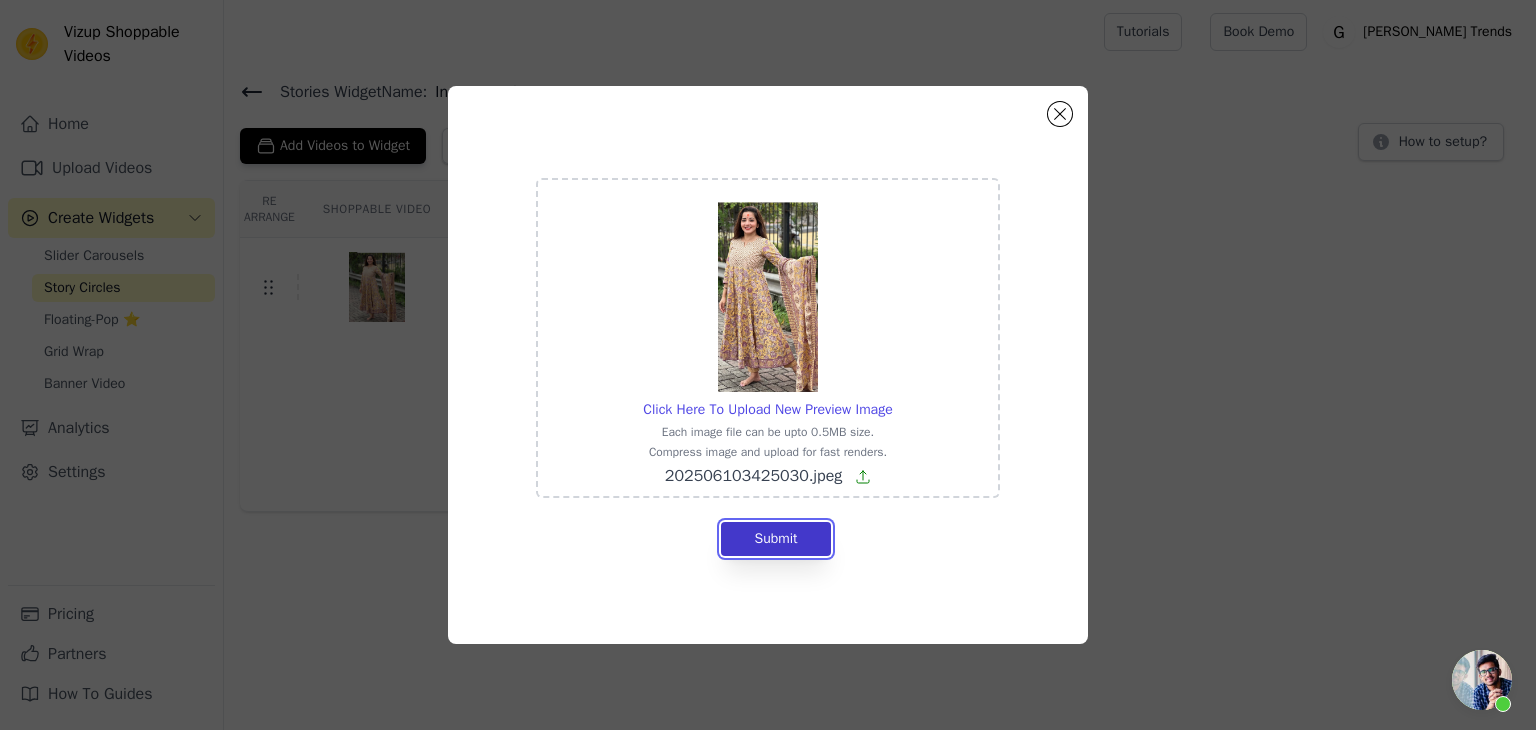click on "Submit" at bounding box center [775, 539] 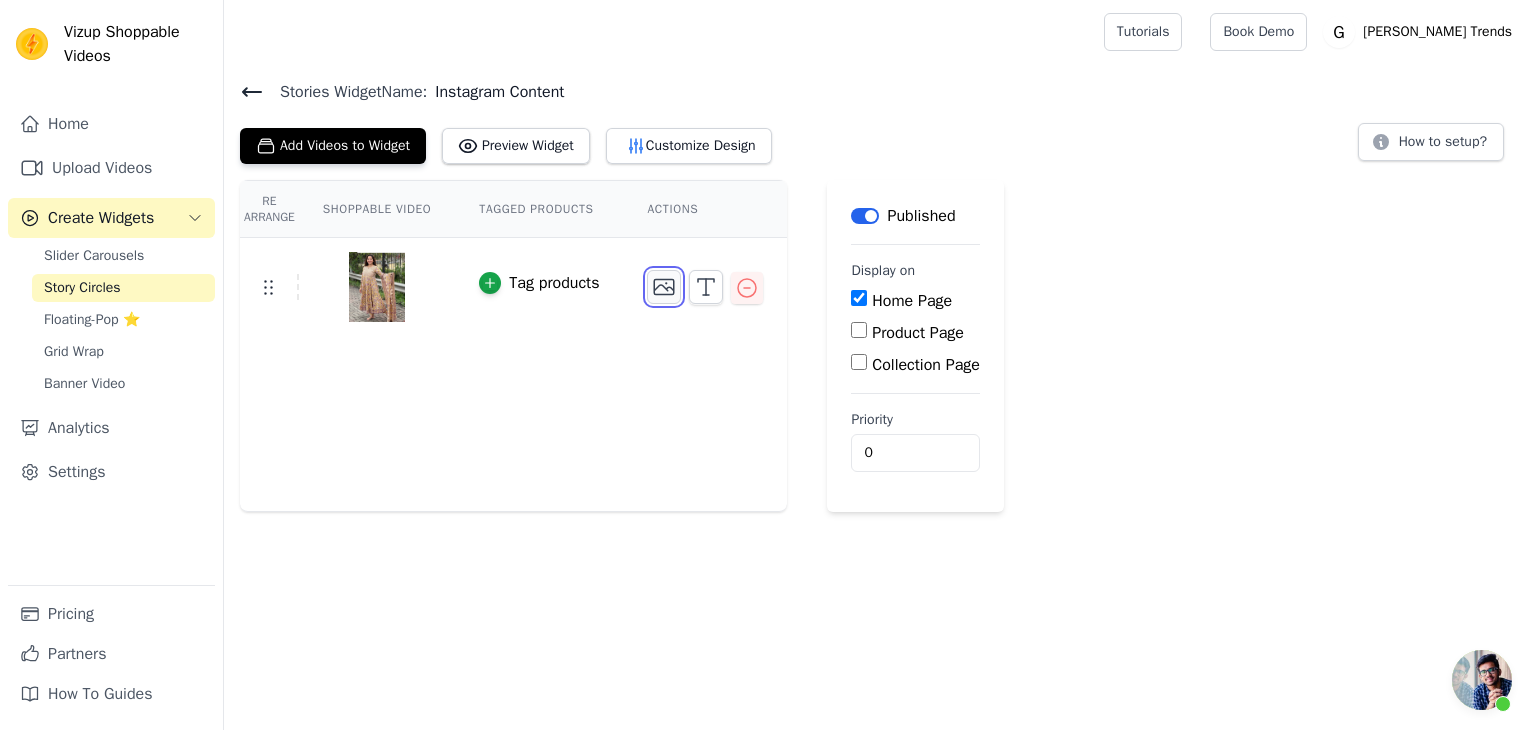click 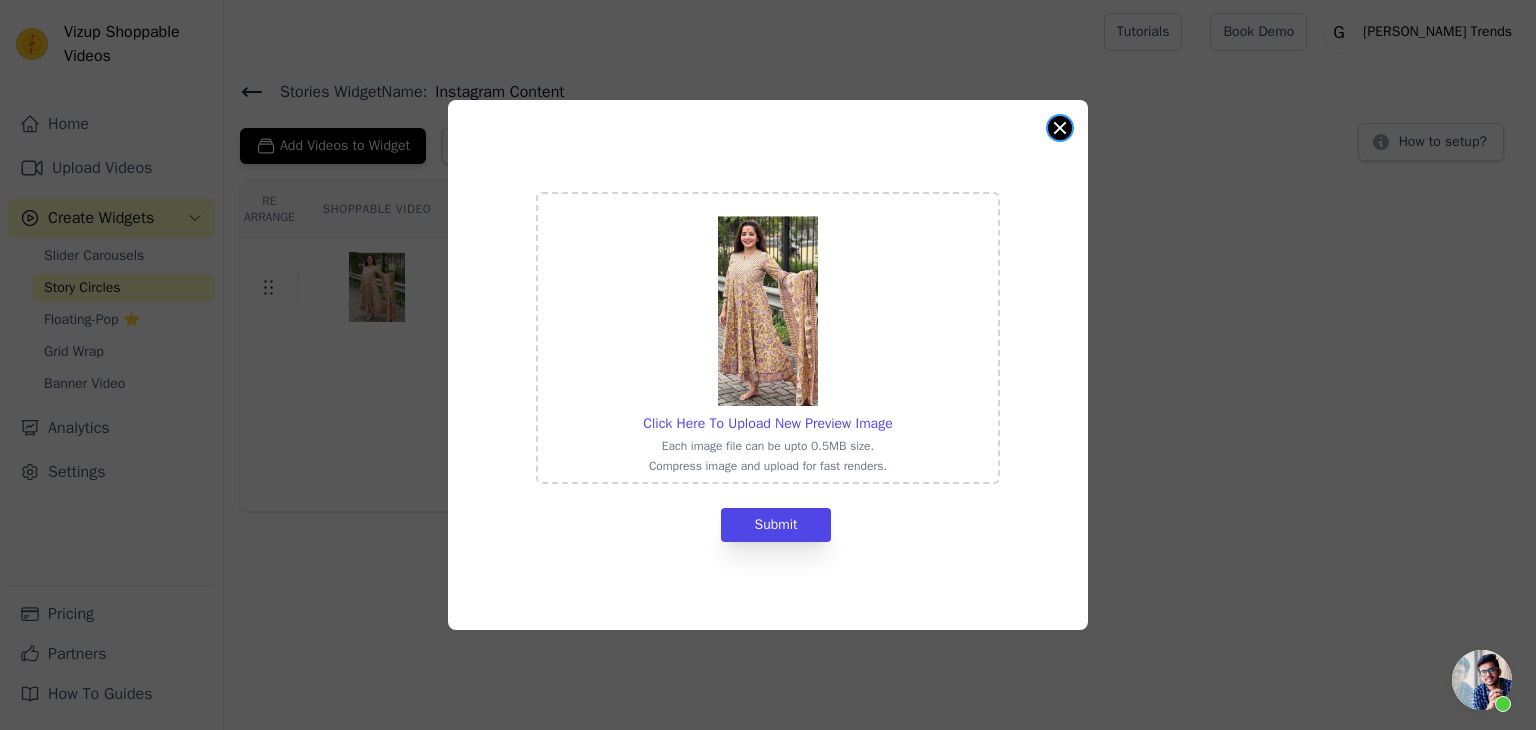 click at bounding box center [1060, 128] 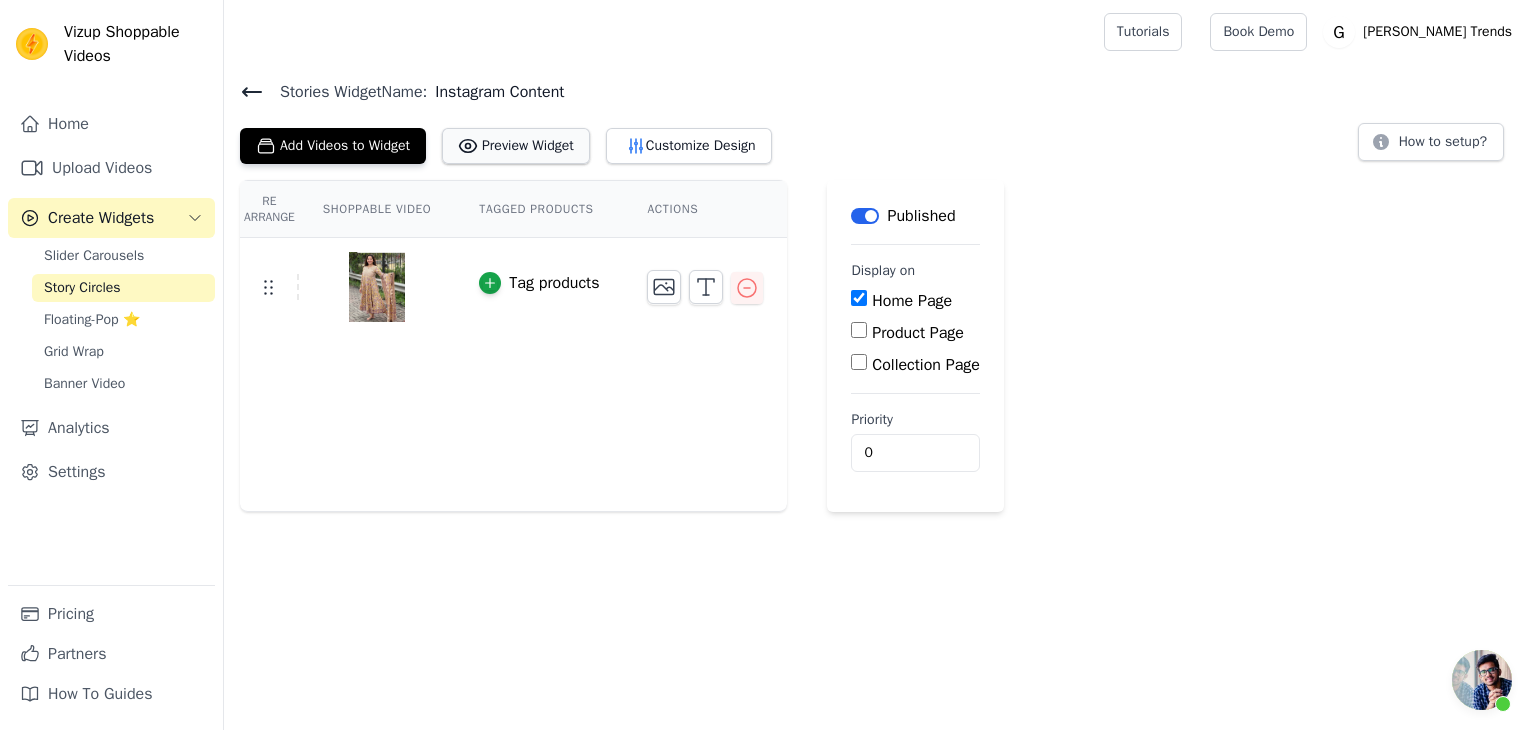 click on "Preview Widget" at bounding box center [516, 146] 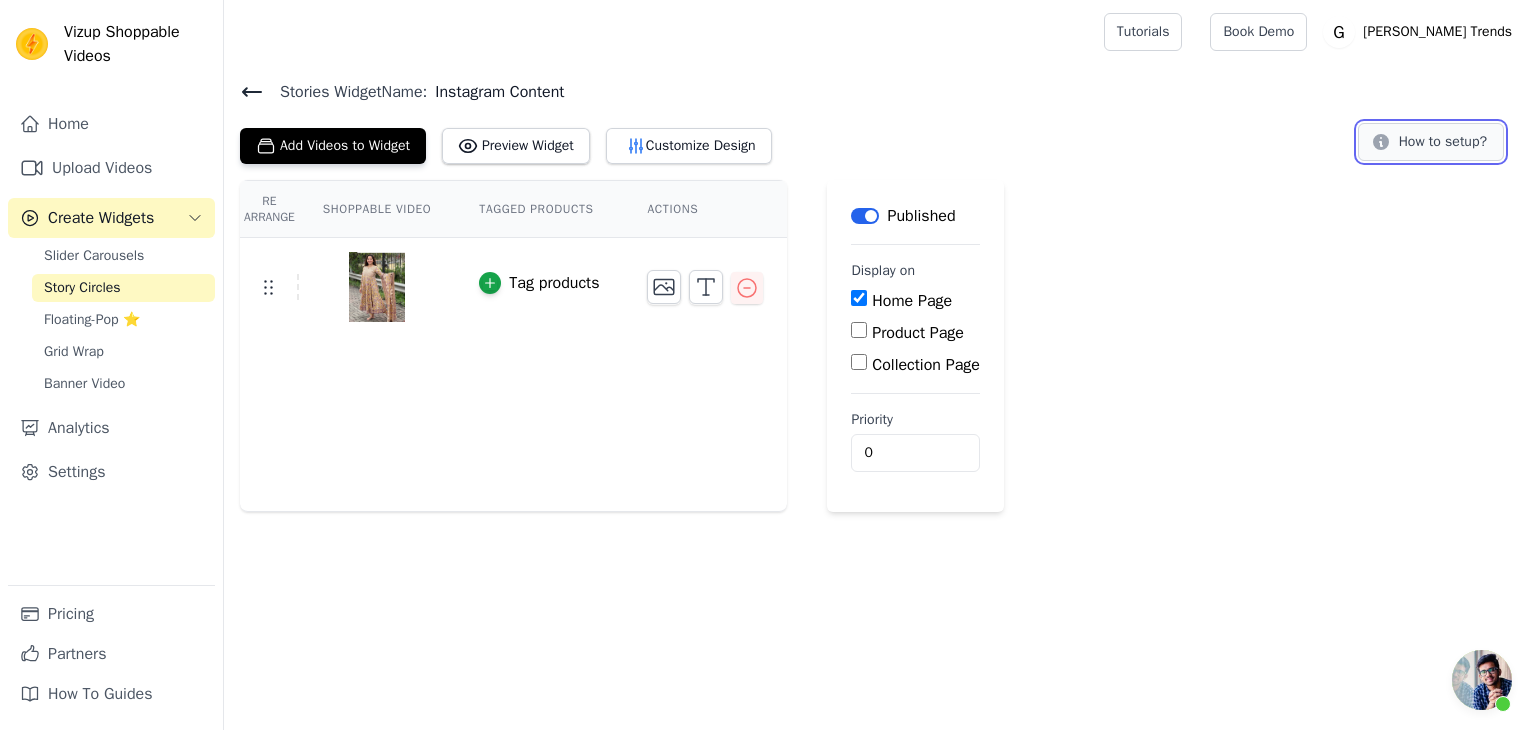 click on "How to setup?" at bounding box center [1431, 142] 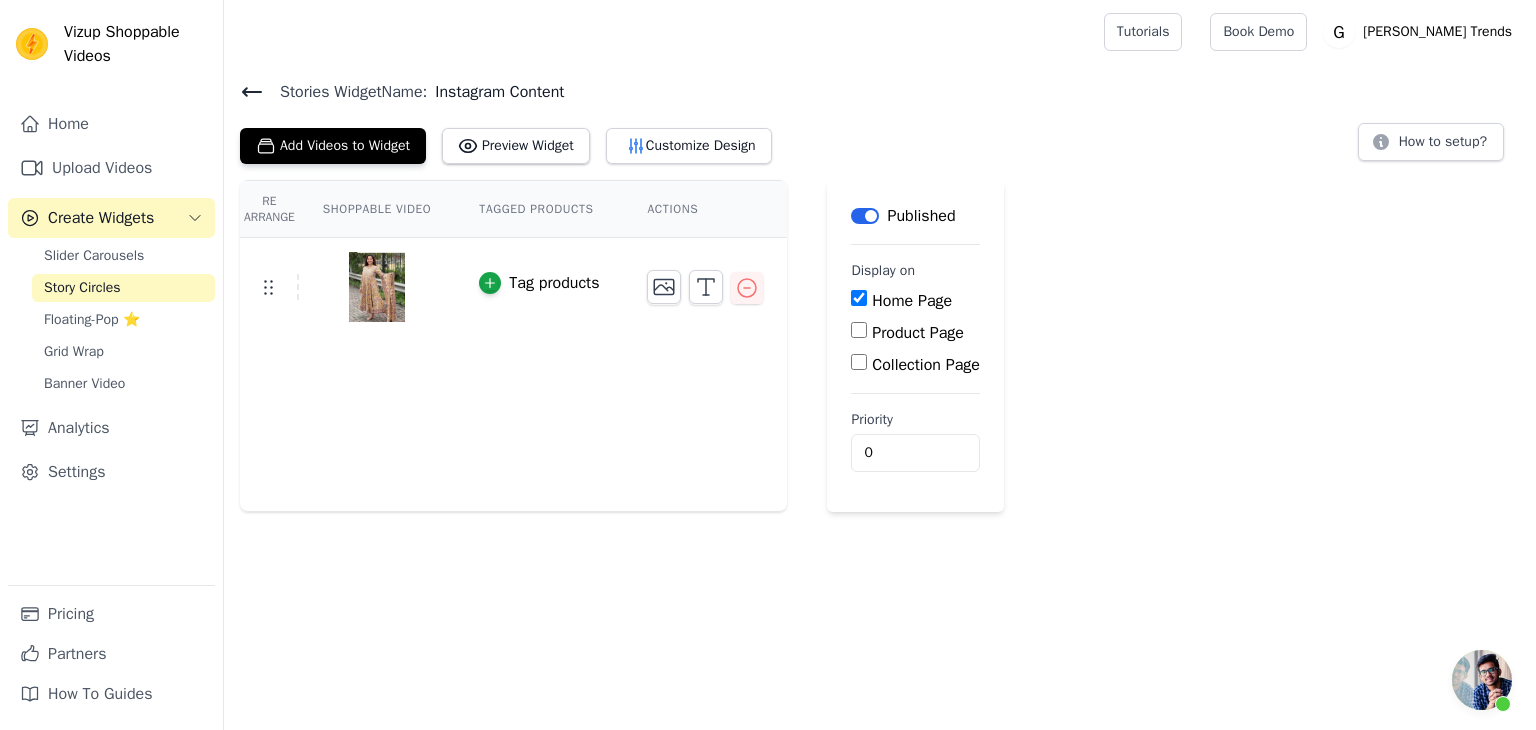click at bounding box center [377, 287] 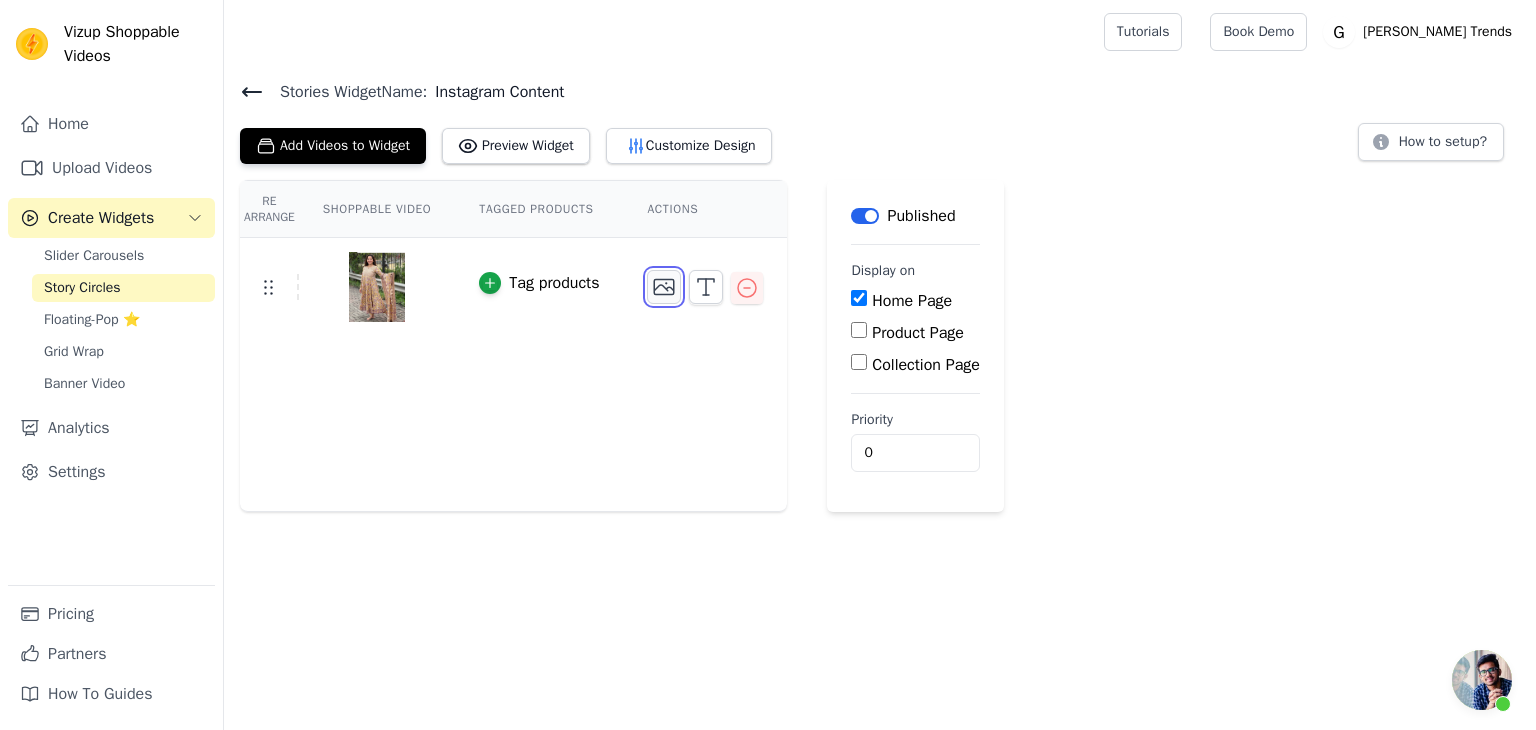 click 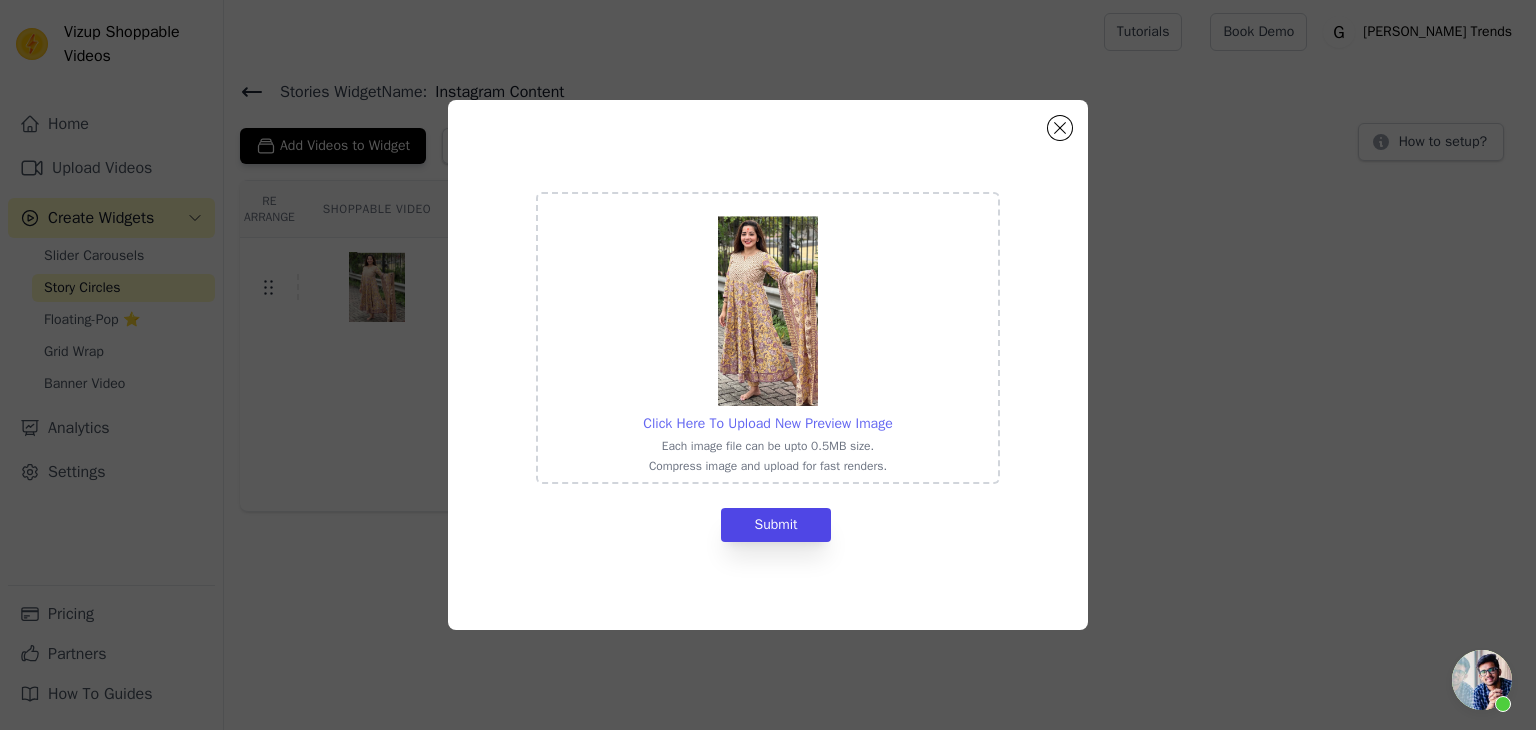 click on "Click Here To Upload New Preview Image" at bounding box center [767, 423] 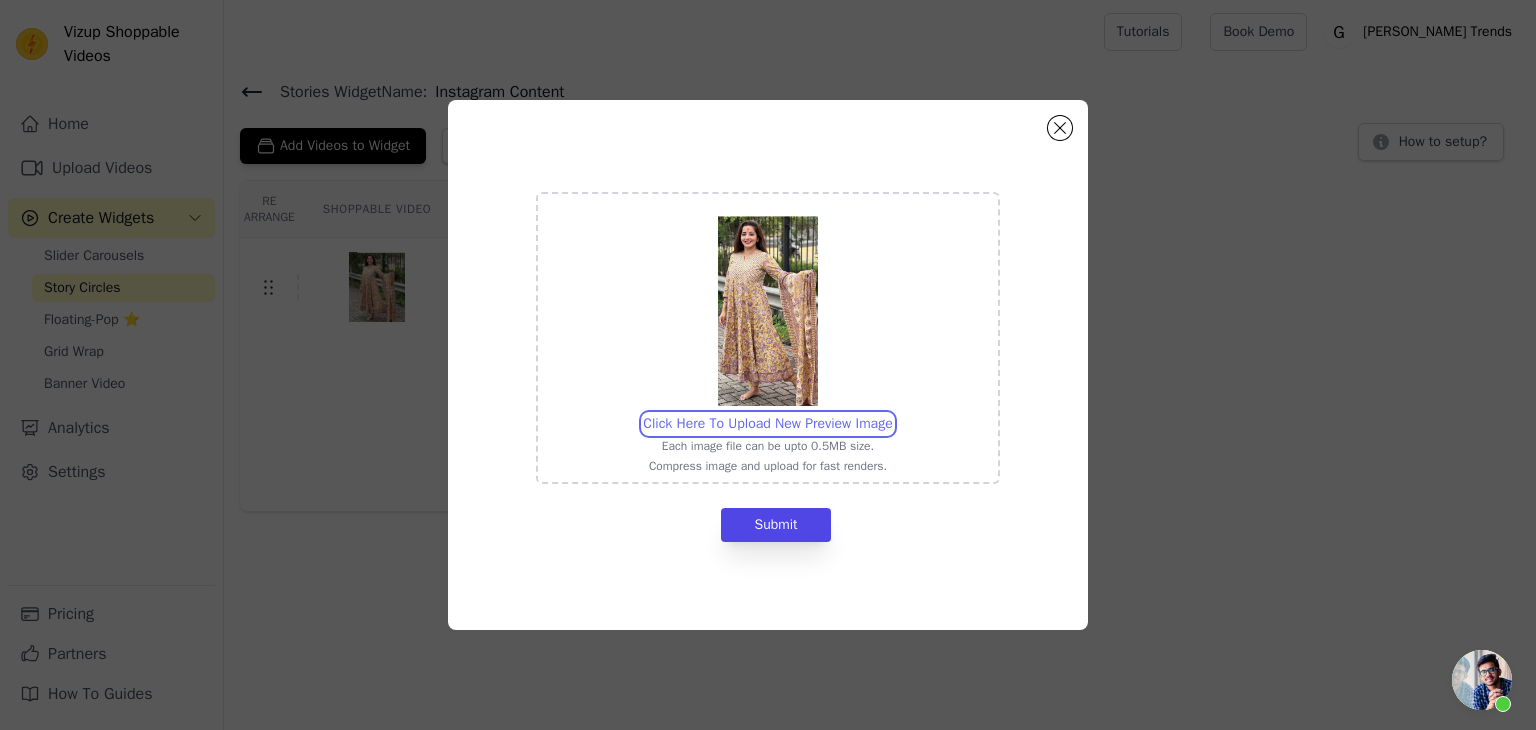 click on "Click Here To Upload New Preview Image     Each image file can be upto 0.5MB size.   Compress image and upload for fast renders." at bounding box center (892, 413) 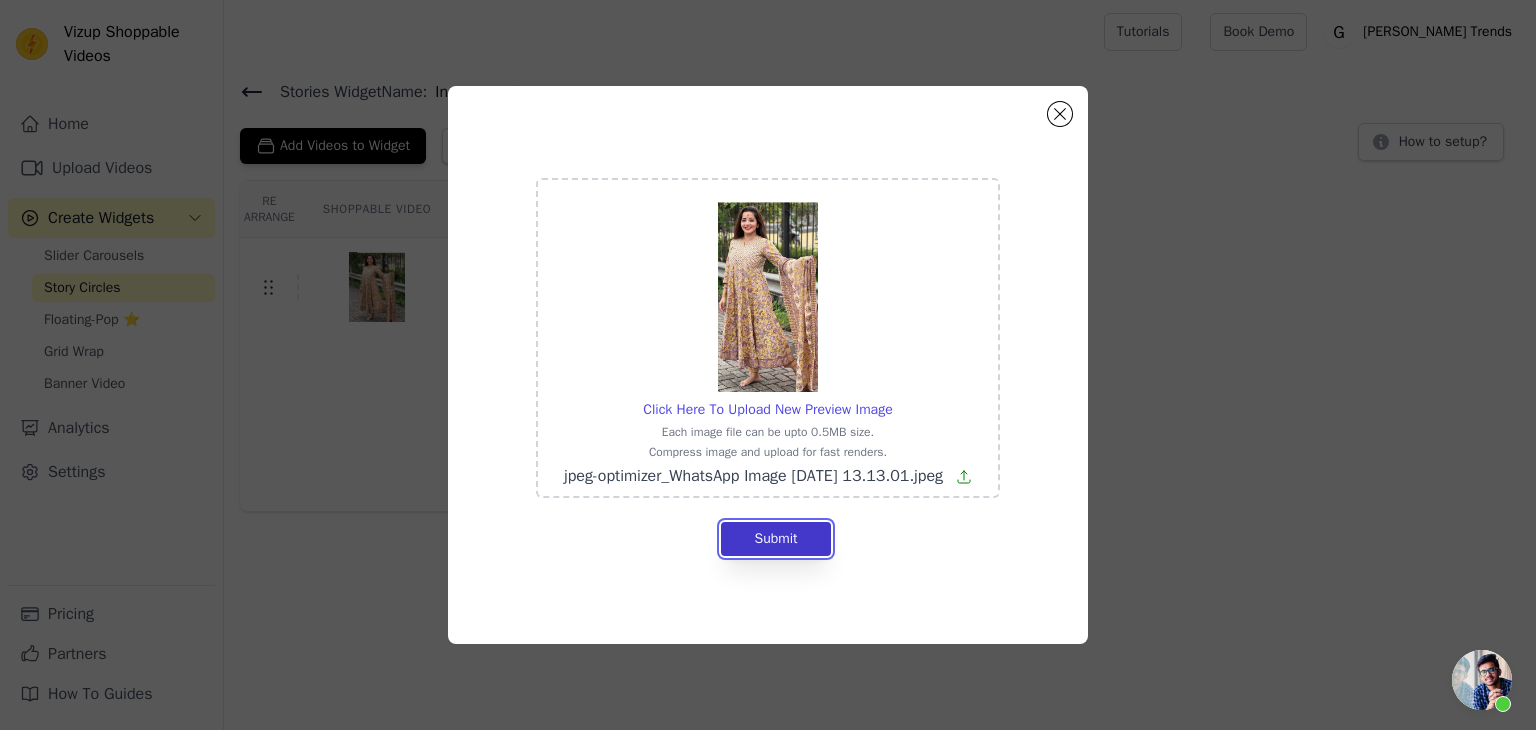 click on "Submit" at bounding box center [775, 539] 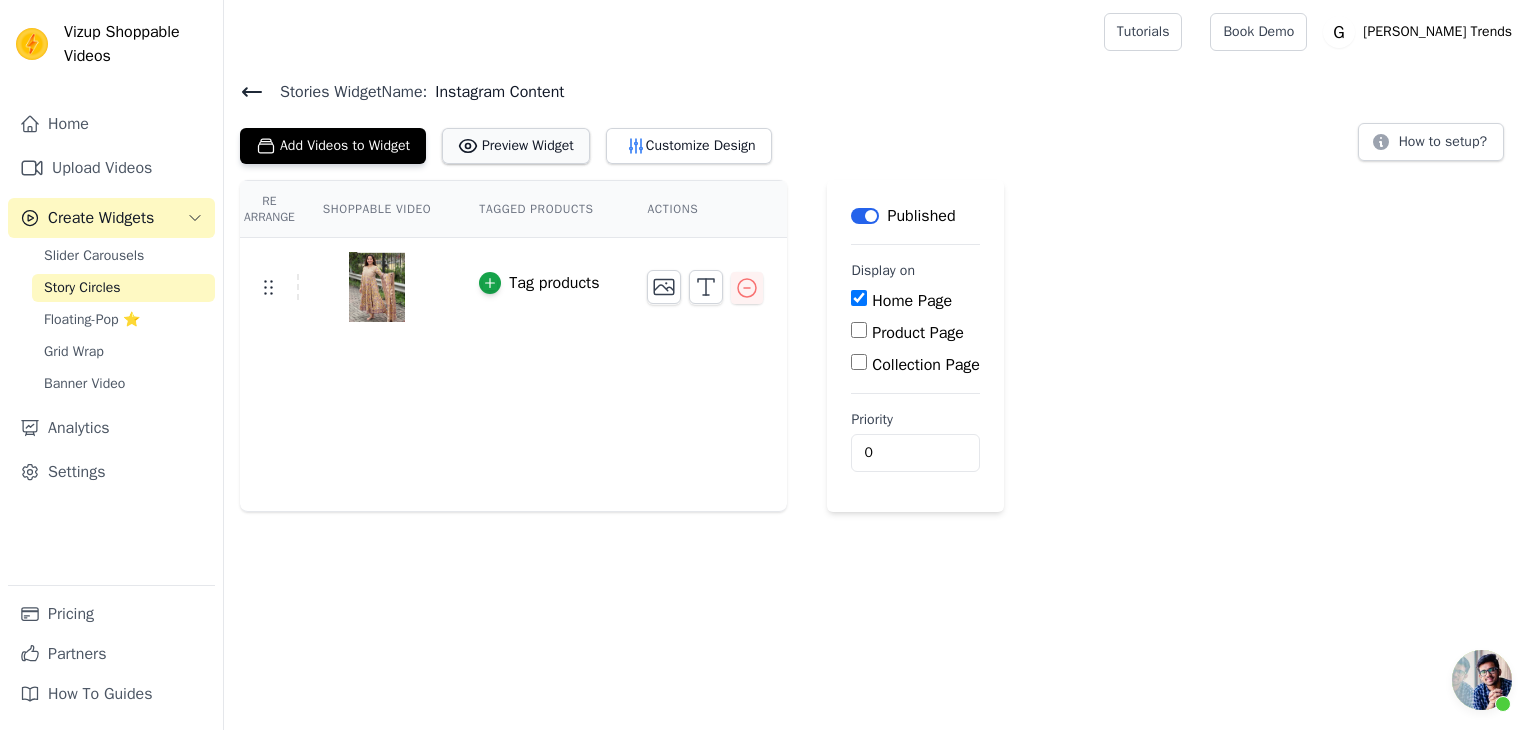 click on "Preview Widget" at bounding box center [516, 146] 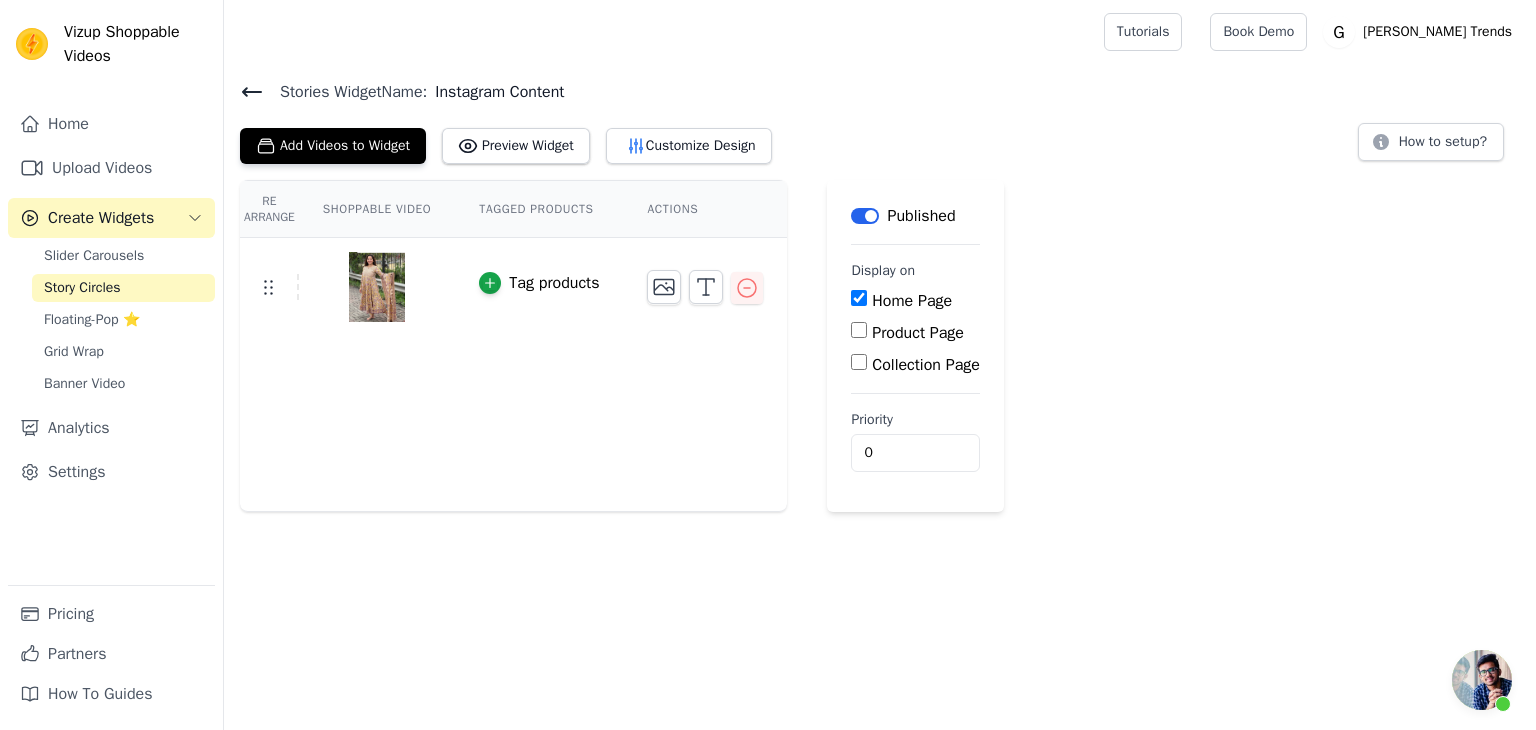click at bounding box center (377, 287) 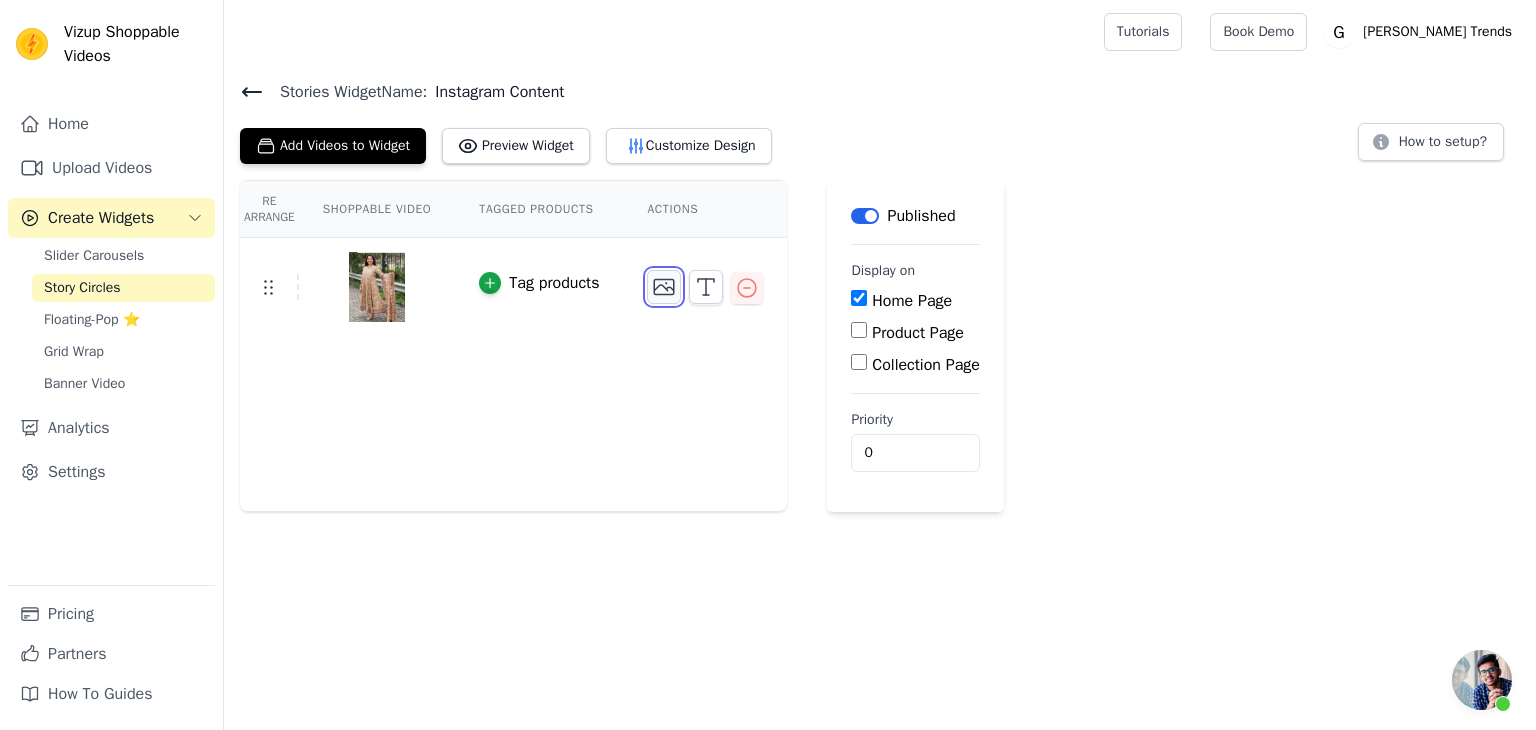 click at bounding box center [664, 287] 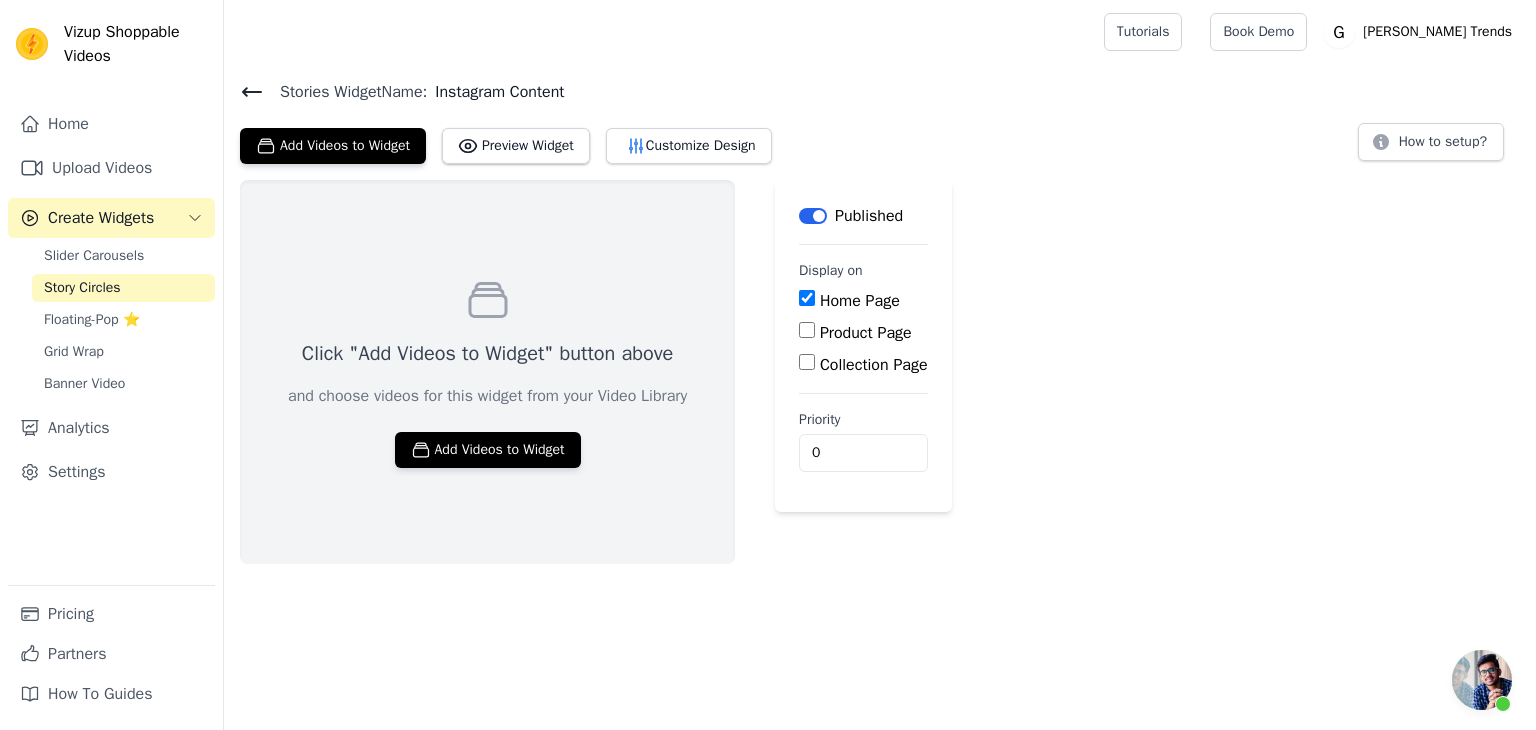 click 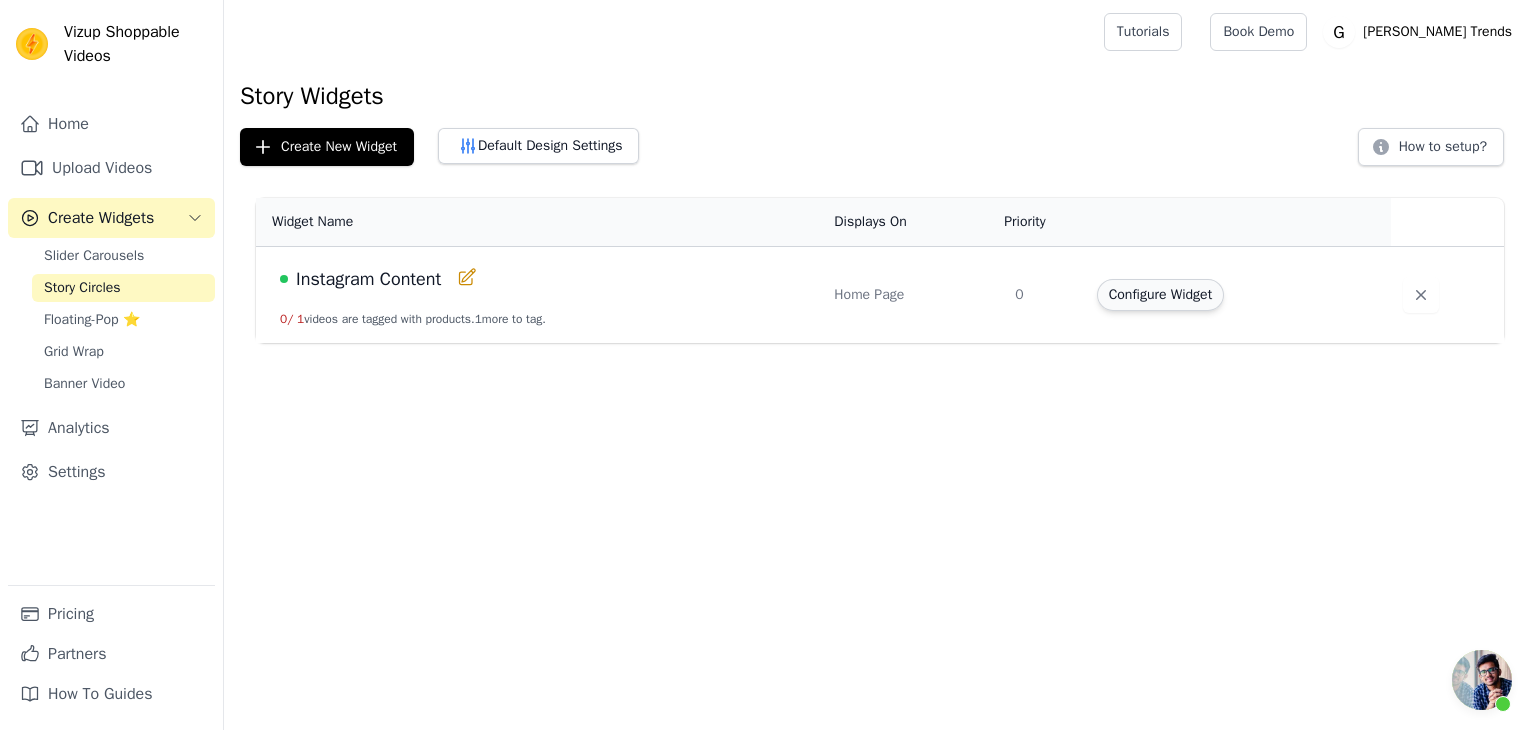 click on "Configure Widget" at bounding box center (1160, 295) 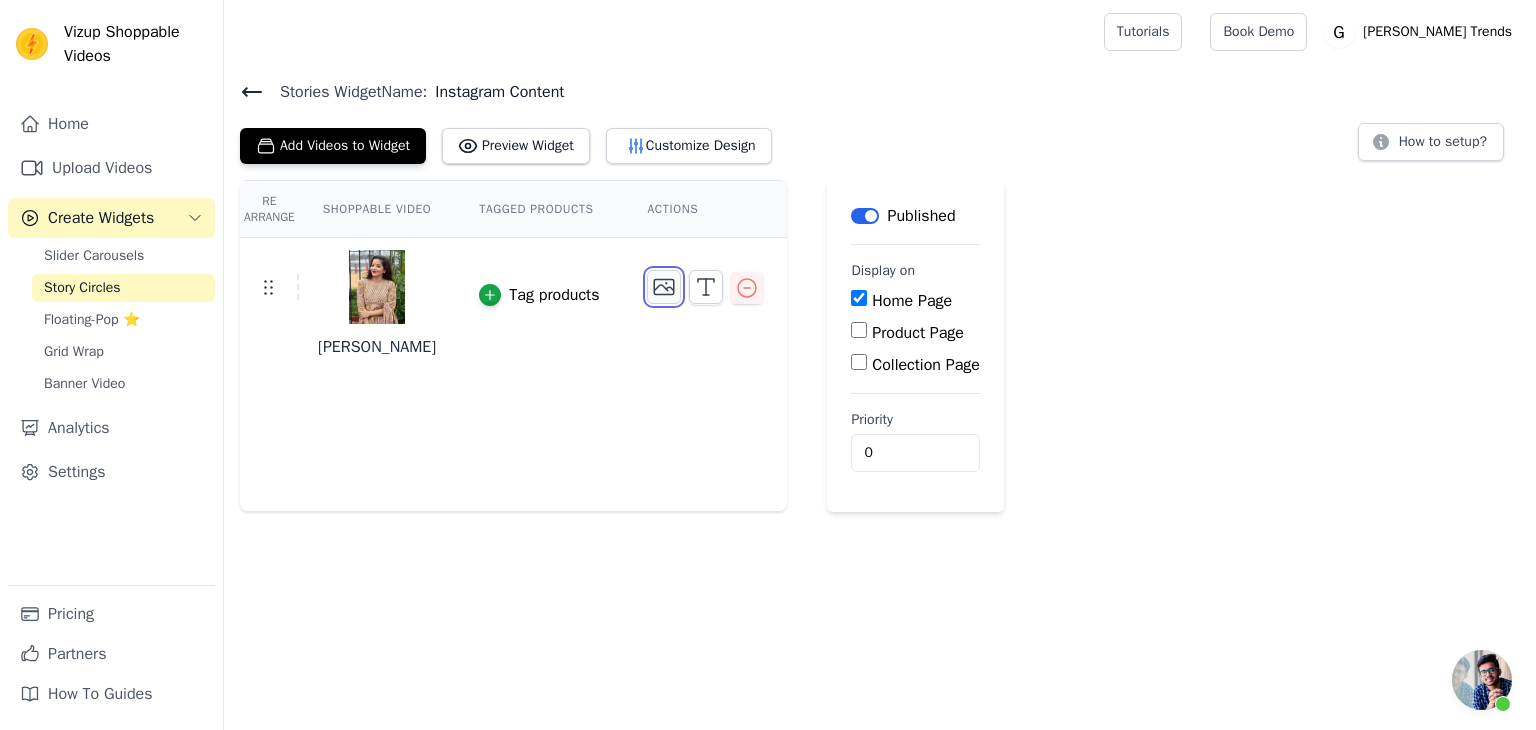 click 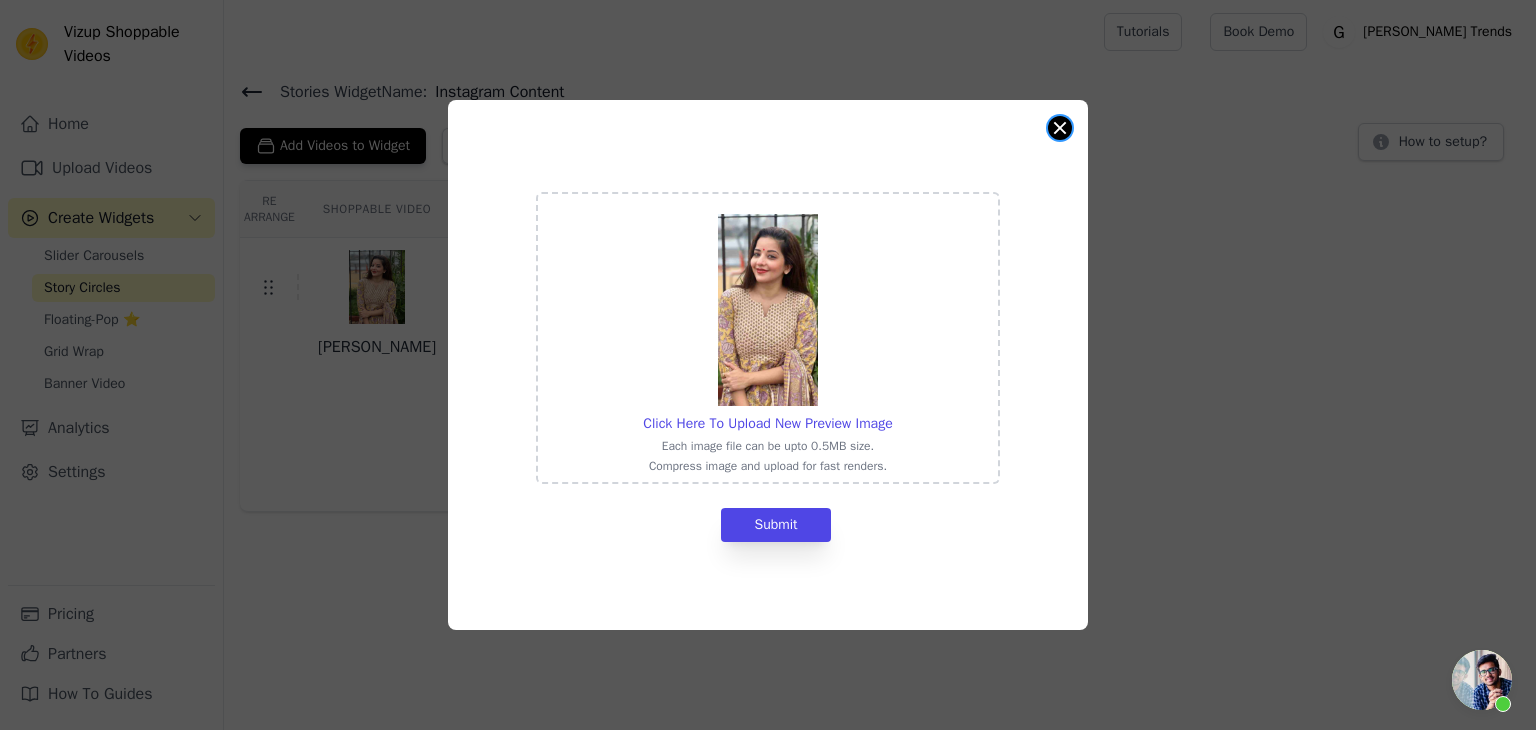 click at bounding box center [1060, 128] 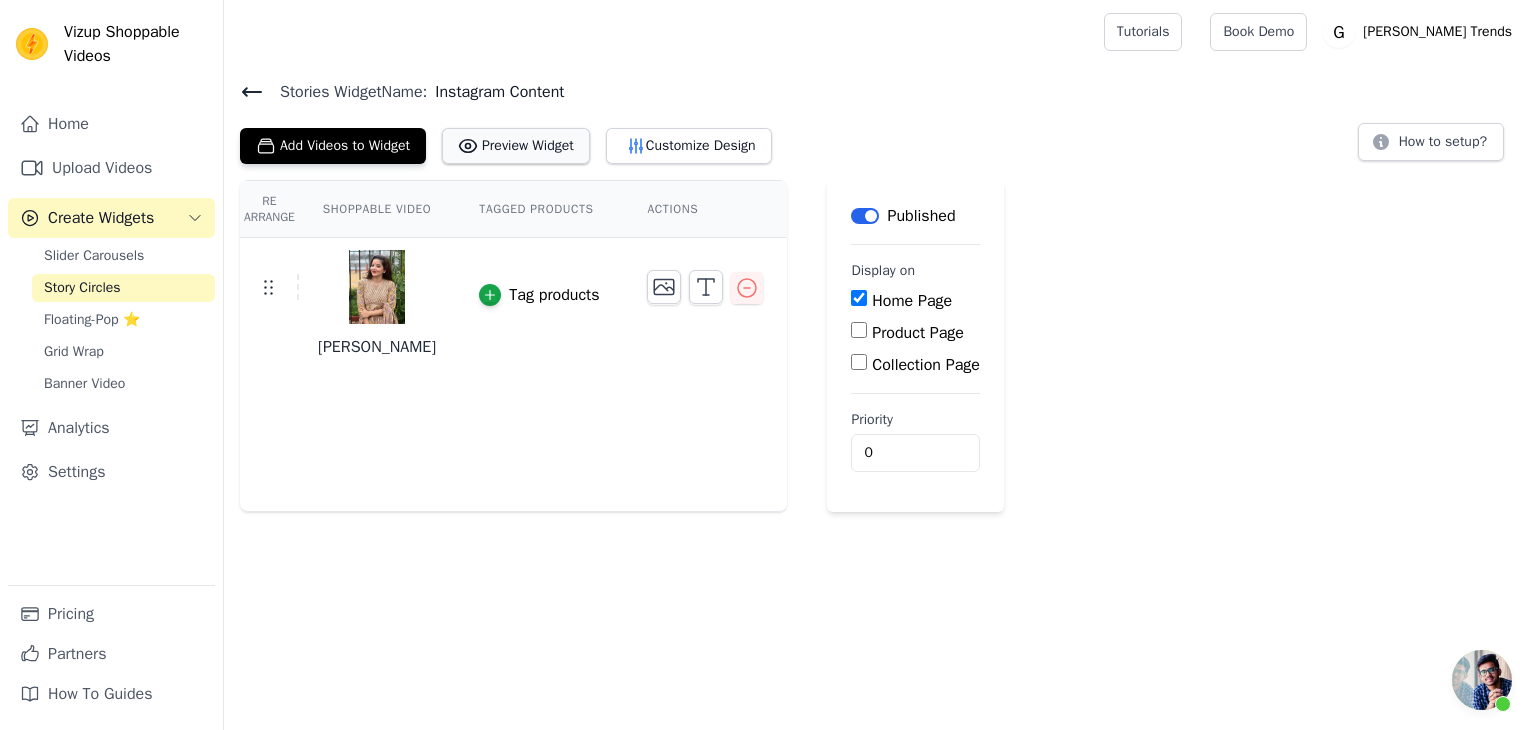 click on "Preview Widget" at bounding box center (516, 146) 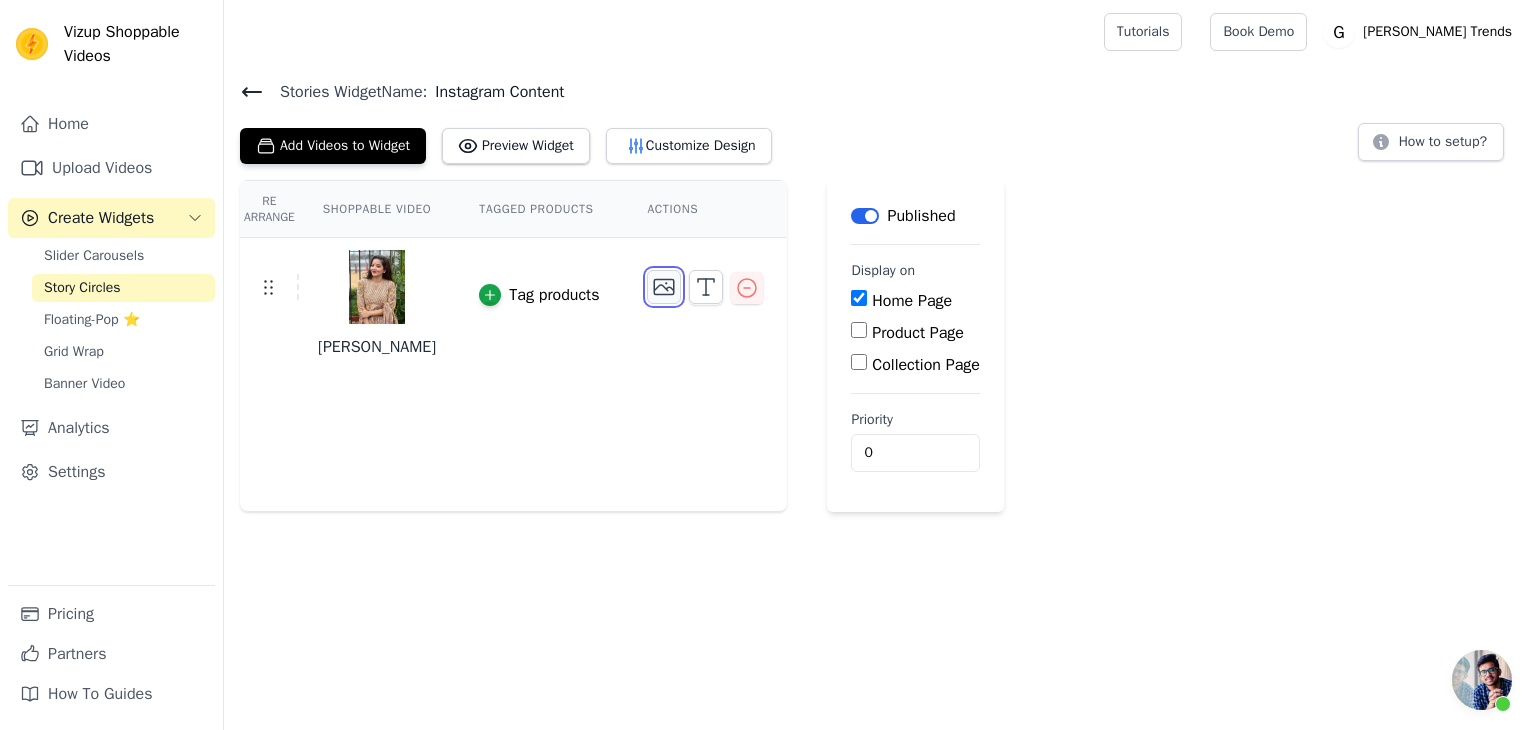 click 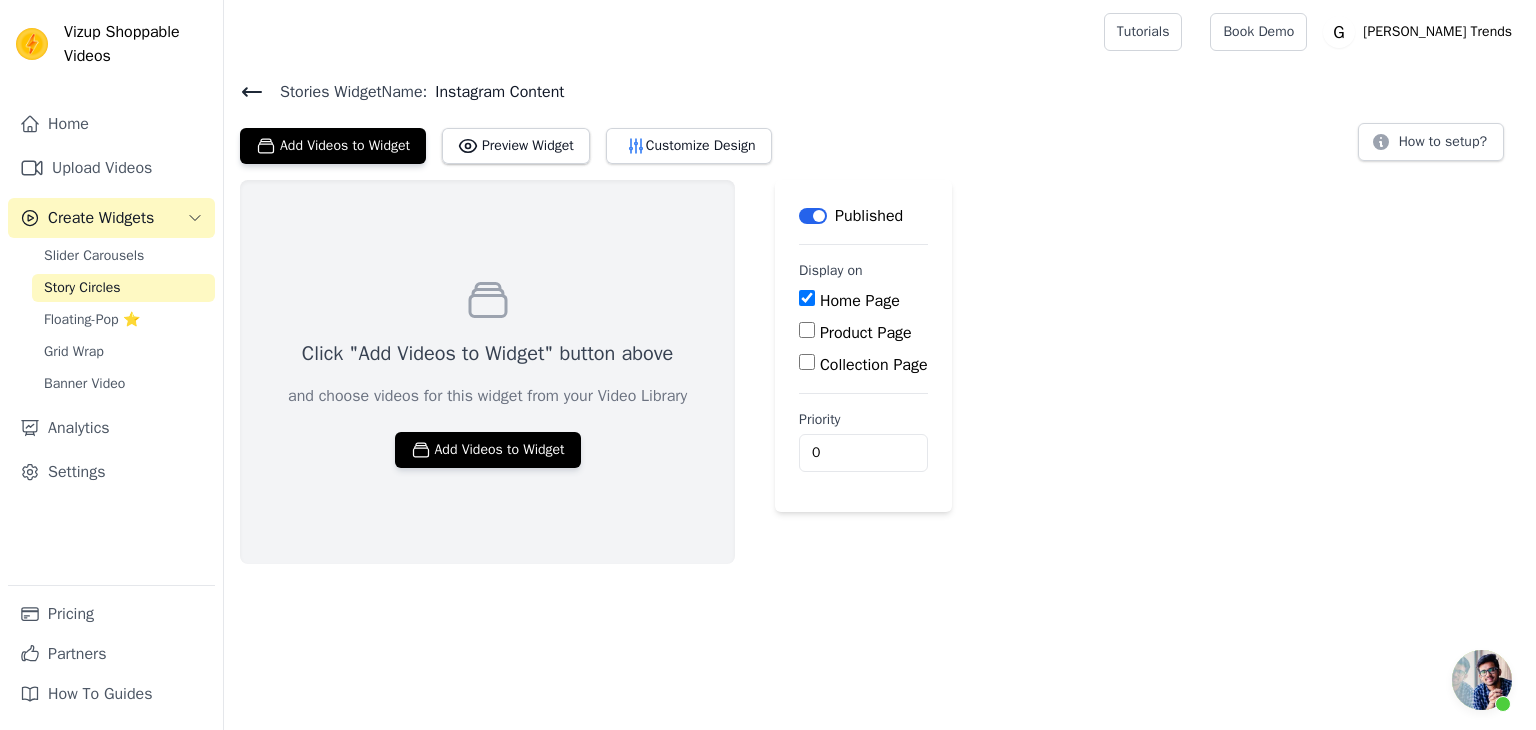 click on "Stories Widget  Name:   Instagram Content
Add Videos to Widget
Preview Widget       Customize Design
How to setup?         Click "Add Videos to Widget" button above   and choose videos for this widget from your Video Library
Add Videos to Widget   Label     Published     Display on     Home Page     Product Page       Collection Page       Priority   0" at bounding box center [880, 314] 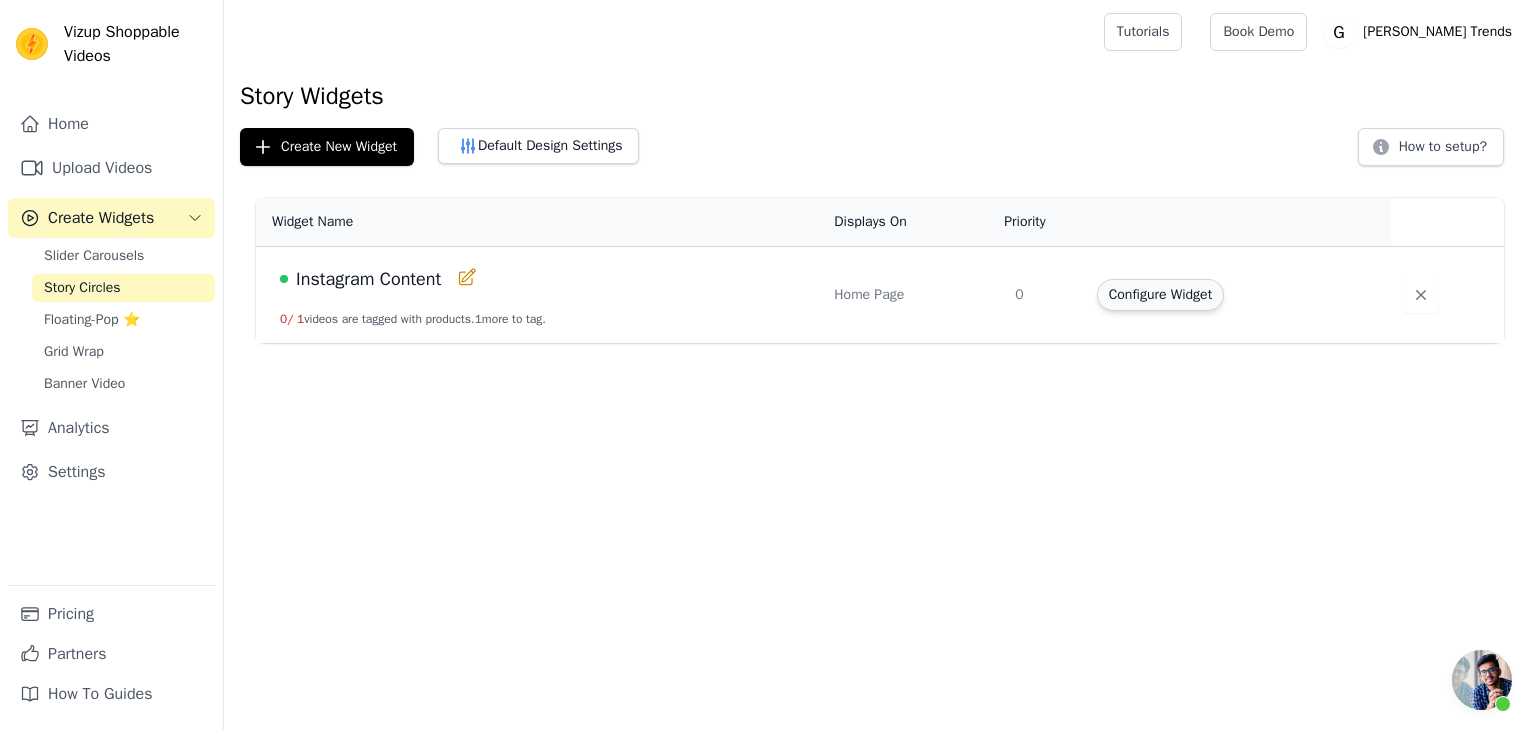 click on "Configure Widget" at bounding box center (1160, 295) 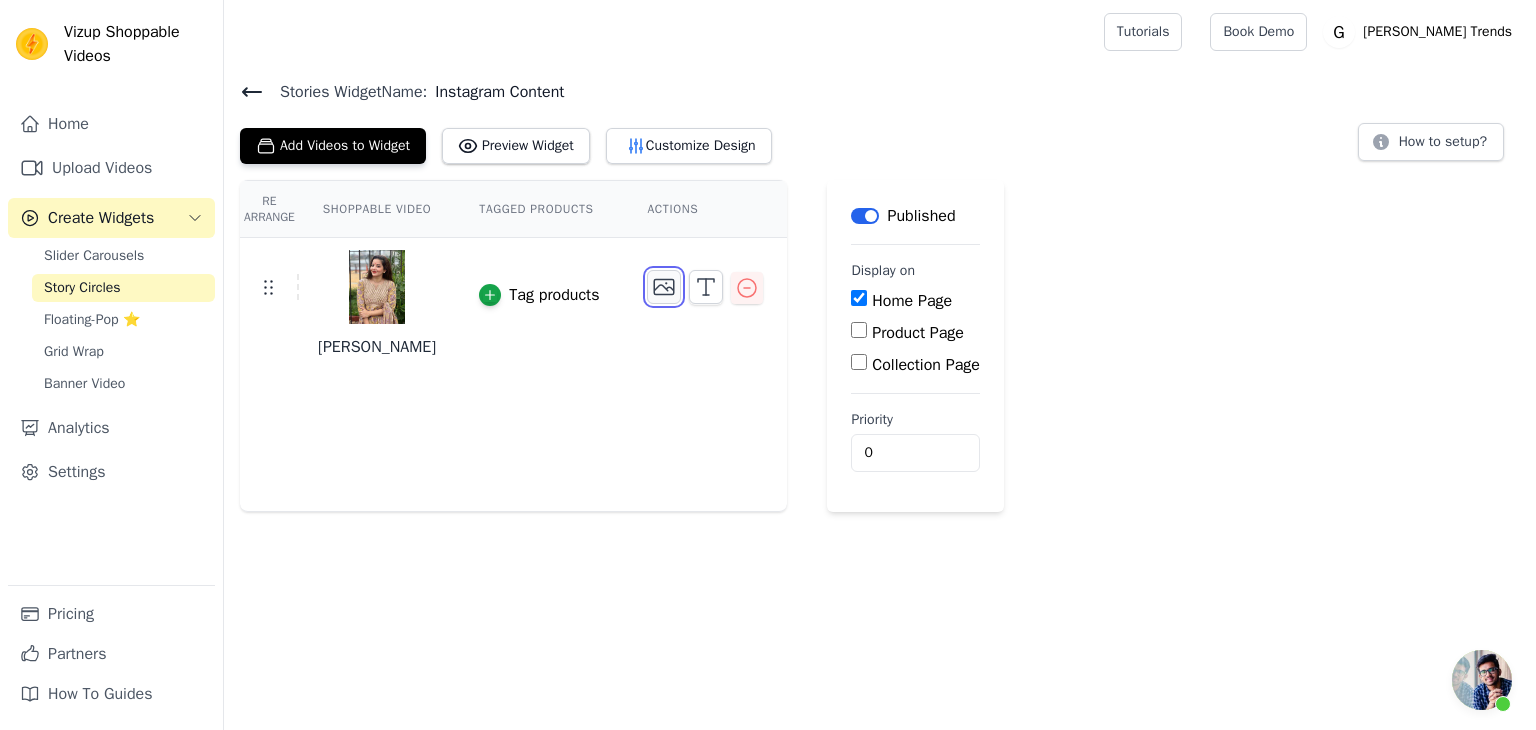 click 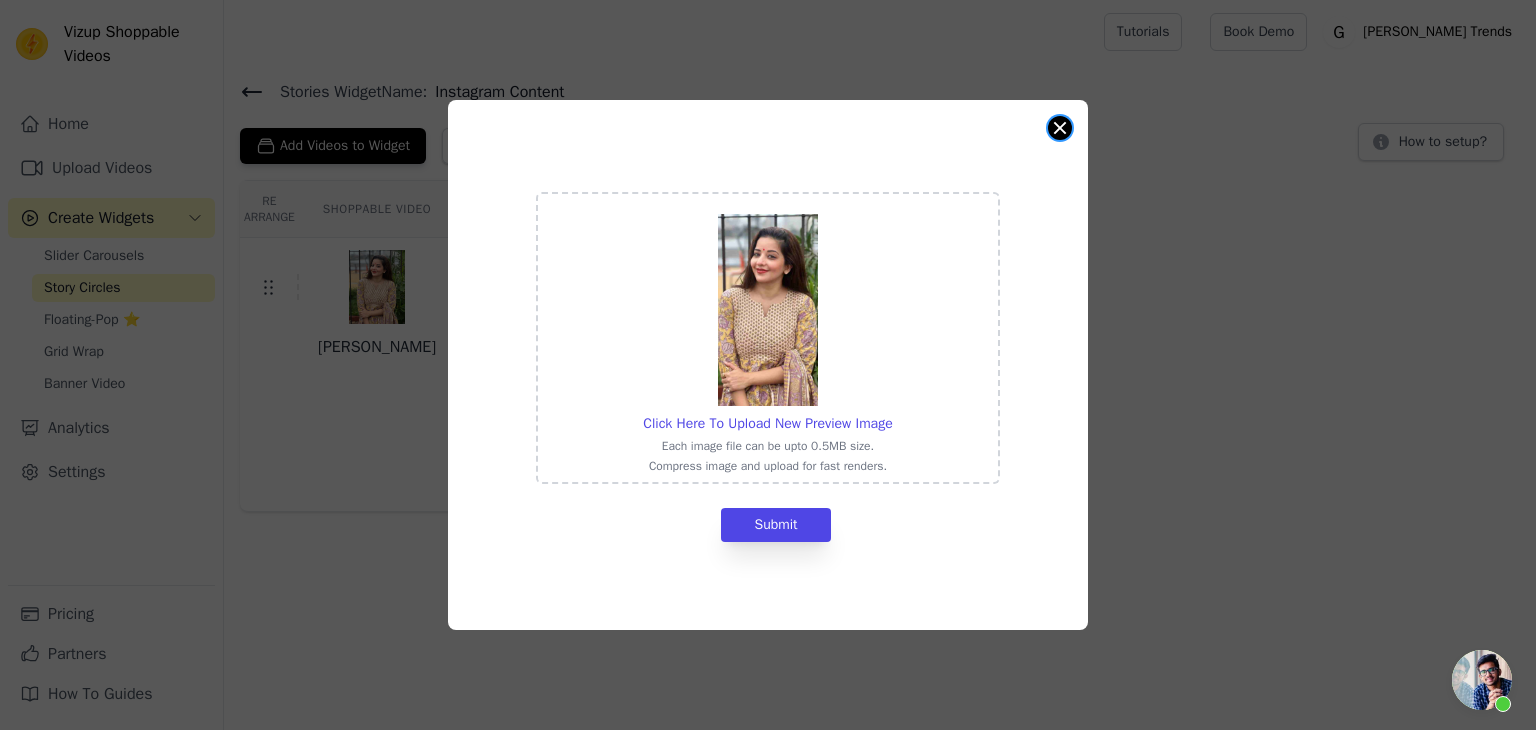 click at bounding box center (1060, 128) 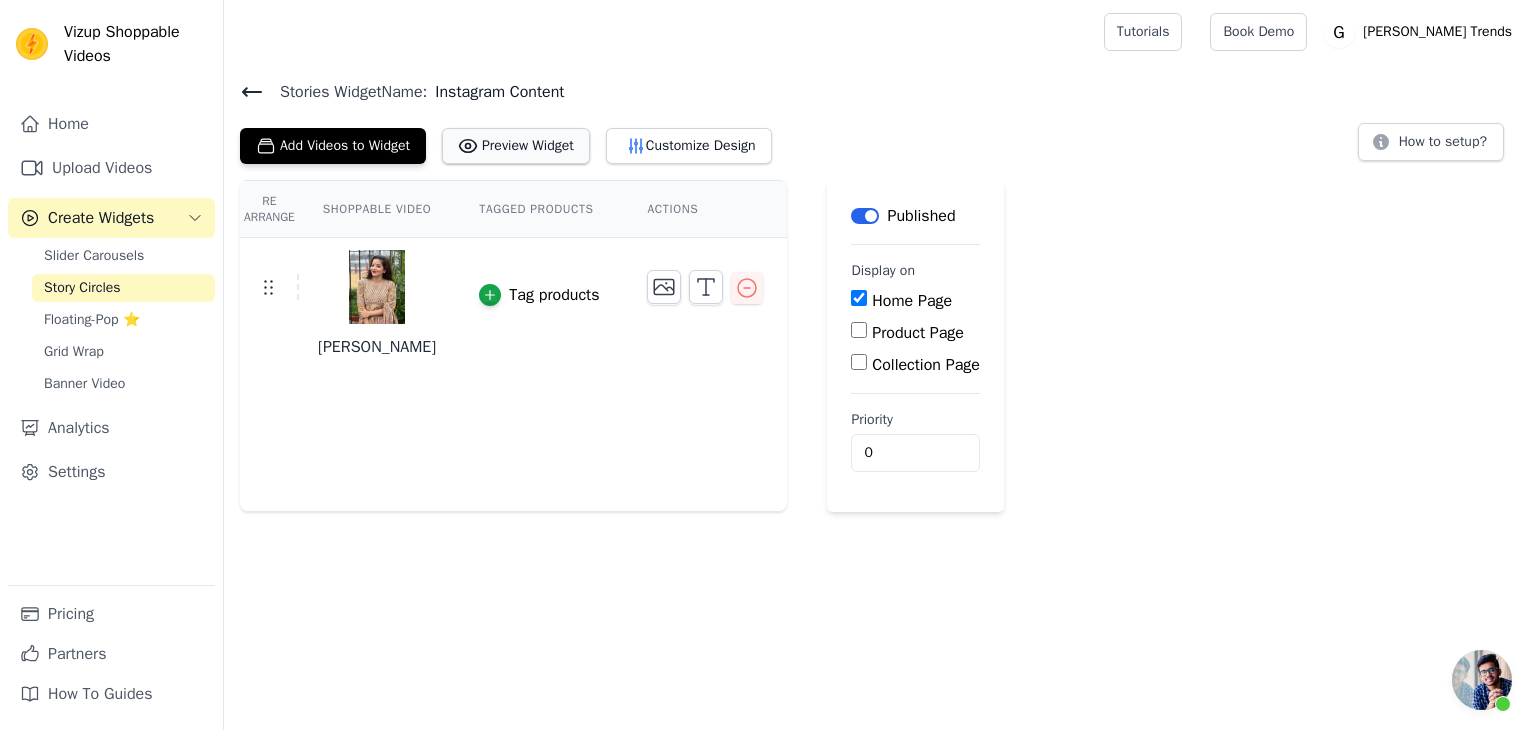 click on "Preview Widget" at bounding box center [516, 146] 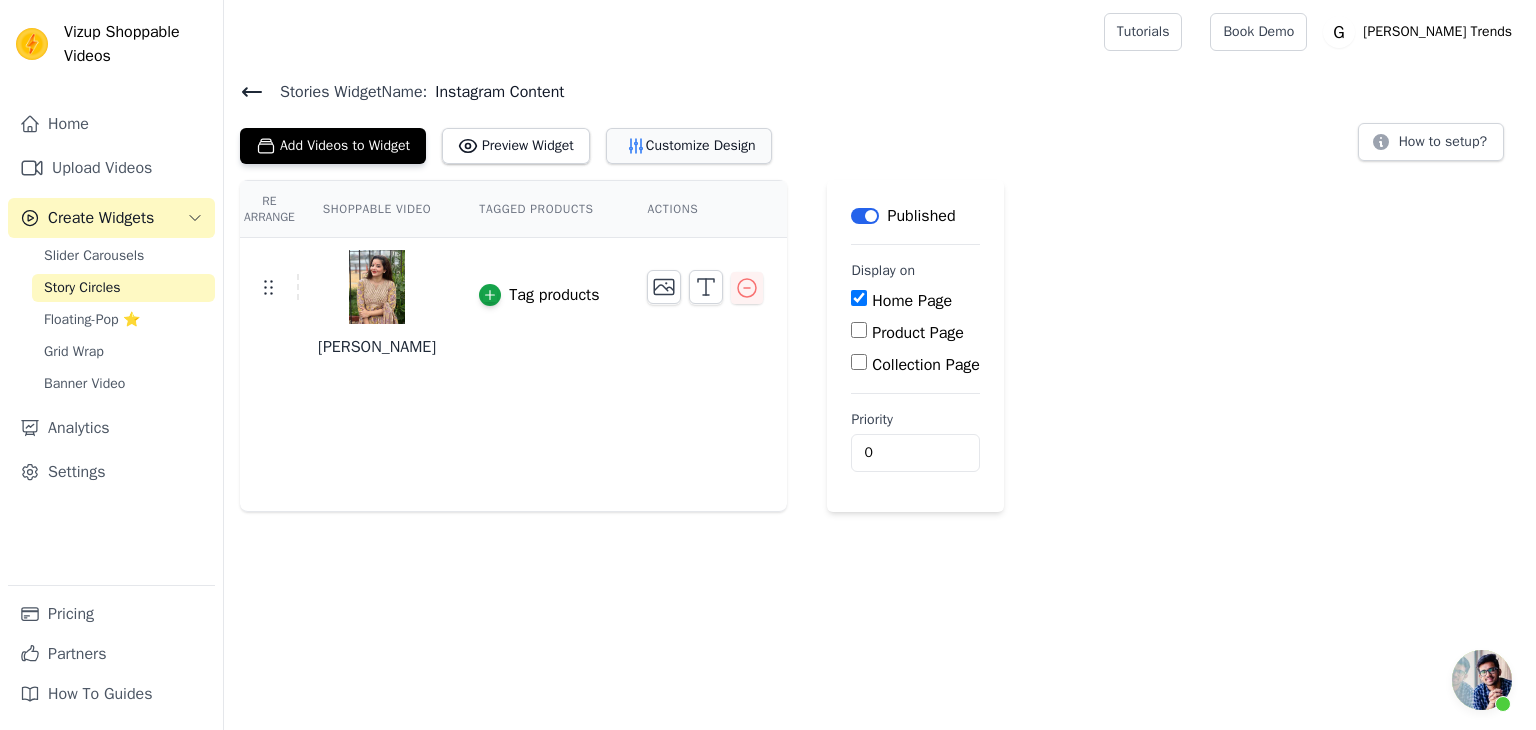 click on "Customize Design" at bounding box center (689, 146) 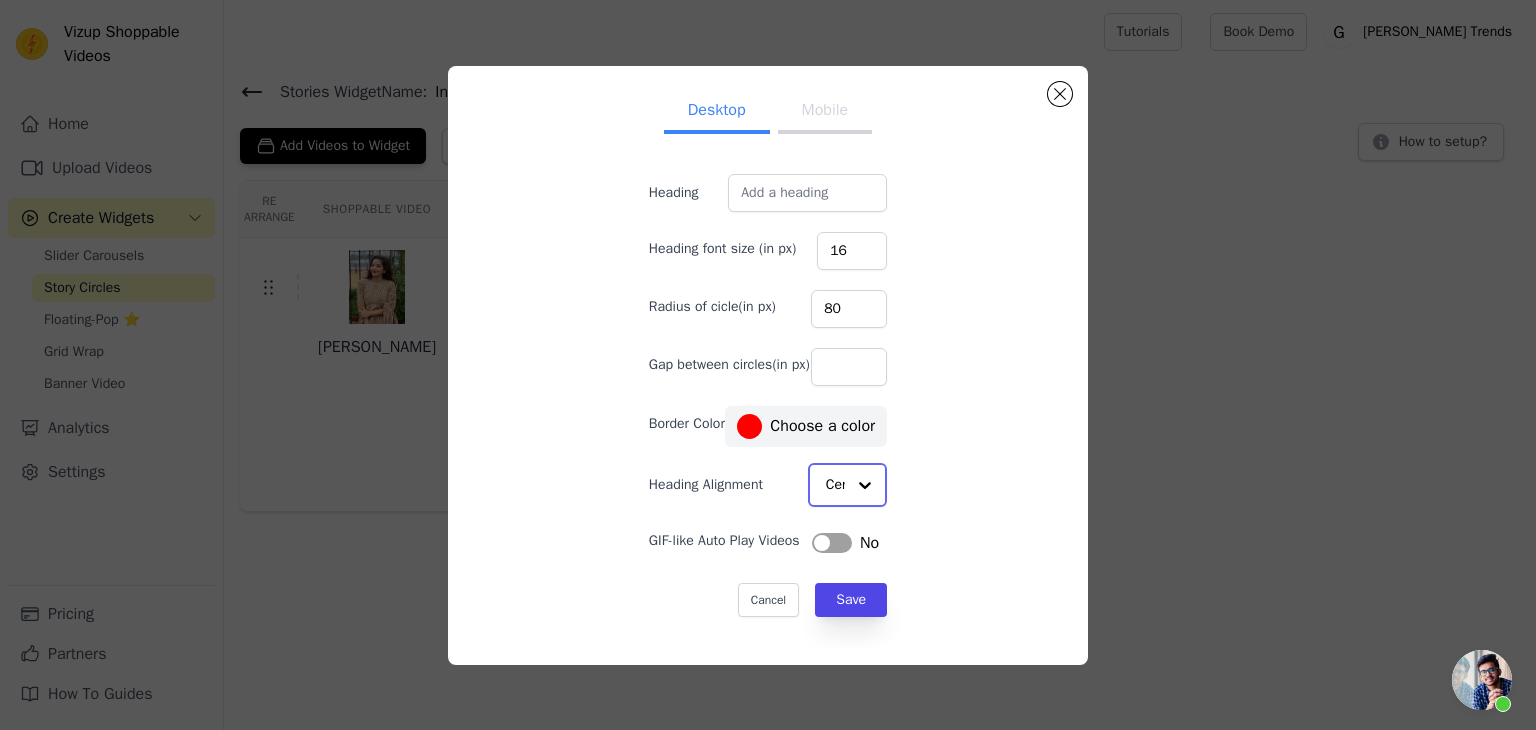 click at bounding box center [865, 485] 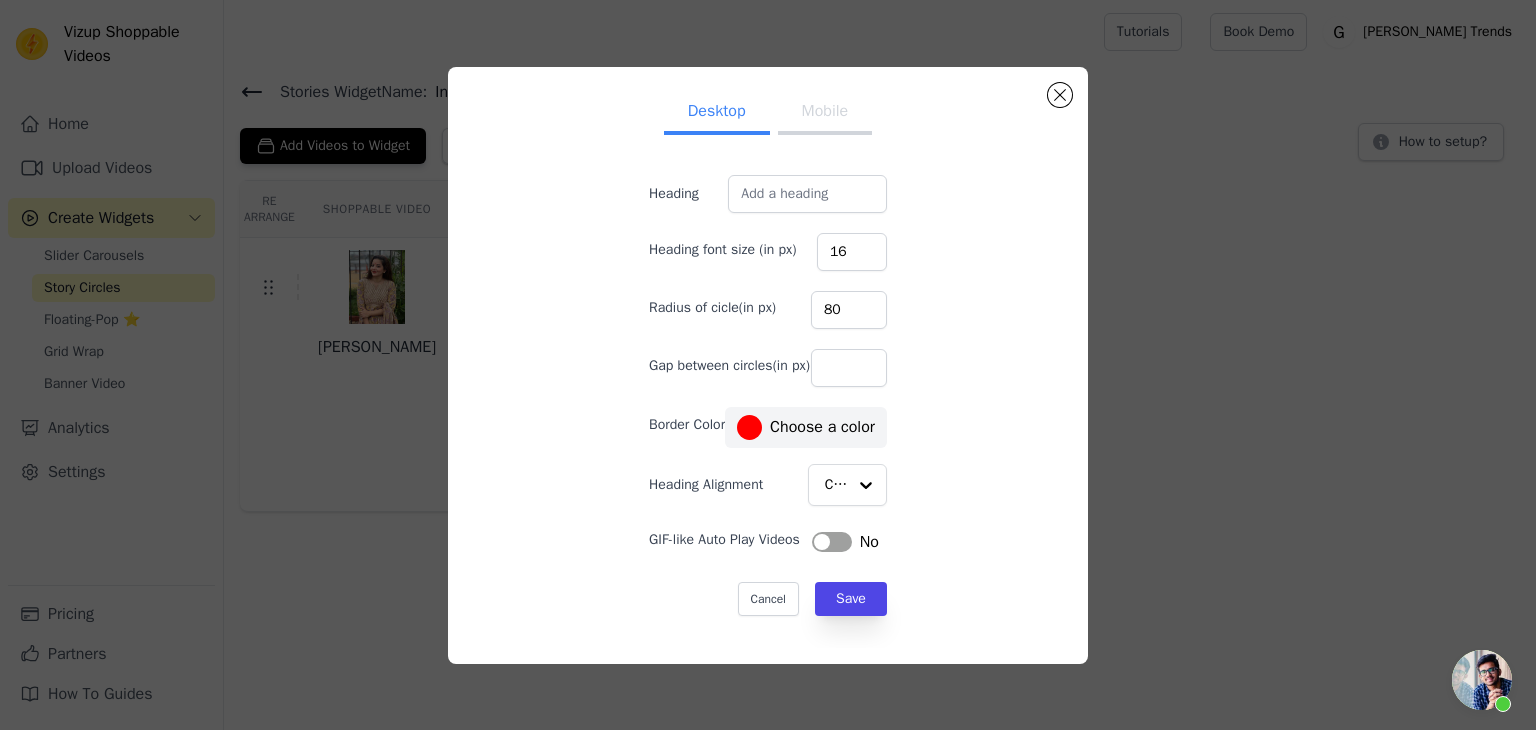 click on "Desktop Mobile   Heading     Heading font size (in px)   16   Radius of cicle(in px)   80   Gap between circles(in px)     Border Color   #ff0000       Choose a color     Heading Alignment         Center               GIF-like Auto Play Videos   Label     No   Cancel     Save                               #ff0000   1   hex   change to    rgb" at bounding box center [768, 365] 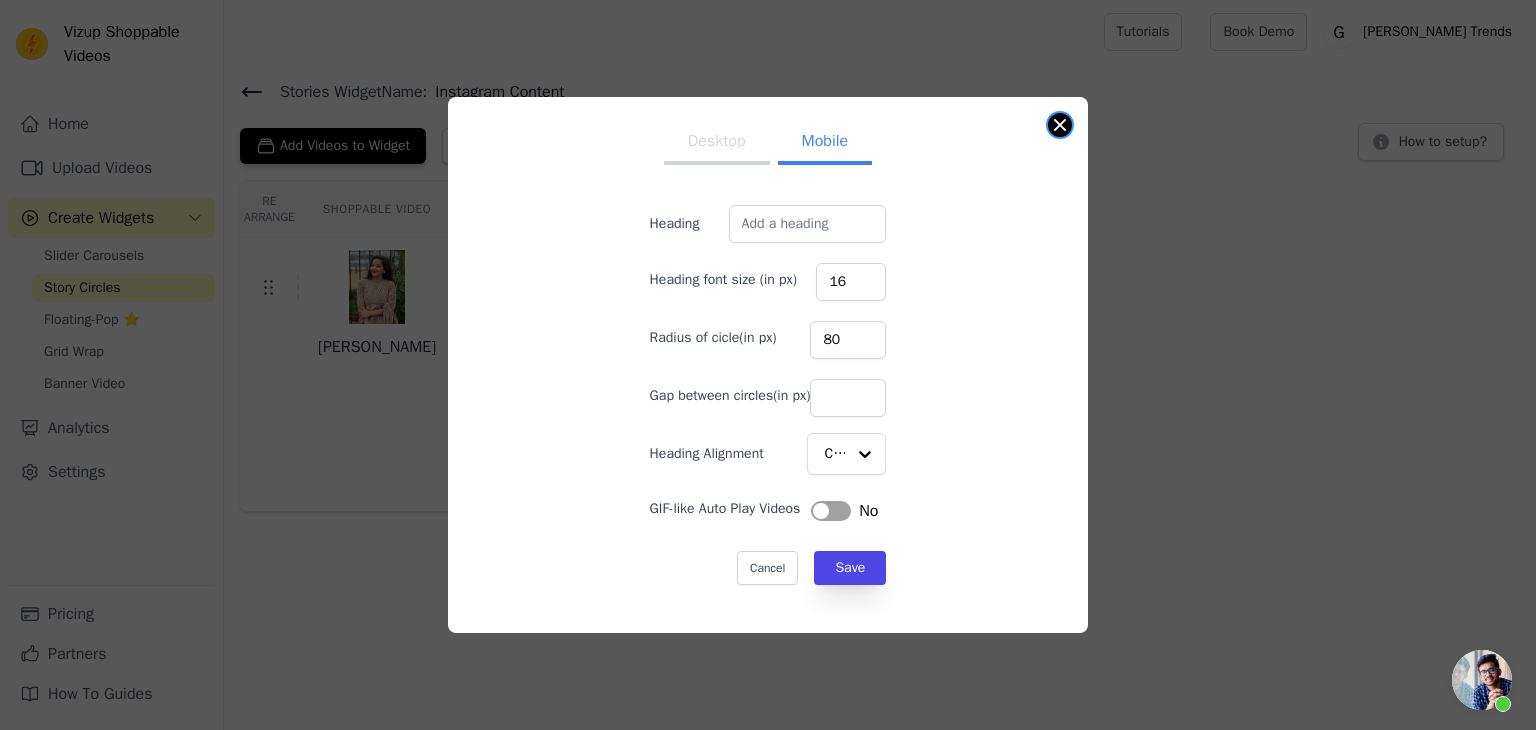 click at bounding box center (1060, 125) 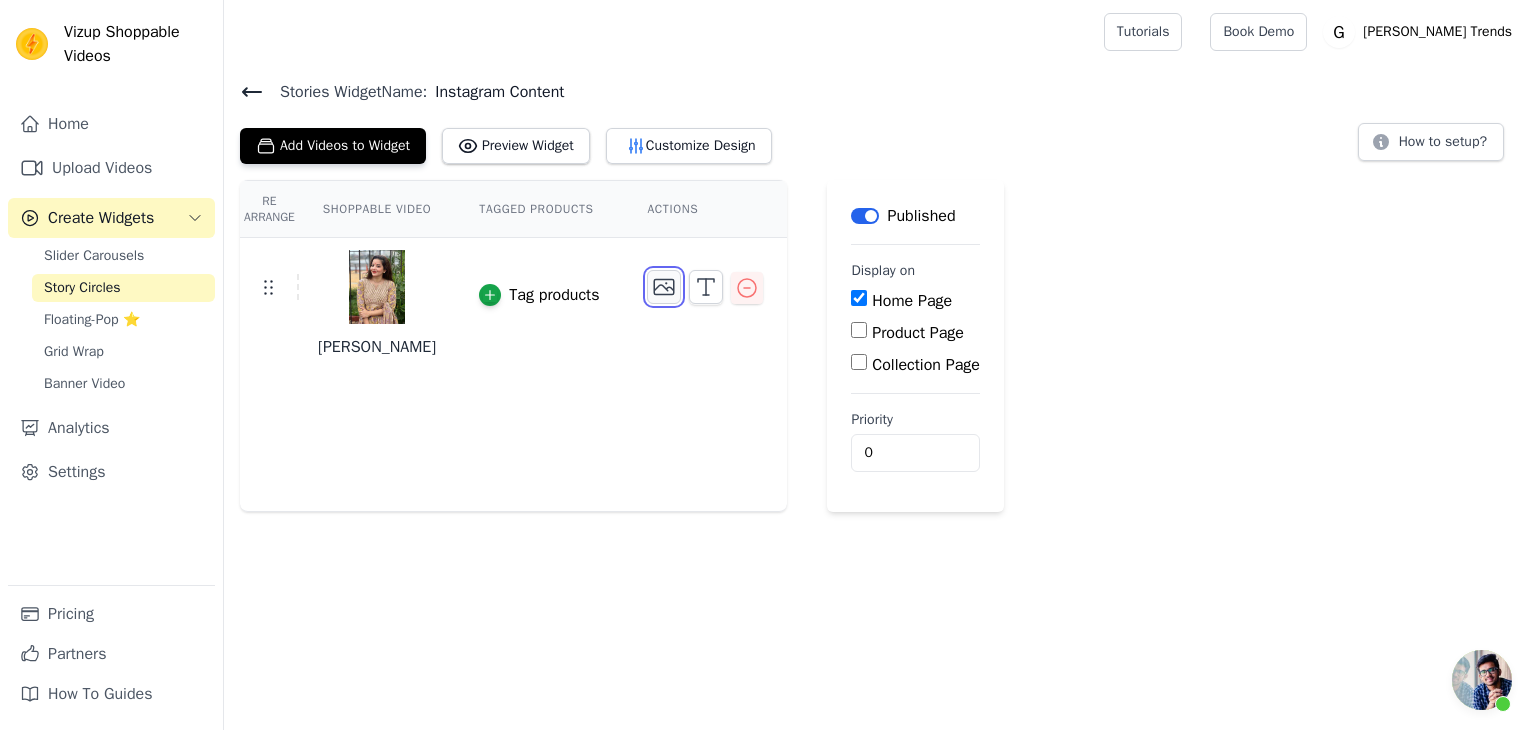 click 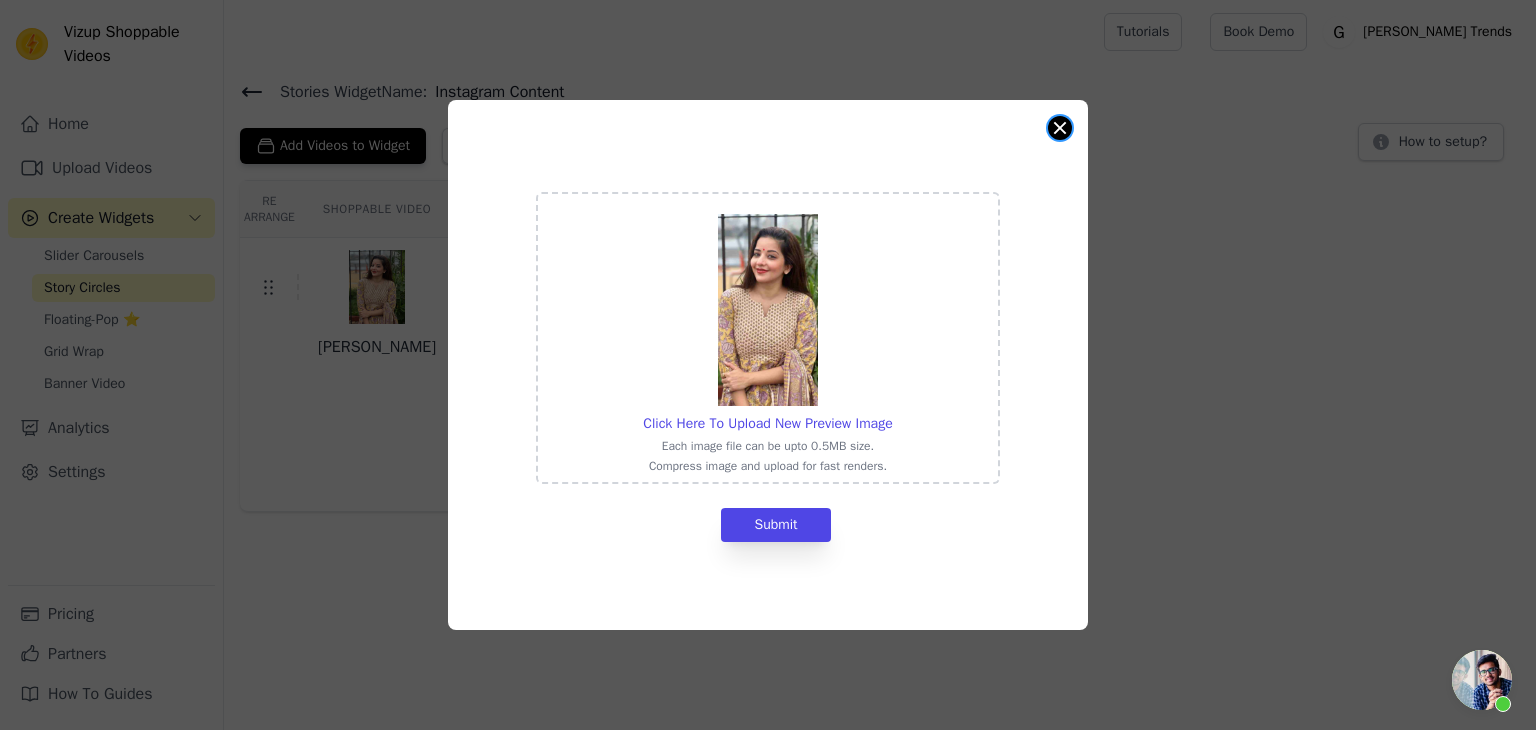 click at bounding box center (1060, 128) 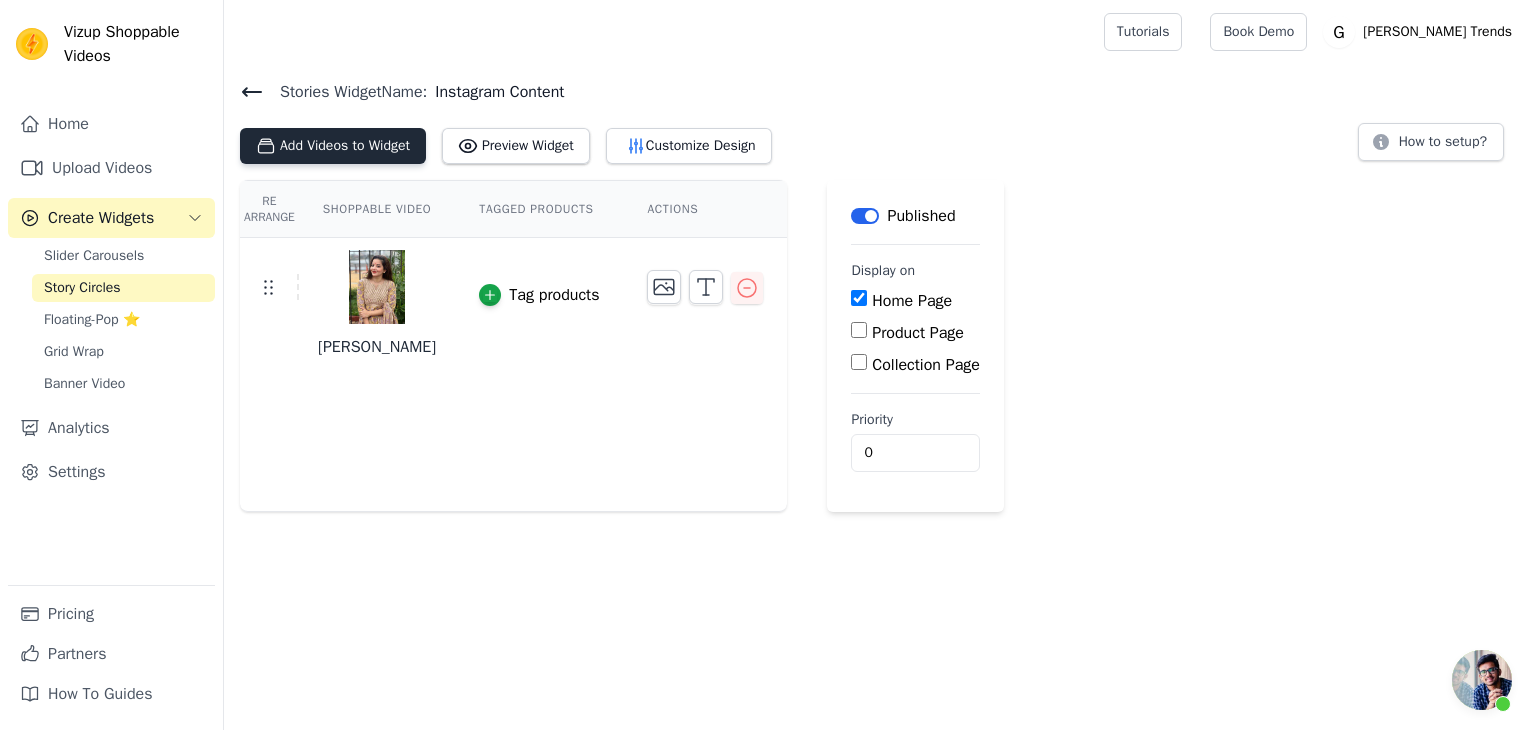 click on "Add Videos to Widget" at bounding box center (333, 146) 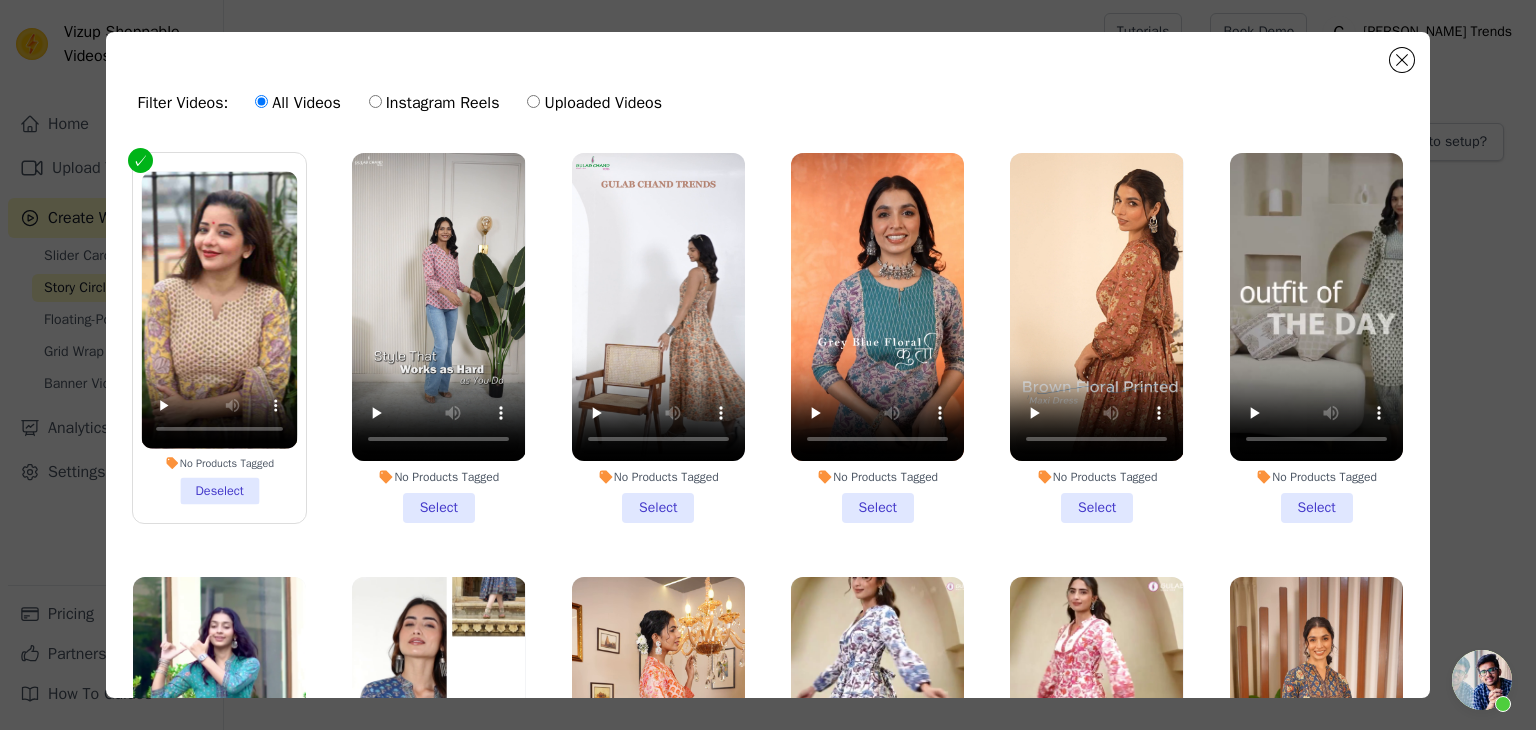 type 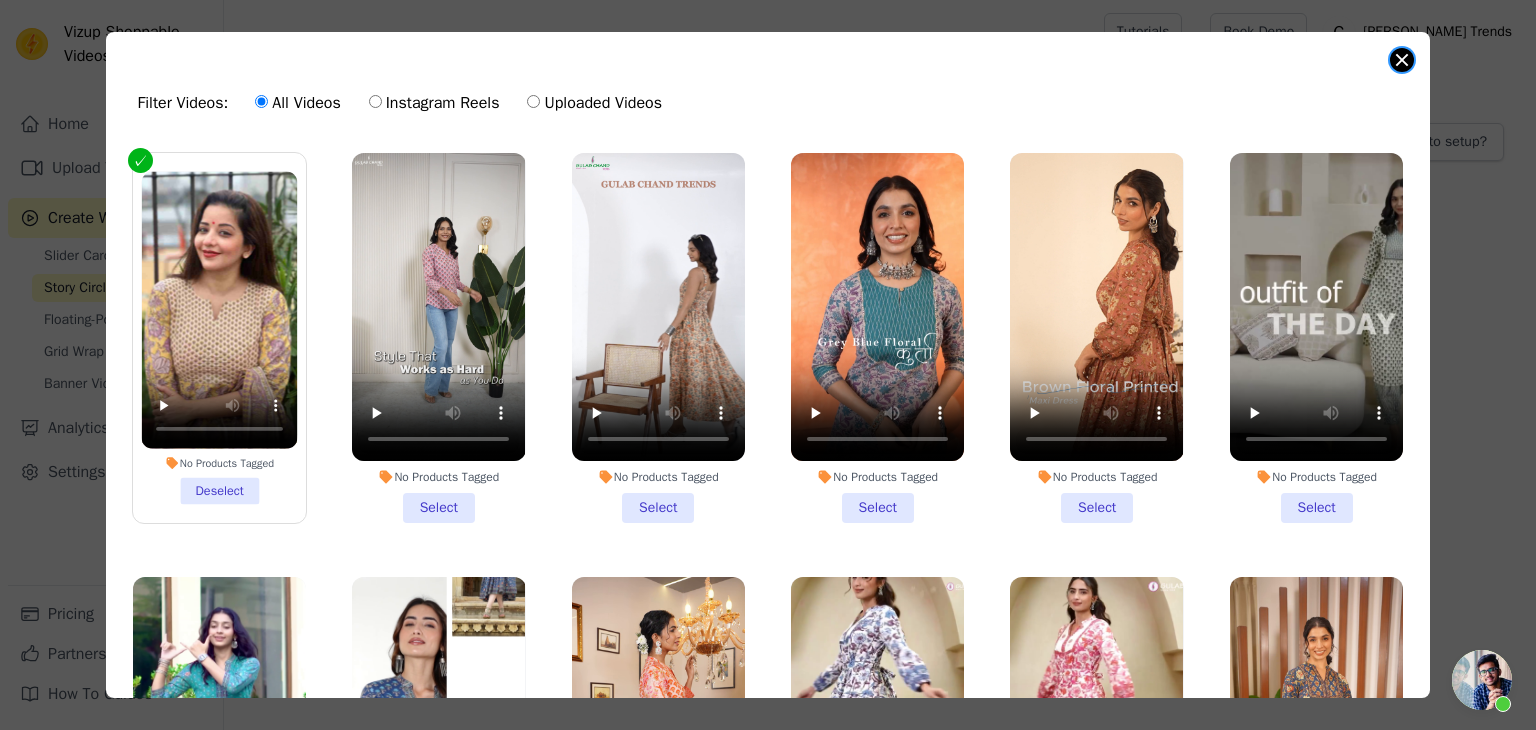 click at bounding box center (1402, 60) 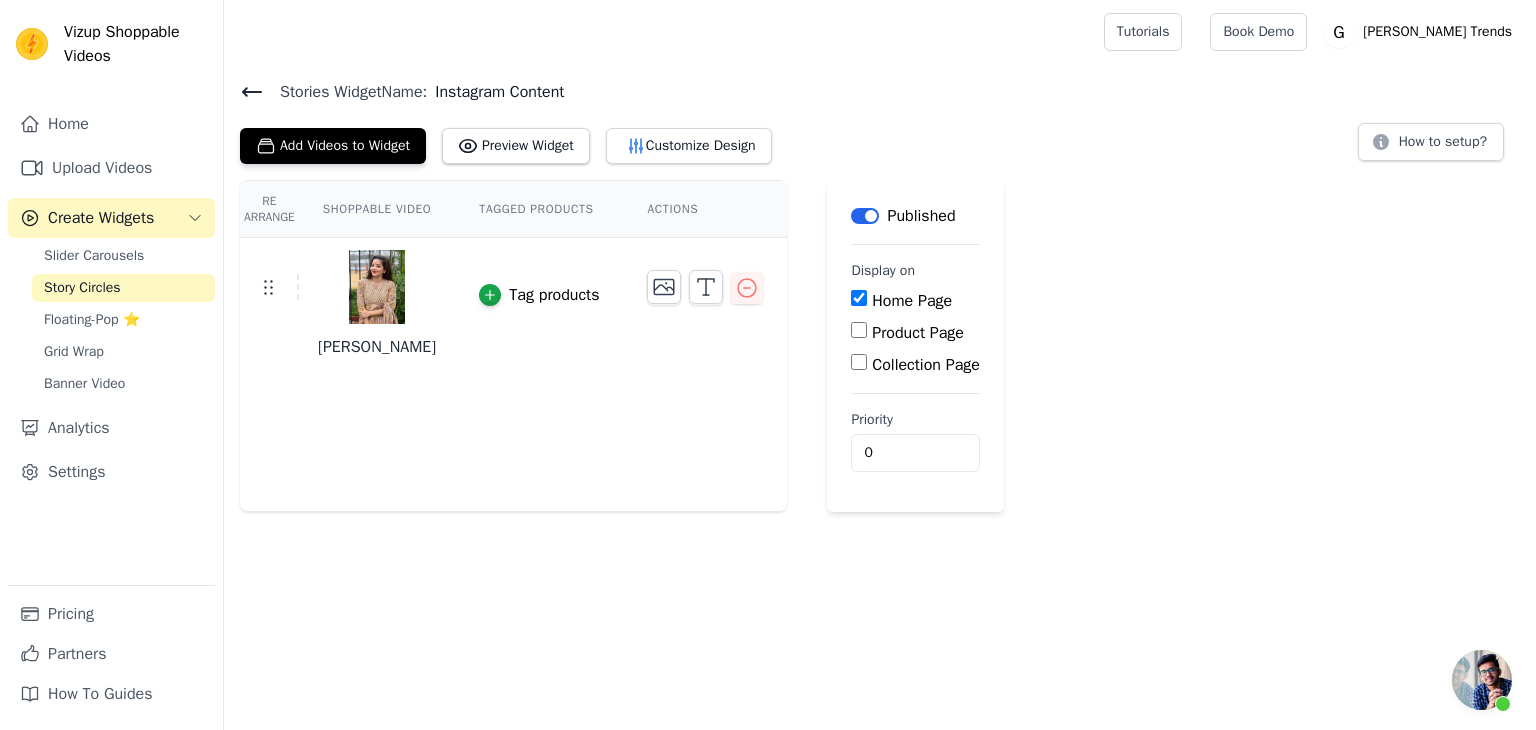 click on "Tag products" at bounding box center [554, 295] 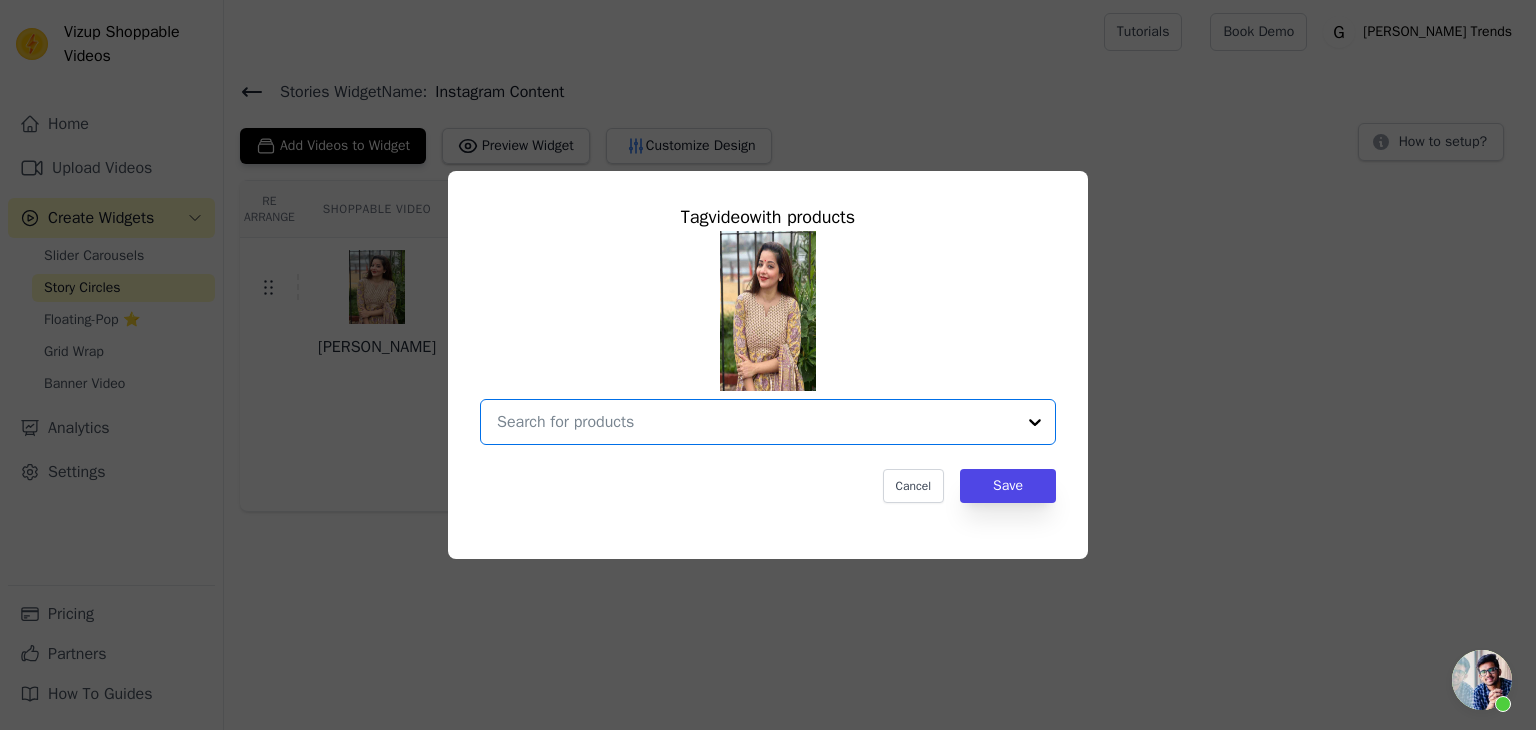 click at bounding box center [756, 422] 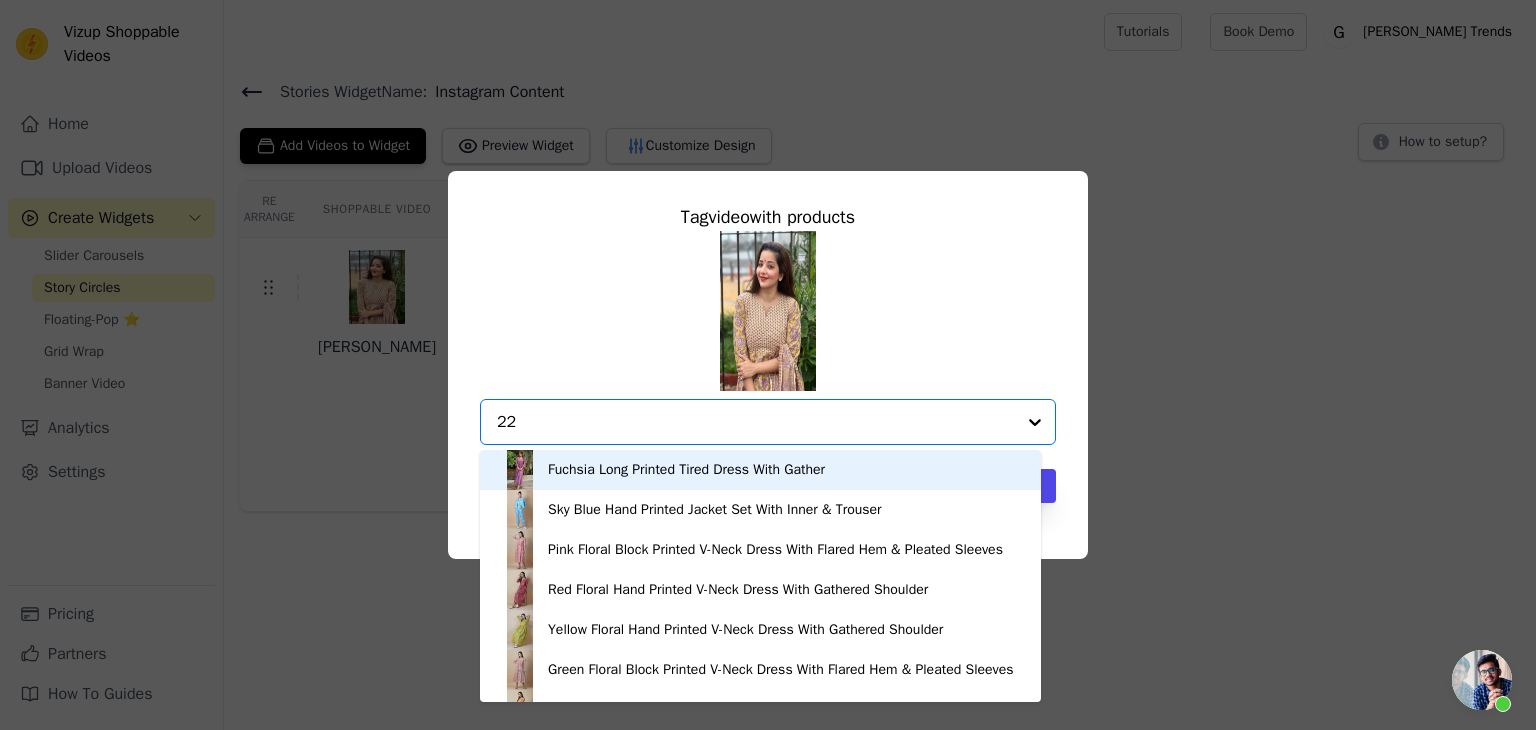 type on "228" 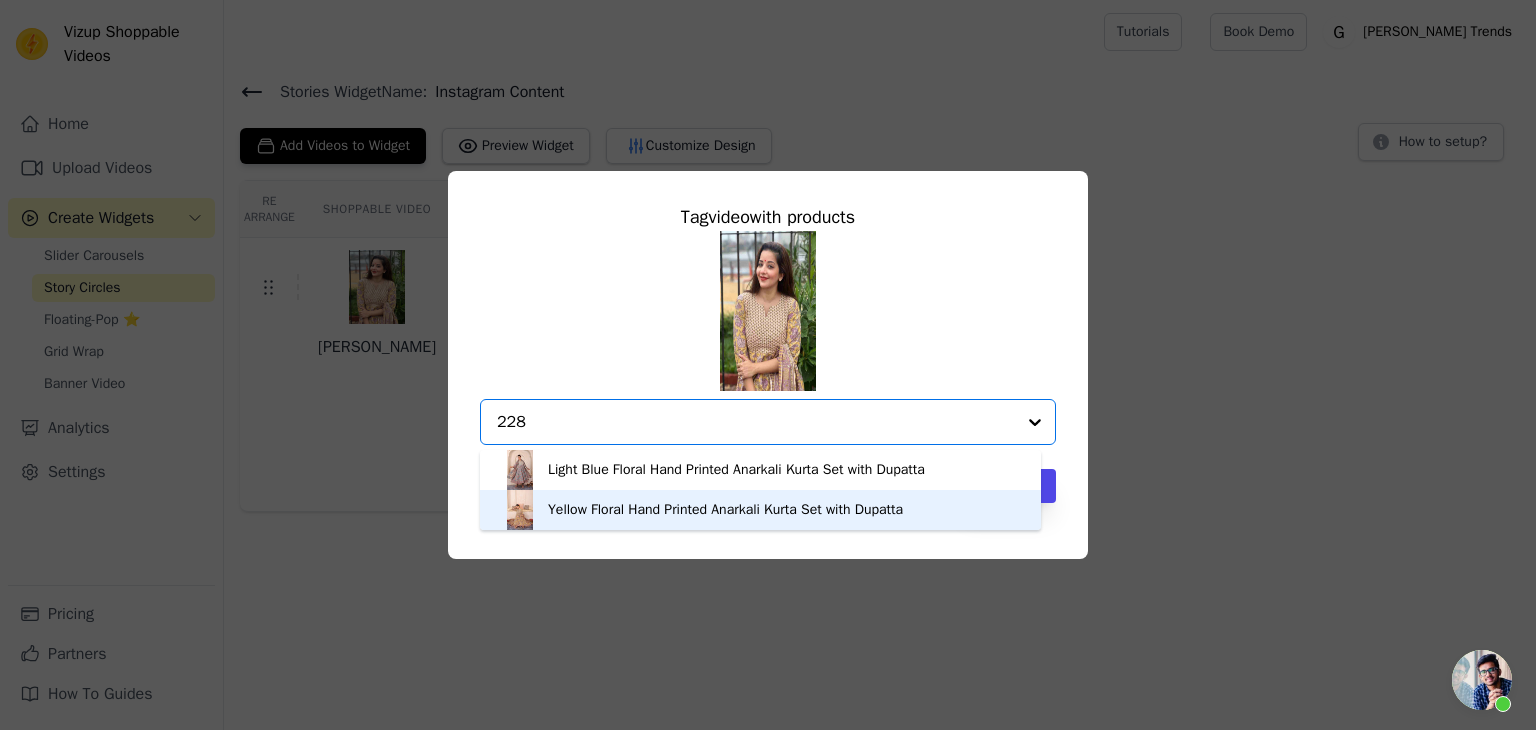 click on "Yellow Floral Hand Printed Anarkali Kurta Set with Dupatta" at bounding box center (725, 510) 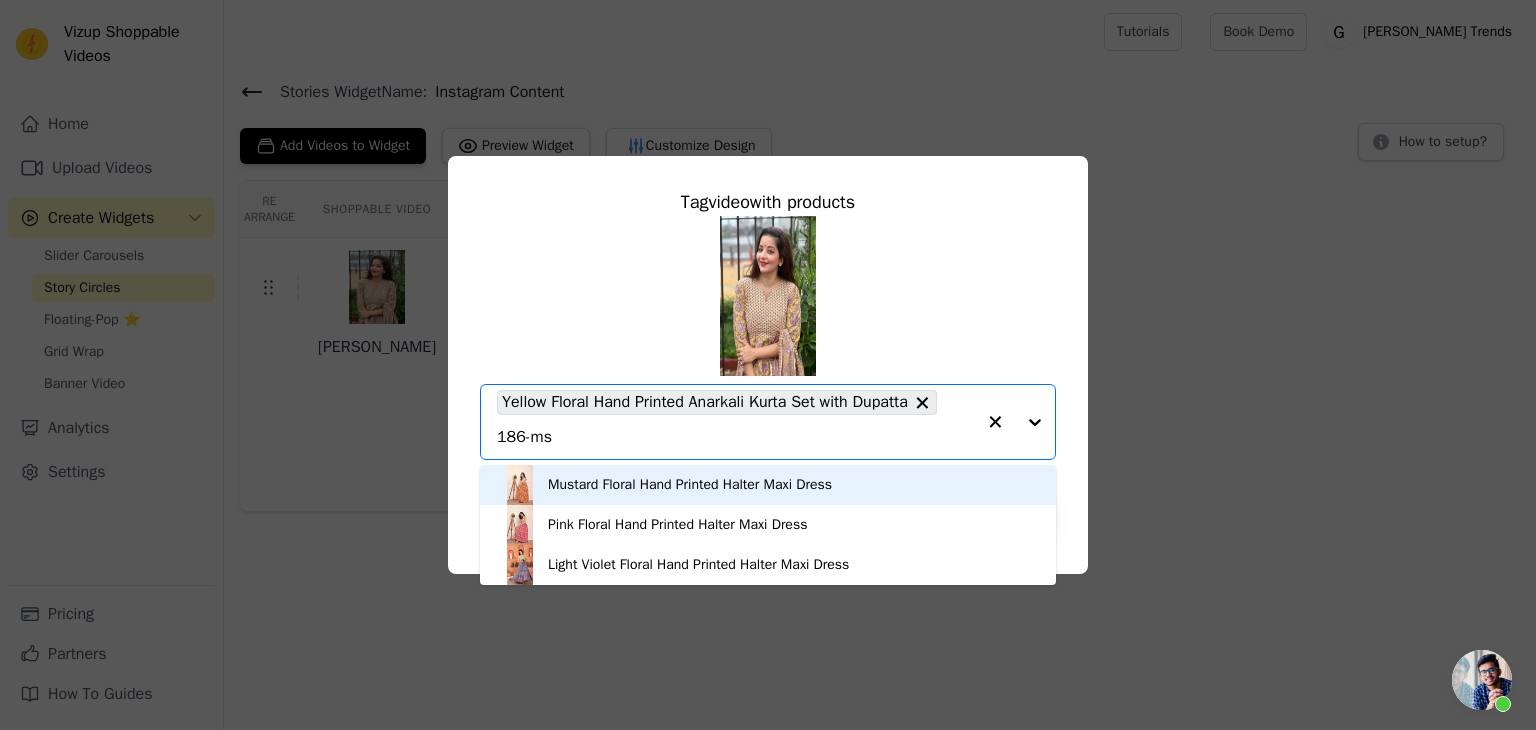 type on "186-msd" 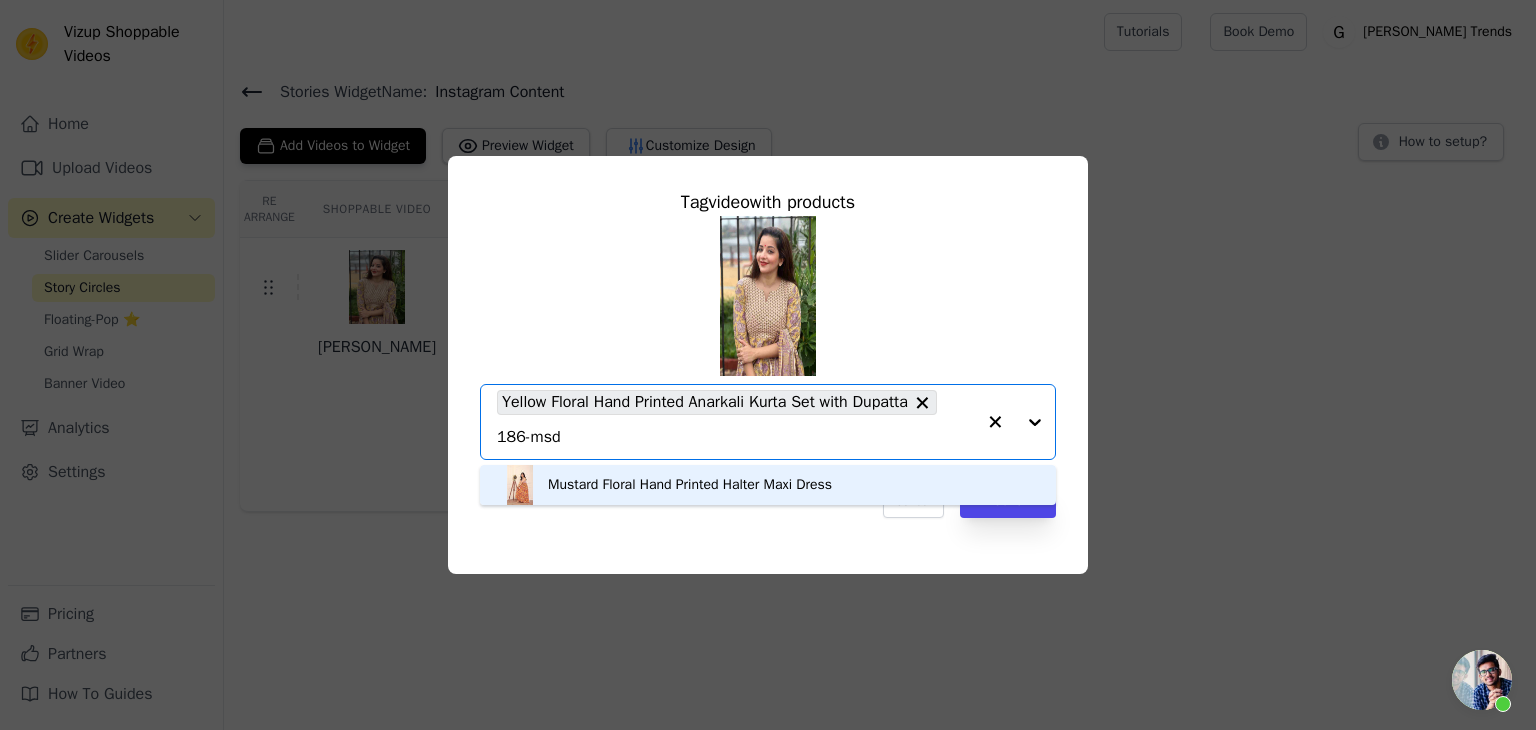 click on "Mustard Floral Hand Printed Halter Maxi Dress" at bounding box center [690, 485] 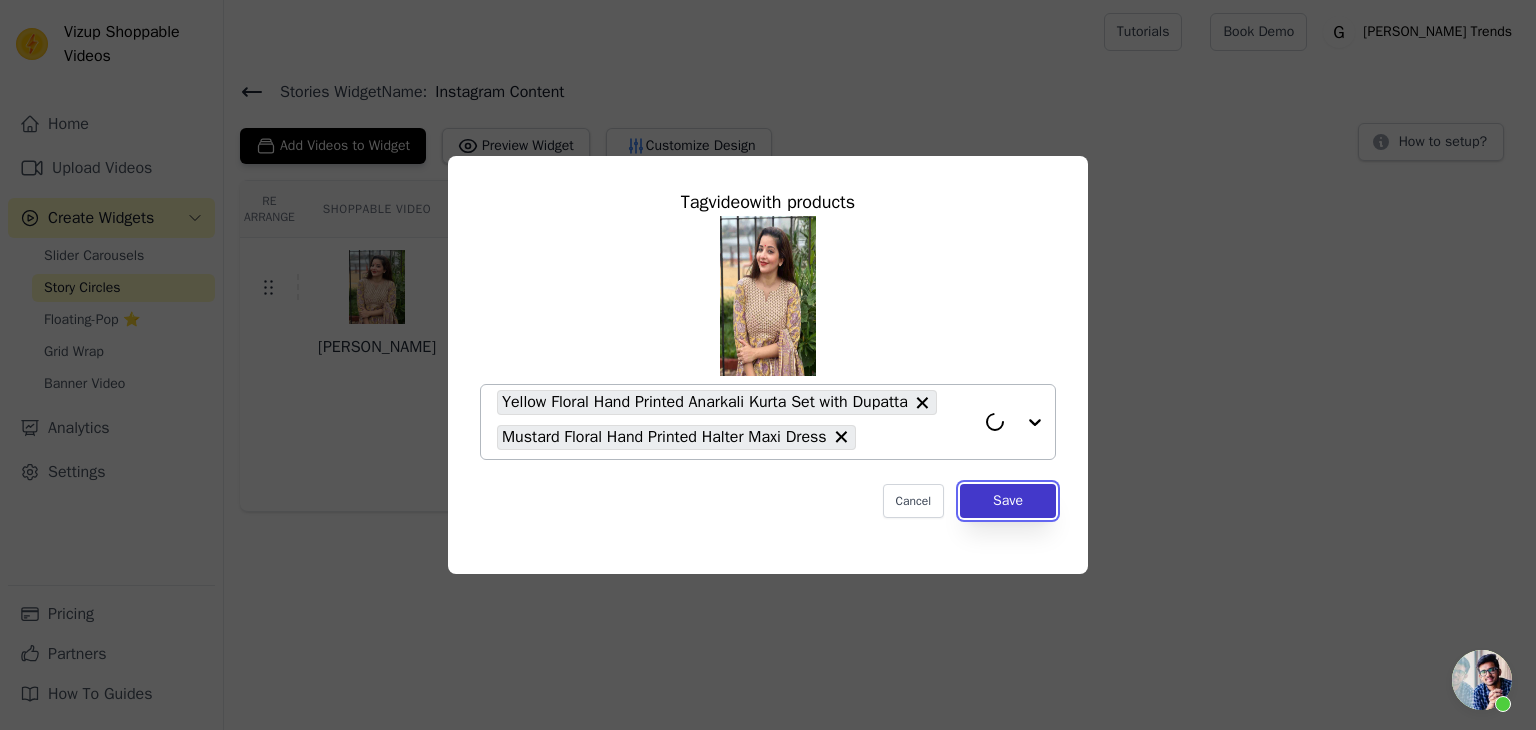 click on "Save" at bounding box center [1008, 501] 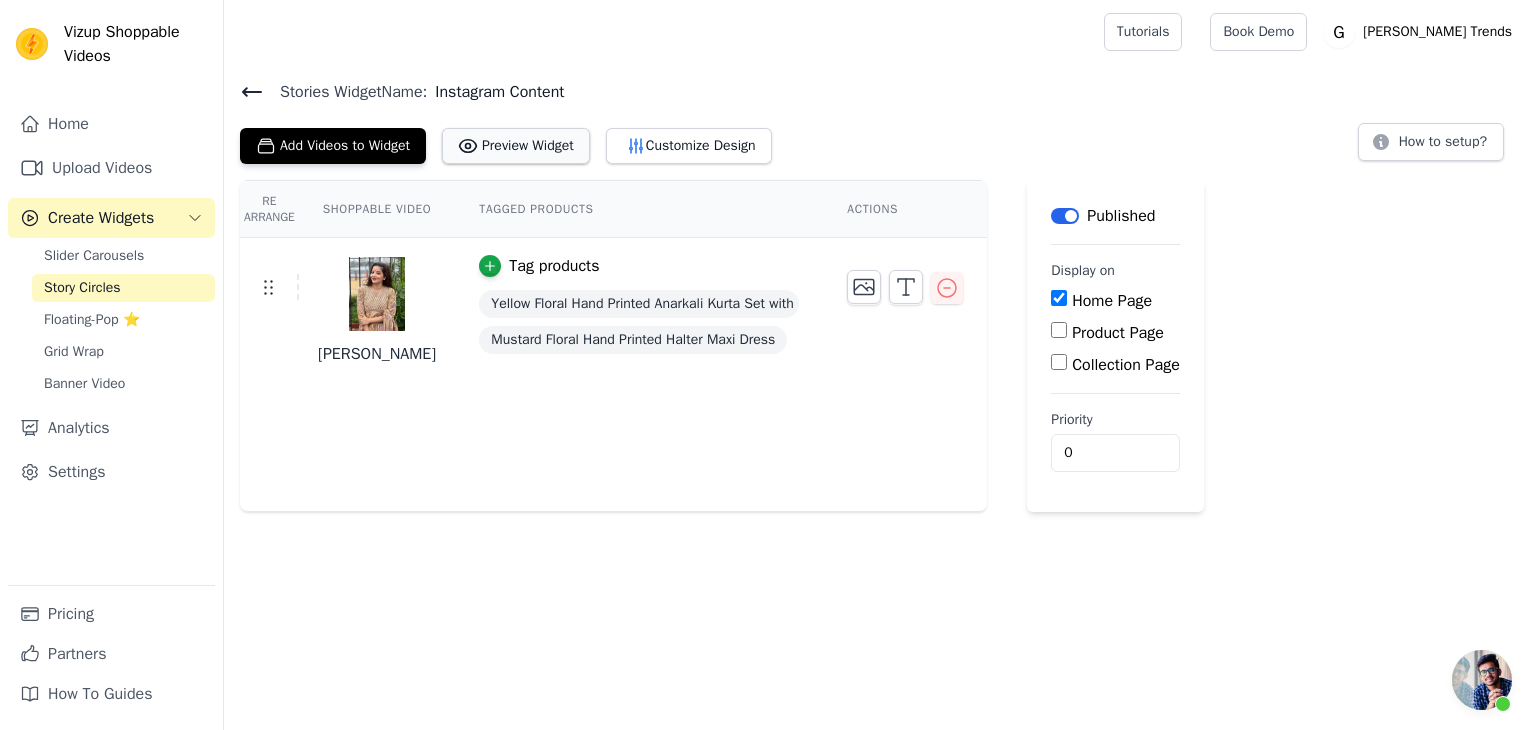 click on "Preview Widget" at bounding box center [516, 146] 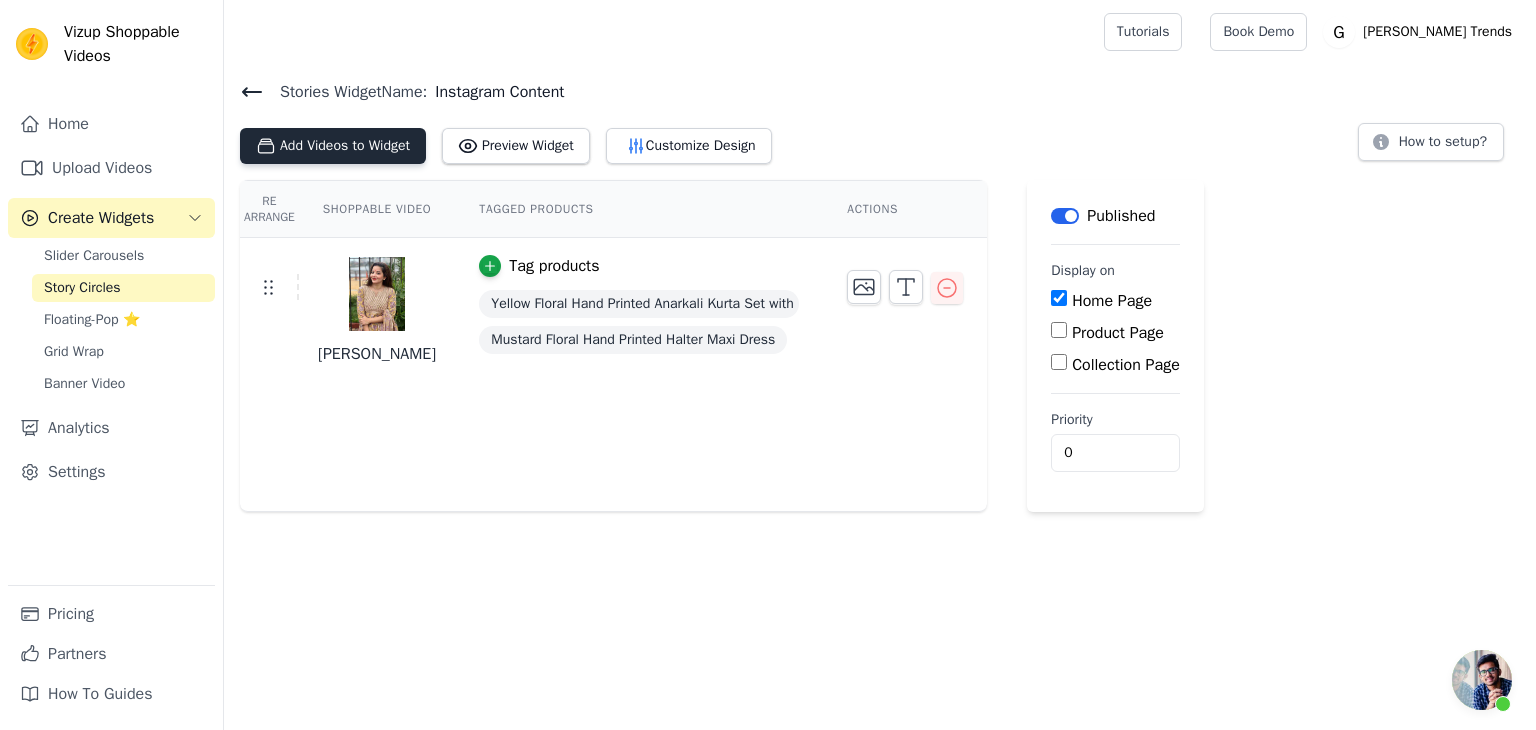 click on "Add Videos to Widget" at bounding box center [333, 146] 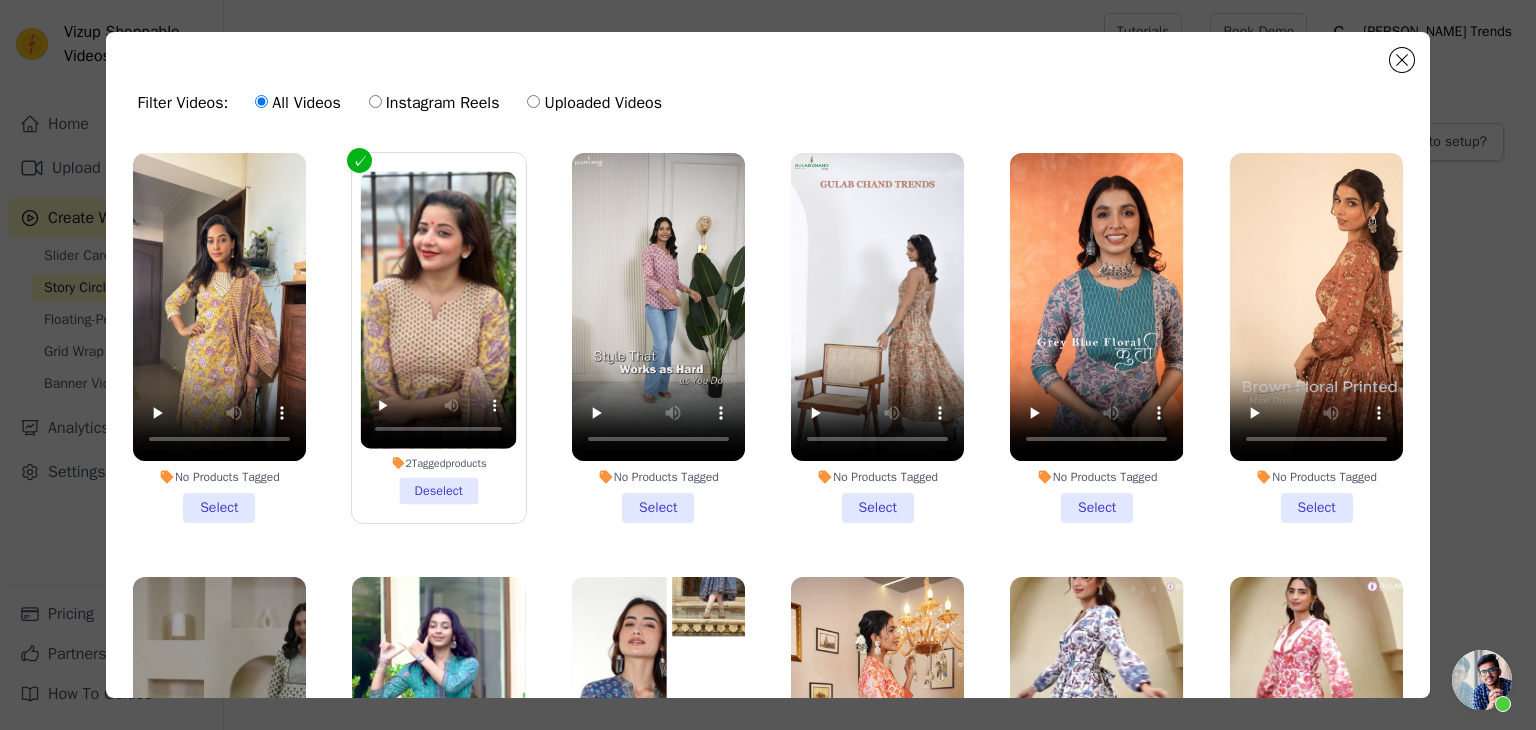 click on "No Products Tagged     Select" at bounding box center (219, 338) 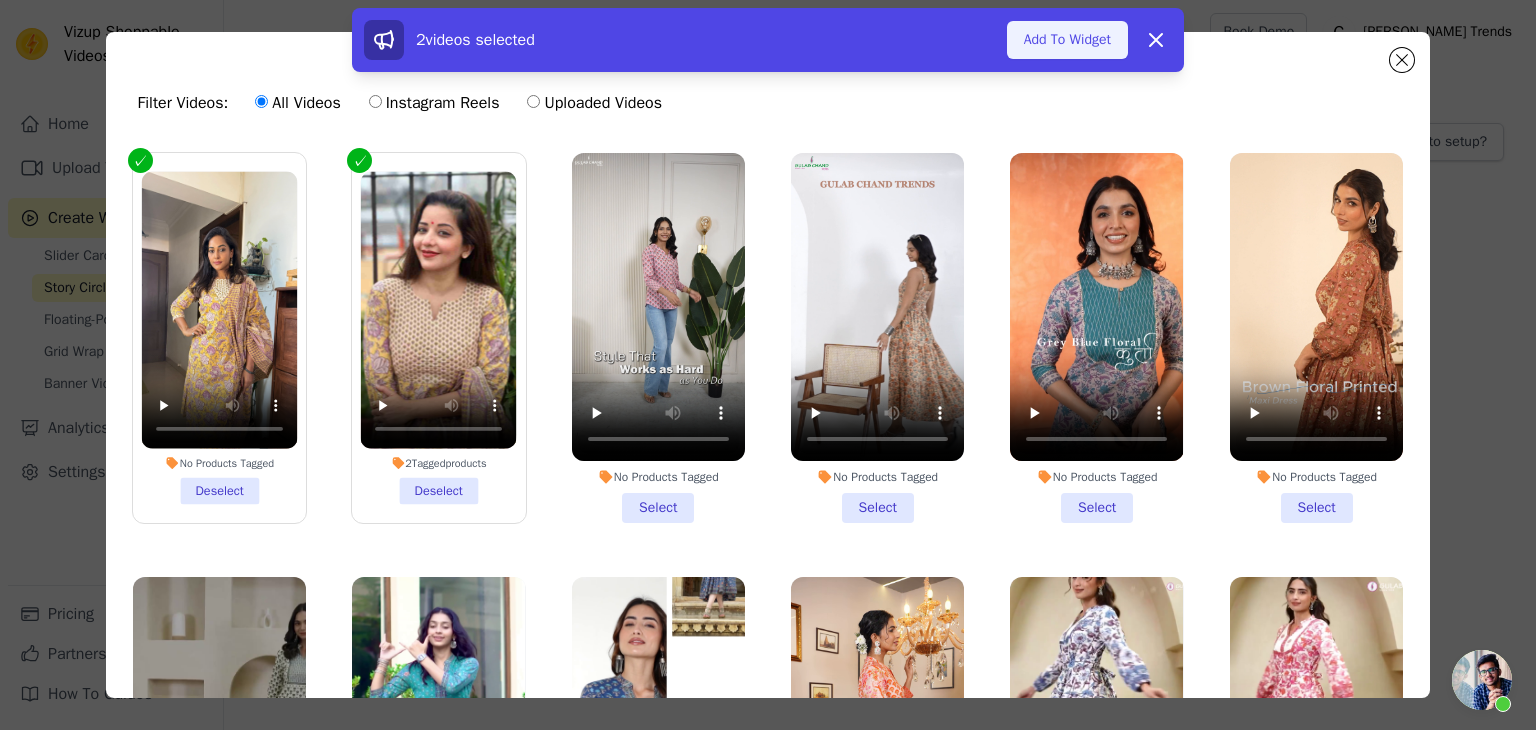 click on "Add To Widget" at bounding box center (1067, 40) 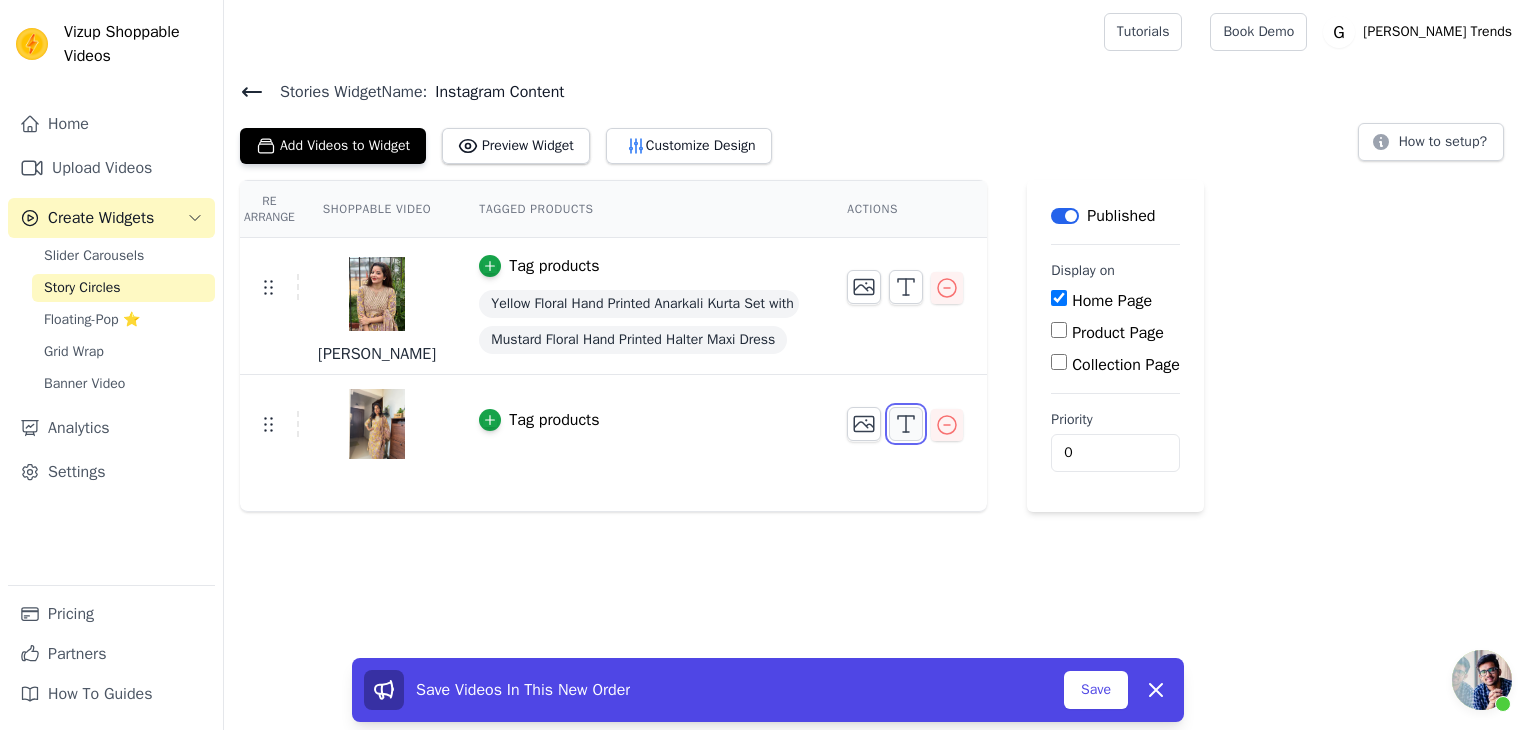 click 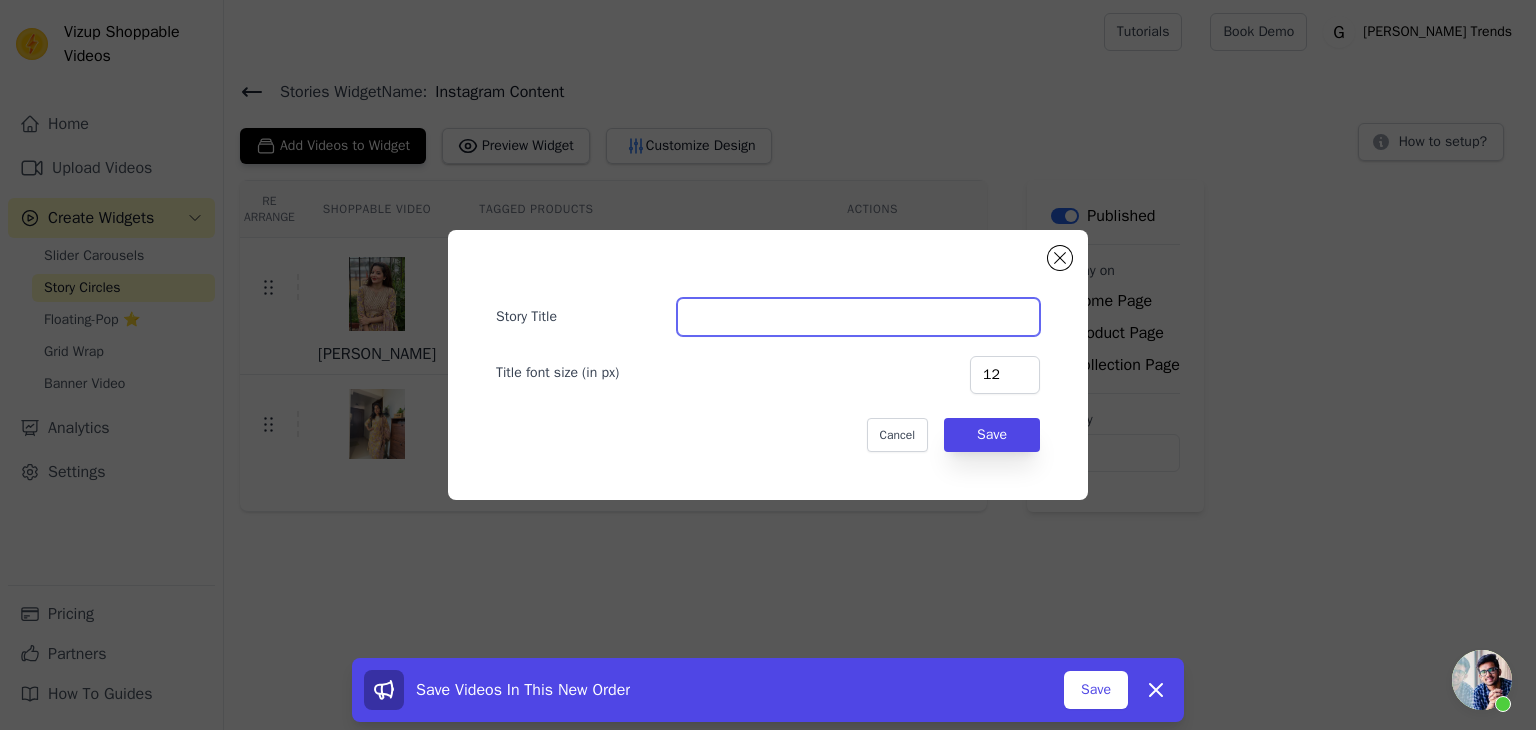 click on "Story Title" at bounding box center [858, 317] 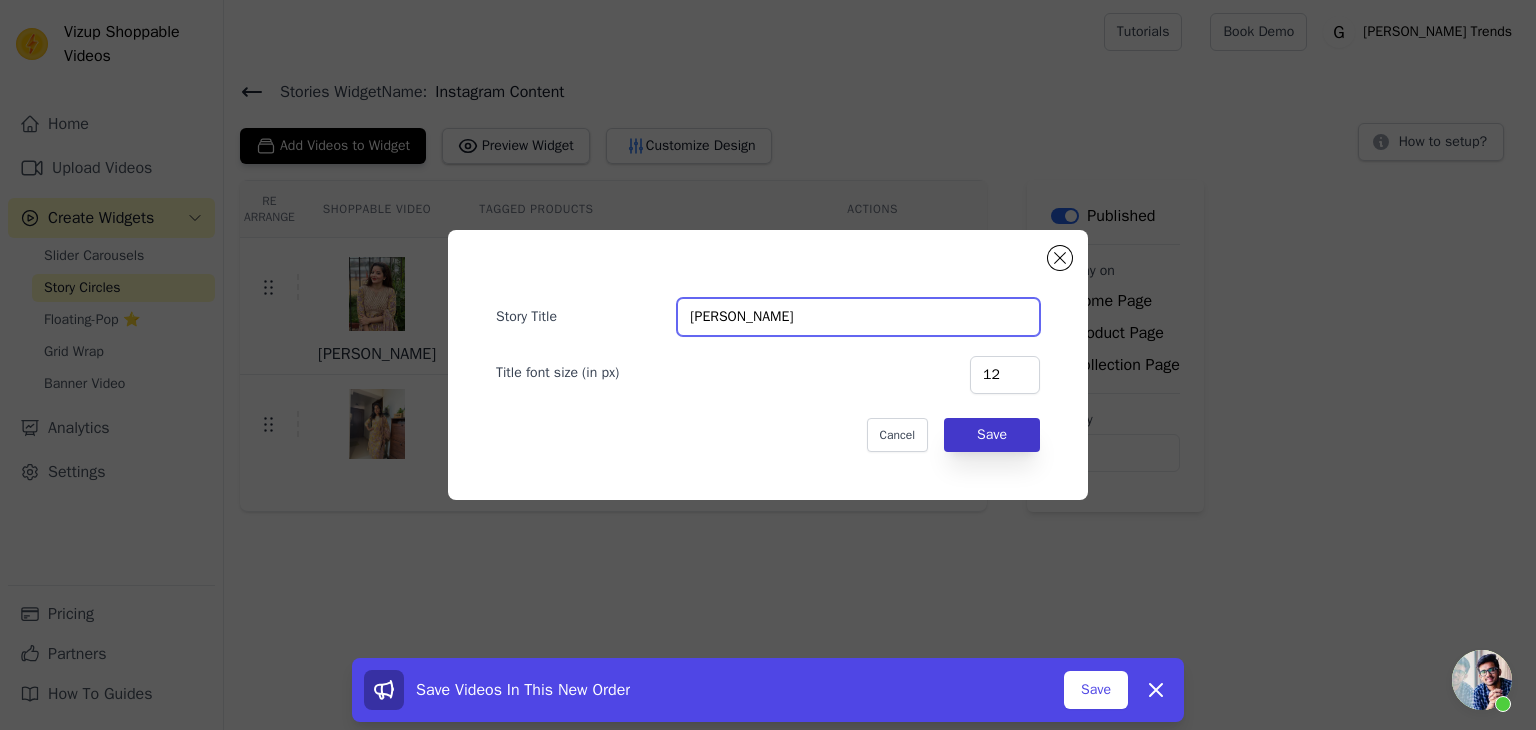type on "[PERSON_NAME]" 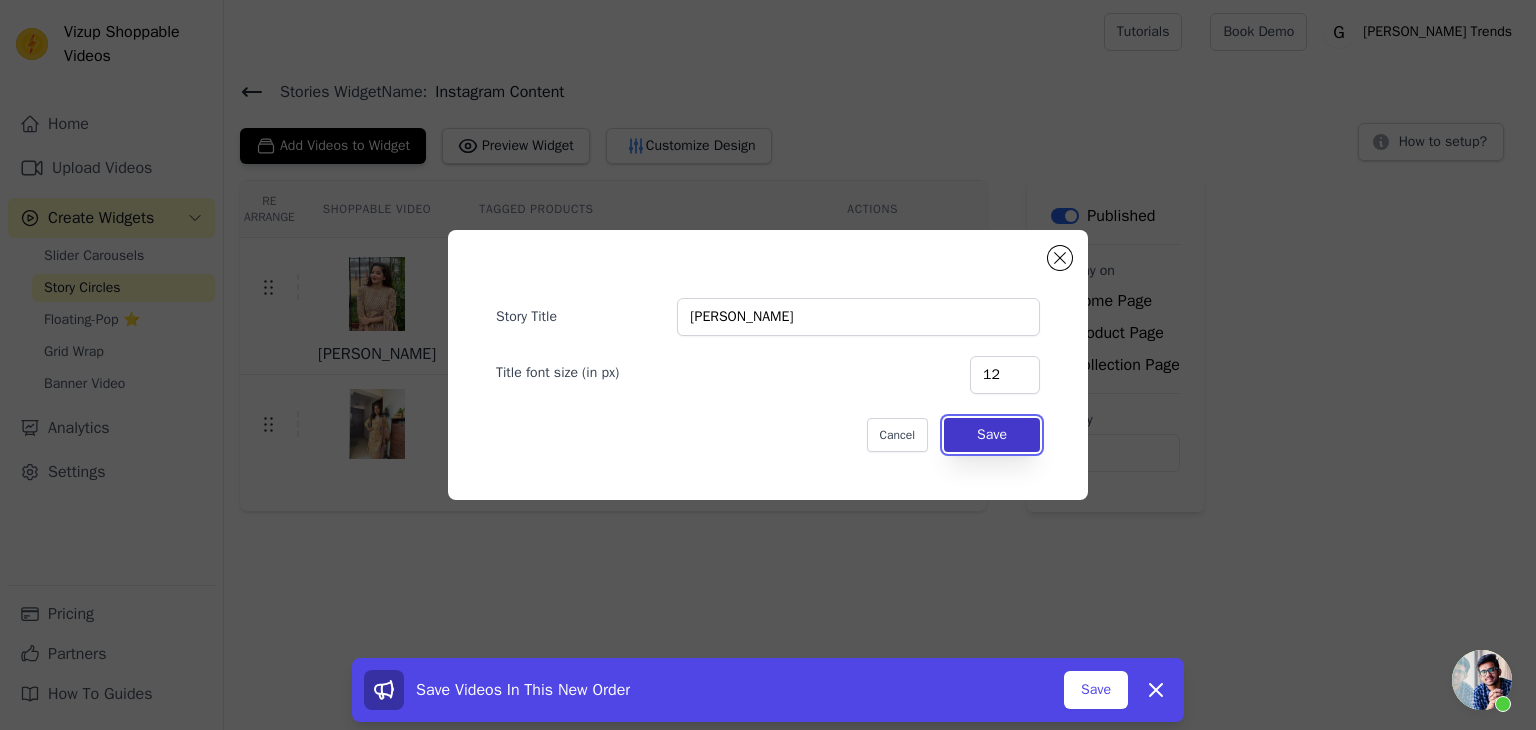click on "Save" at bounding box center (992, 435) 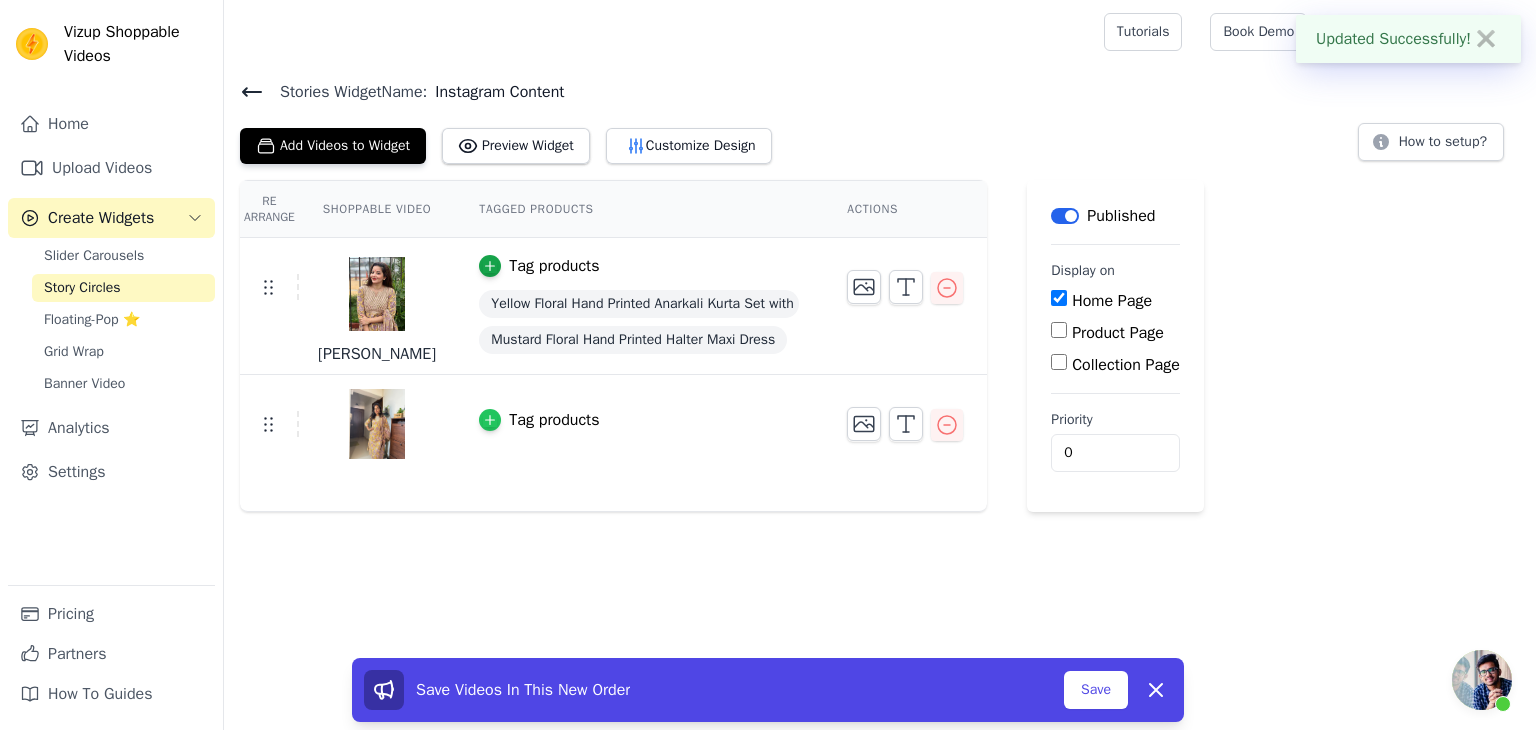 click 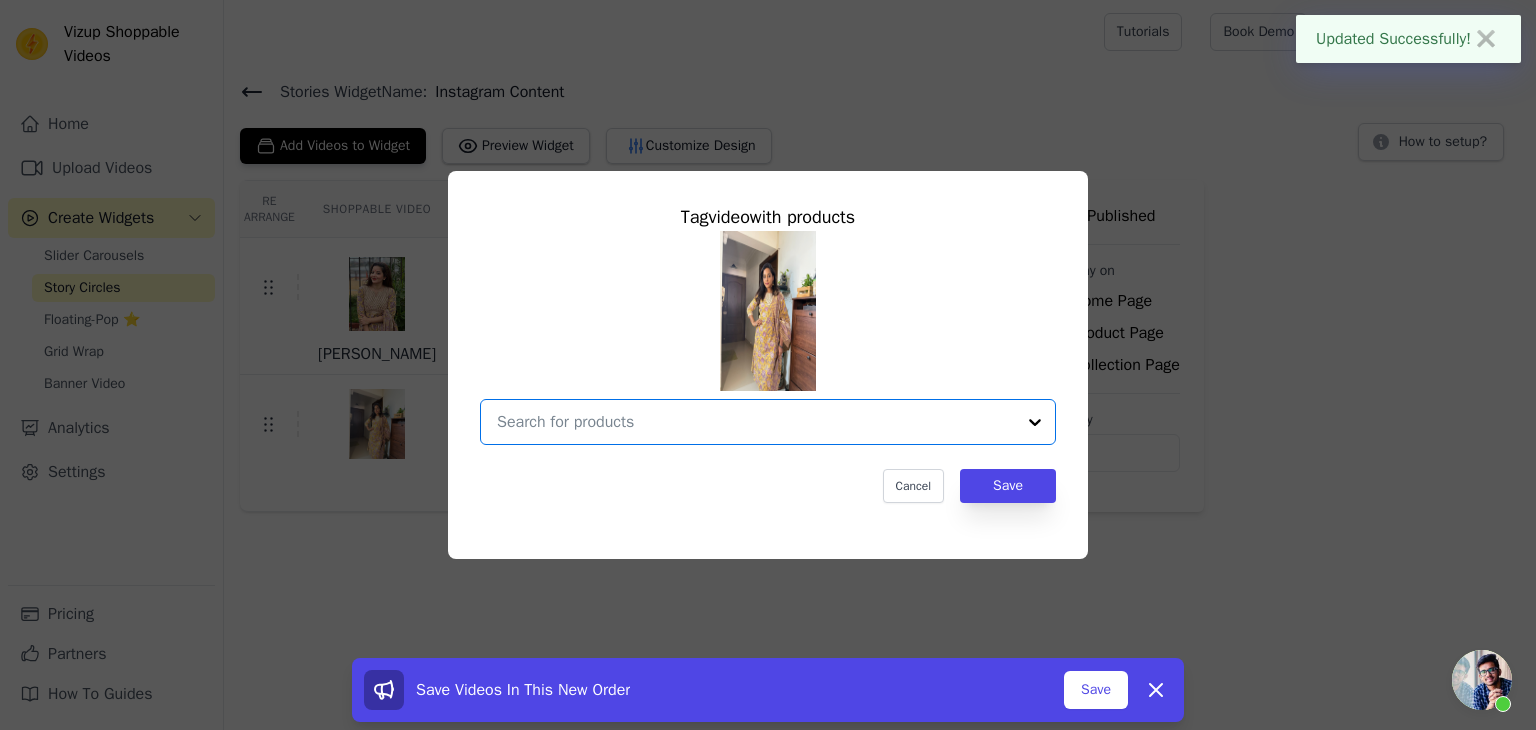 click at bounding box center [756, 422] 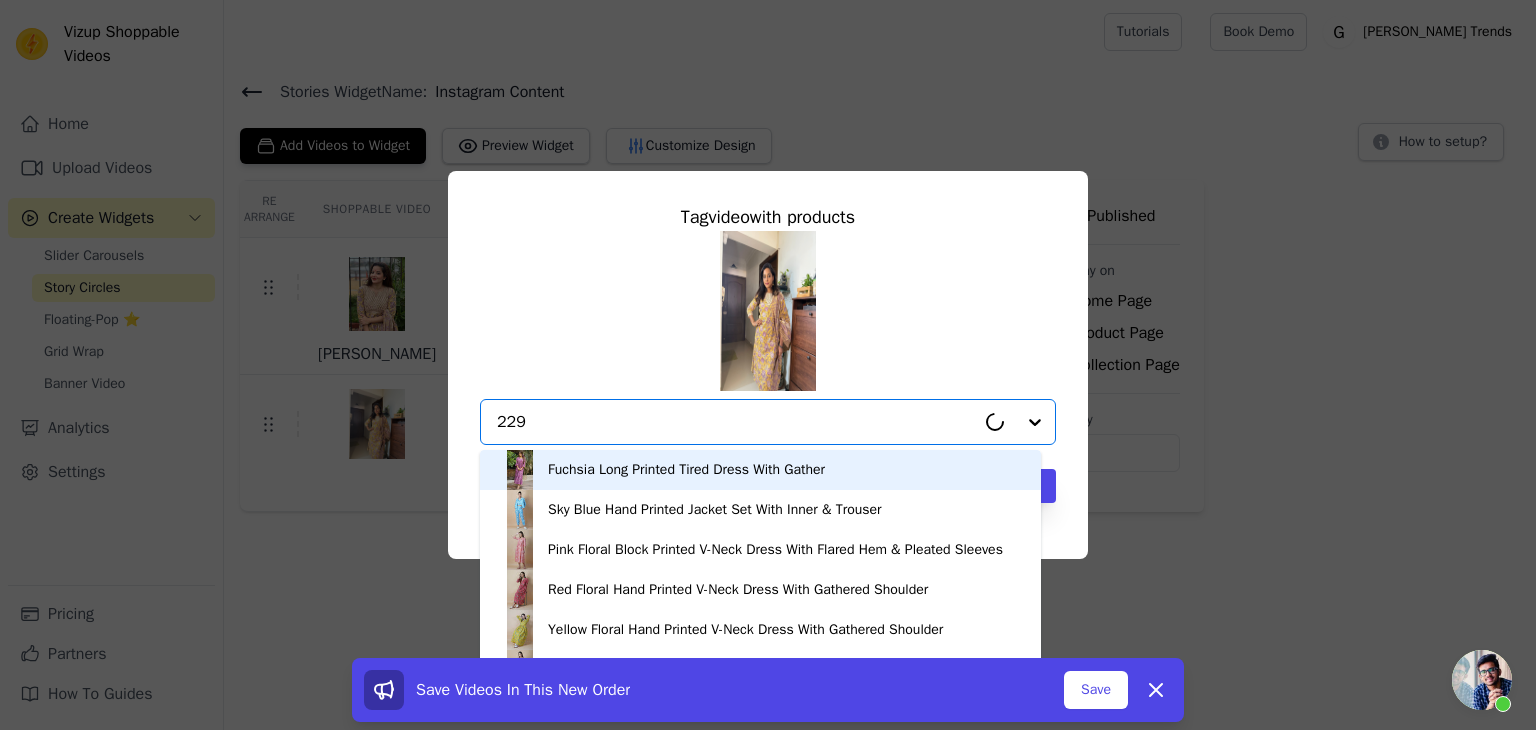 type on "229A" 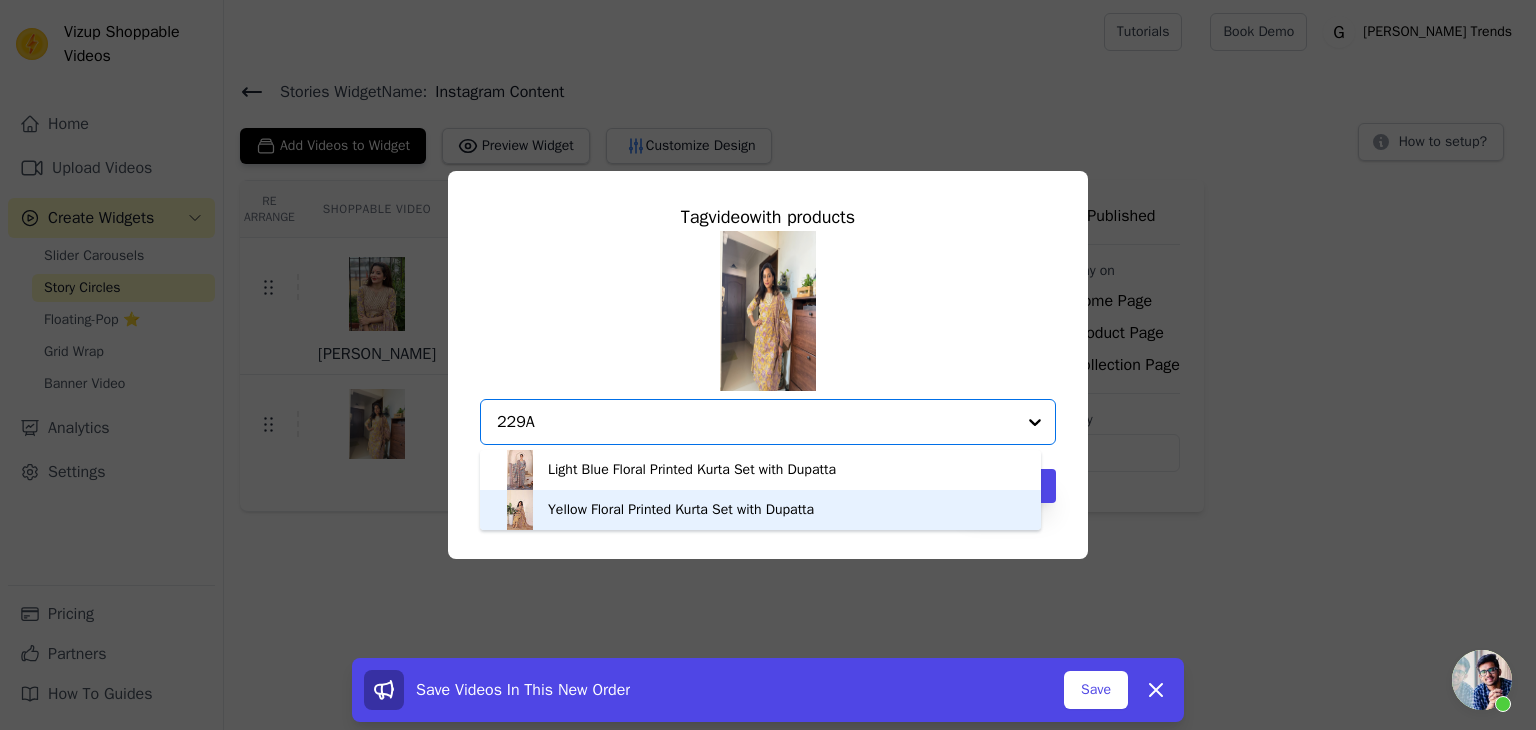click on "Yellow Floral Printed Kurta Set with Dupatta" at bounding box center (681, 510) 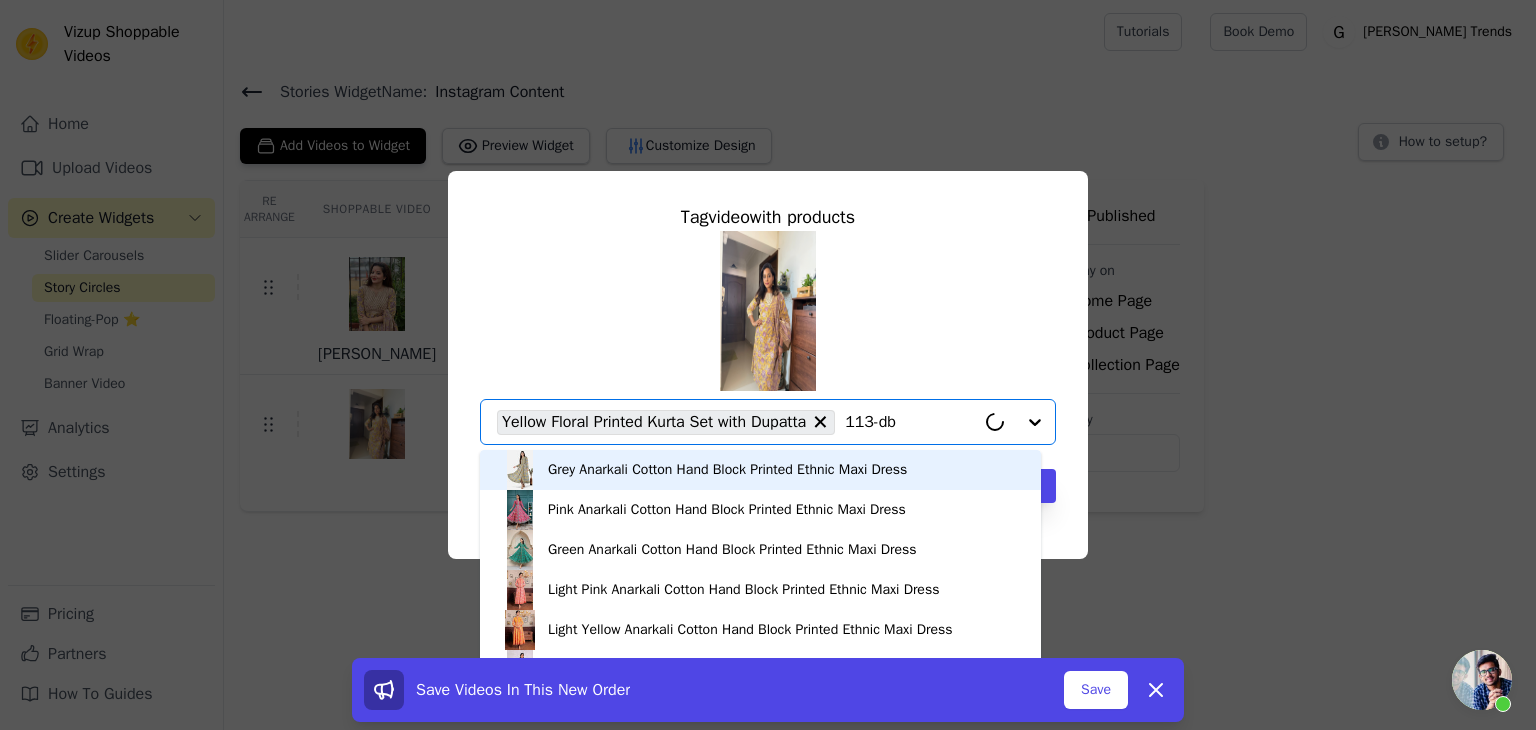 type on "113-dbl" 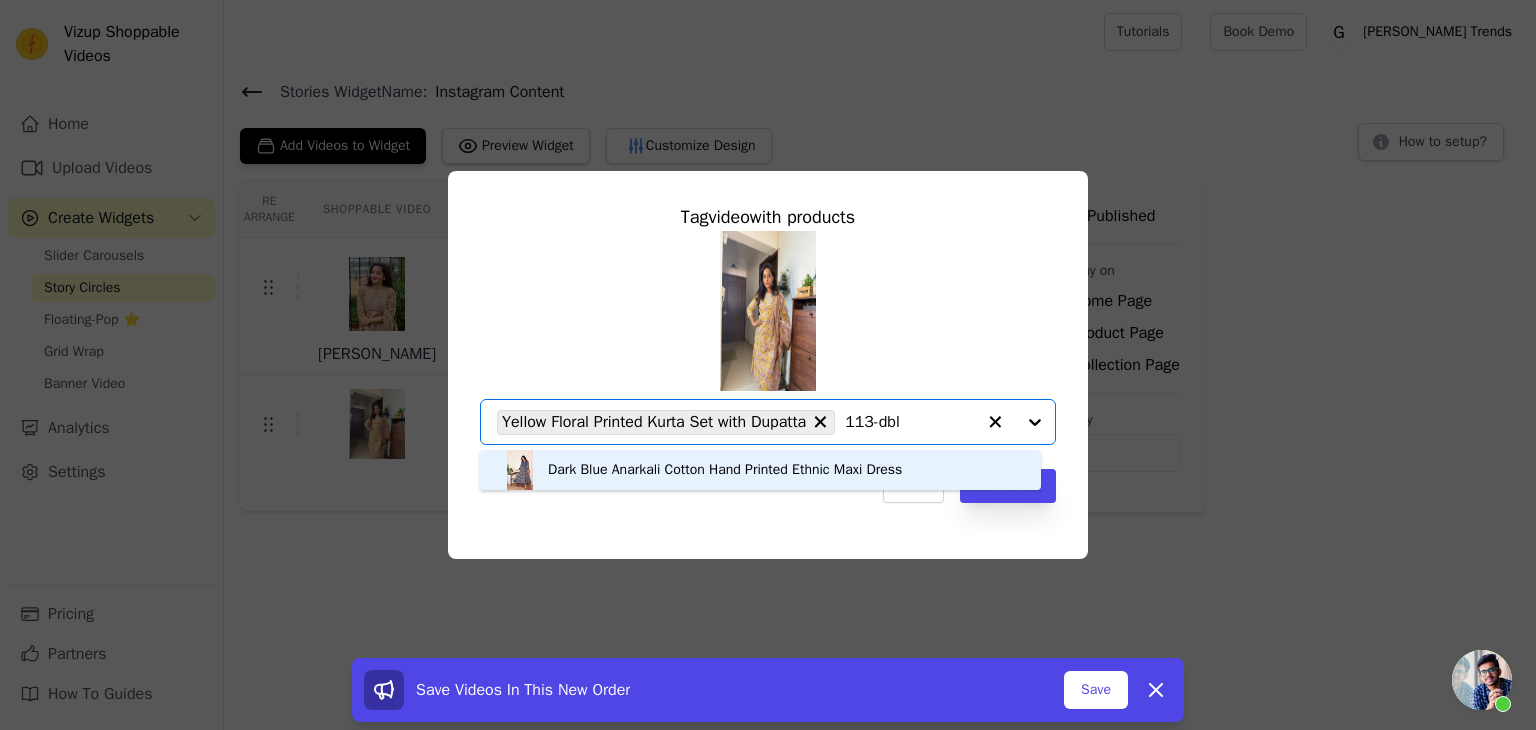 click on "Dark Blue Anarkali Cotton Hand Printed Ethnic Maxi Dress" at bounding box center [760, 470] 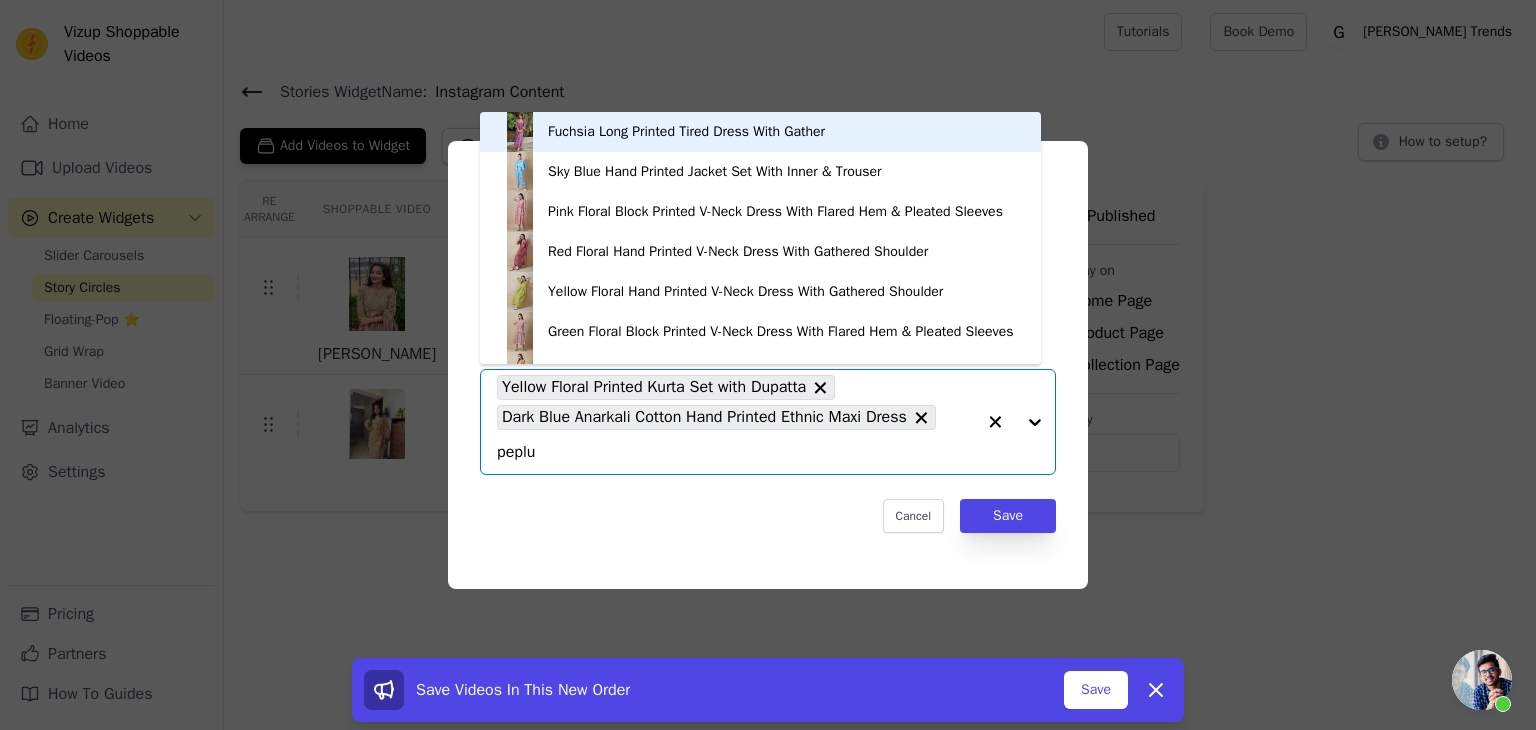 type on "peplum" 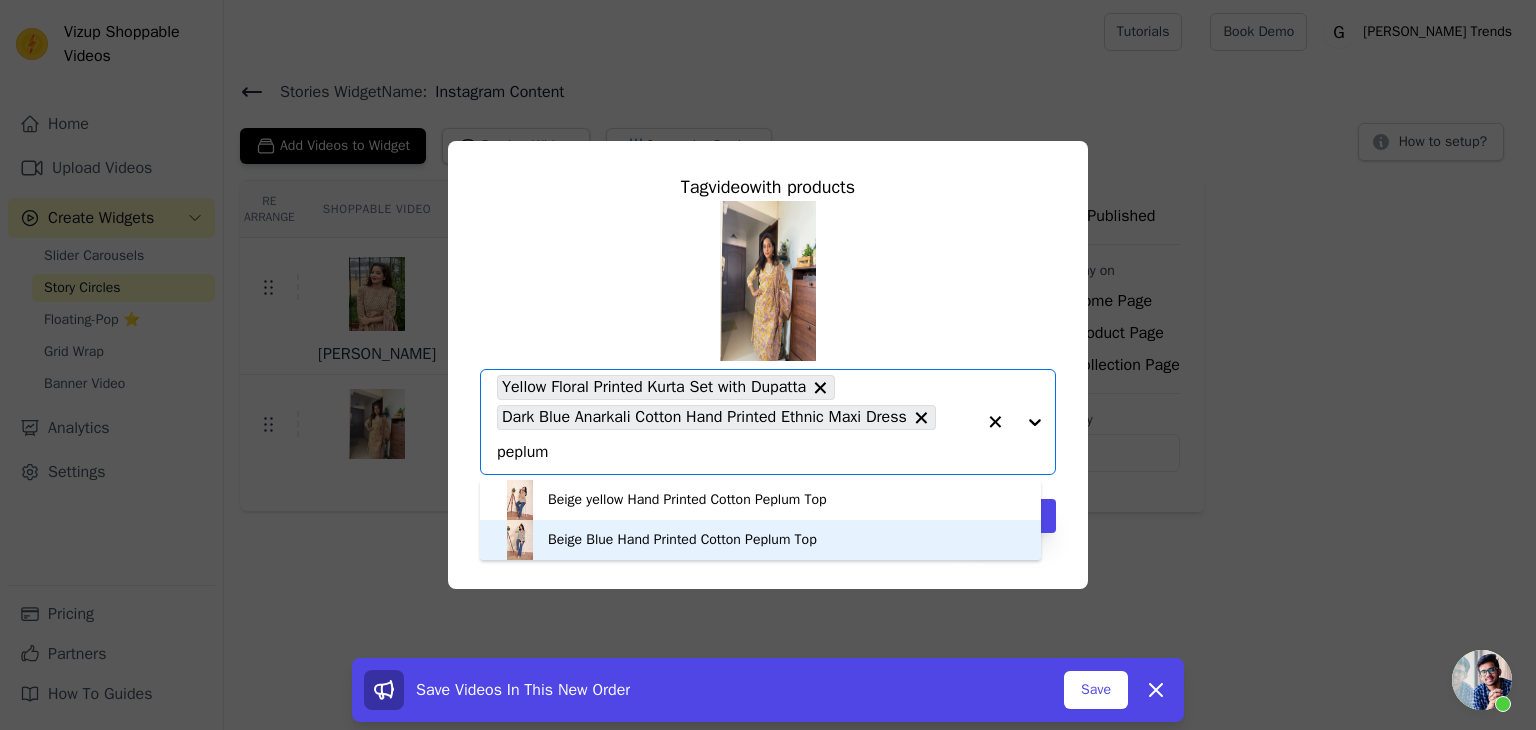 click on "Beige Blue Hand Printed Cotton Peplum Top" at bounding box center (682, 540) 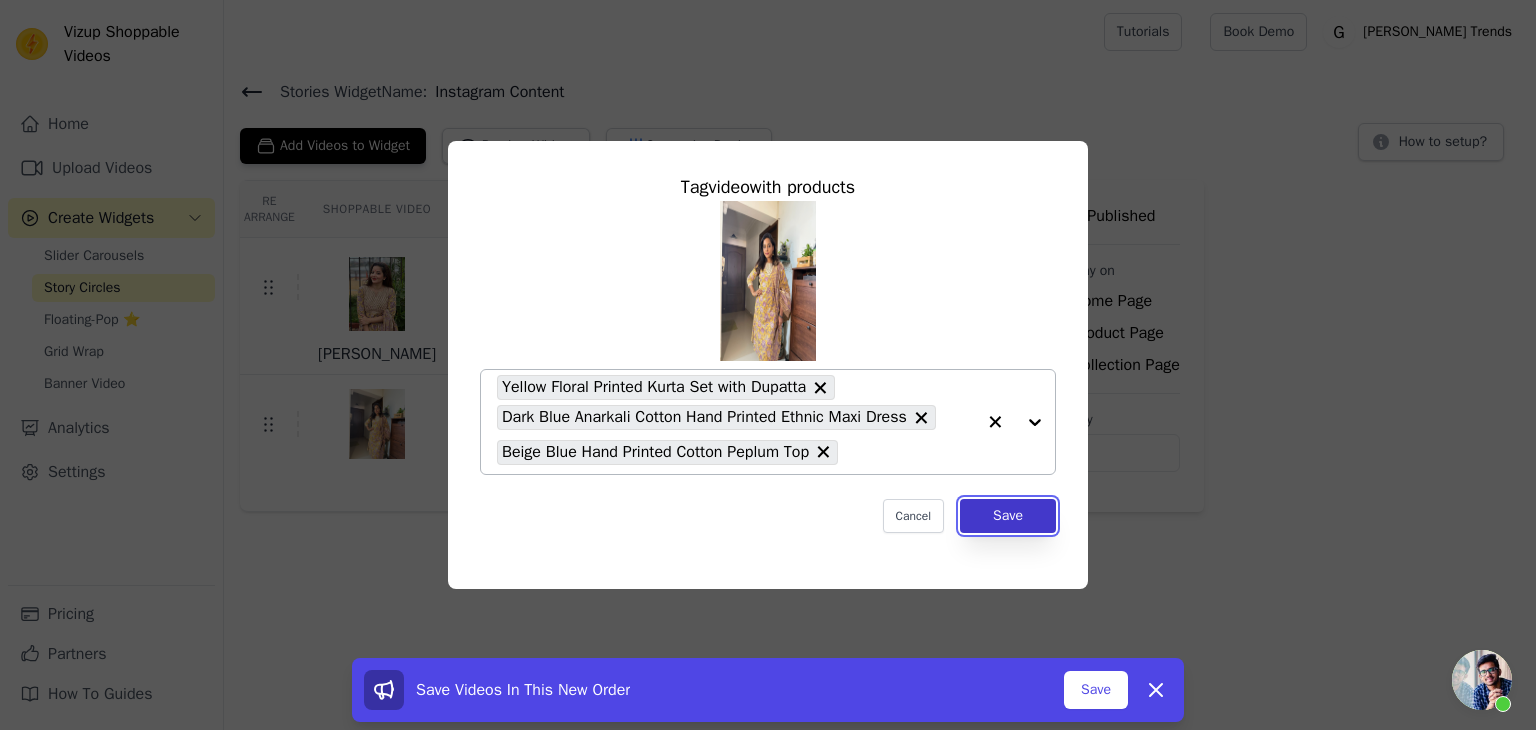 click on "Save" at bounding box center (1008, 516) 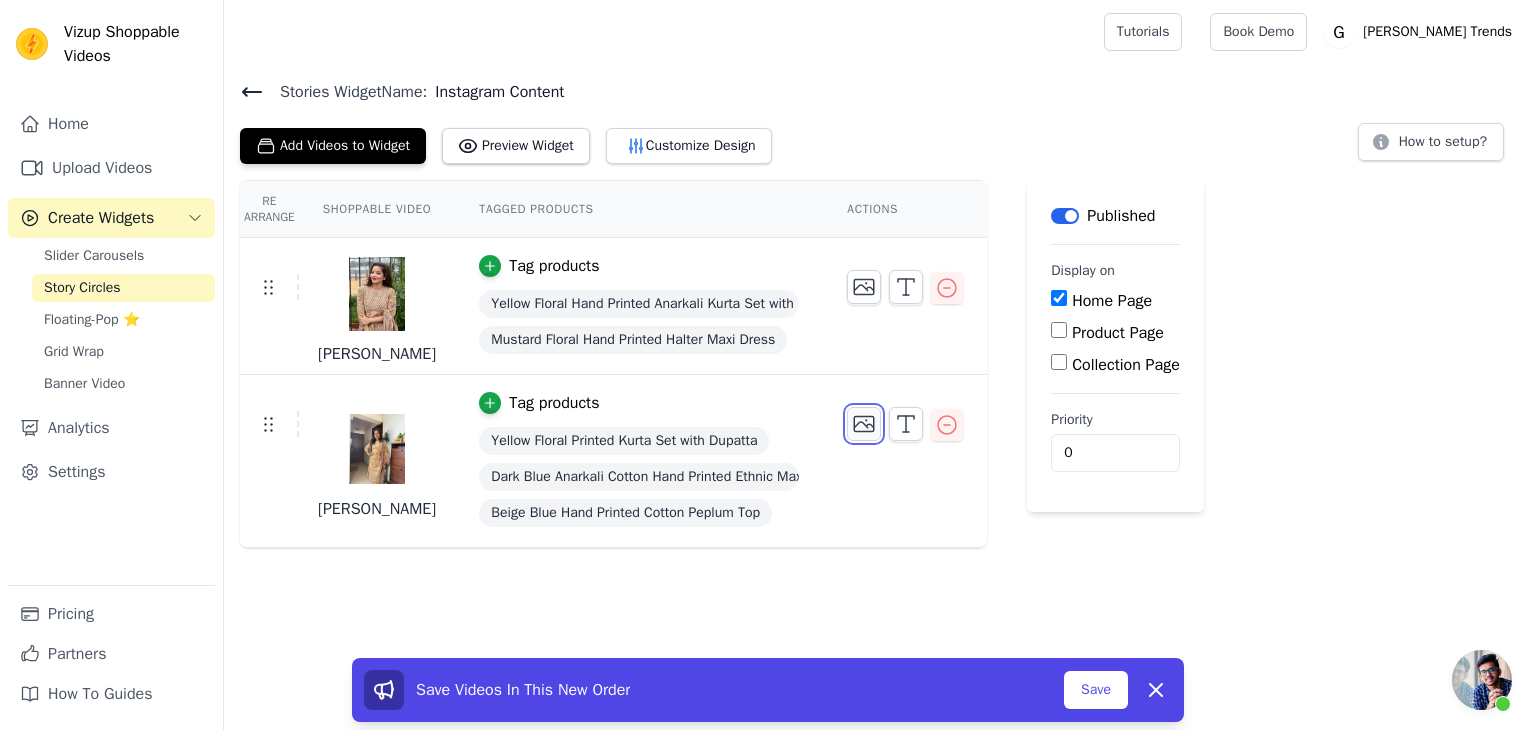 click 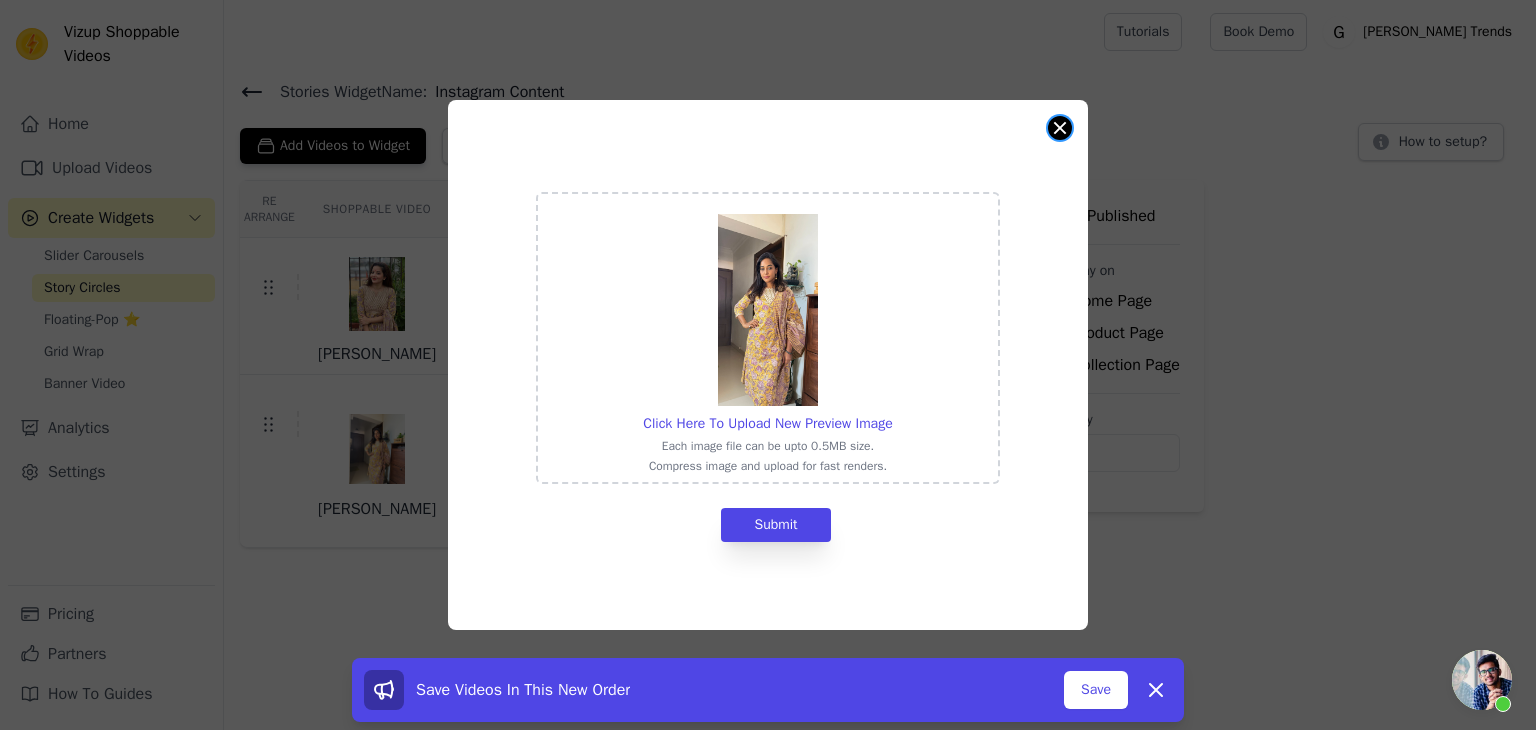 click at bounding box center [1060, 128] 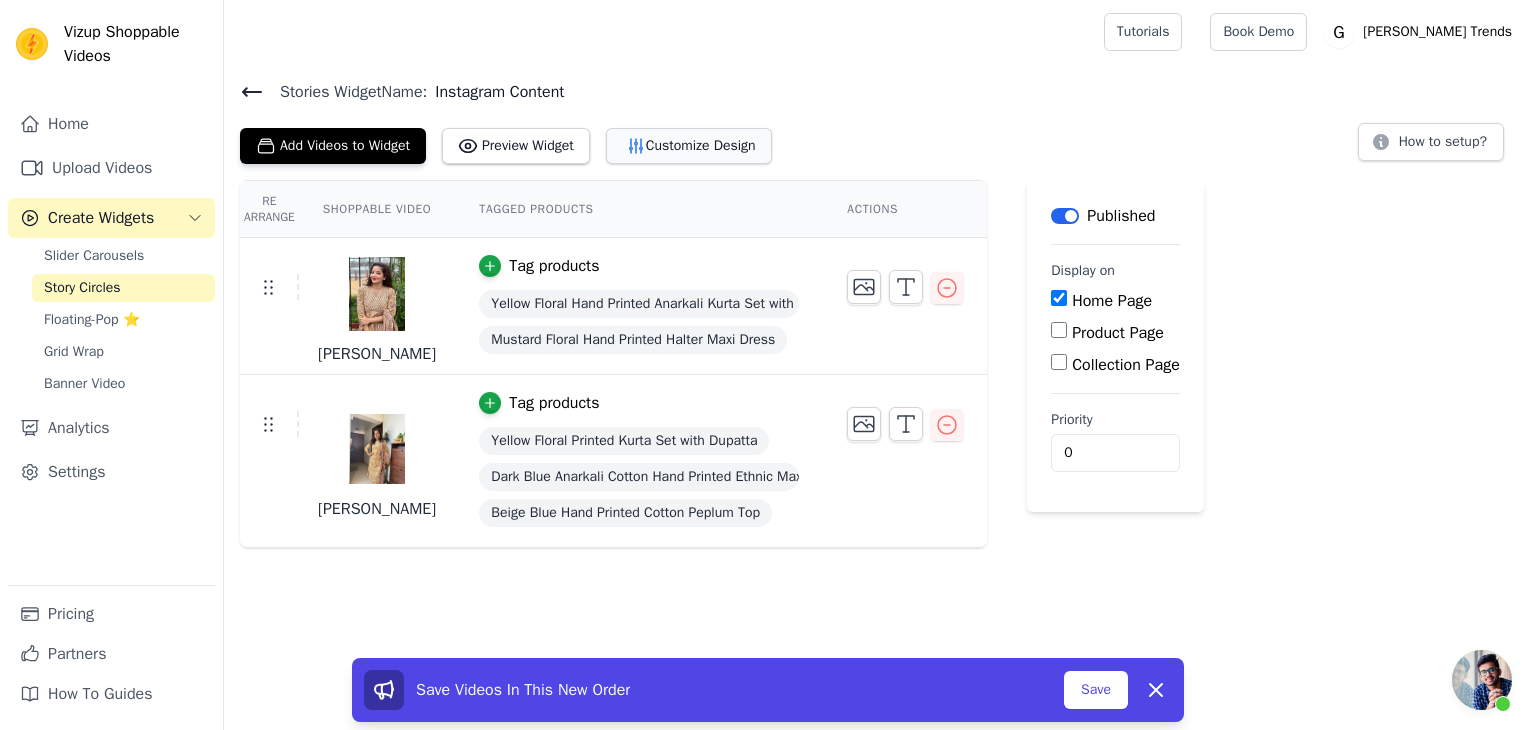 click on "Customize Design" at bounding box center (689, 146) 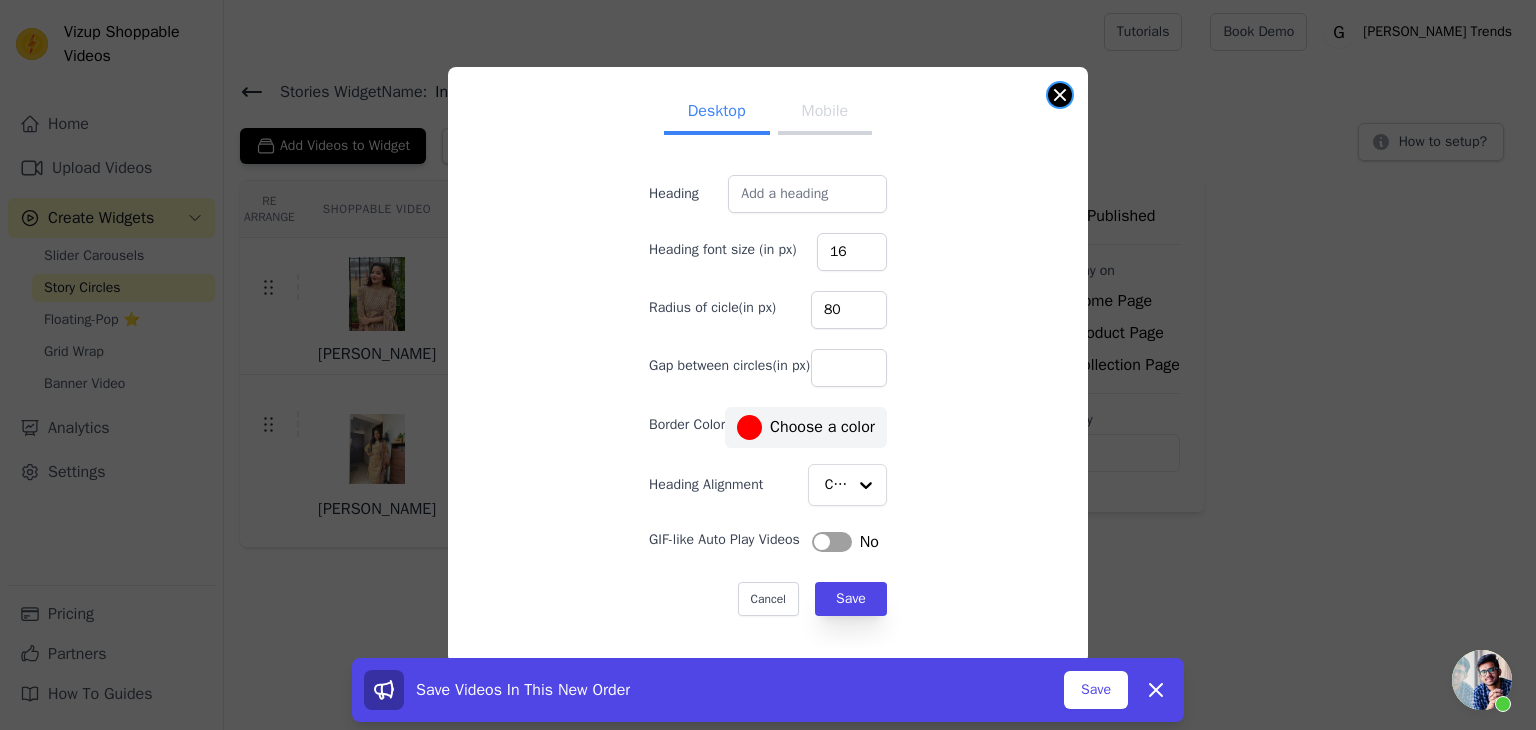 click at bounding box center [1060, 95] 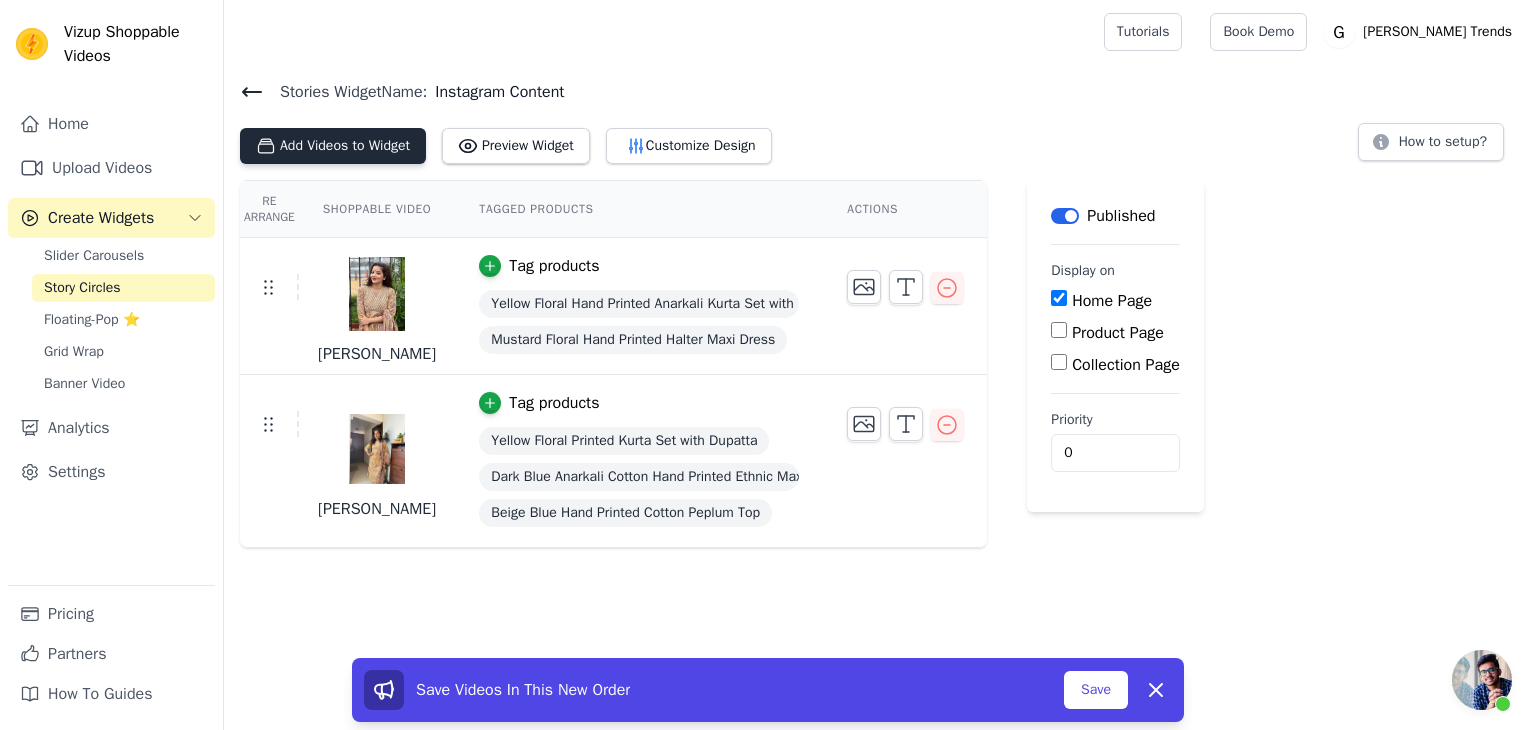click on "Add Videos to Widget" at bounding box center (333, 146) 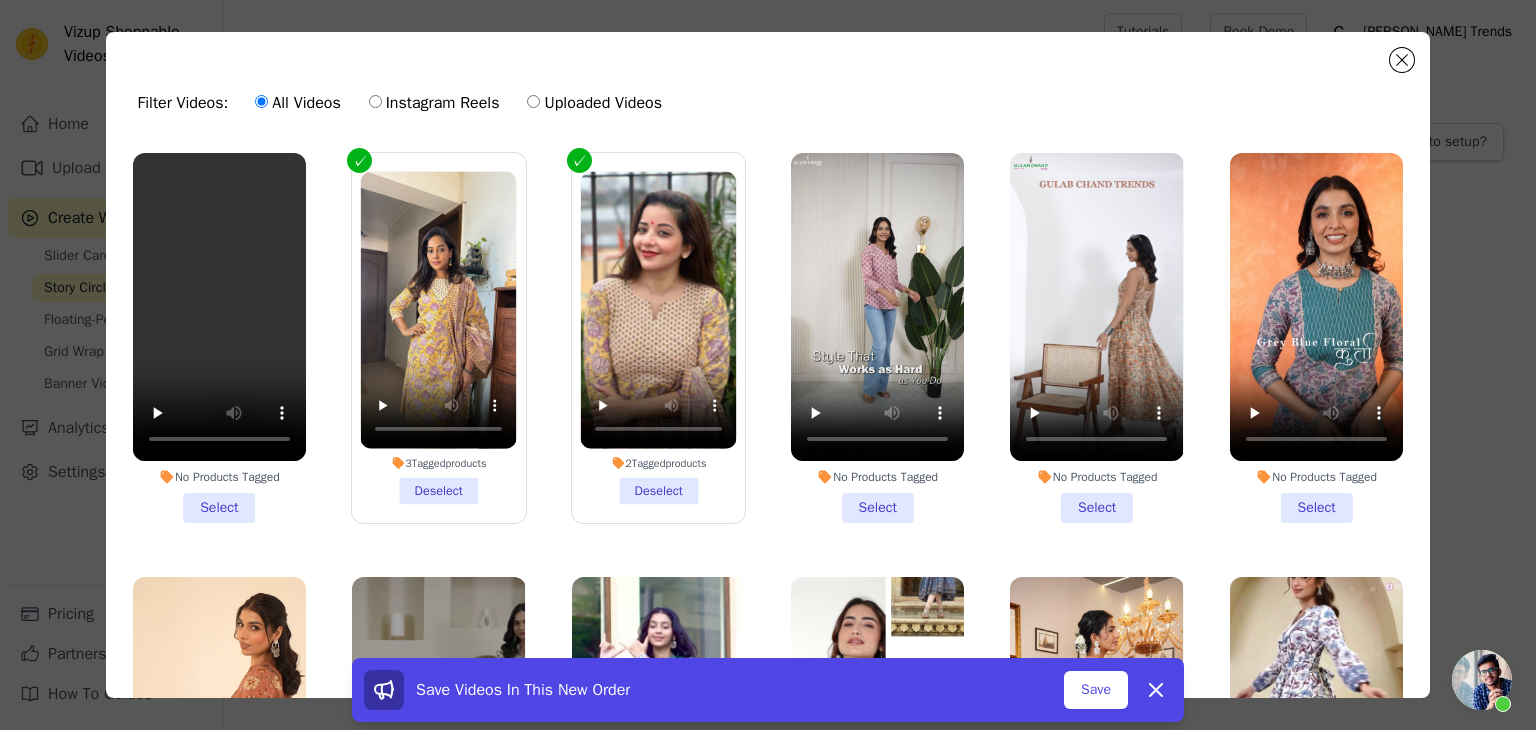 click on "No Products Tagged     Select" at bounding box center [219, 338] 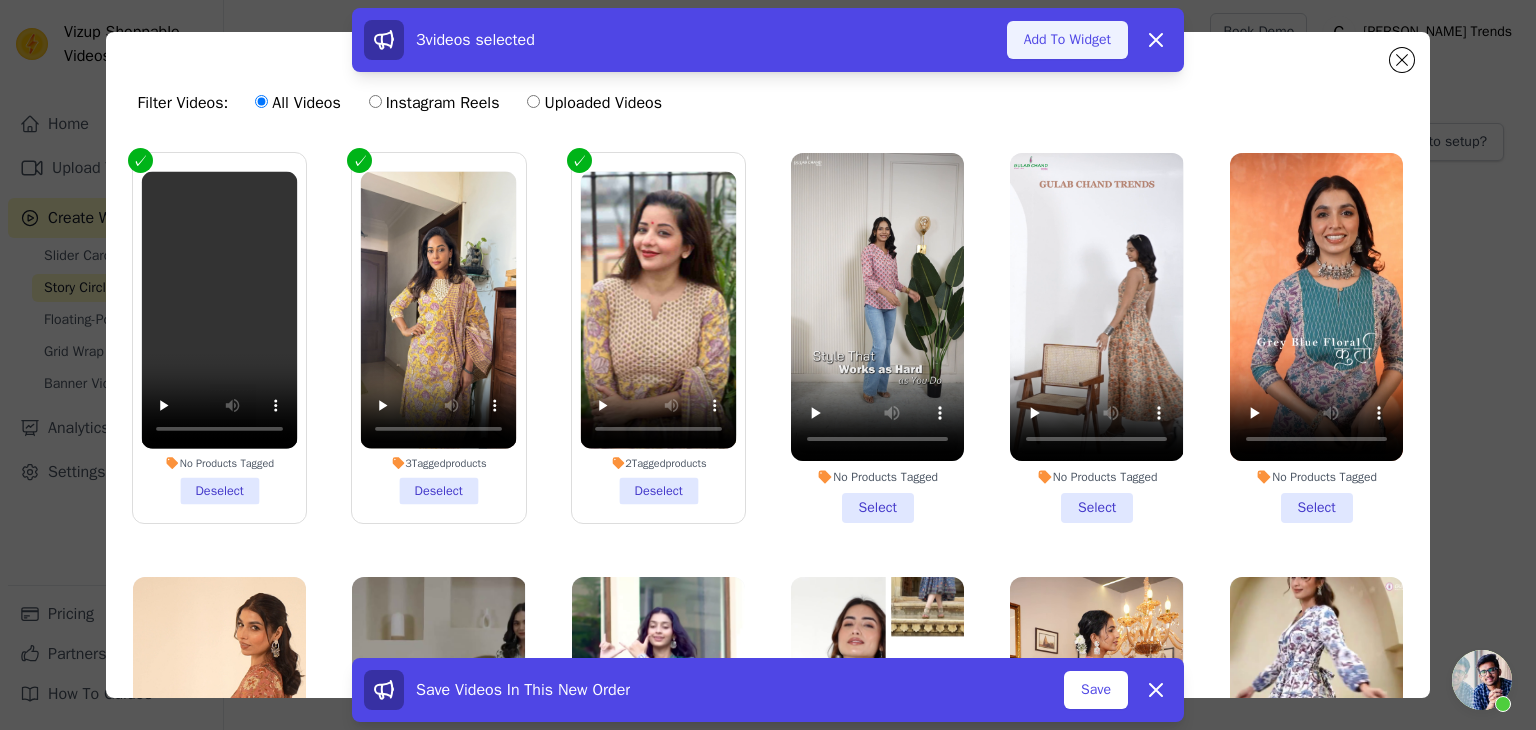 click on "Add To Widget" at bounding box center (1067, 40) 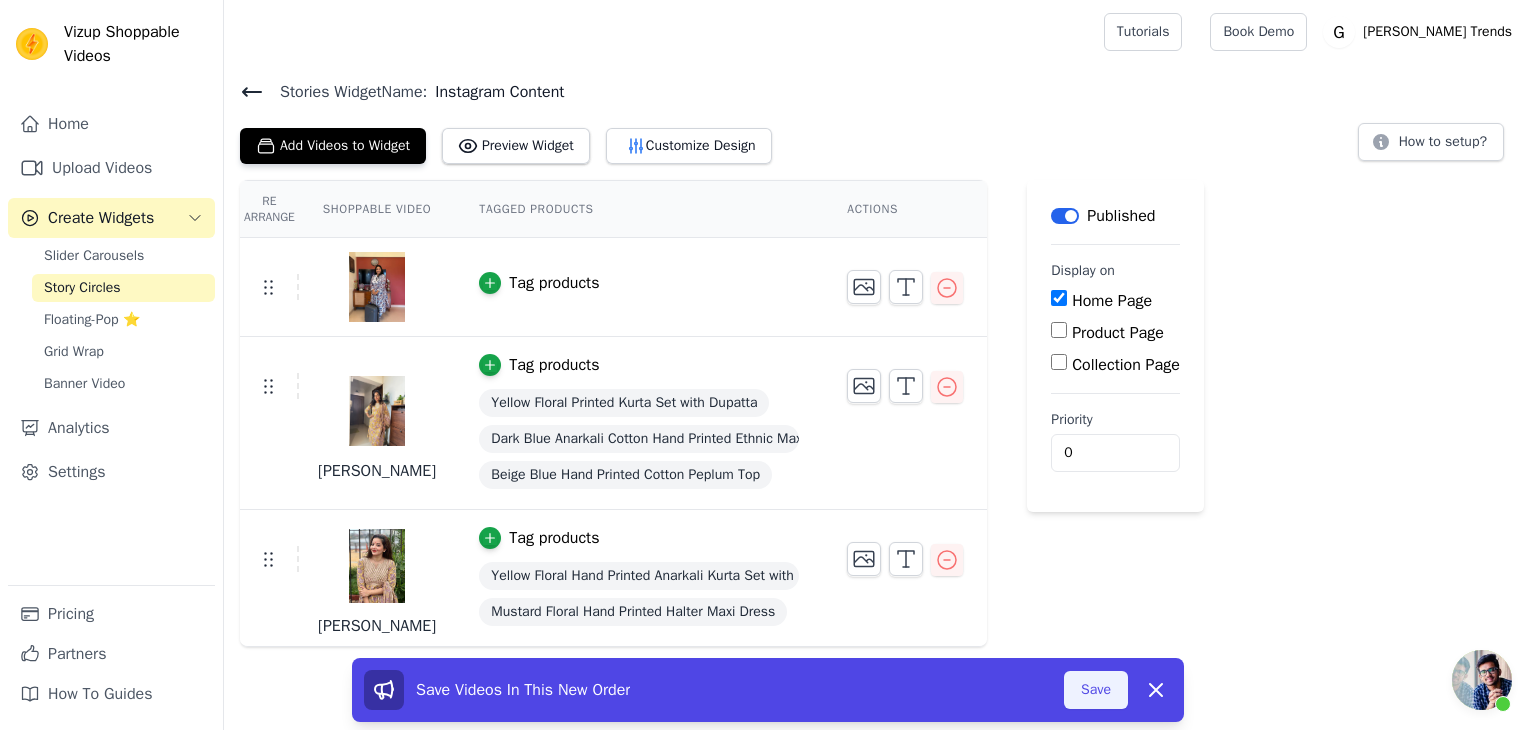click on "Save" at bounding box center (1096, 690) 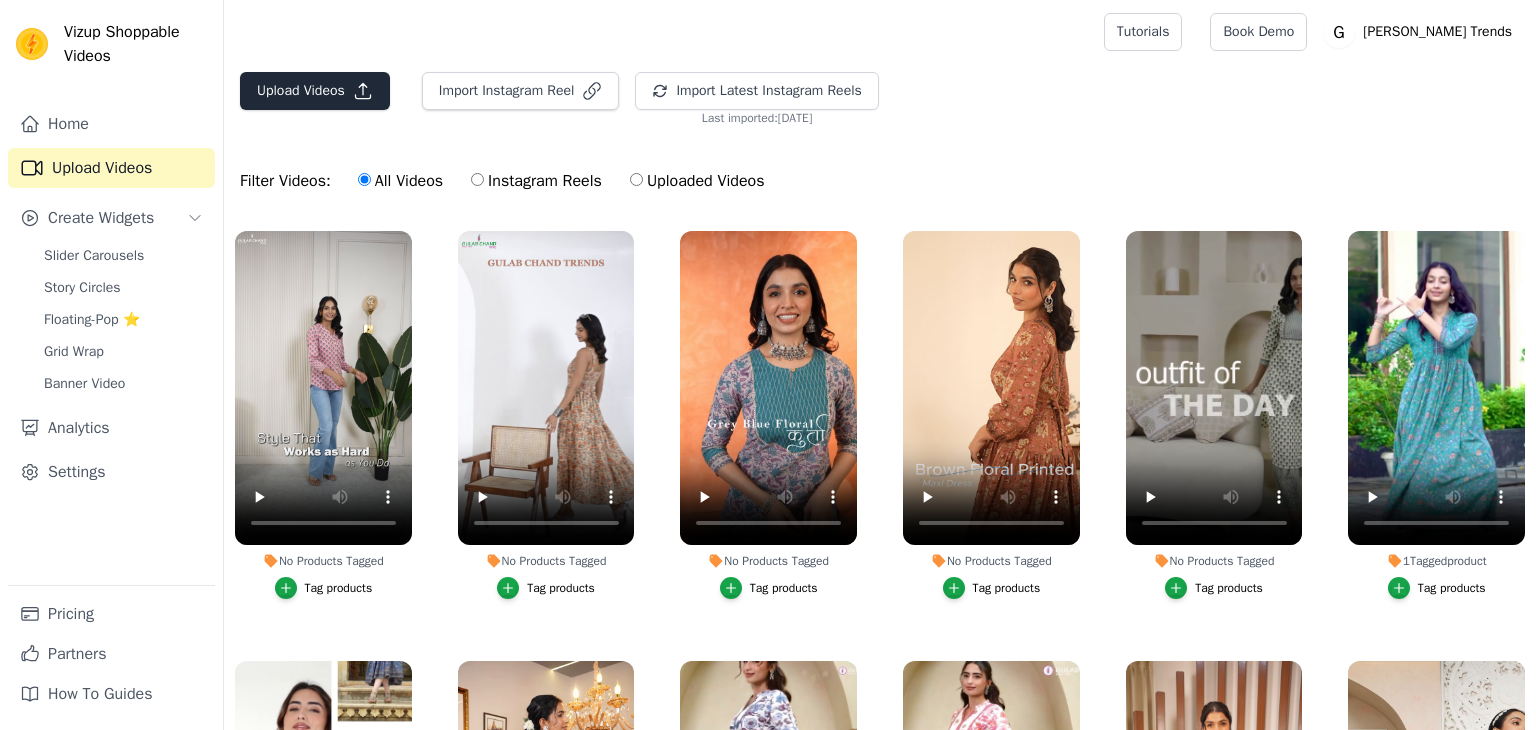 scroll, scrollTop: 0, scrollLeft: 0, axis: both 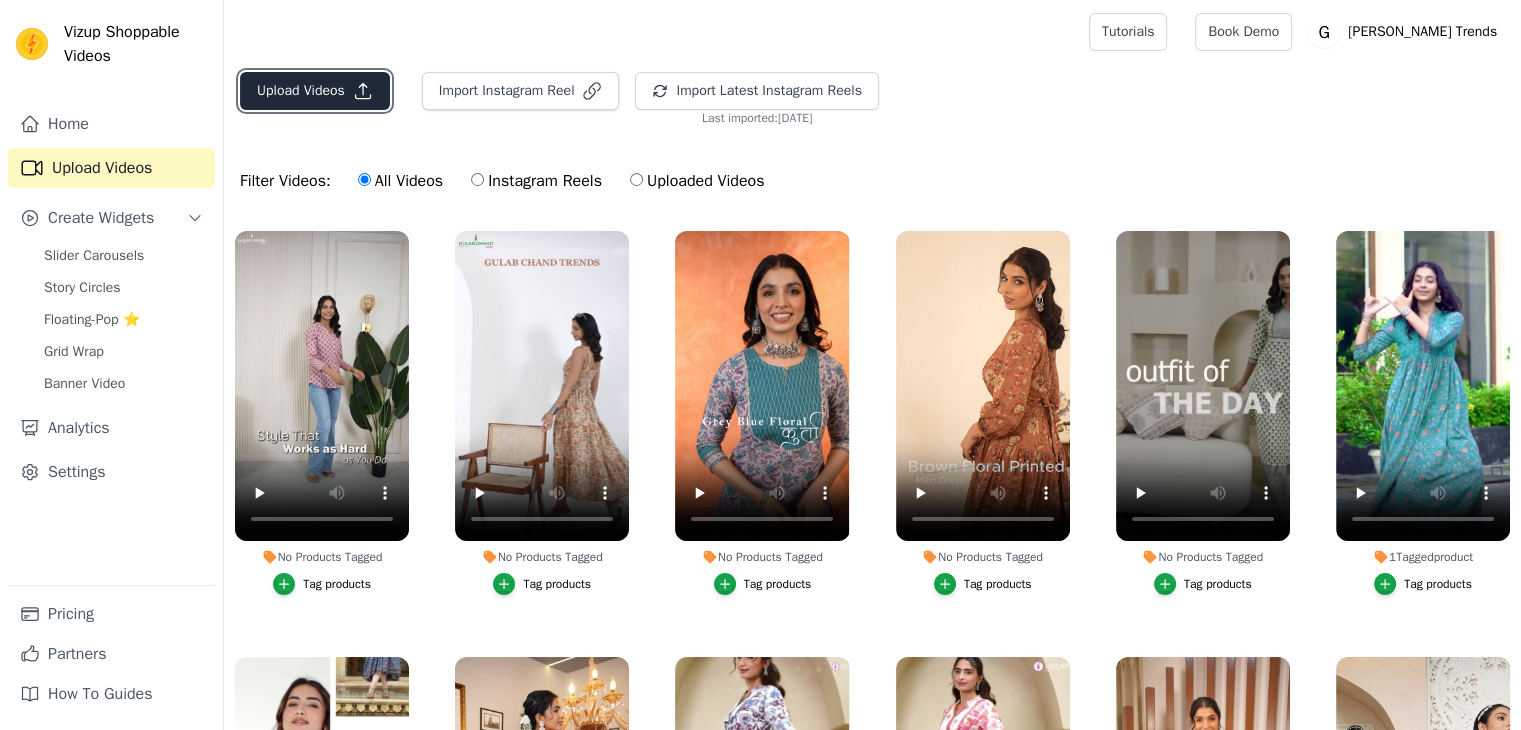 click on "Upload Videos" at bounding box center (315, 91) 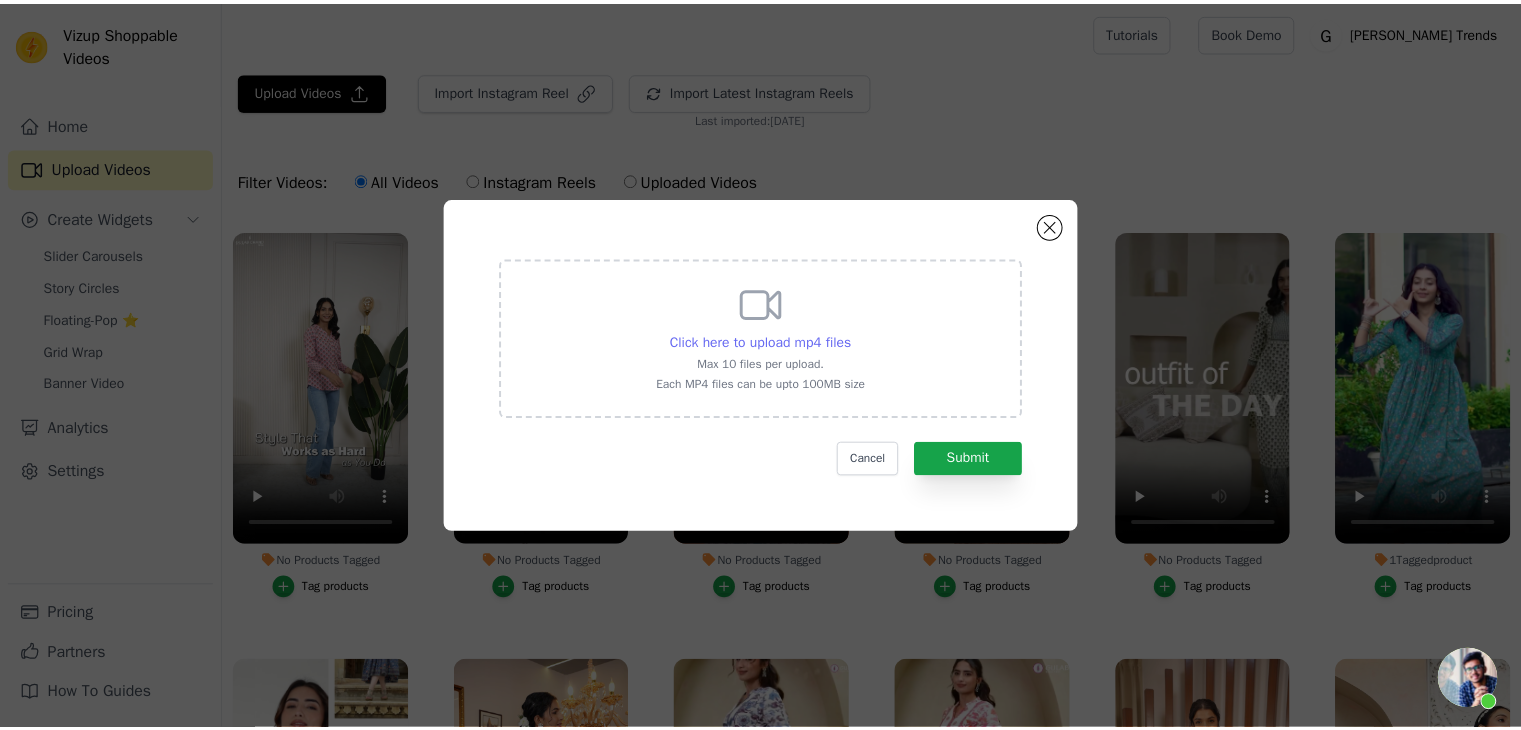 scroll, scrollTop: 1919, scrollLeft: 0, axis: vertical 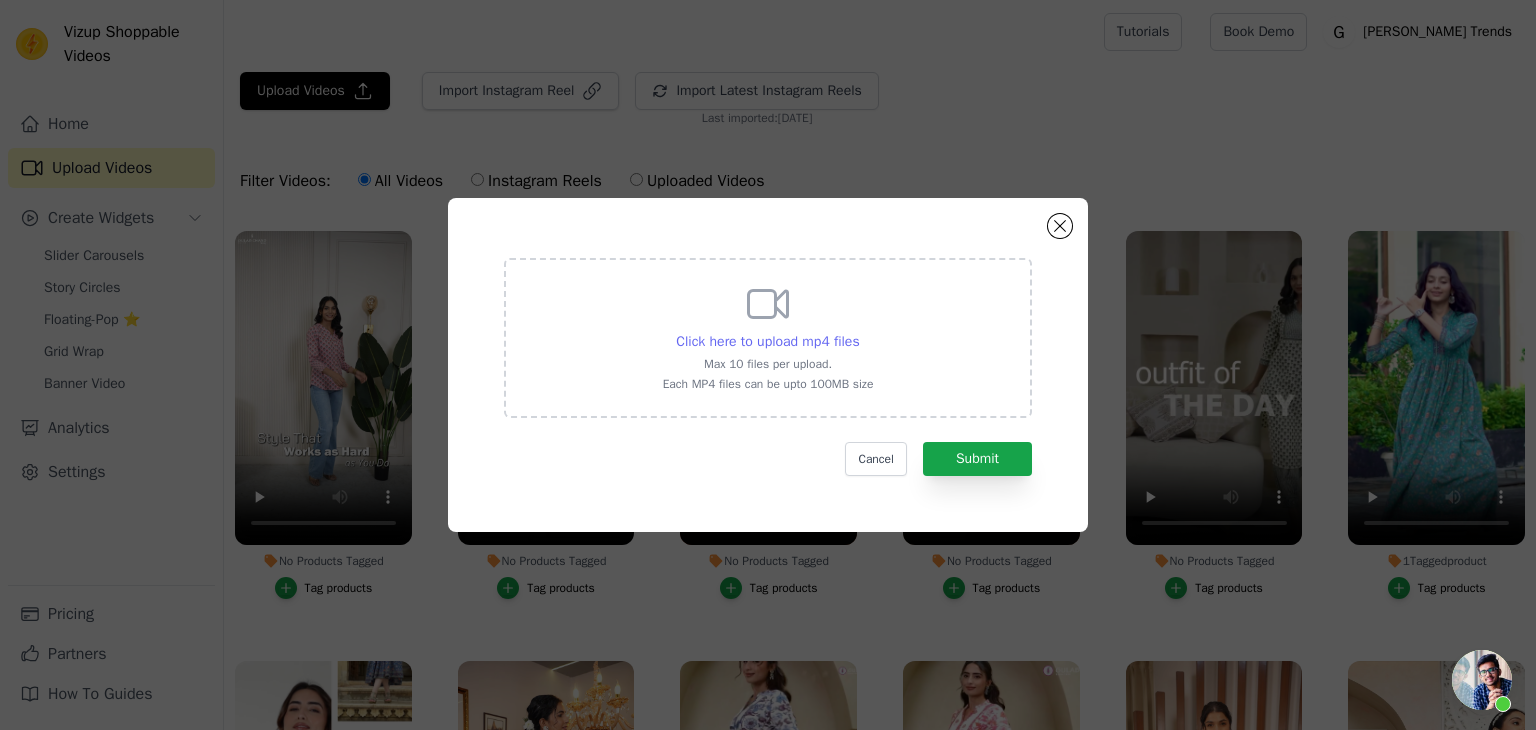click on "Click here to upload mp4 files" at bounding box center [767, 341] 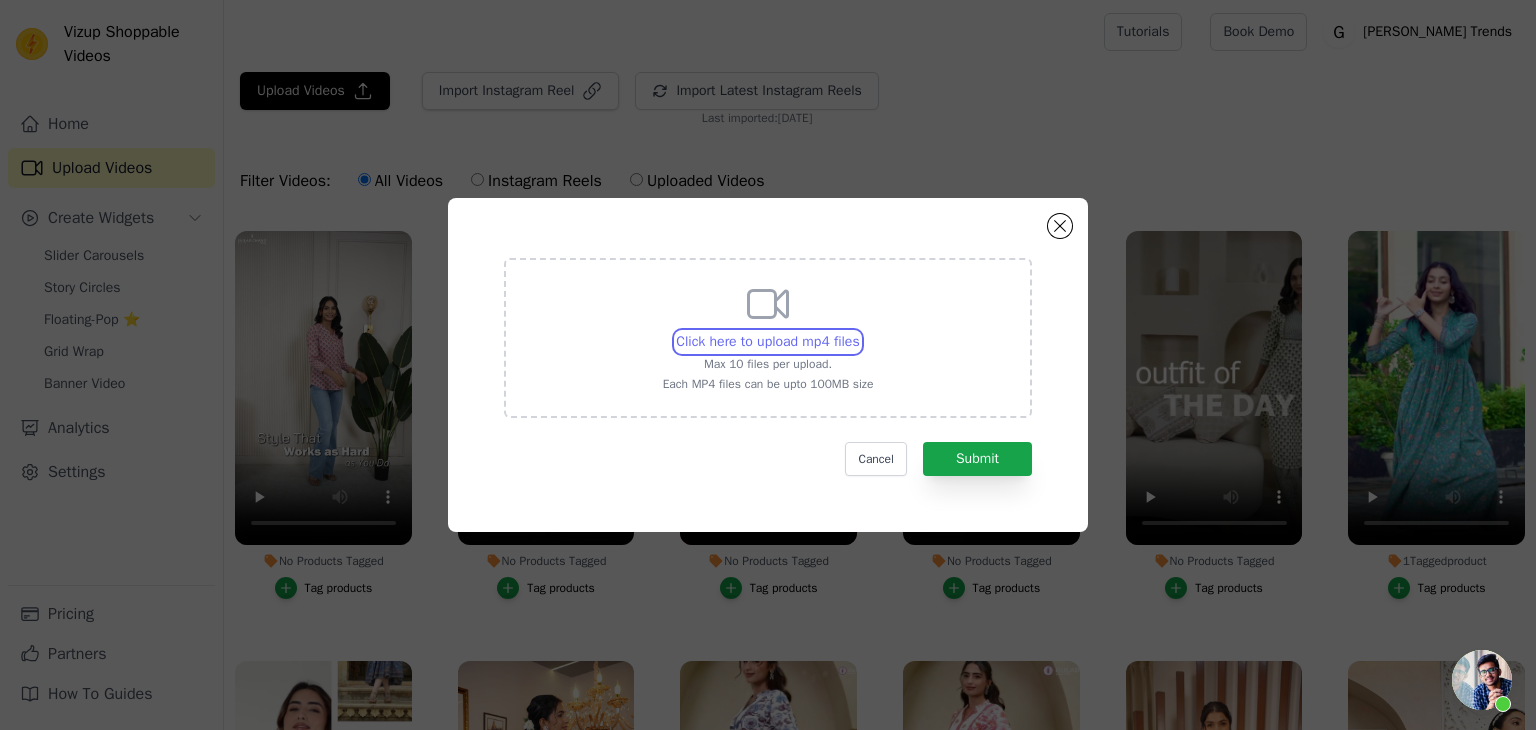 click on "Click here to upload mp4 files     Max 10 files per upload.   Each MP4 files can be upto 100MB size" at bounding box center [859, 331] 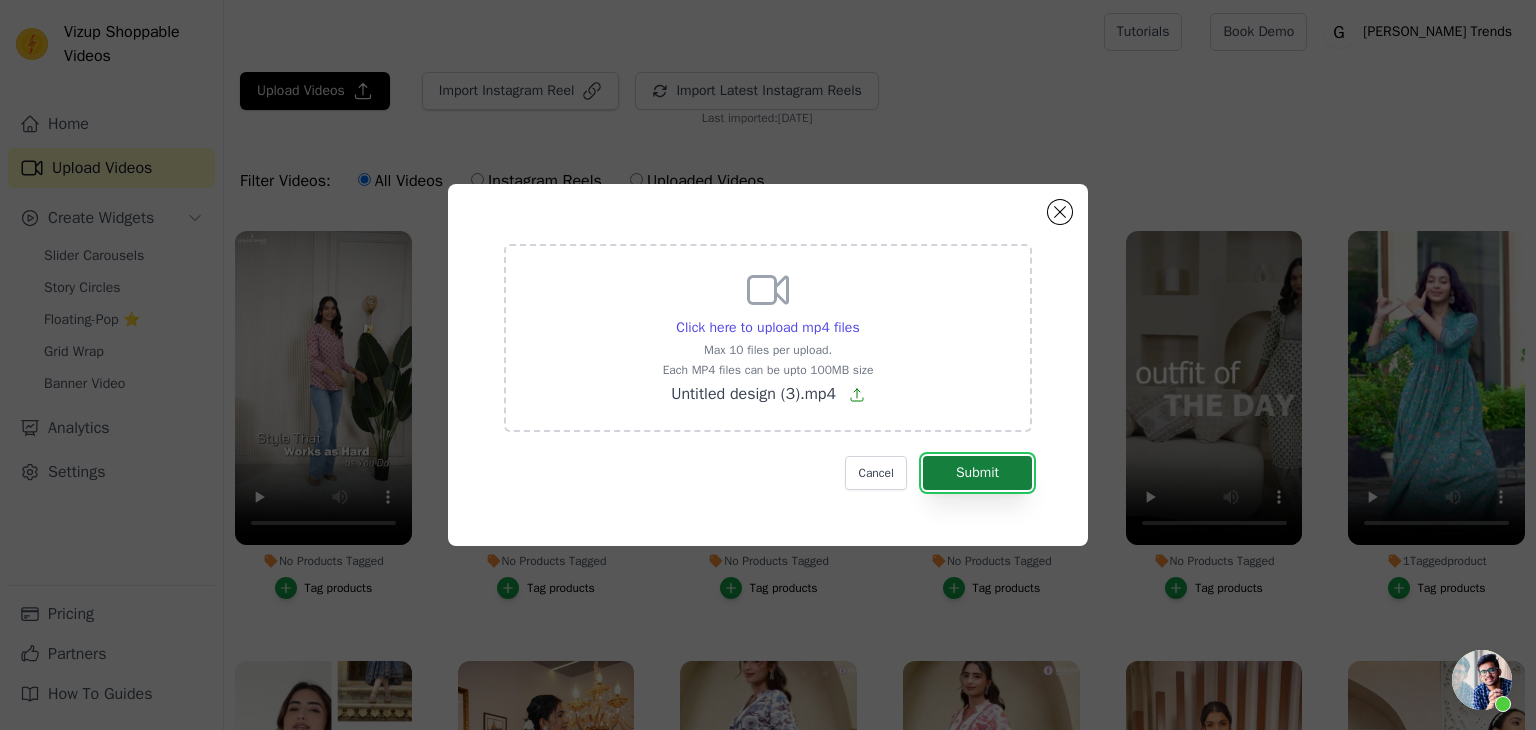 click on "Submit" at bounding box center [977, 473] 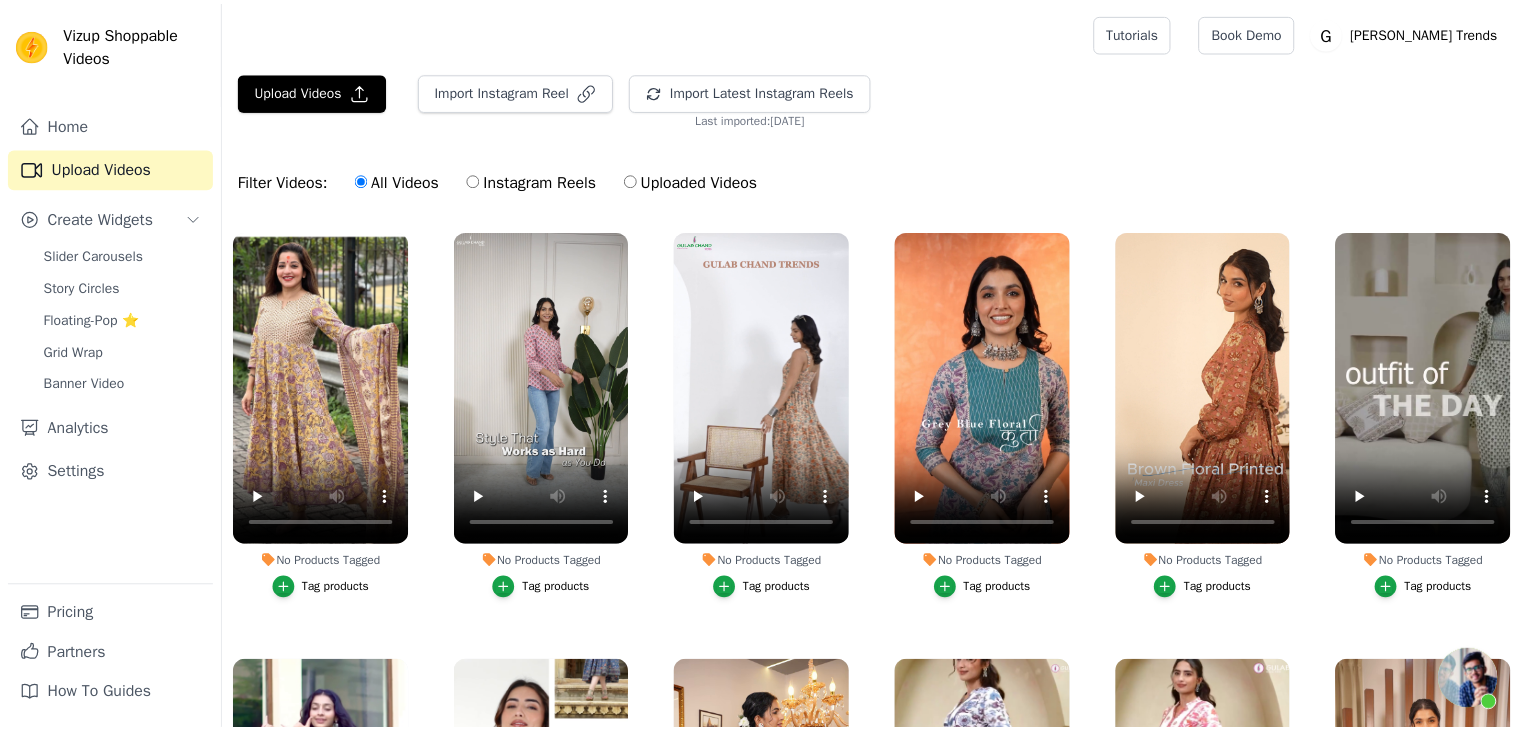 scroll, scrollTop: 0, scrollLeft: 0, axis: both 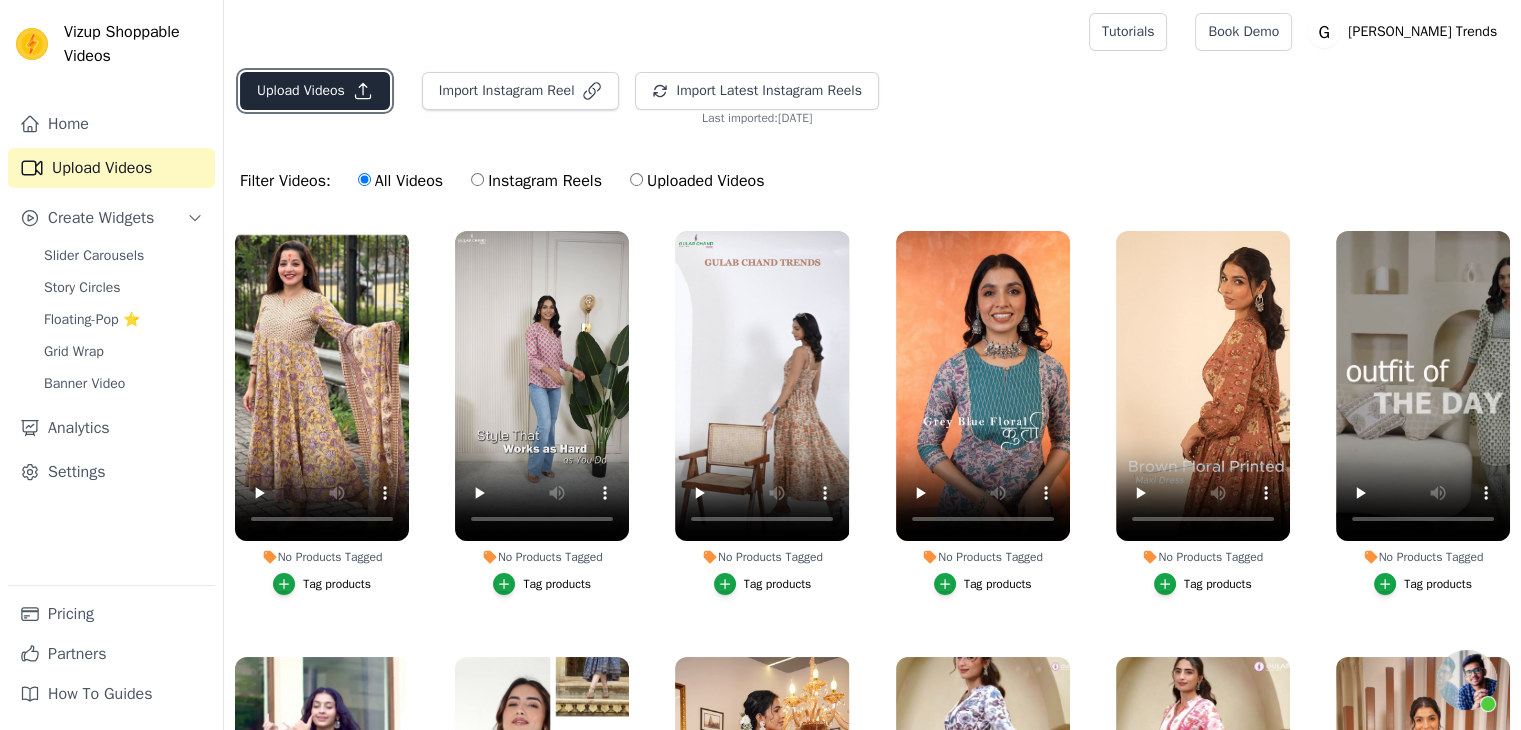 click on "Upload Videos" at bounding box center [315, 91] 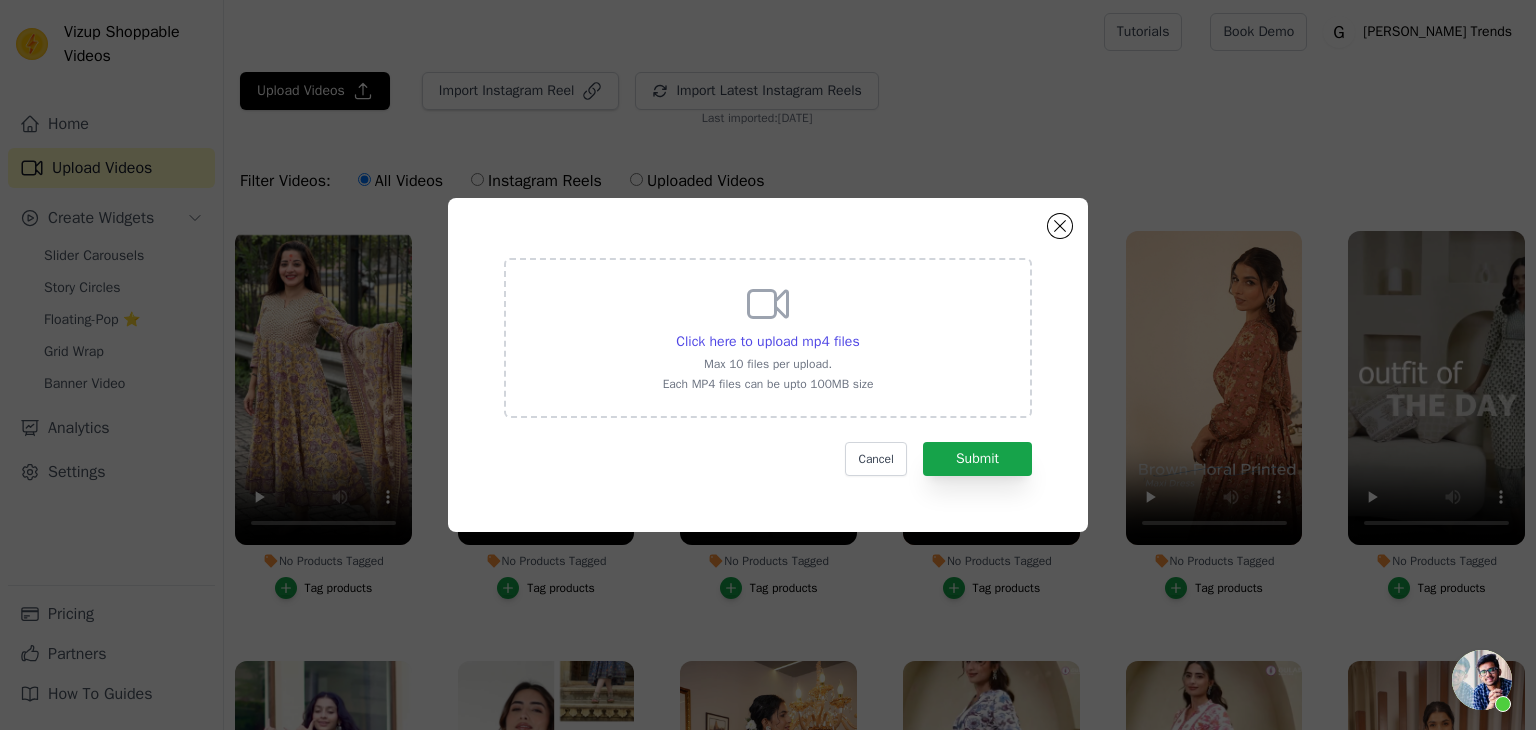 click on "Max 10 files per upload." at bounding box center (768, 364) 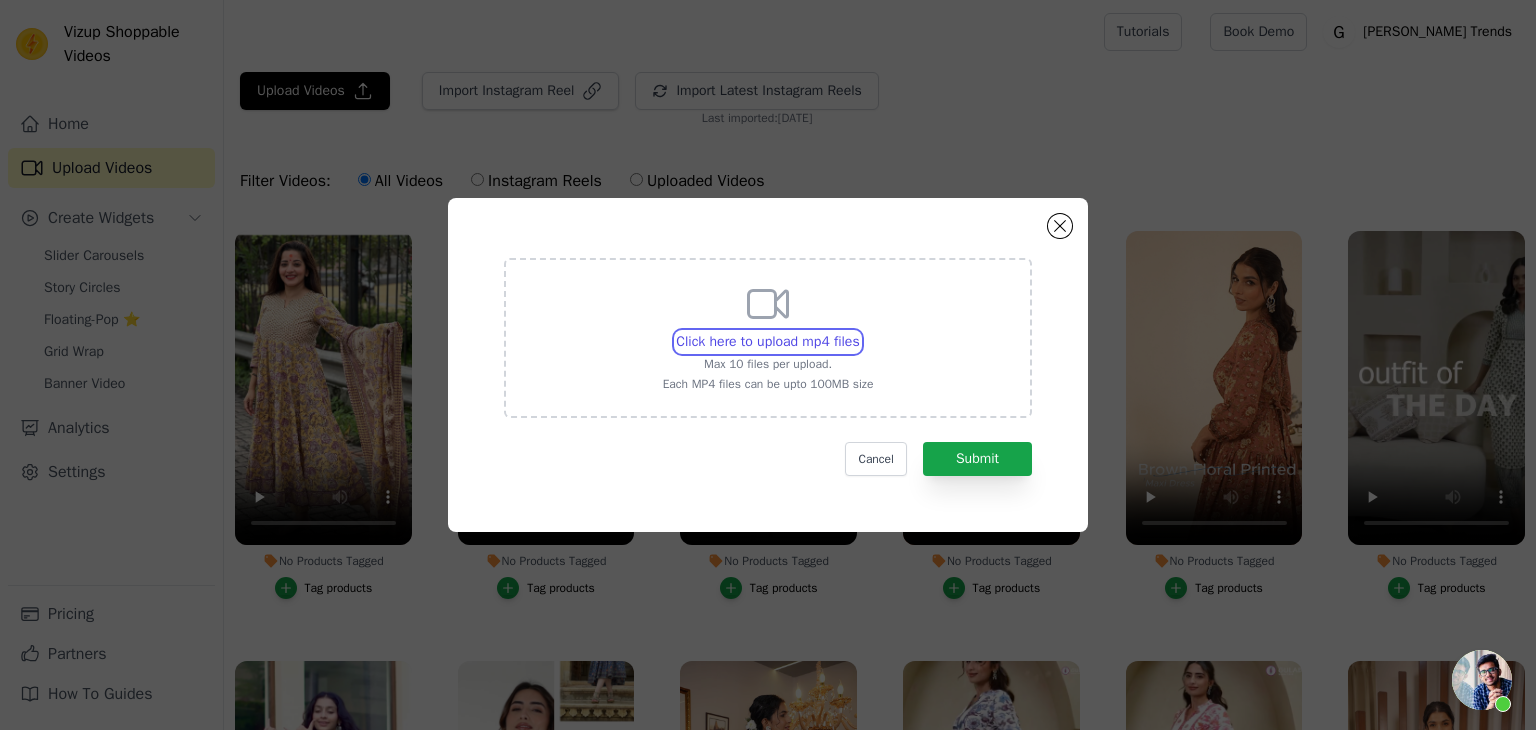 click on "Click here to upload mp4 files     Max 10 files per upload.   Each MP4 files can be upto 100MB size" at bounding box center [859, 331] 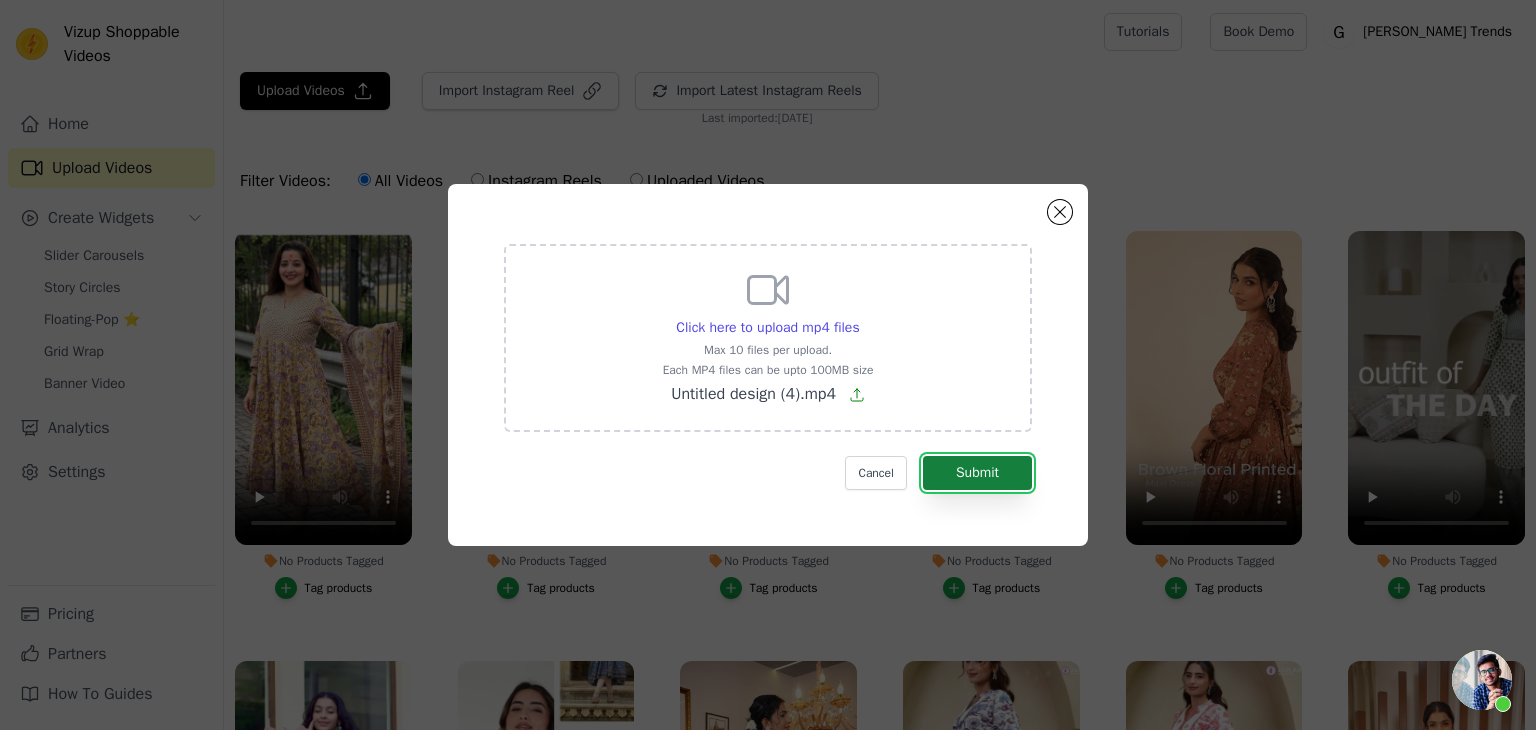 click on "Submit" at bounding box center (977, 473) 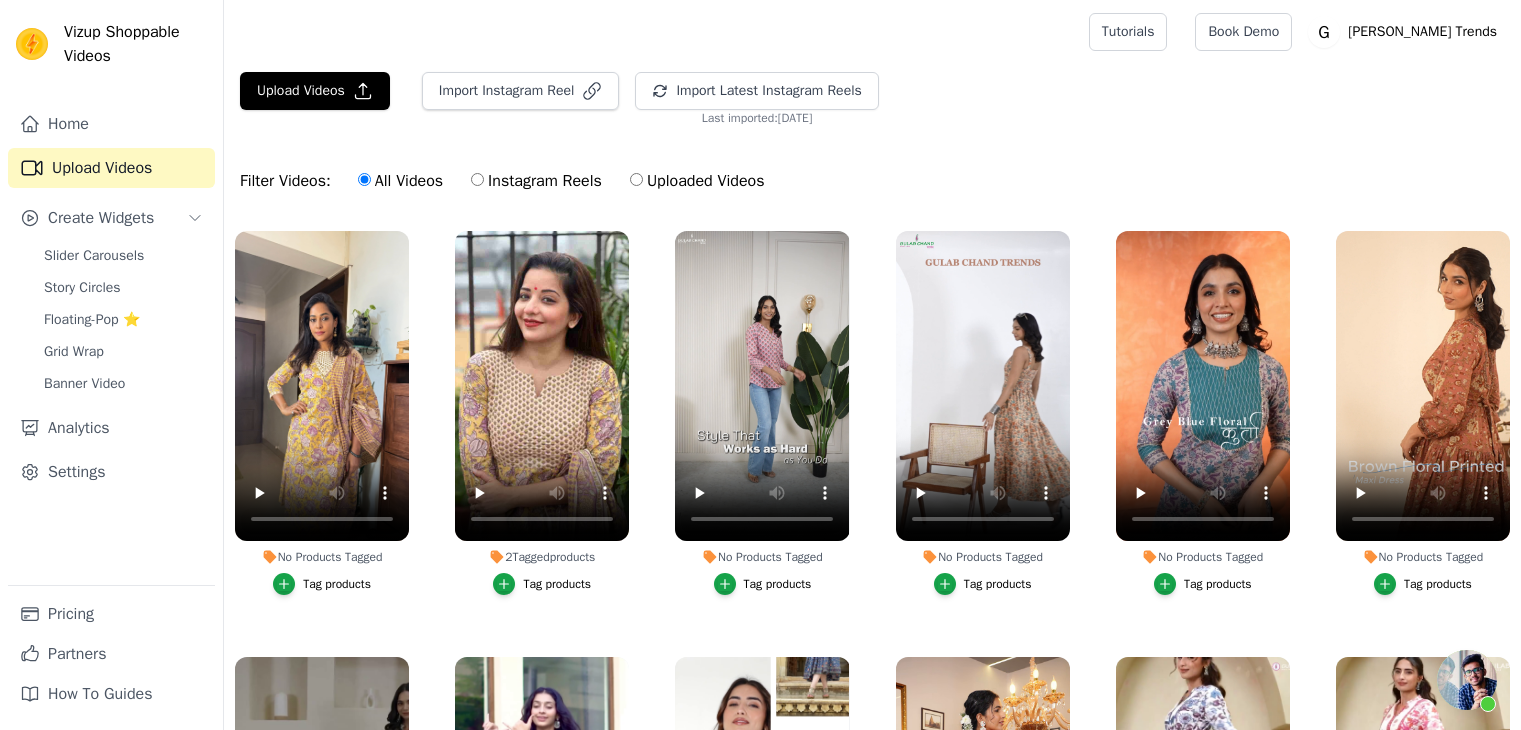scroll, scrollTop: 0, scrollLeft: 0, axis: both 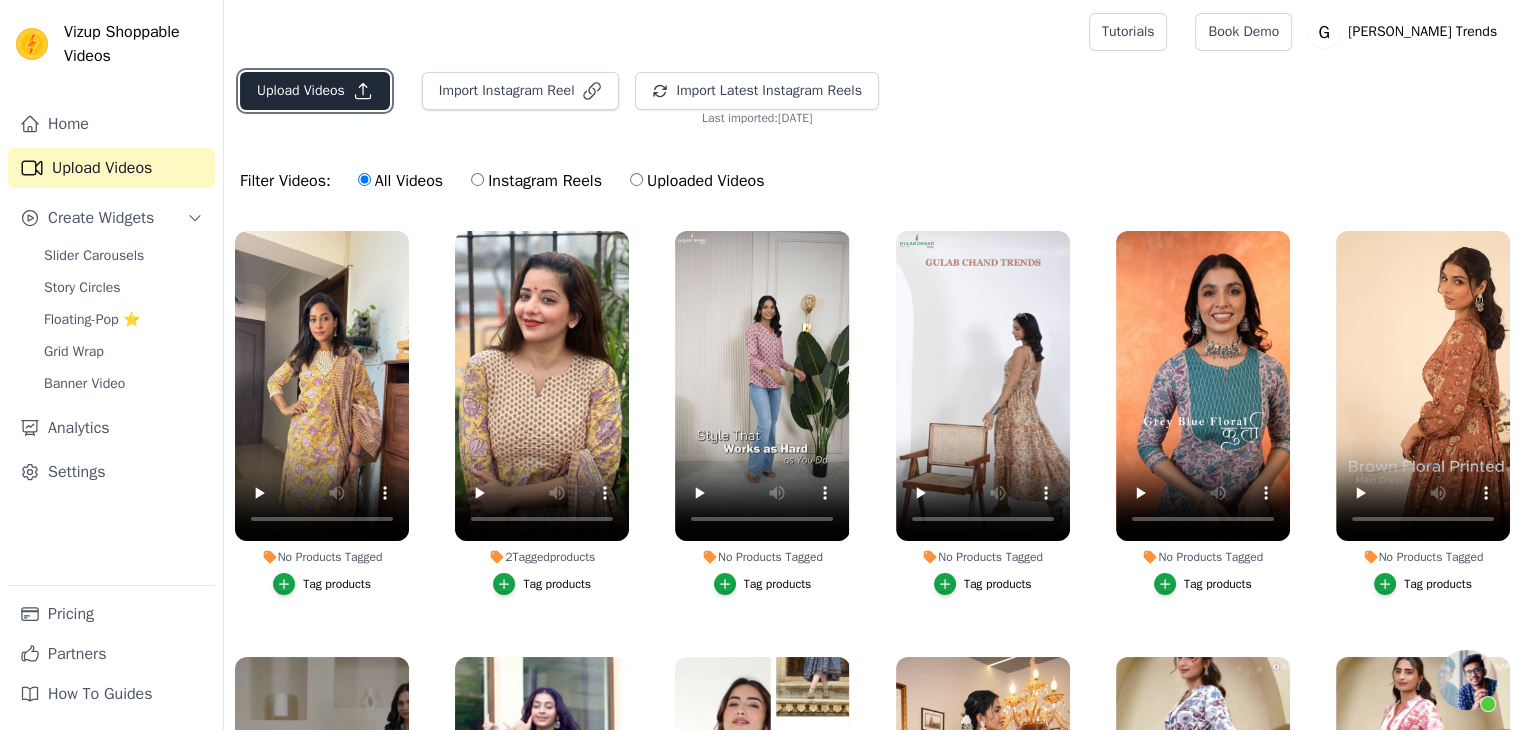 click on "Upload Videos" at bounding box center [315, 91] 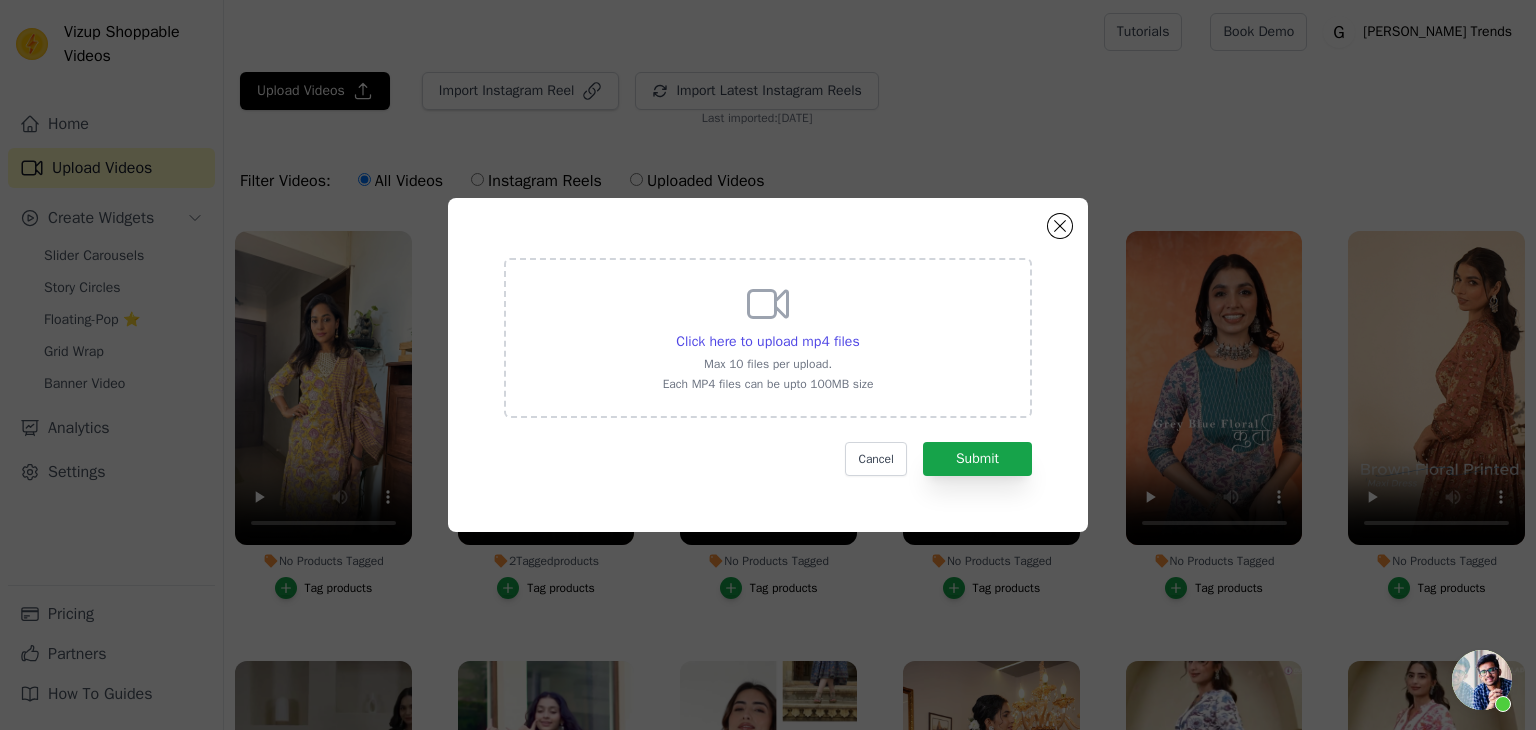 click on "Click here to upload mp4 files     Max 10 files per upload.   Each MP4 files can be upto 100MB size" at bounding box center (768, 336) 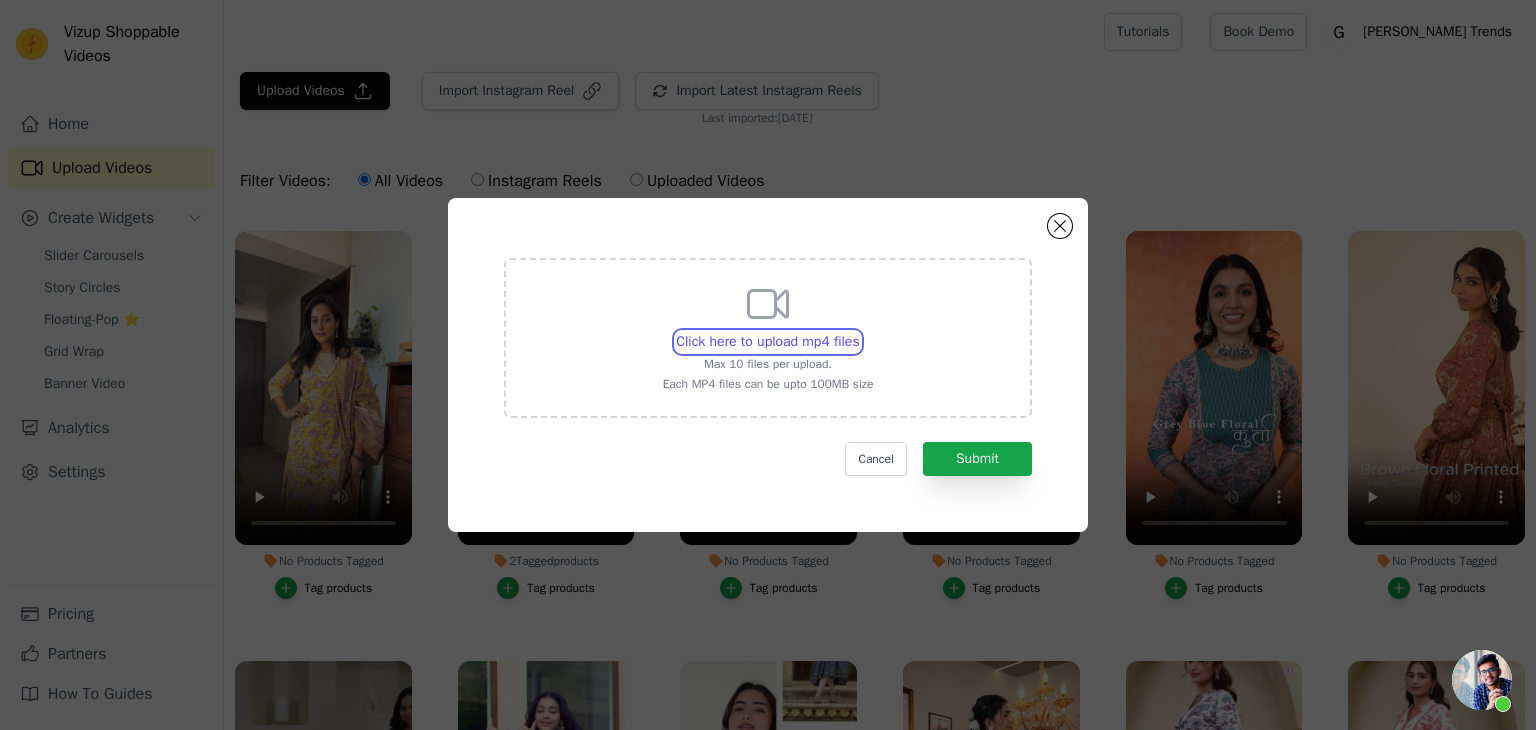 click on "Click here to upload mp4 files     Max 10 files per upload.   Each MP4 files can be upto 100MB size" at bounding box center [859, 331] 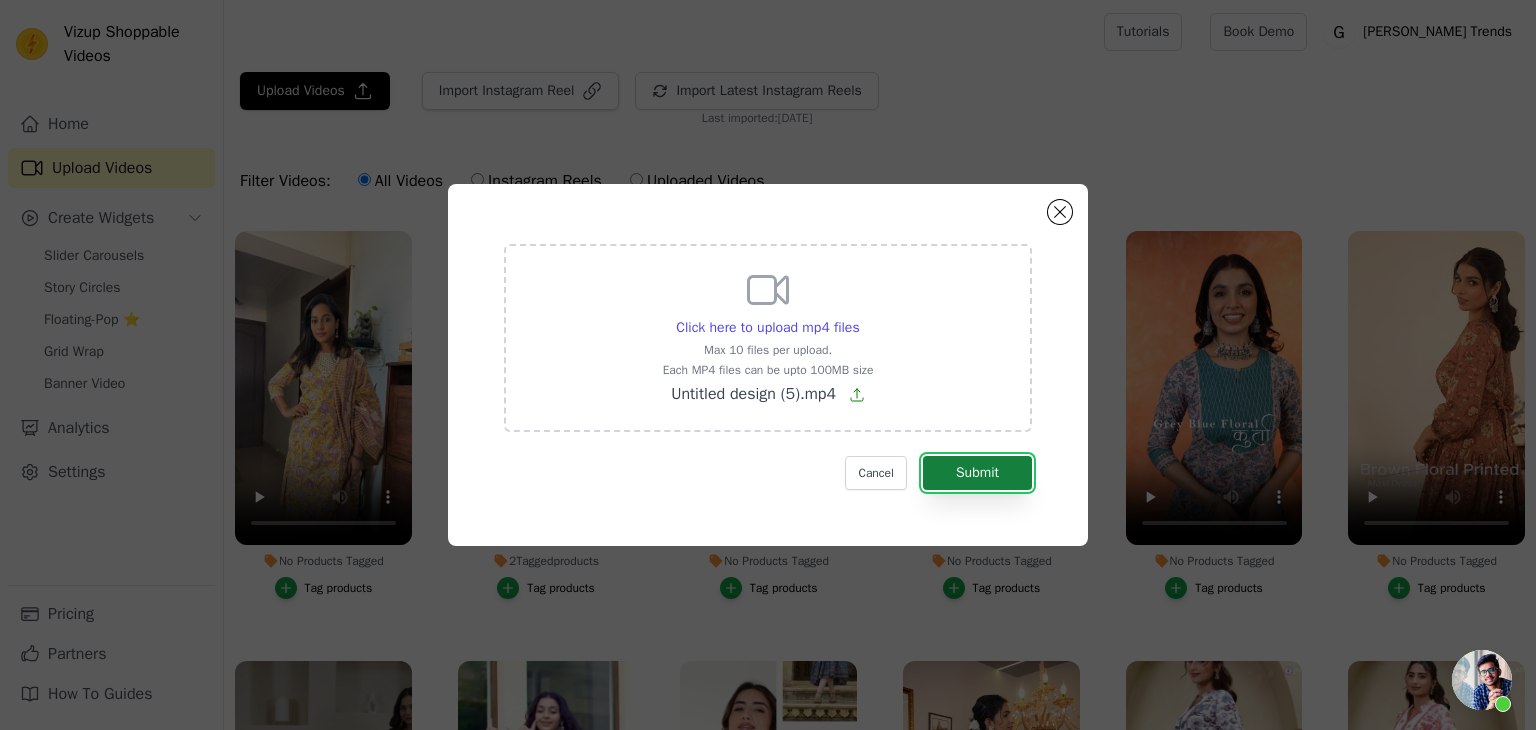 click on "Submit" at bounding box center (977, 473) 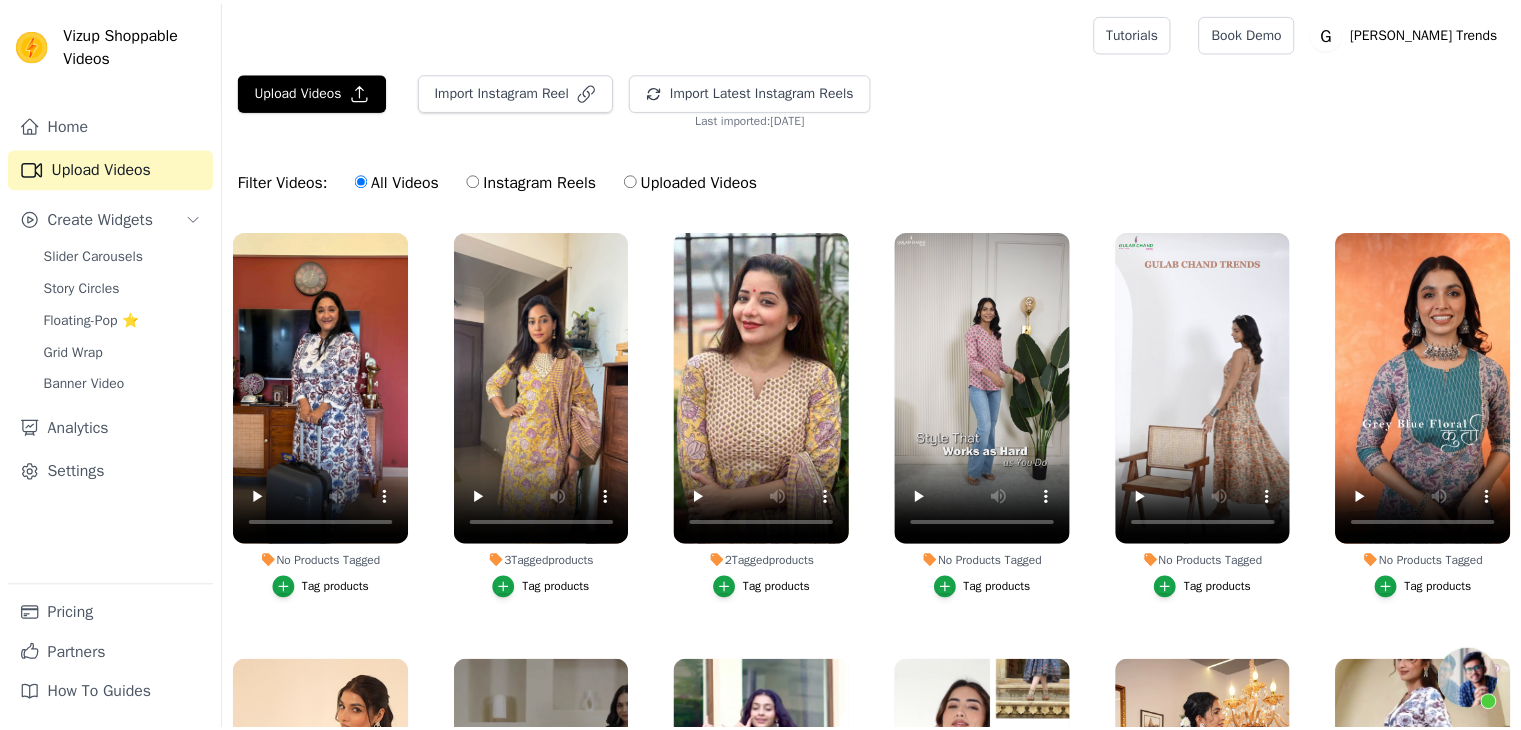 scroll, scrollTop: 0, scrollLeft: 0, axis: both 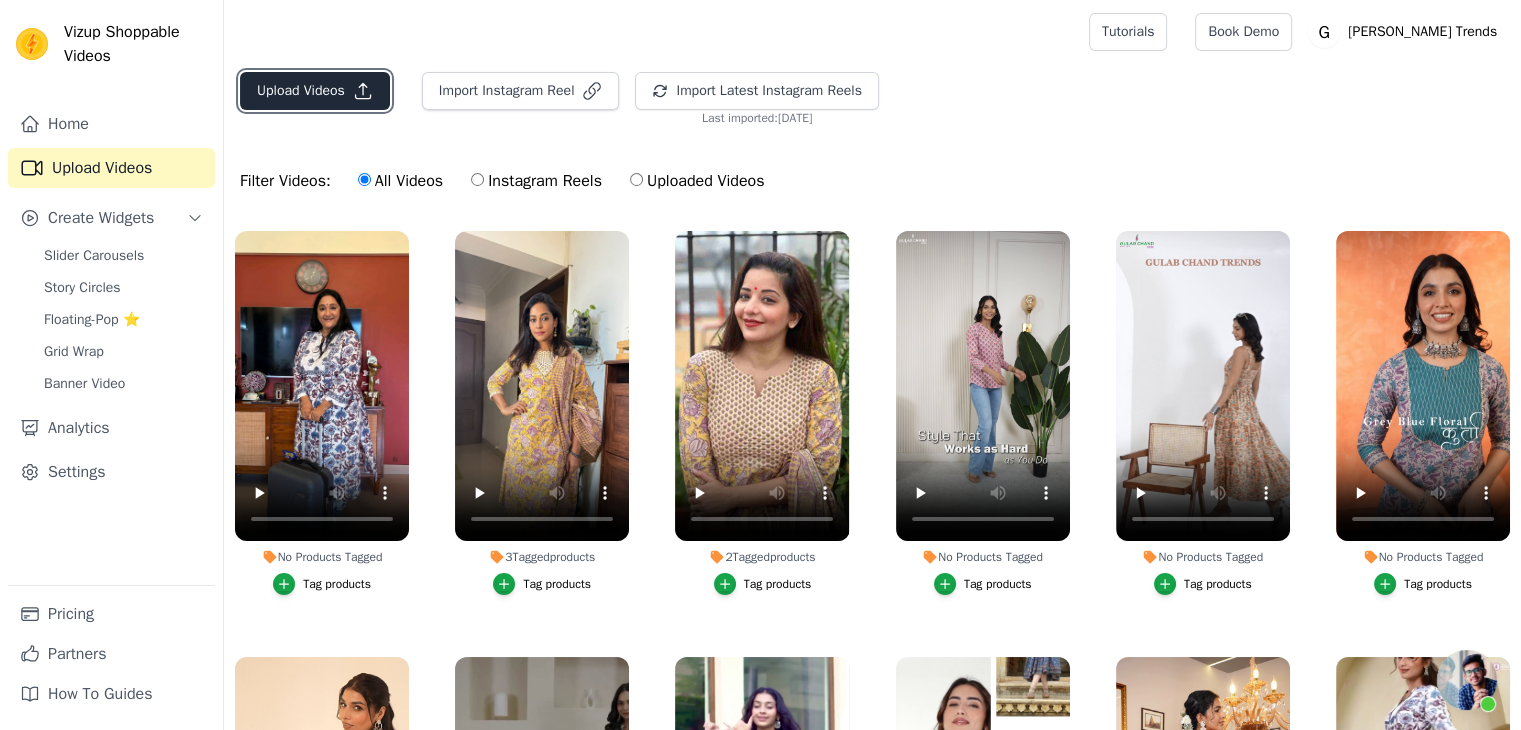 click on "Upload Videos" at bounding box center (315, 91) 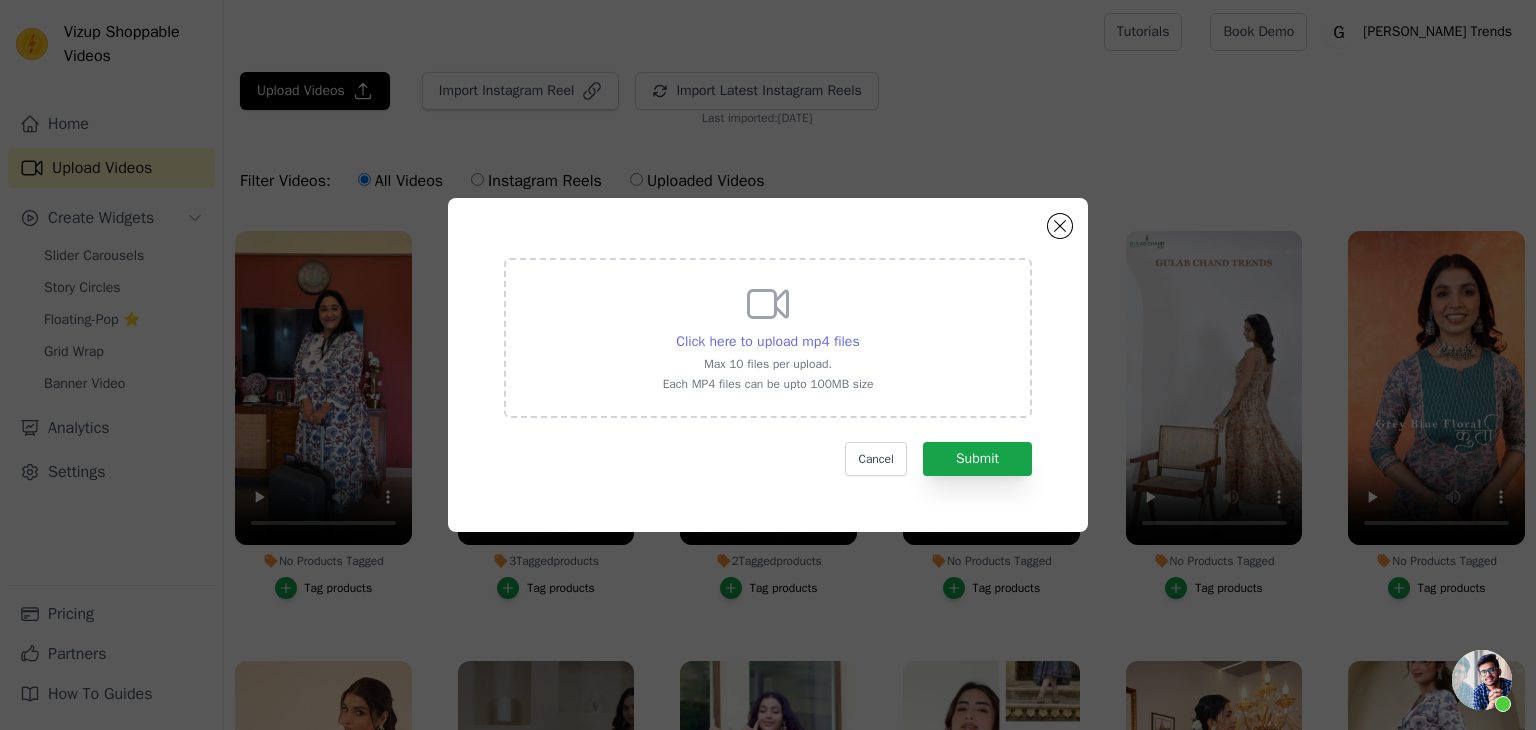 click on "Click here to upload mp4 files" at bounding box center [767, 341] 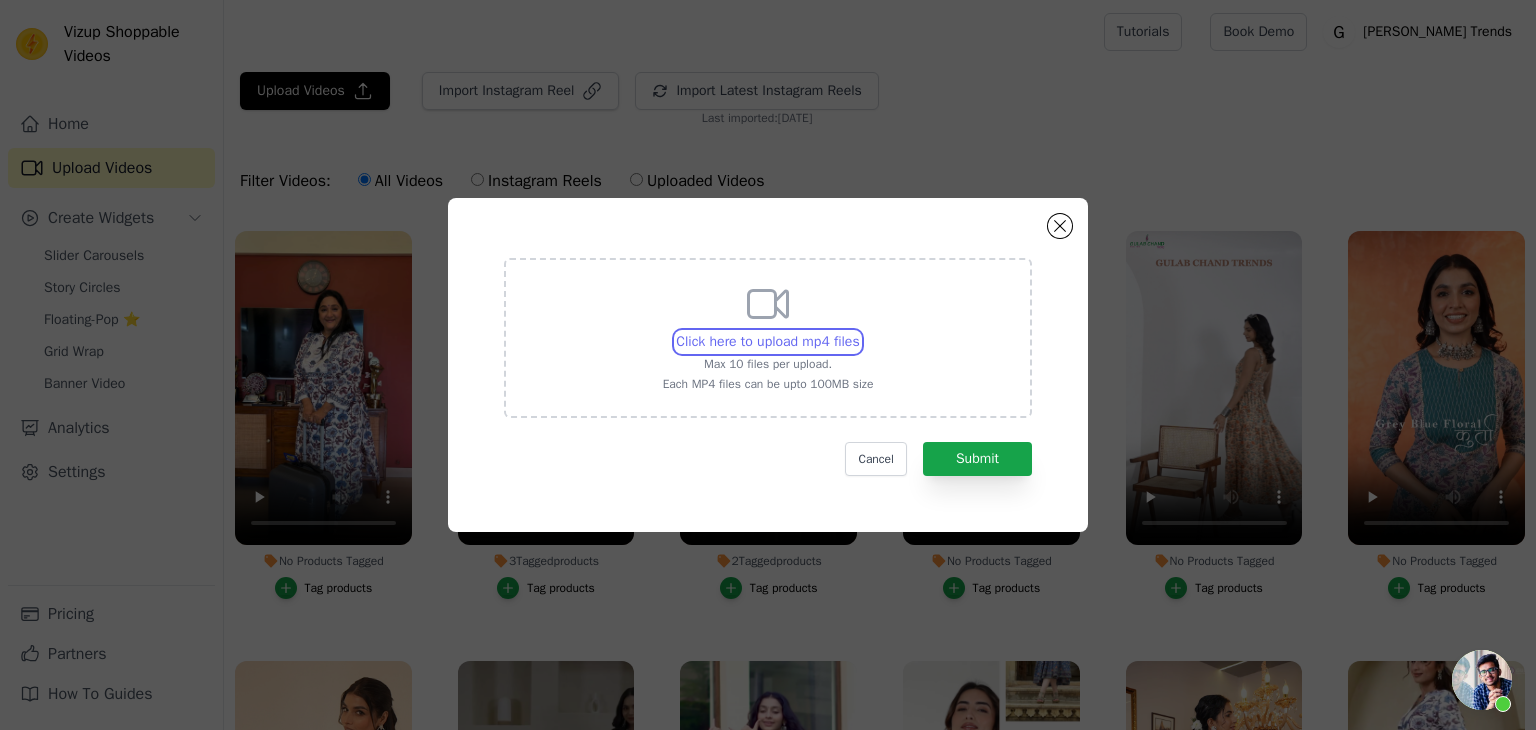 click on "Click here to upload mp4 files     Max 10 files per upload.   Each MP4 files can be upto 100MB size" at bounding box center [859, 331] 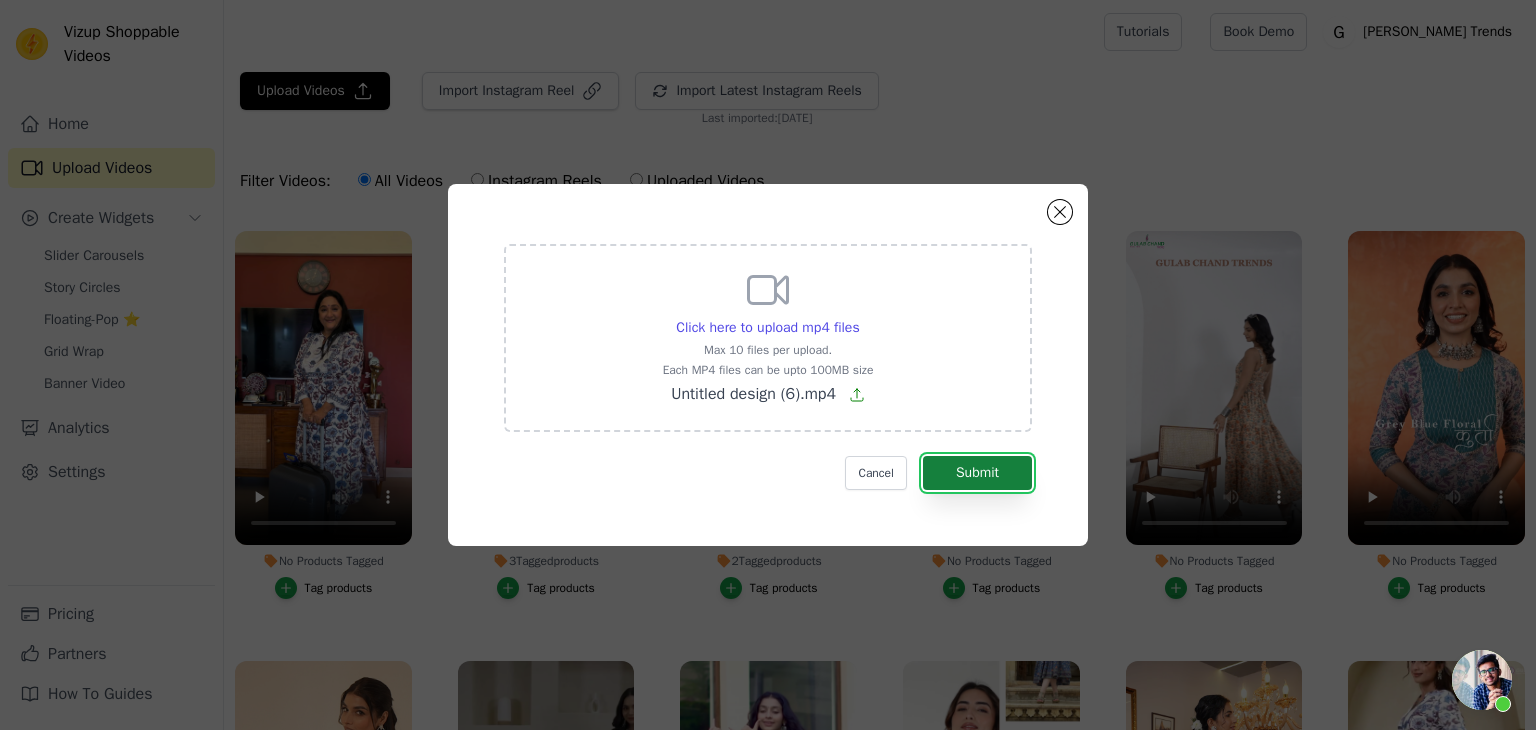 click on "Submit" at bounding box center (977, 473) 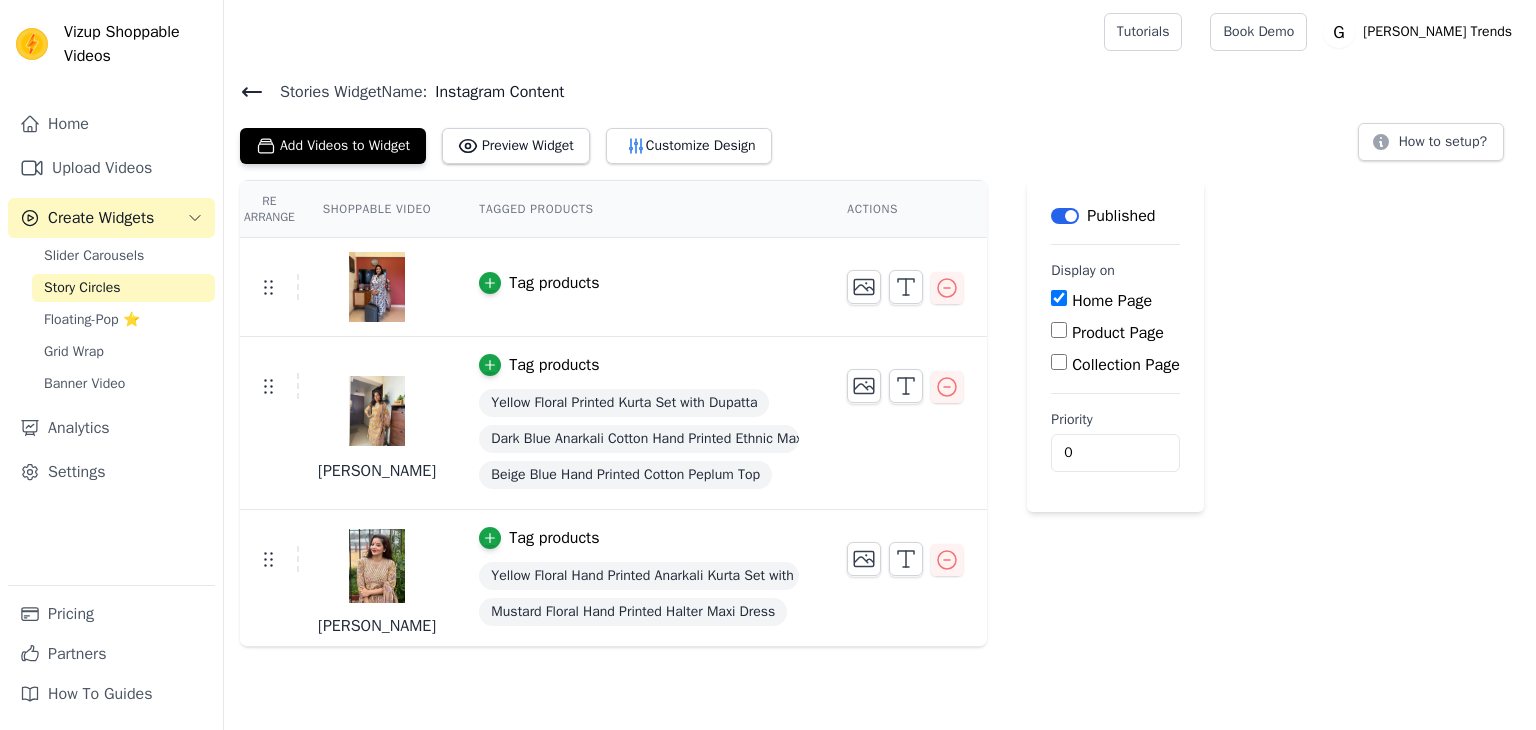 scroll, scrollTop: 0, scrollLeft: 0, axis: both 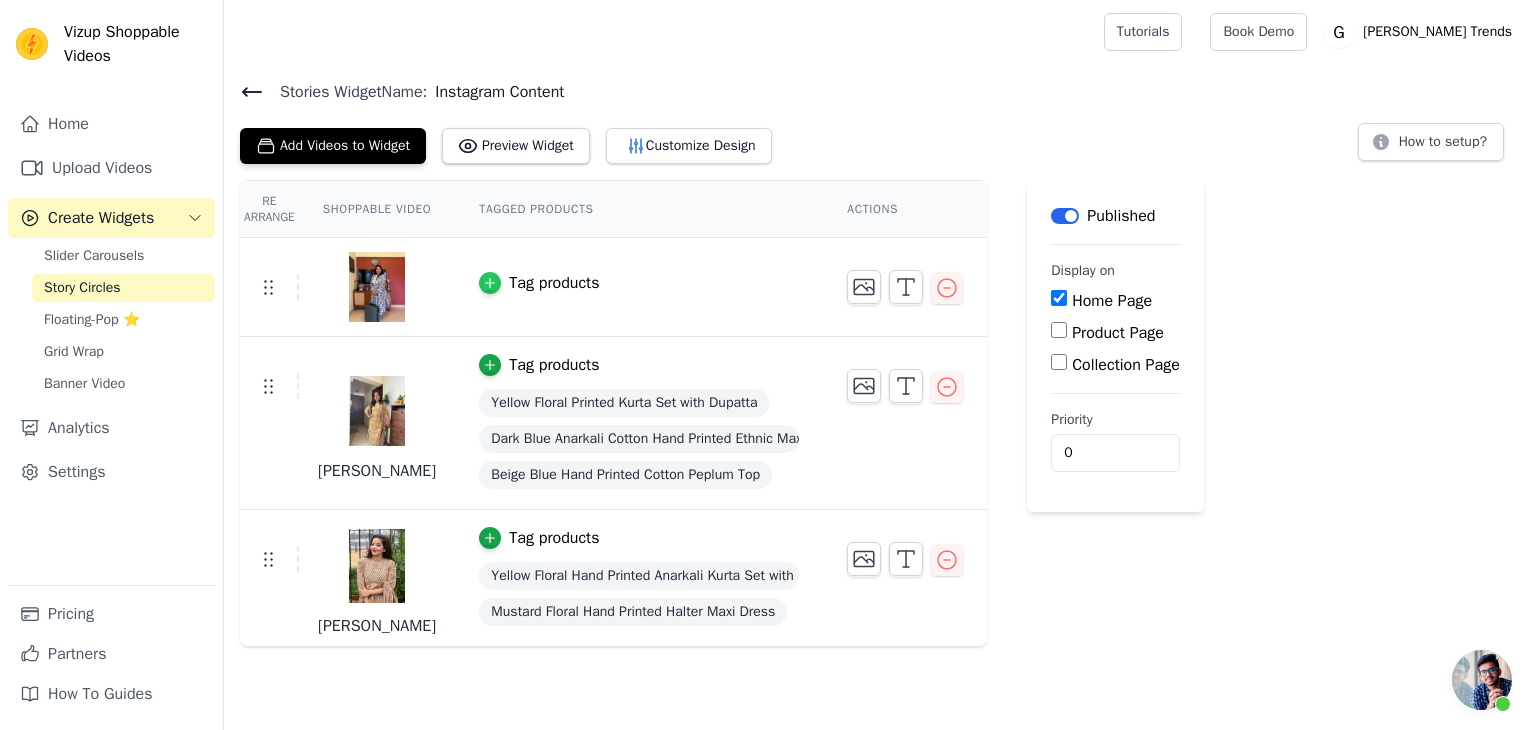 click 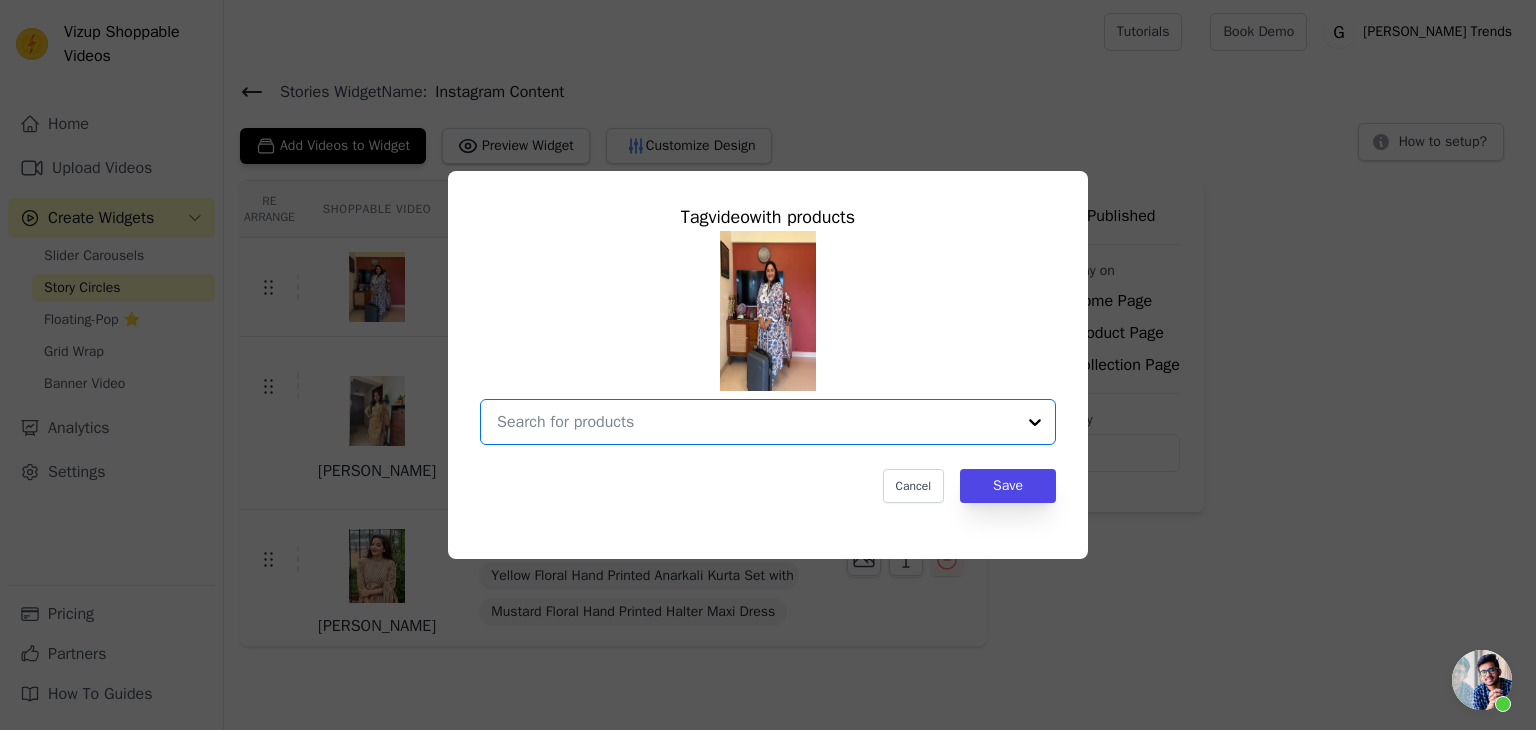 click at bounding box center (756, 422) 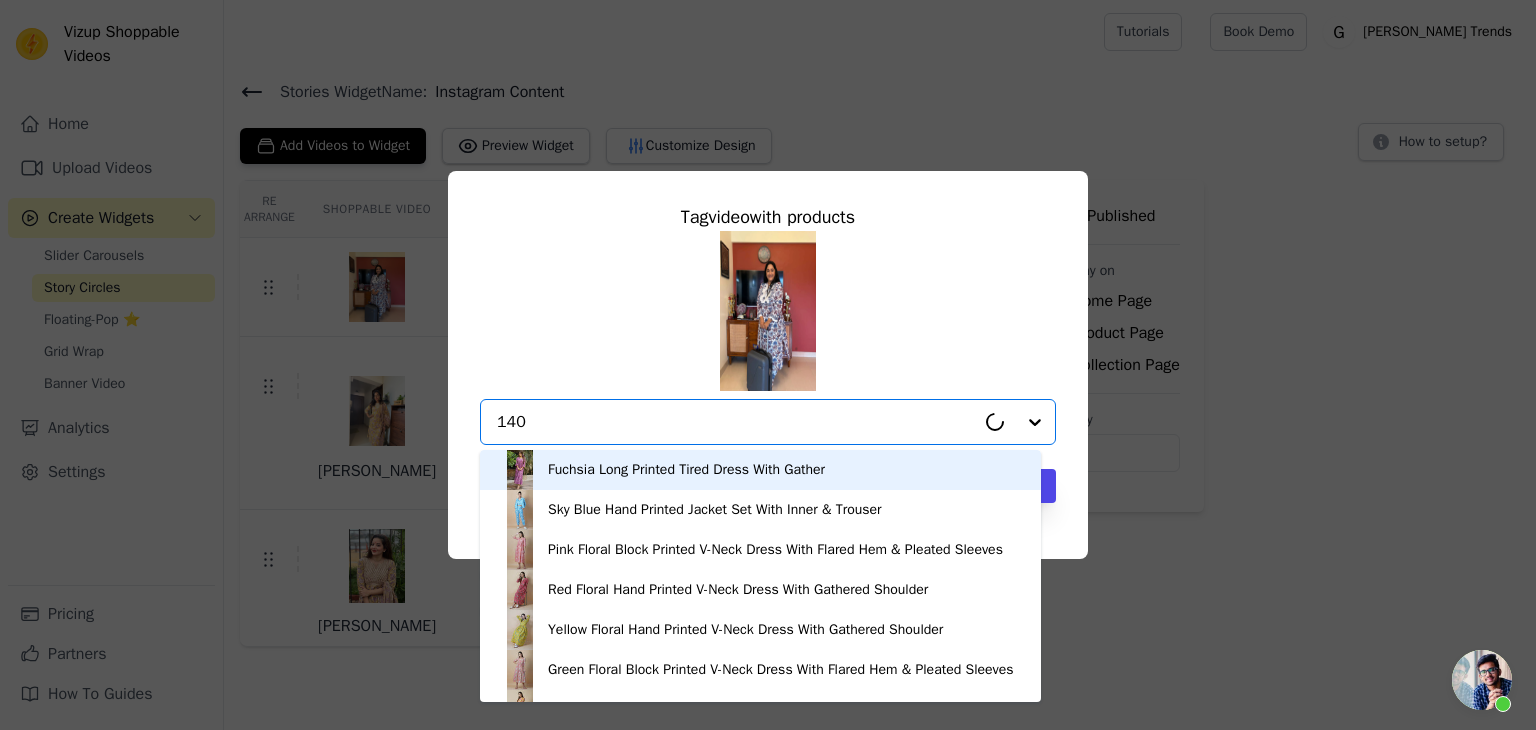 type on "140-" 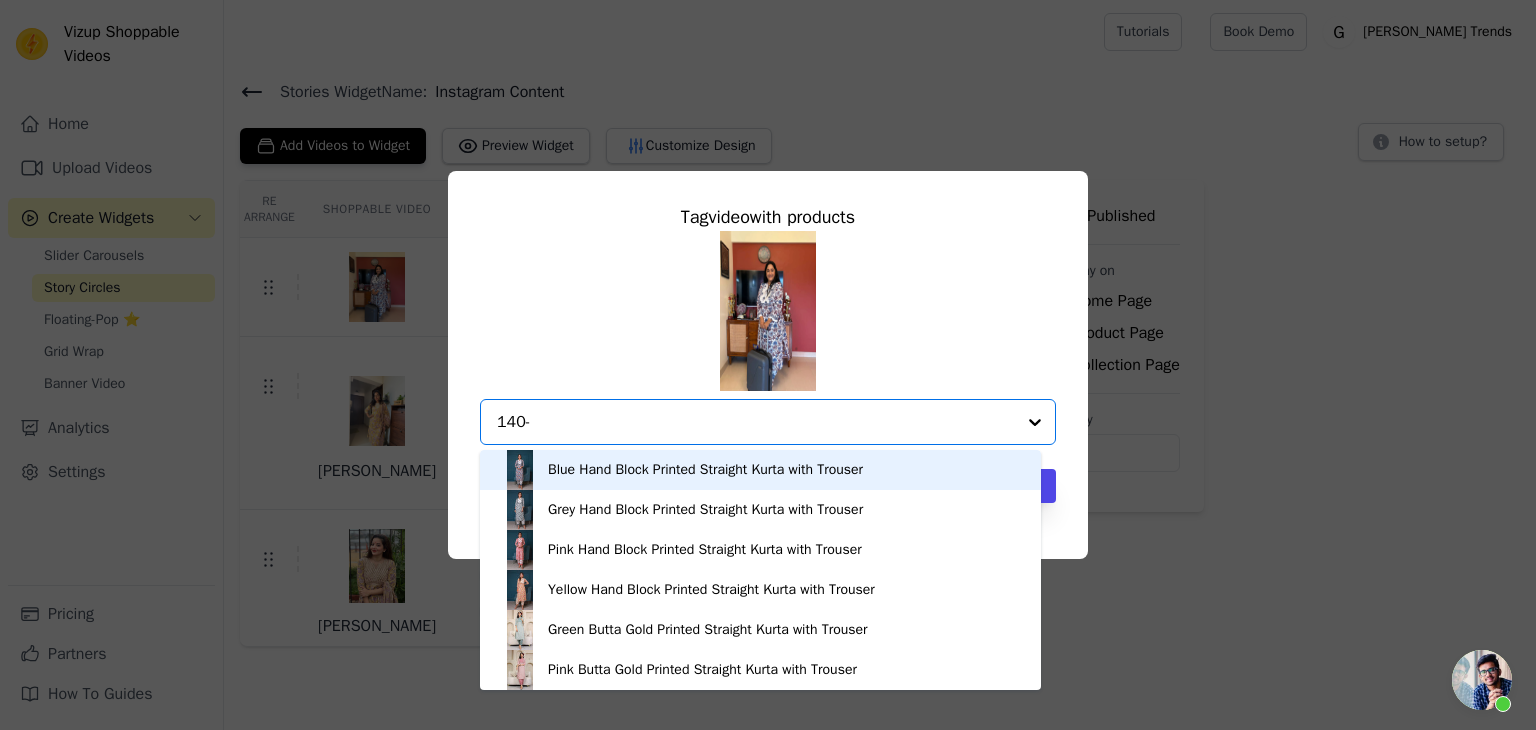 click on "Blue Hand Block Printed Straight Kurta with Trouser" at bounding box center (705, 470) 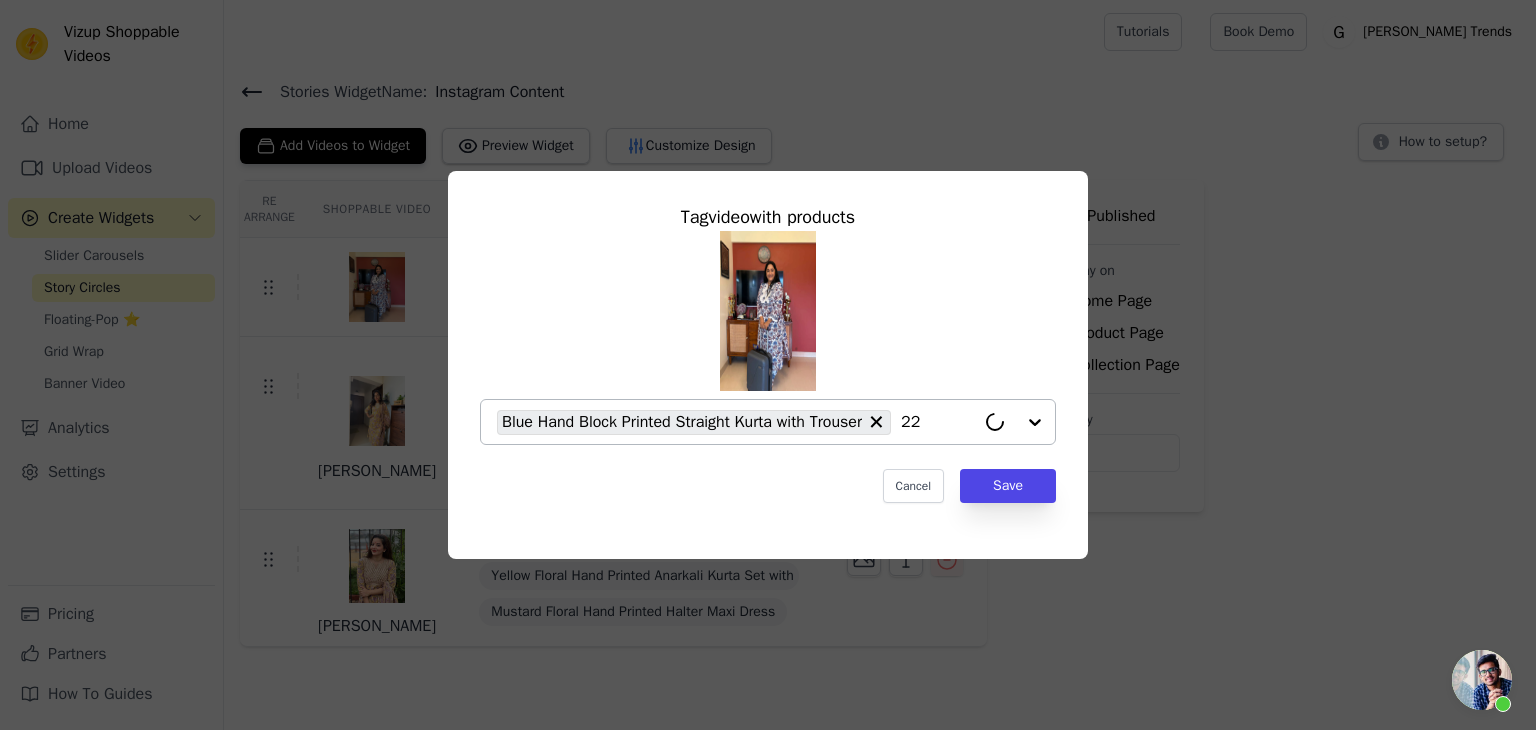 type on "228" 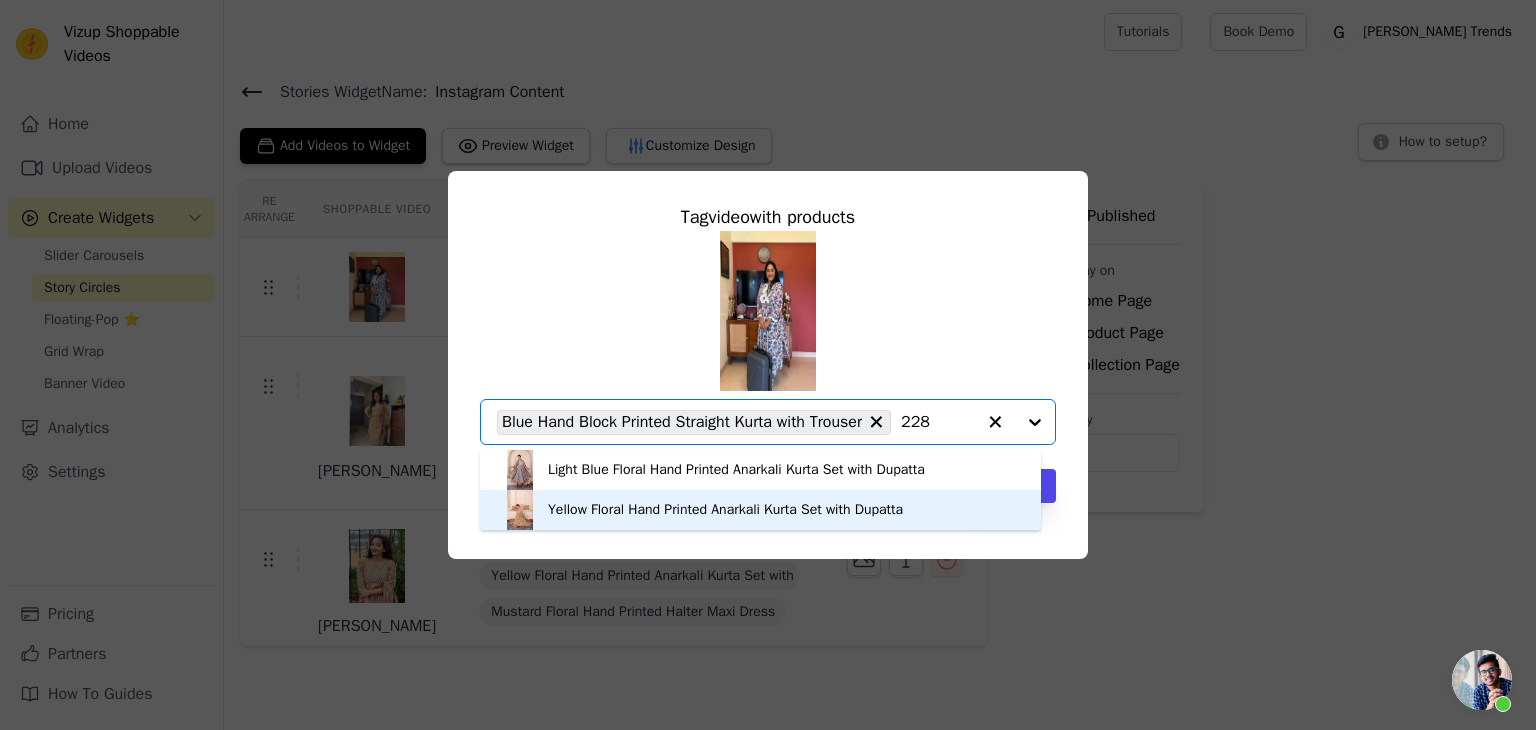 click on "Yellow Floral Hand Printed Anarkali Kurta Set with Dupatta" at bounding box center [725, 510] 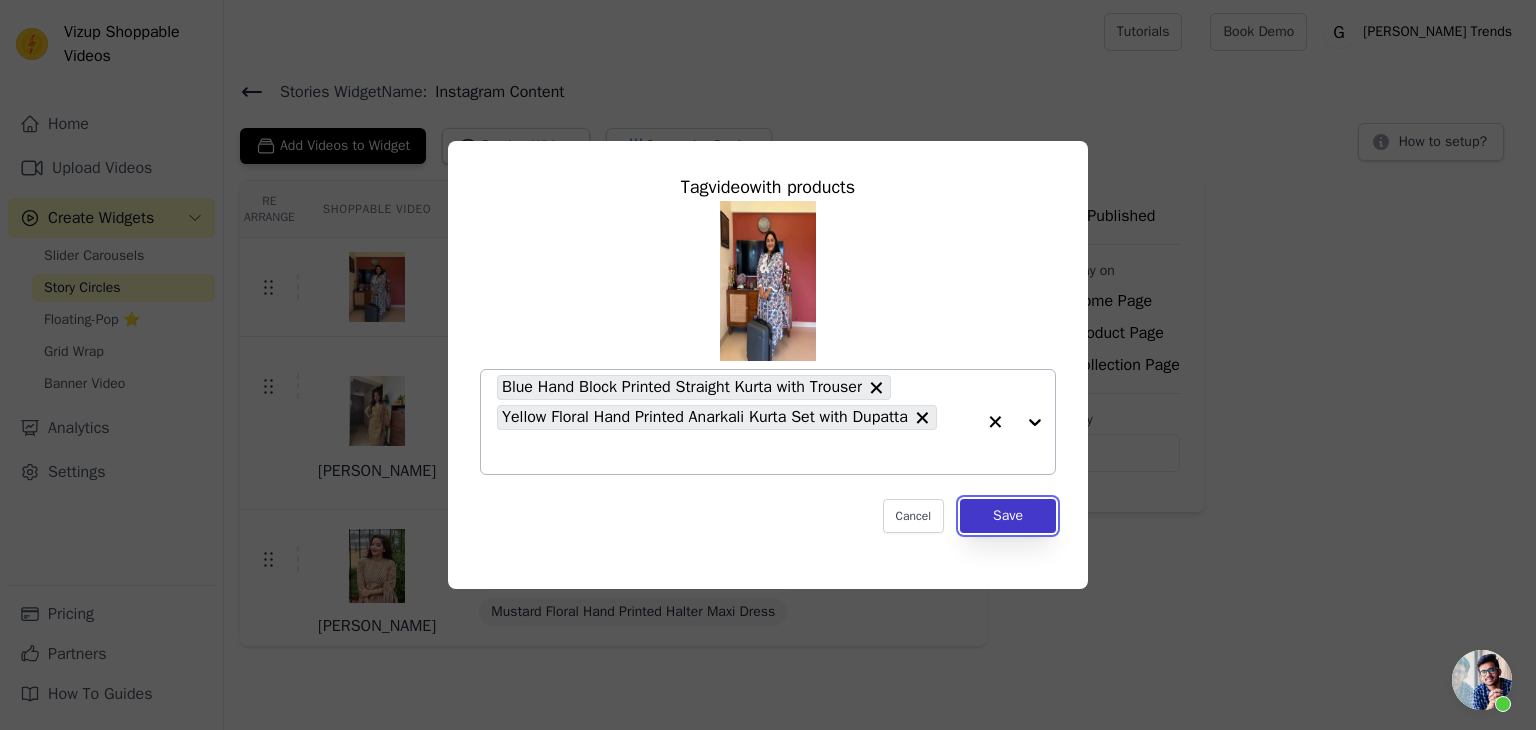 click on "Save" at bounding box center [1008, 516] 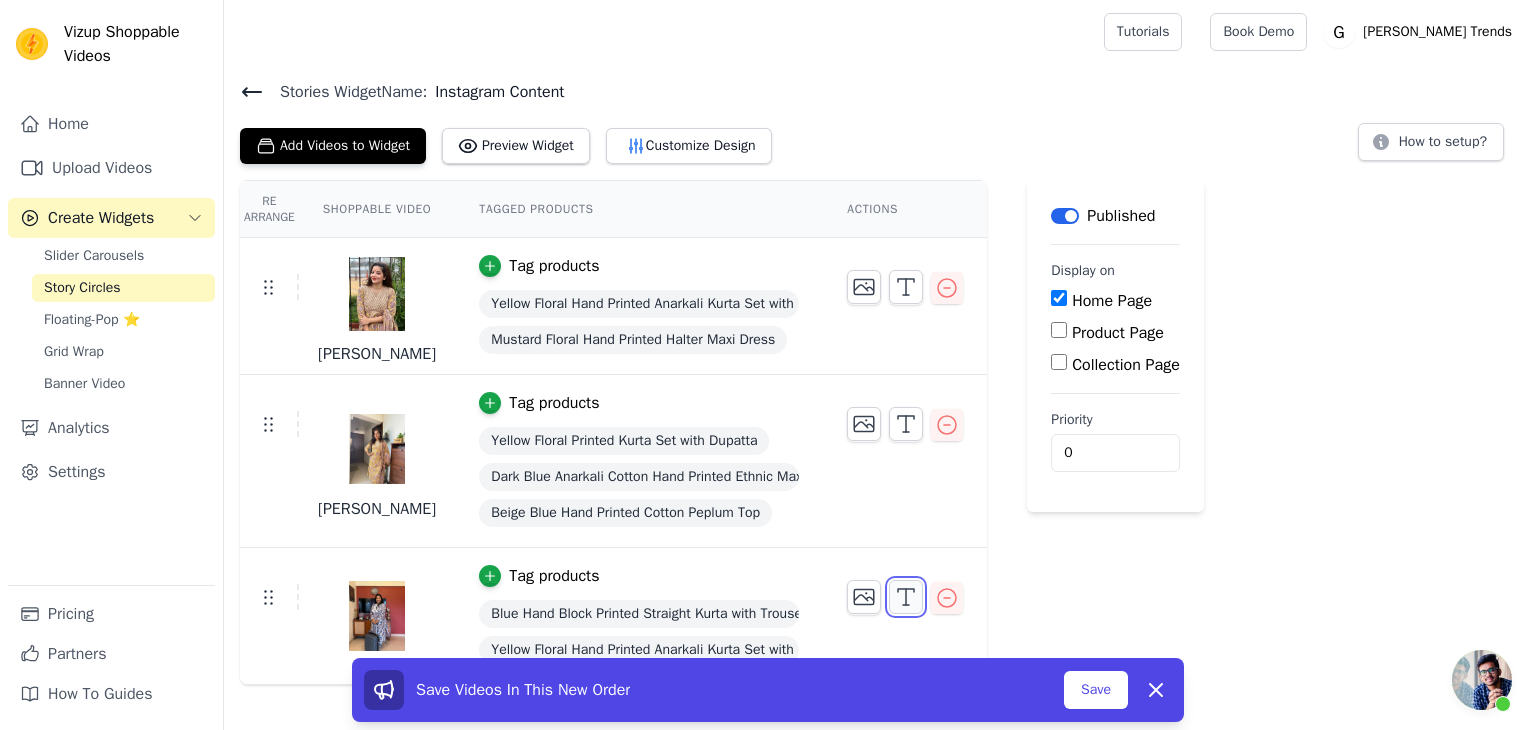 click at bounding box center (906, 597) 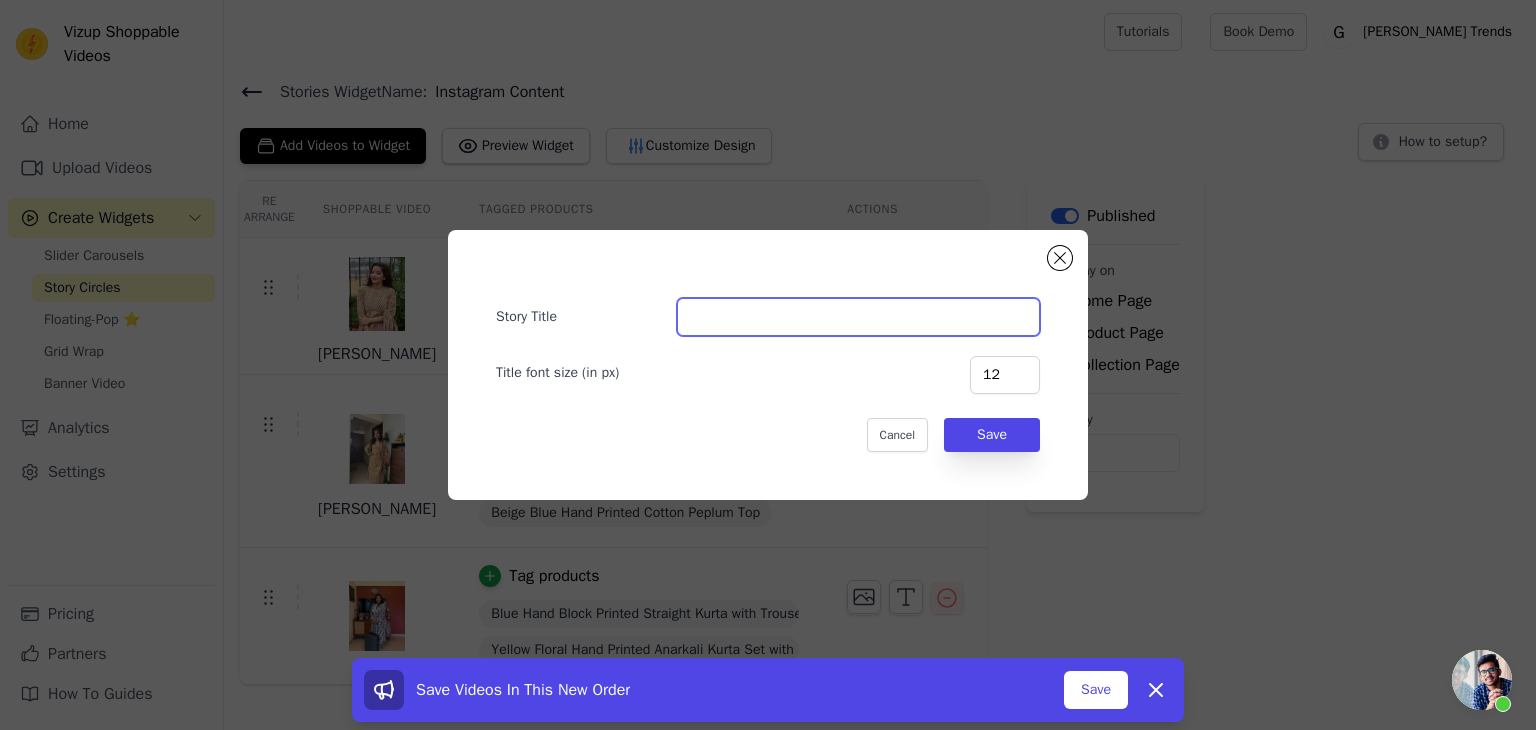 click on "Story Title" at bounding box center (858, 317) 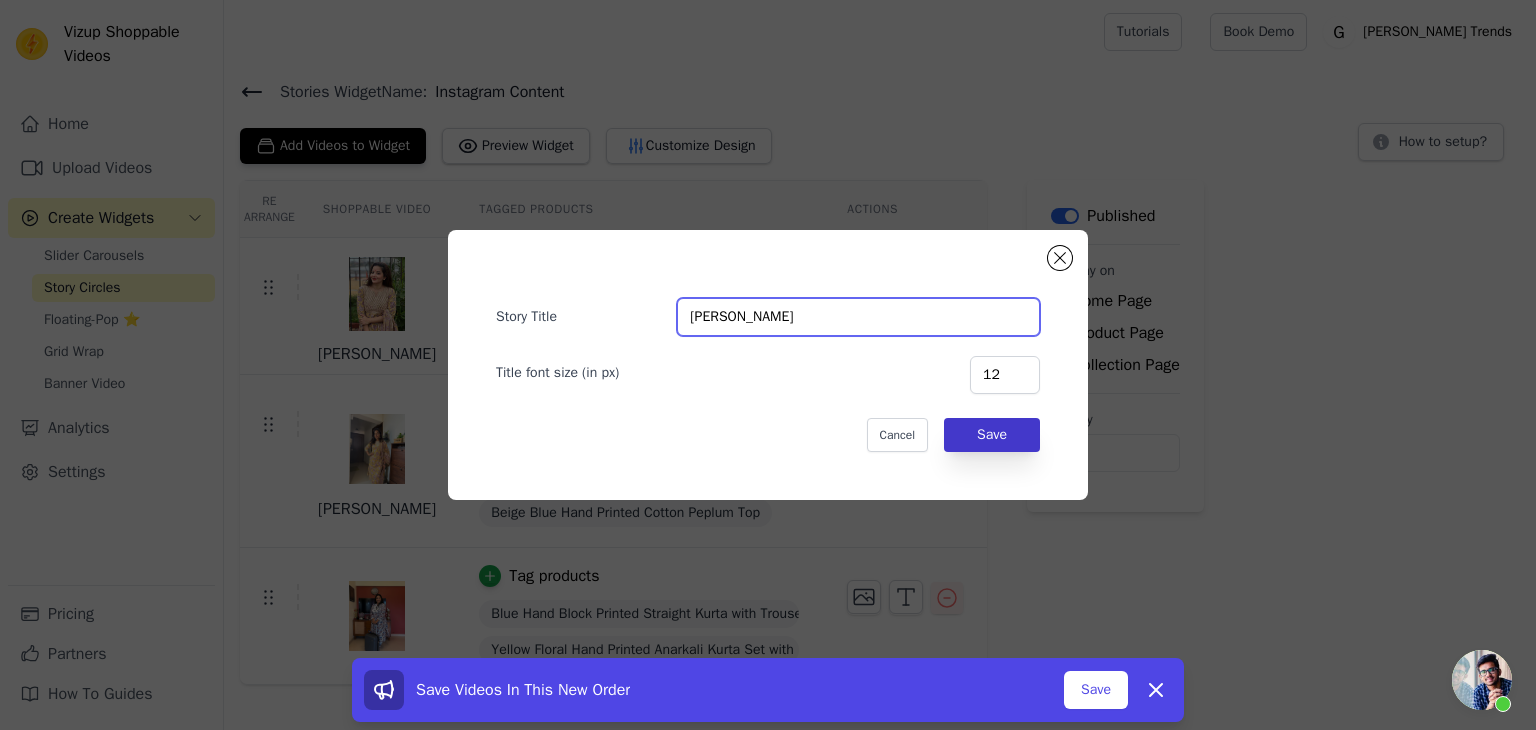 type on "[PERSON_NAME]" 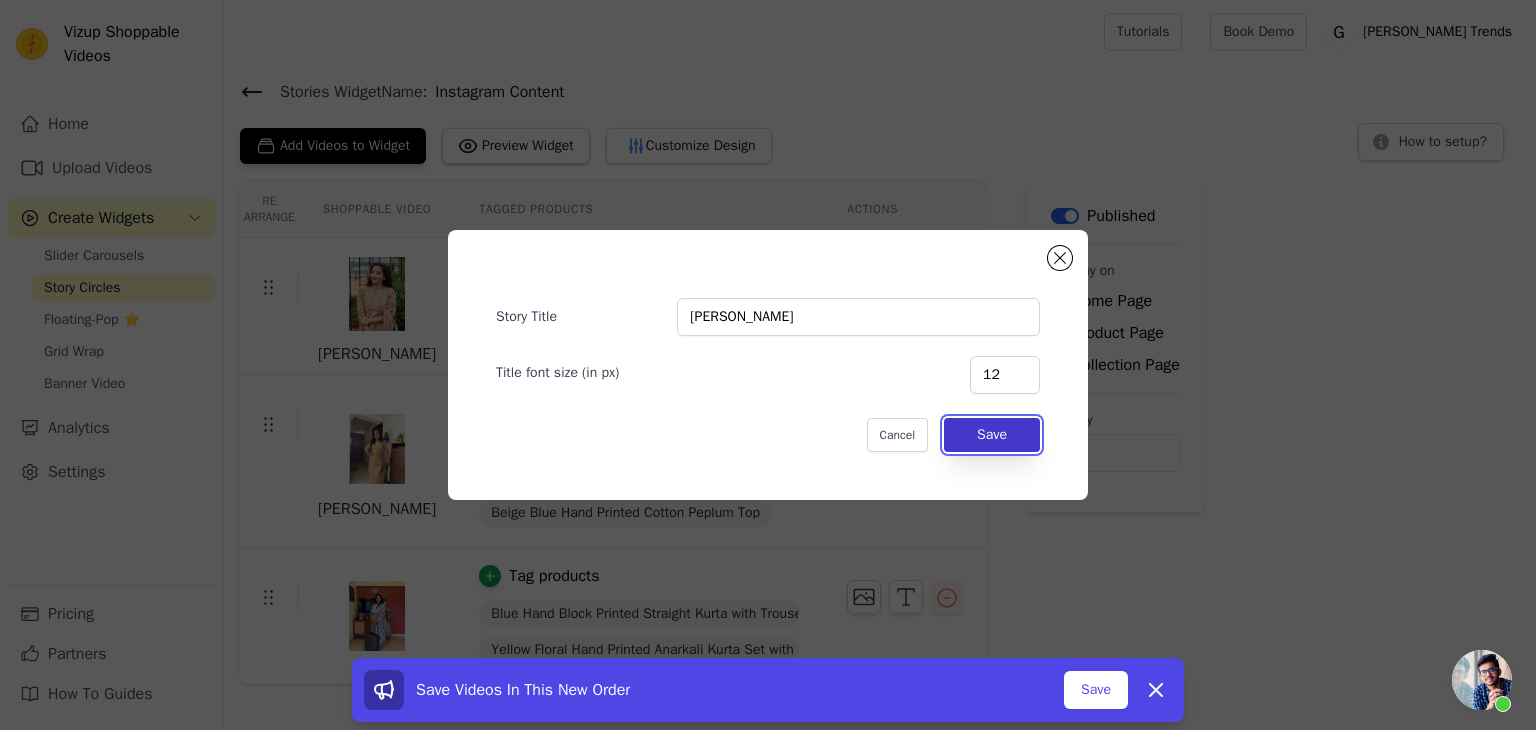 click on "Save" at bounding box center (992, 435) 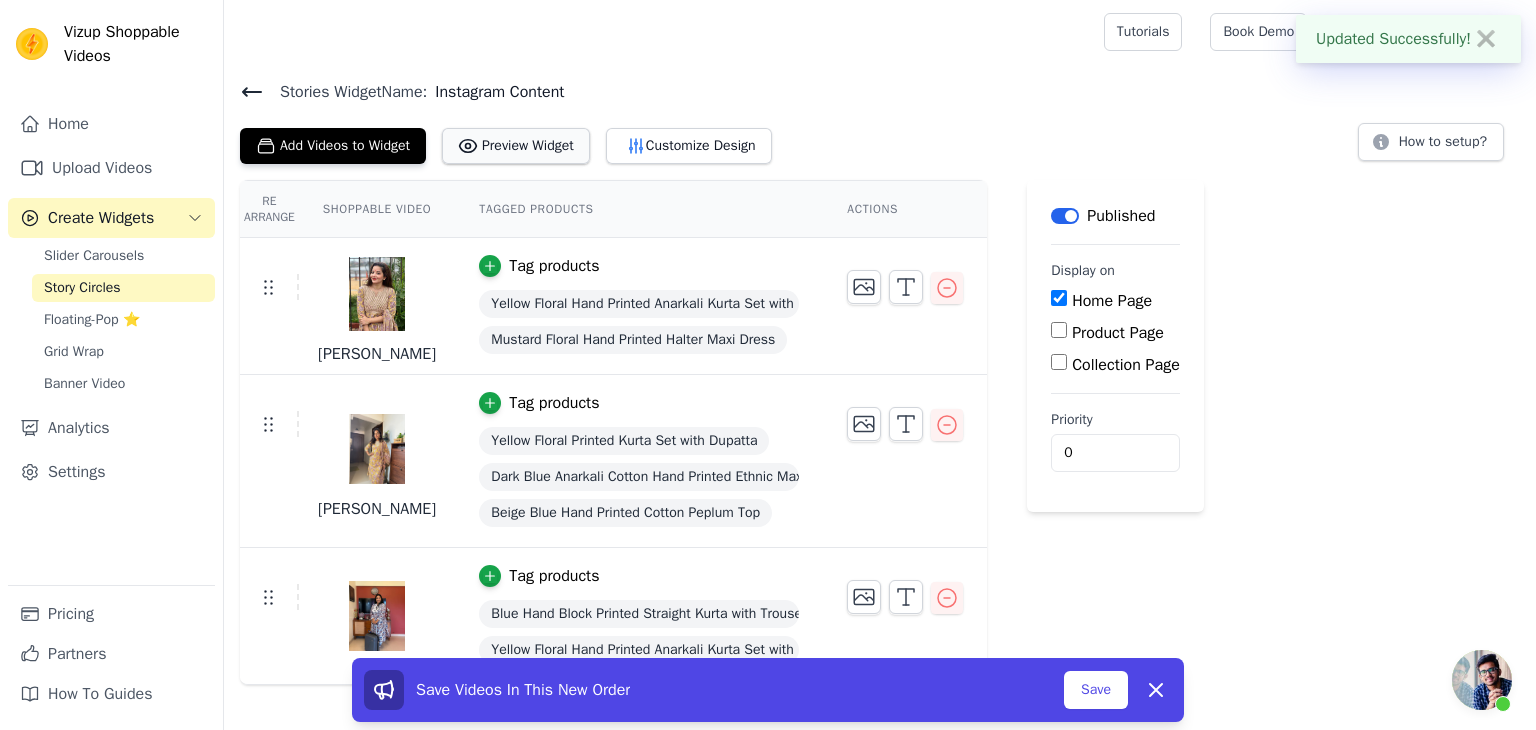 click on "Preview Widget" at bounding box center (516, 146) 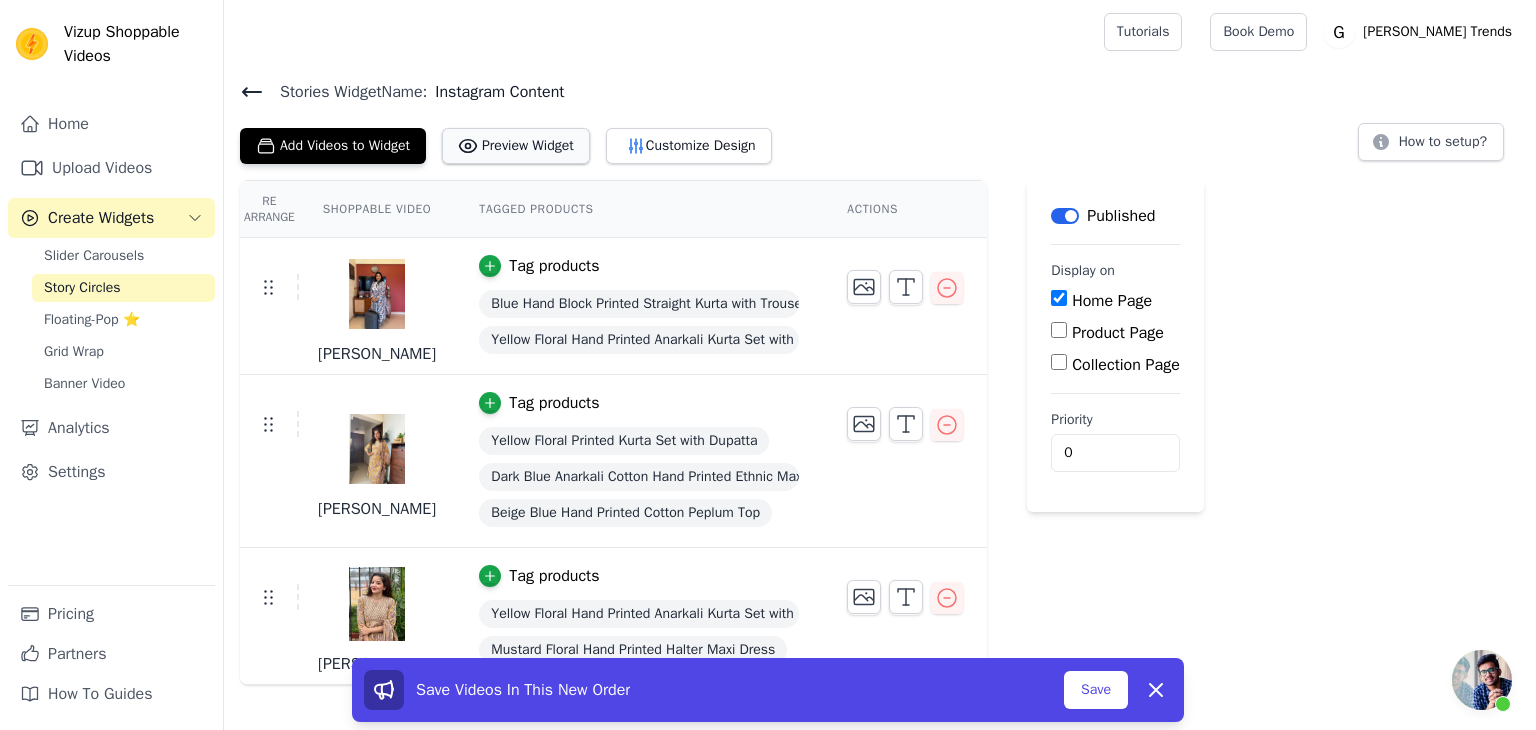 click on "Preview Widget" at bounding box center [516, 146] 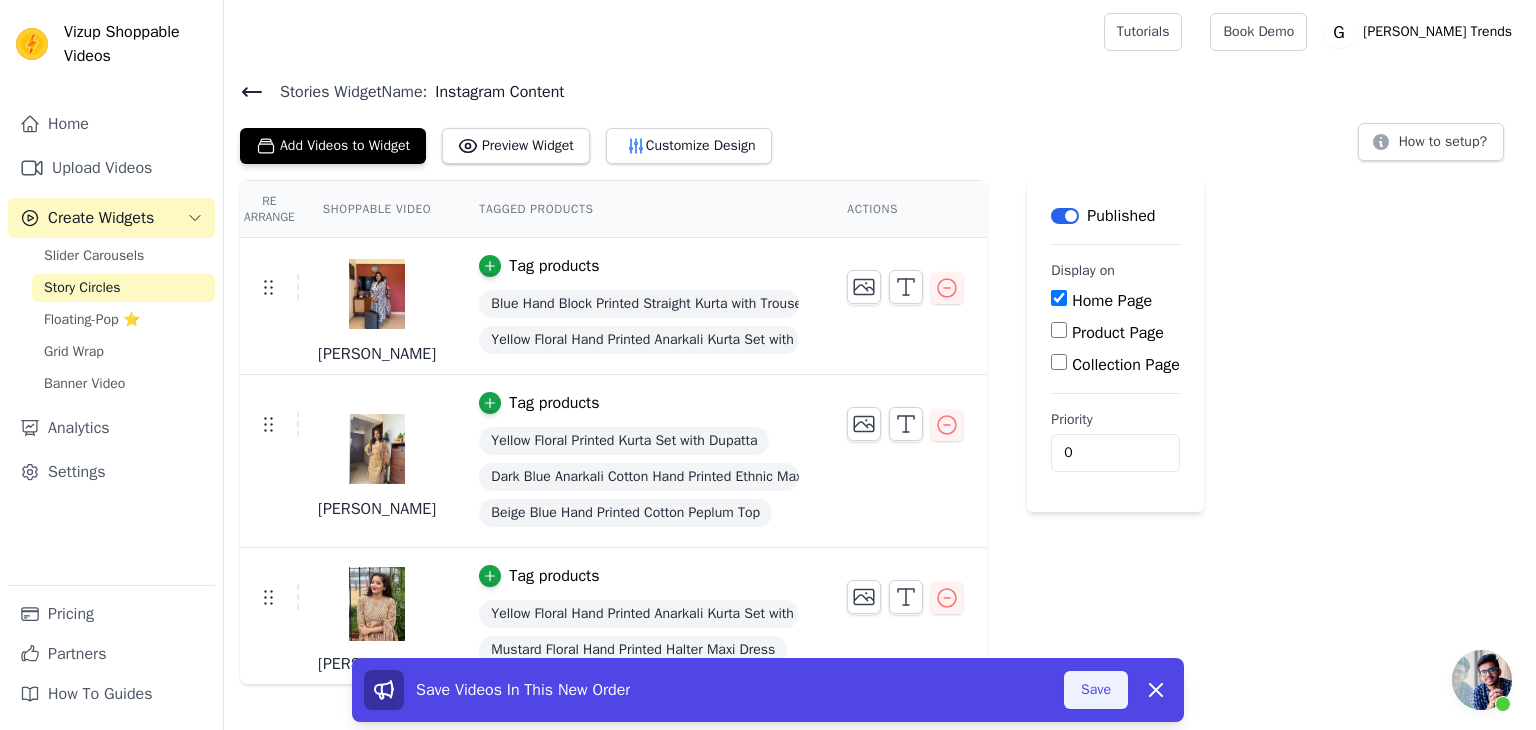 click on "Save" at bounding box center (1096, 690) 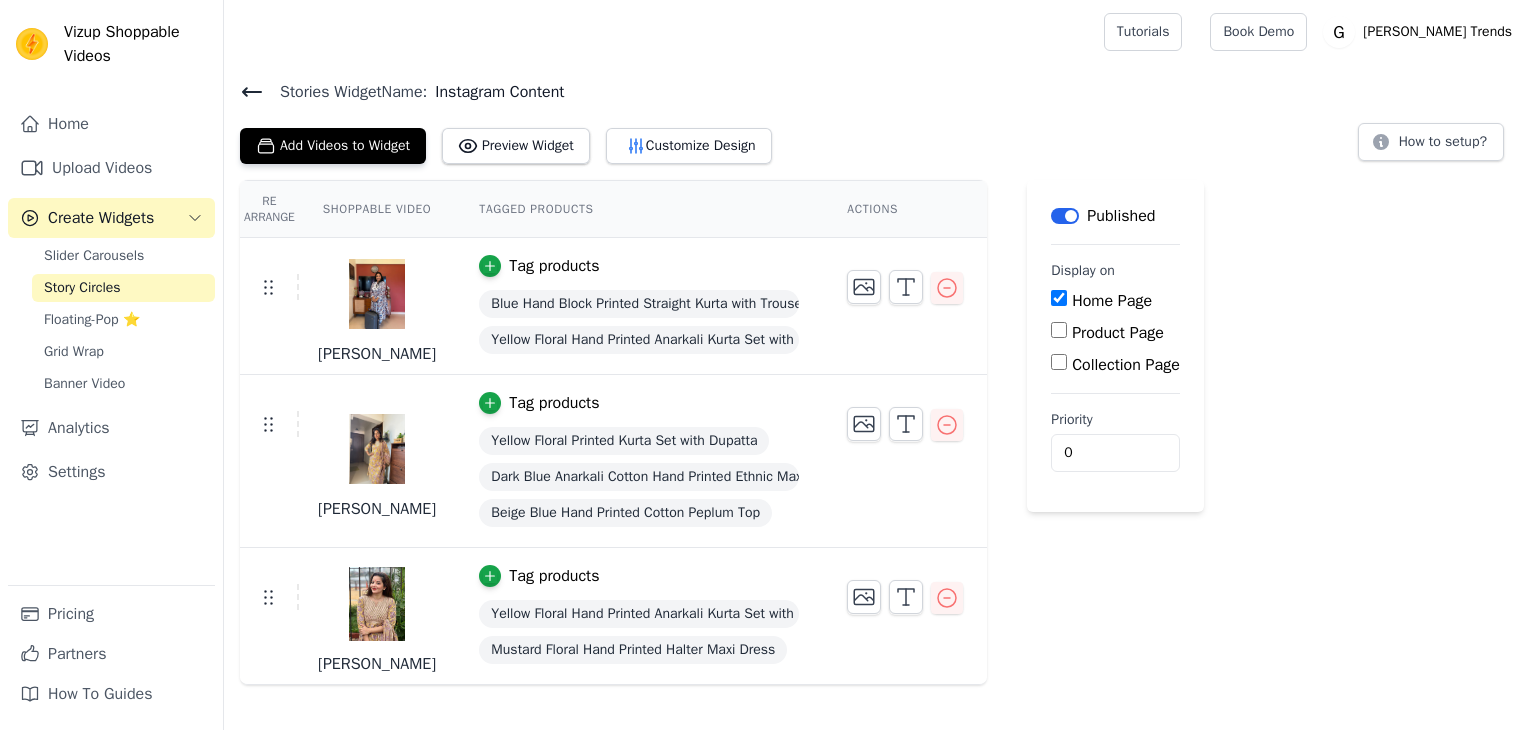 scroll, scrollTop: 0, scrollLeft: 0, axis: both 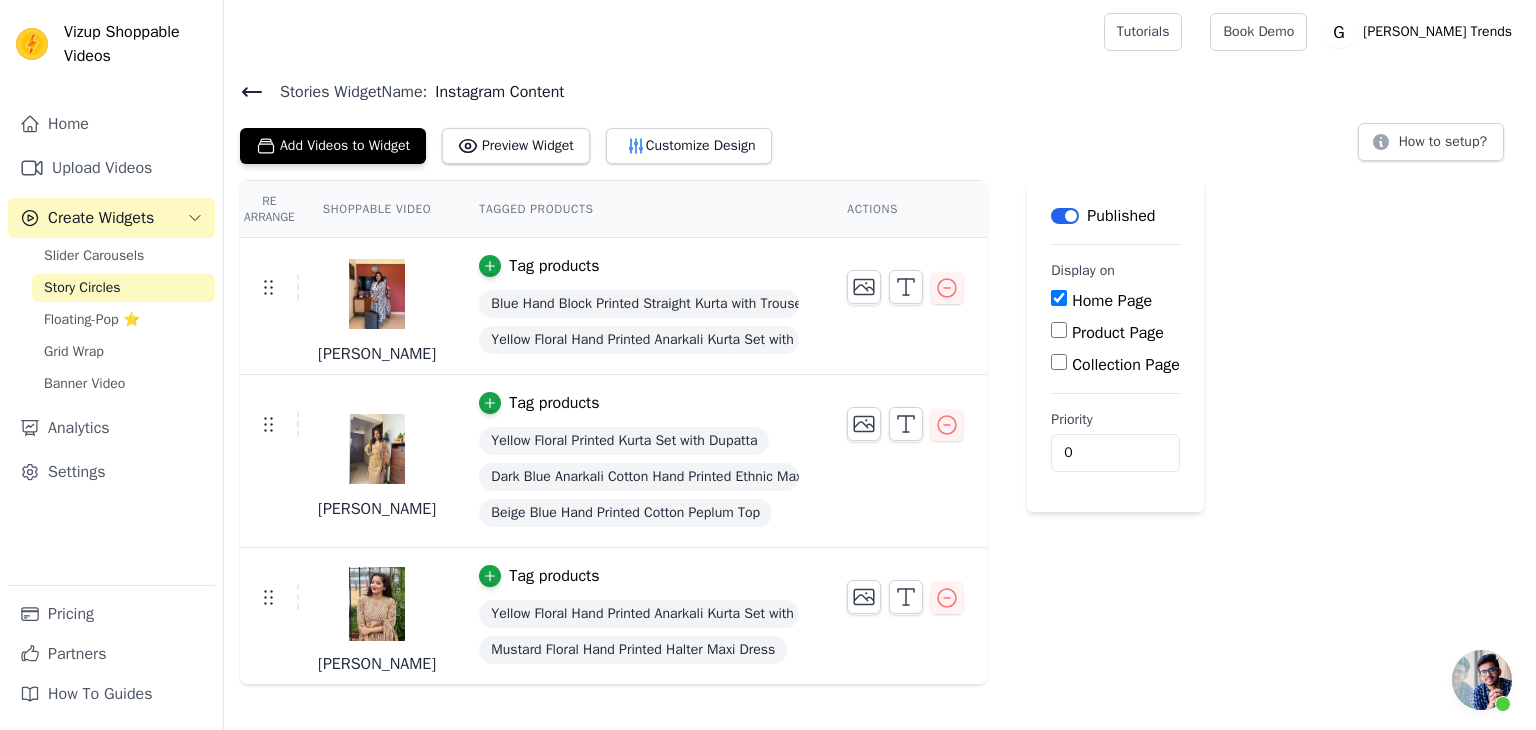 click on "Preview Widget" at bounding box center (516, 146) 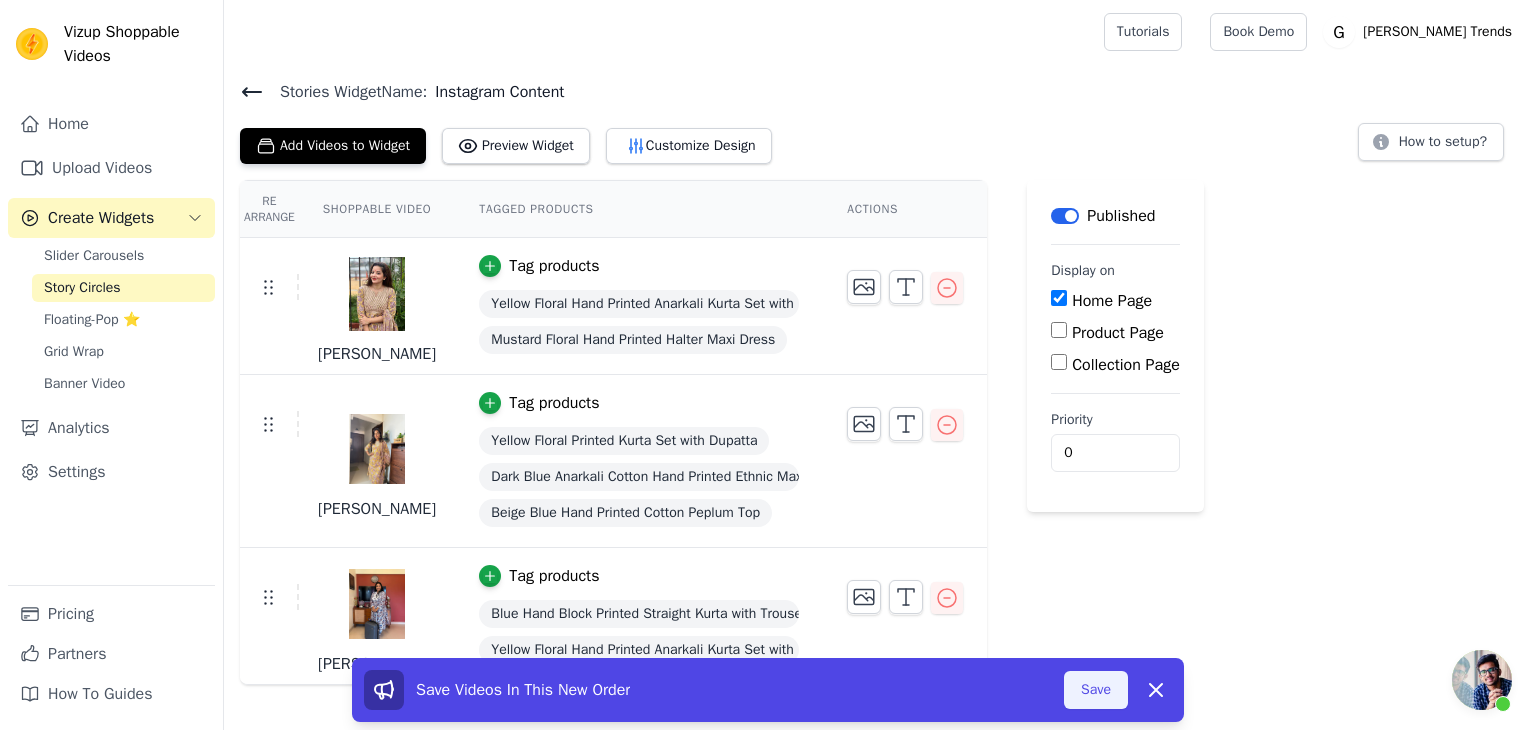 click on "Save" at bounding box center (1096, 690) 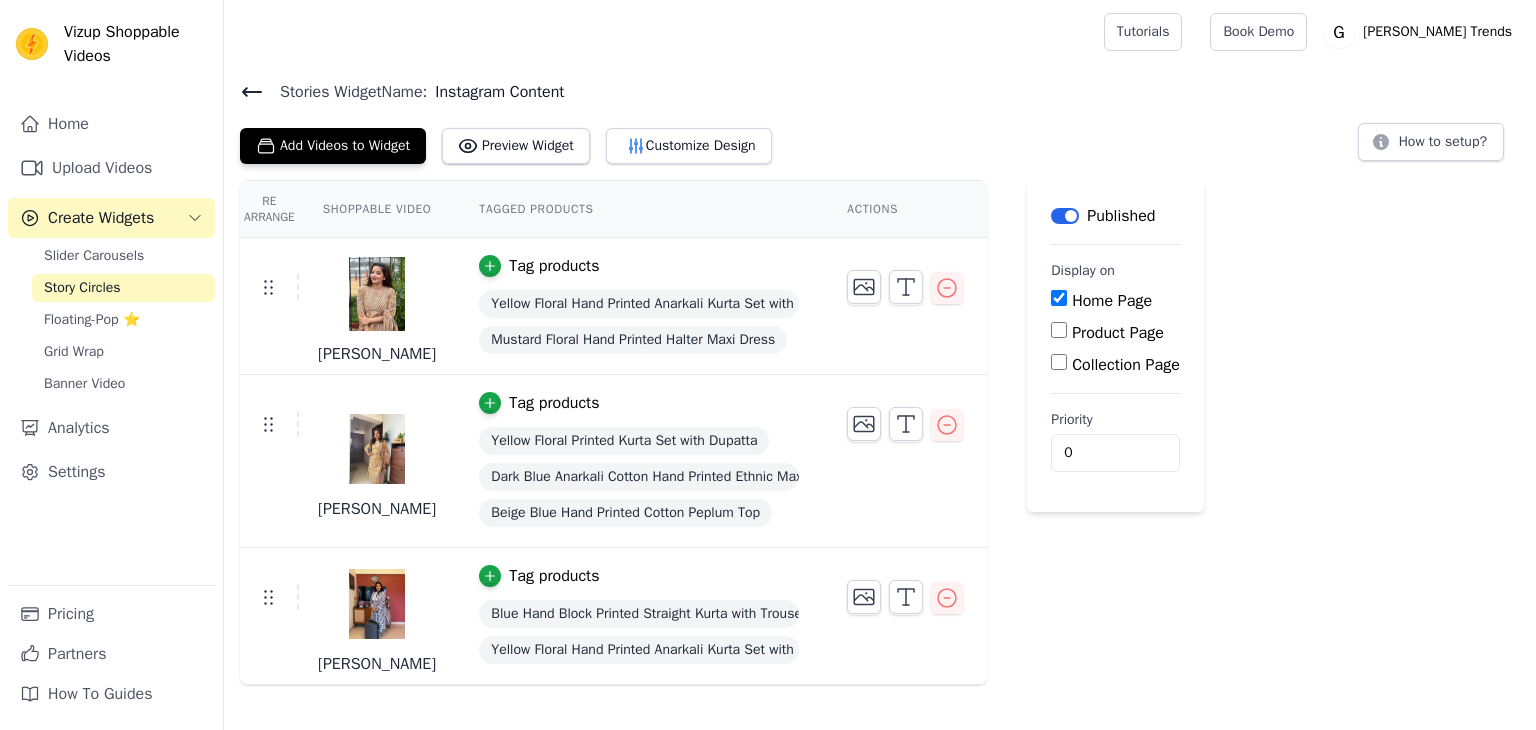 scroll, scrollTop: 0, scrollLeft: 0, axis: both 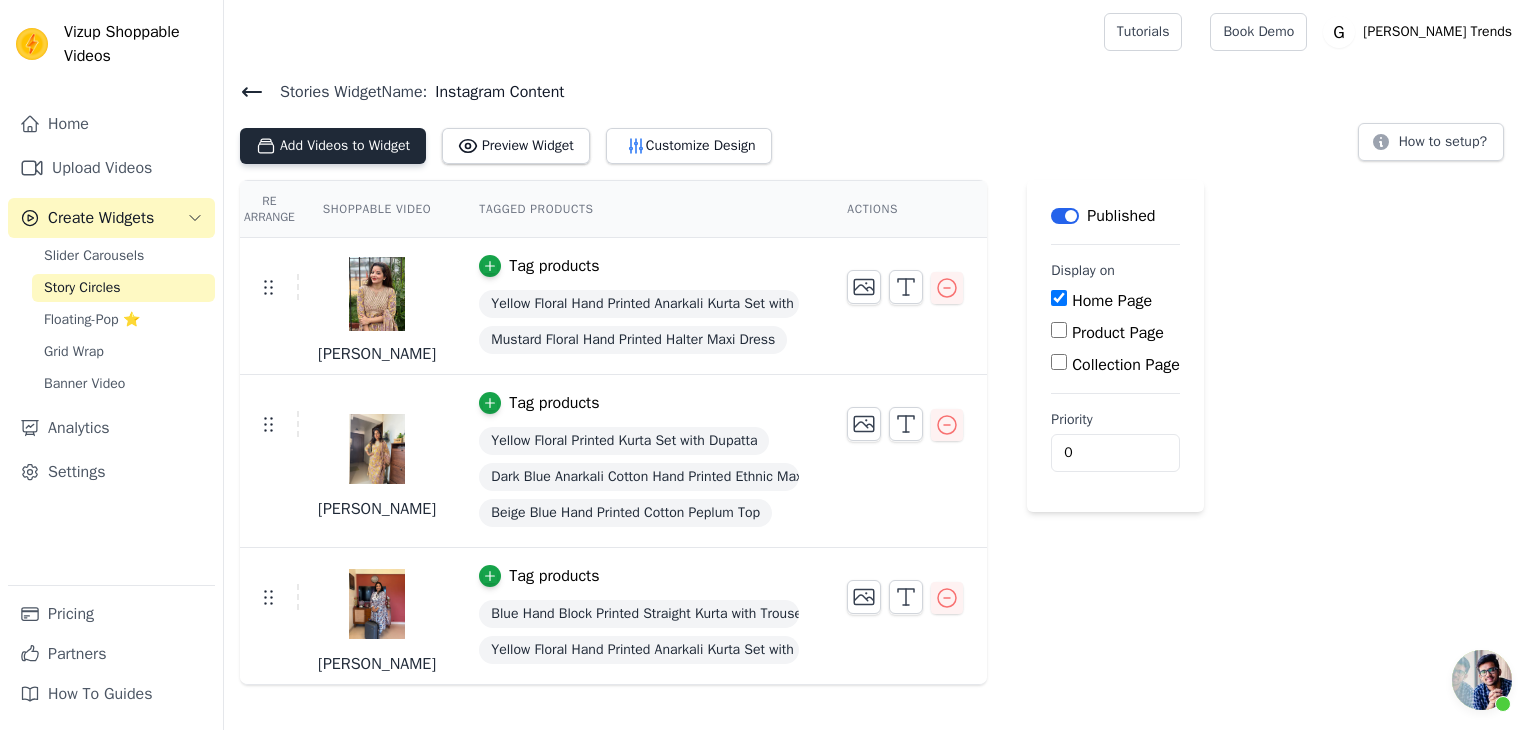 click on "Add Videos to Widget" at bounding box center (333, 146) 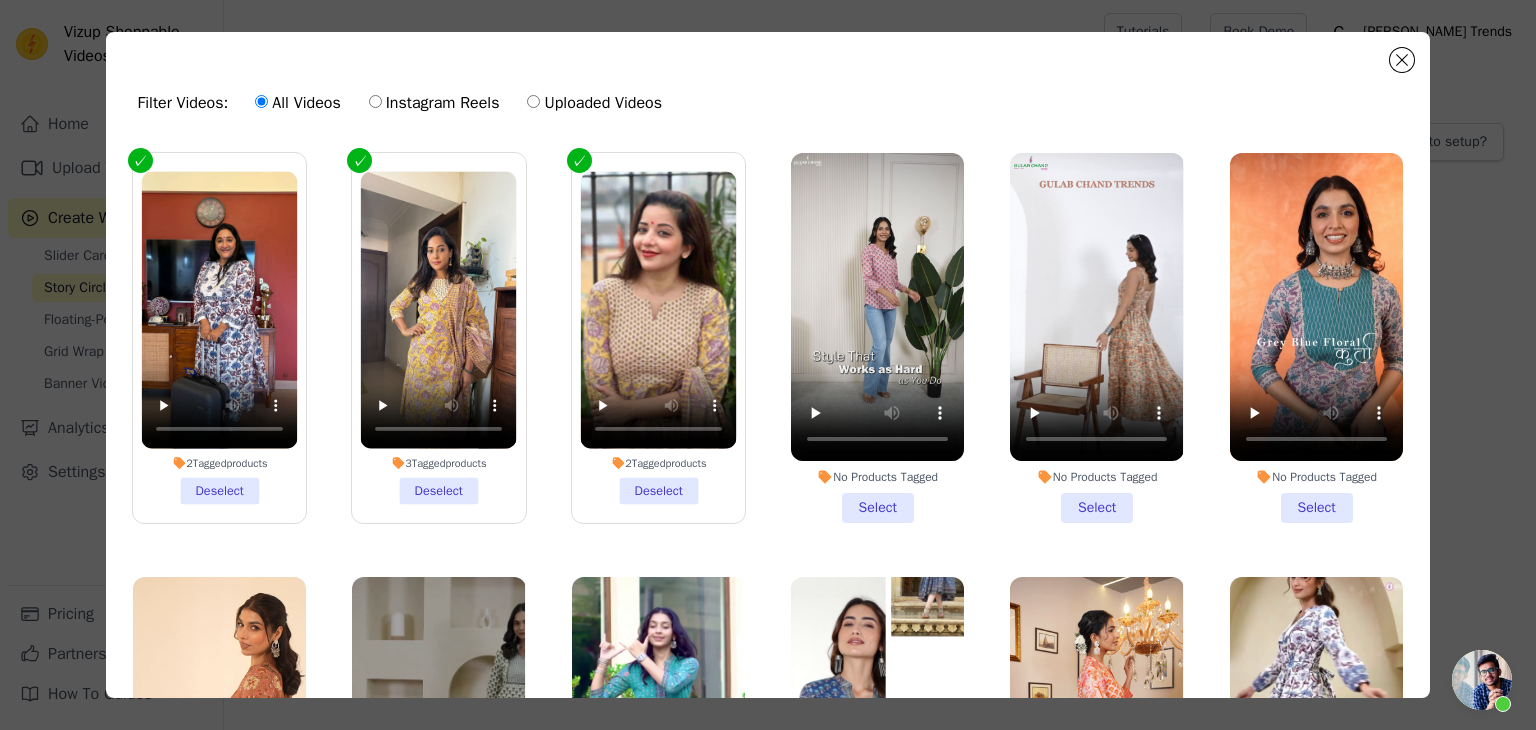 type 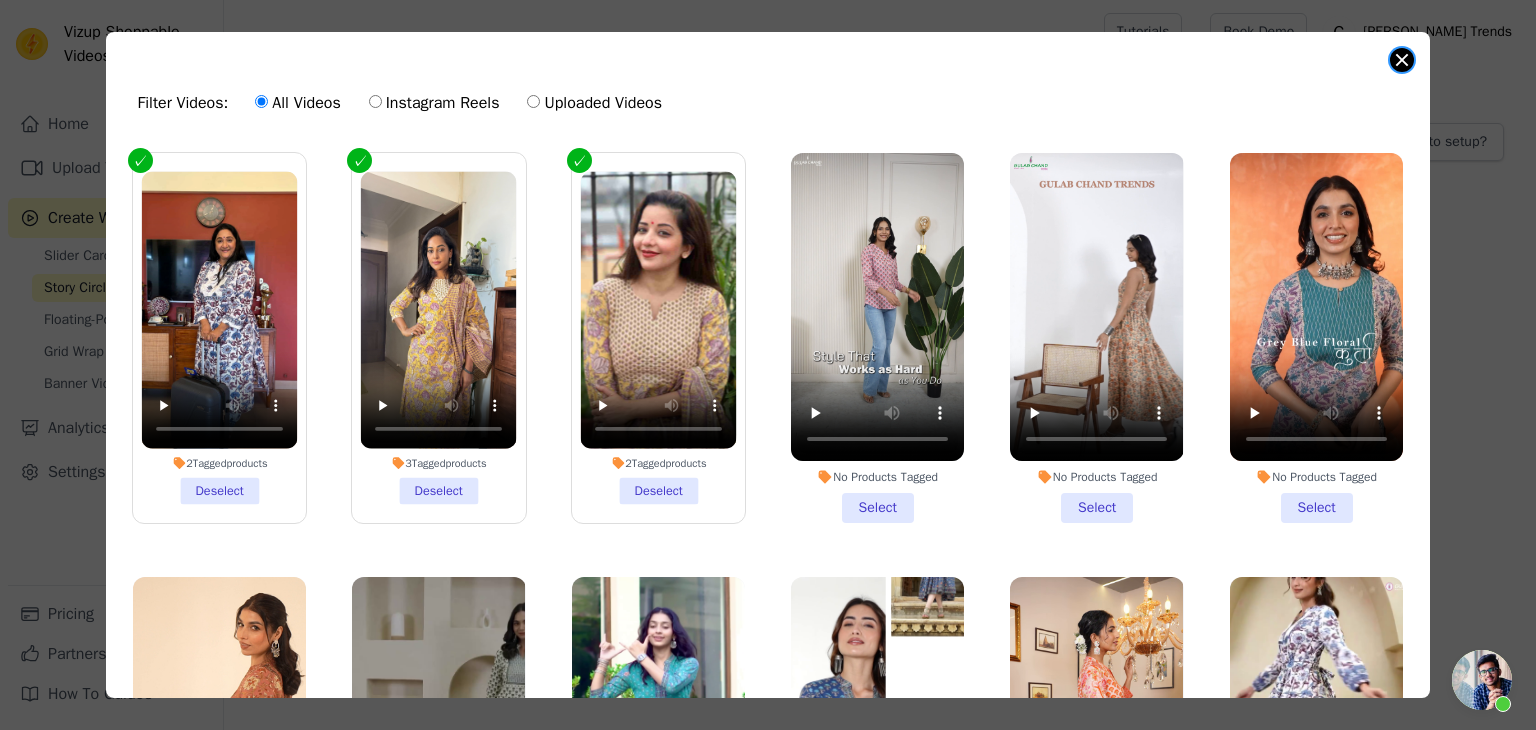 click at bounding box center (1402, 60) 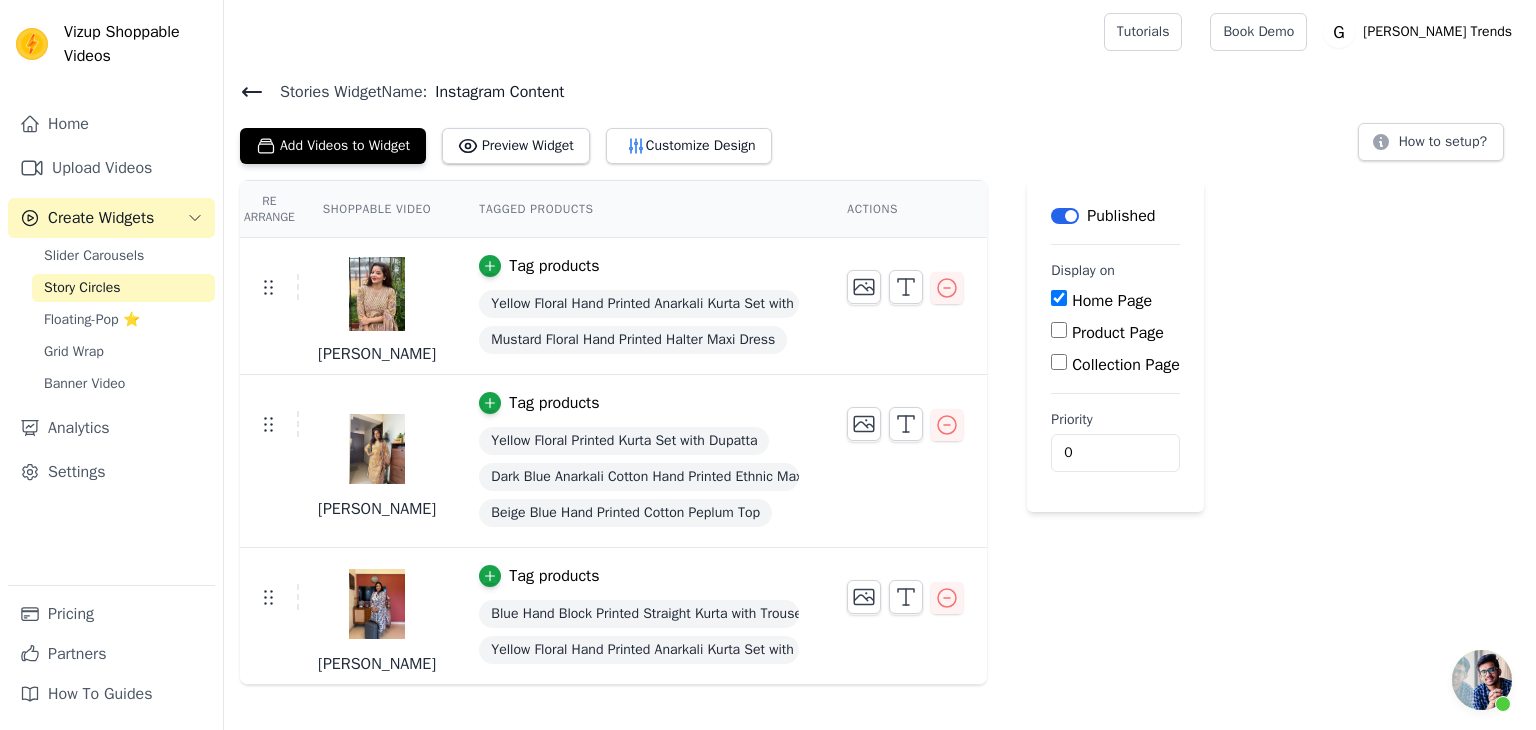 click on "Add Videos to Widget
Preview Widget       Customize Design" at bounding box center (514, 142) 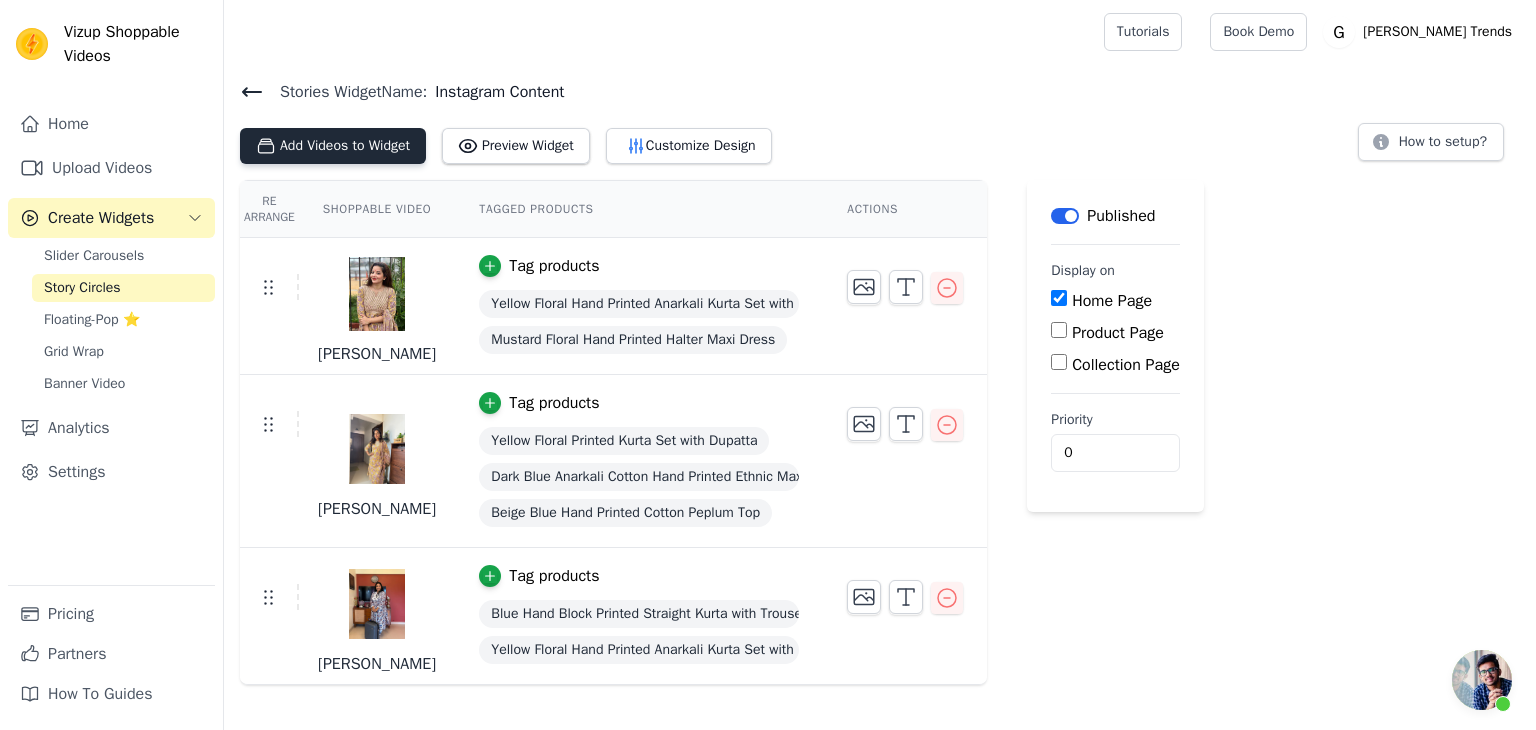 click on "Add Videos to Widget" at bounding box center (333, 146) 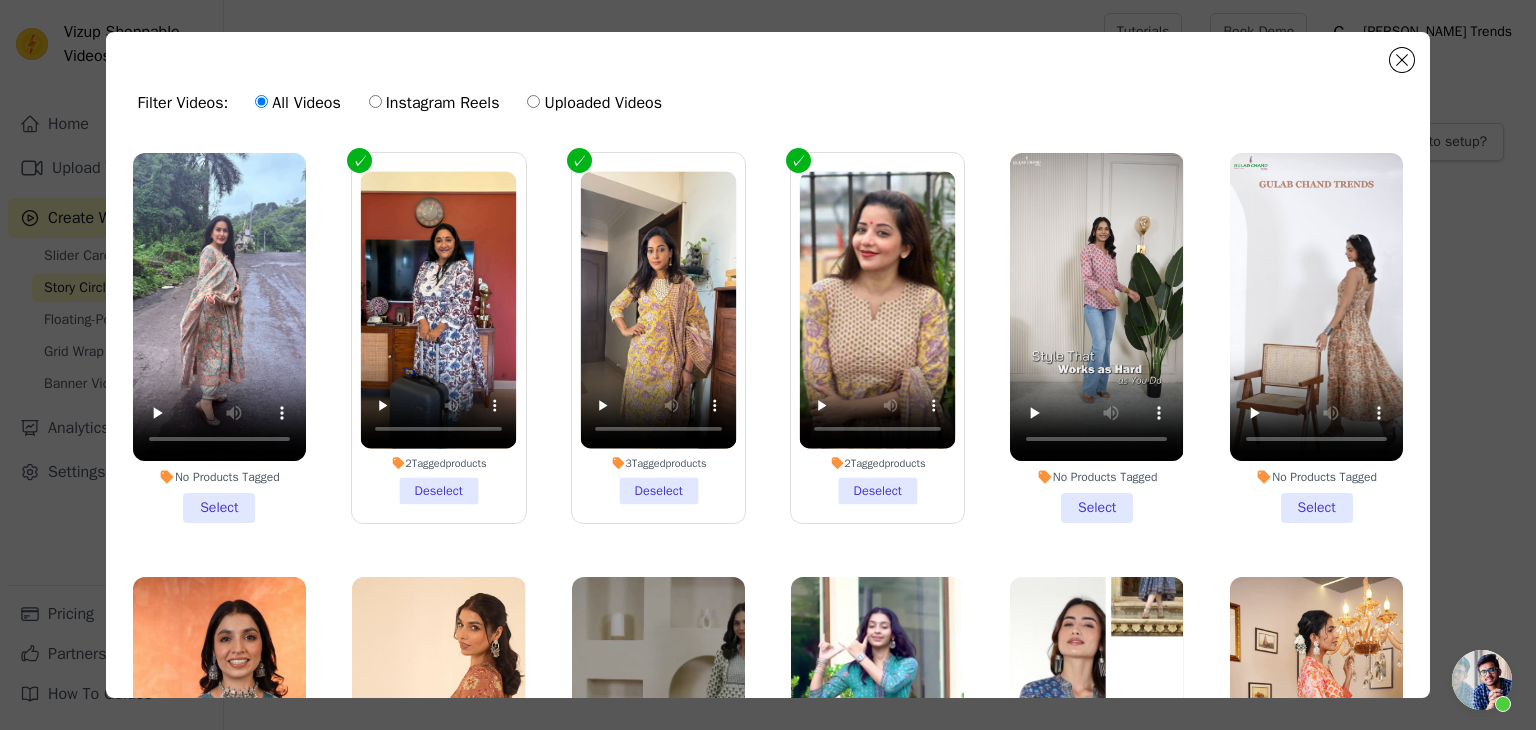 click on "No Products Tagged     Select" at bounding box center [219, 338] 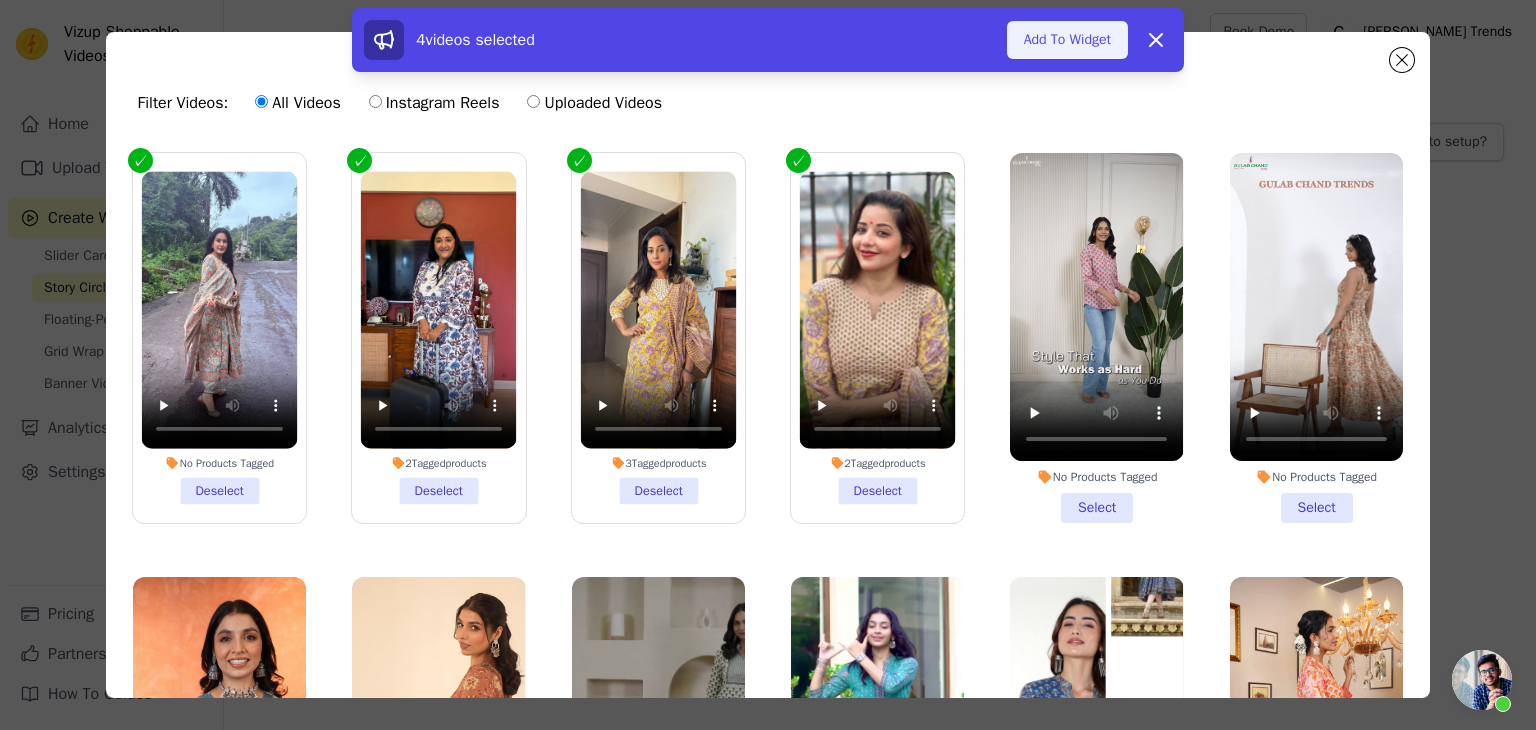 click on "Add To Widget" at bounding box center [1067, 40] 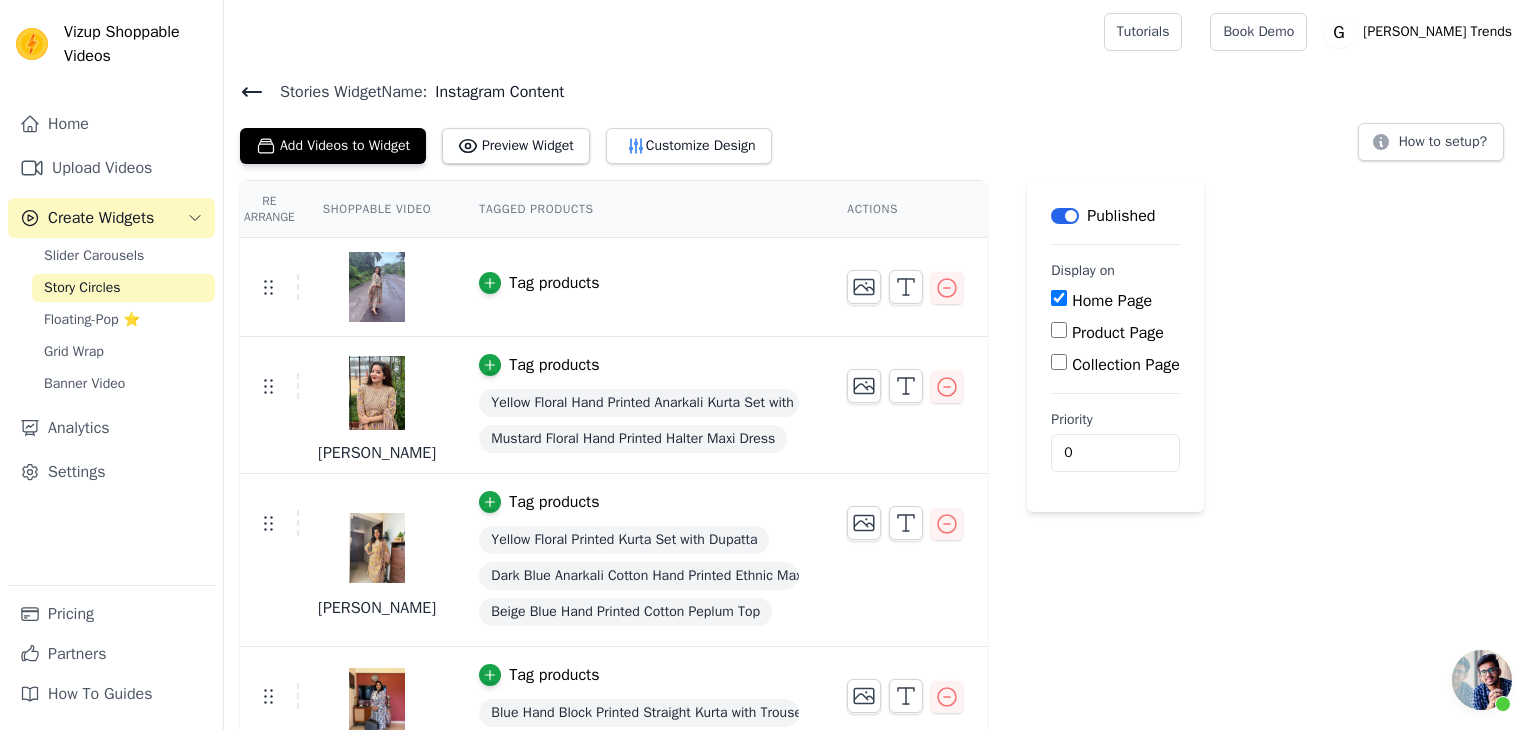 click on "Tag products" at bounding box center [539, 283] 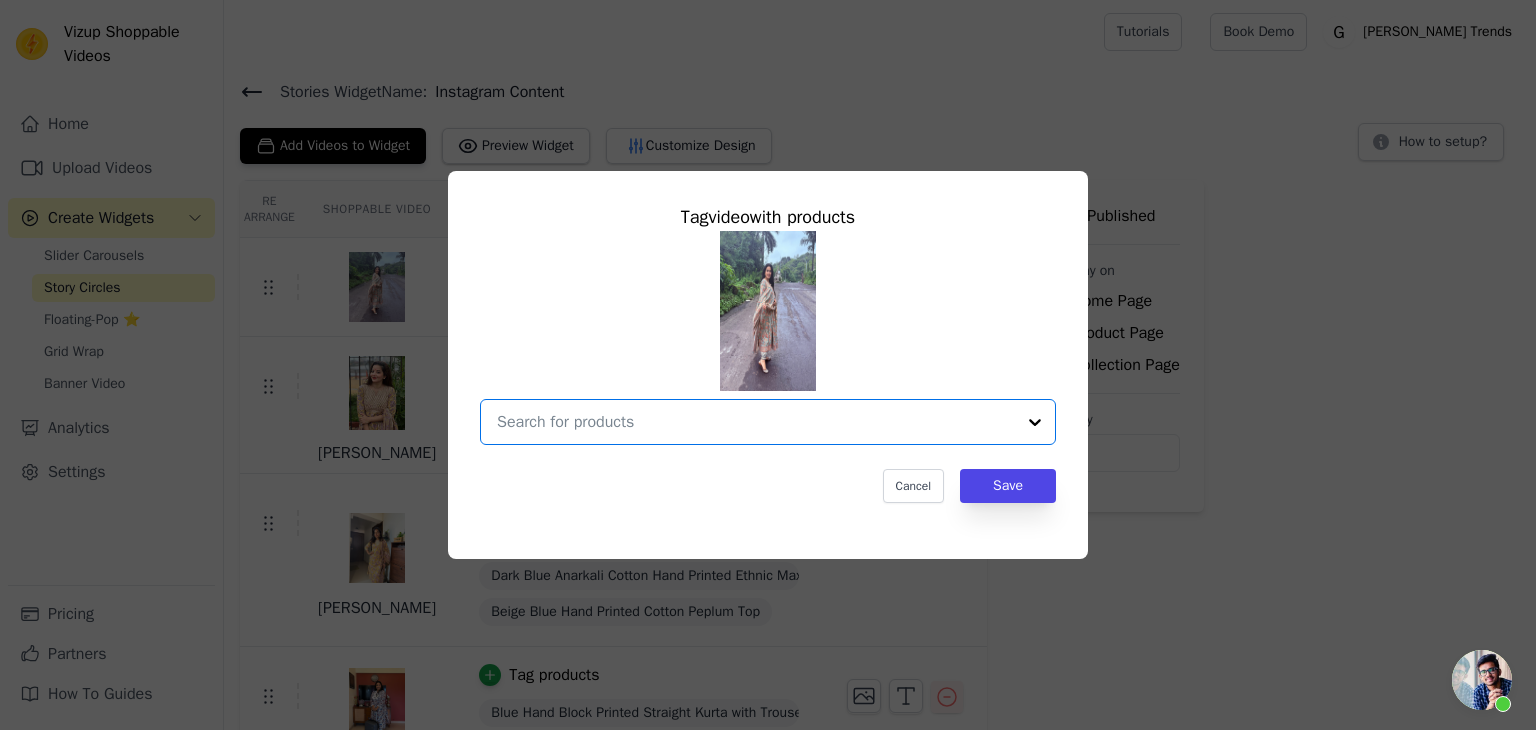 click at bounding box center (756, 422) 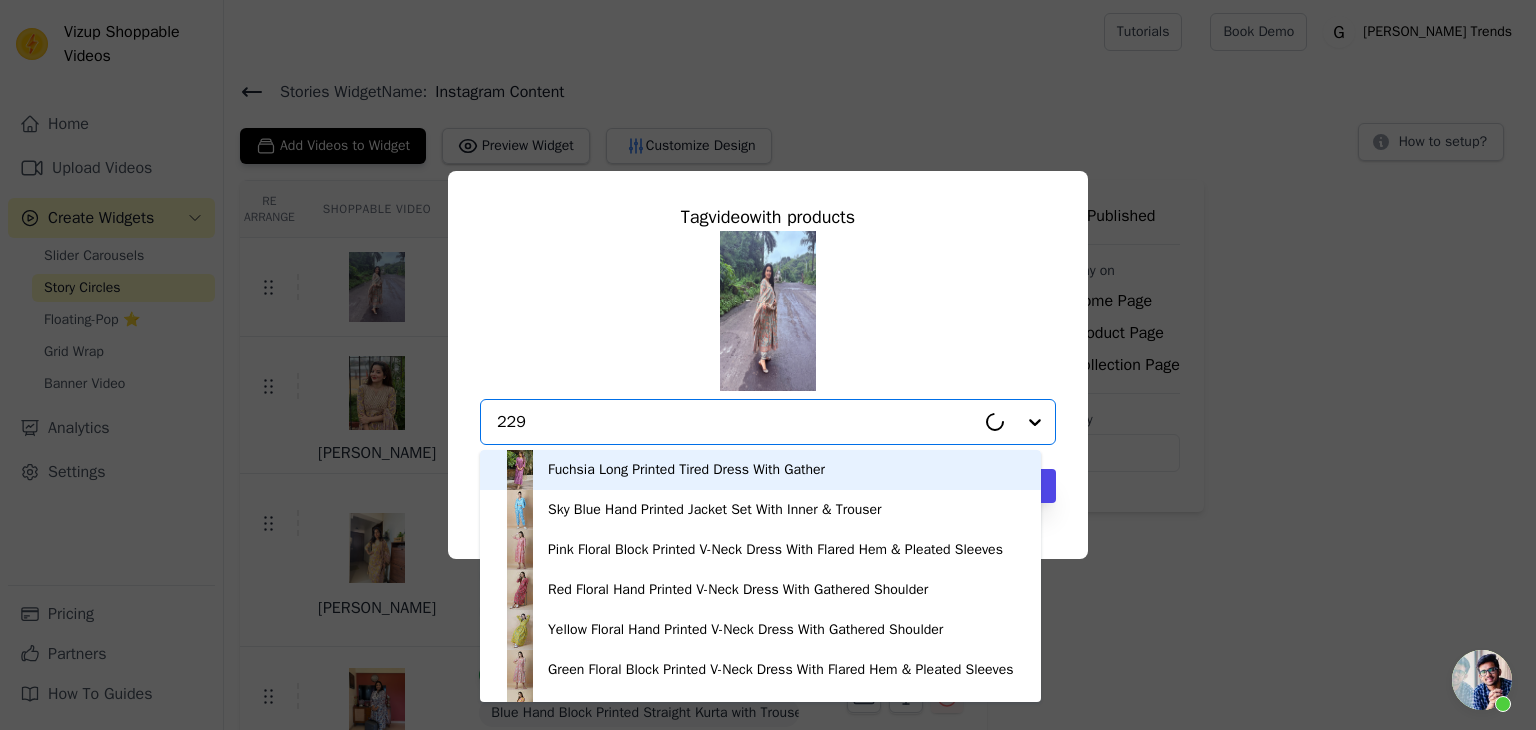type on "229A" 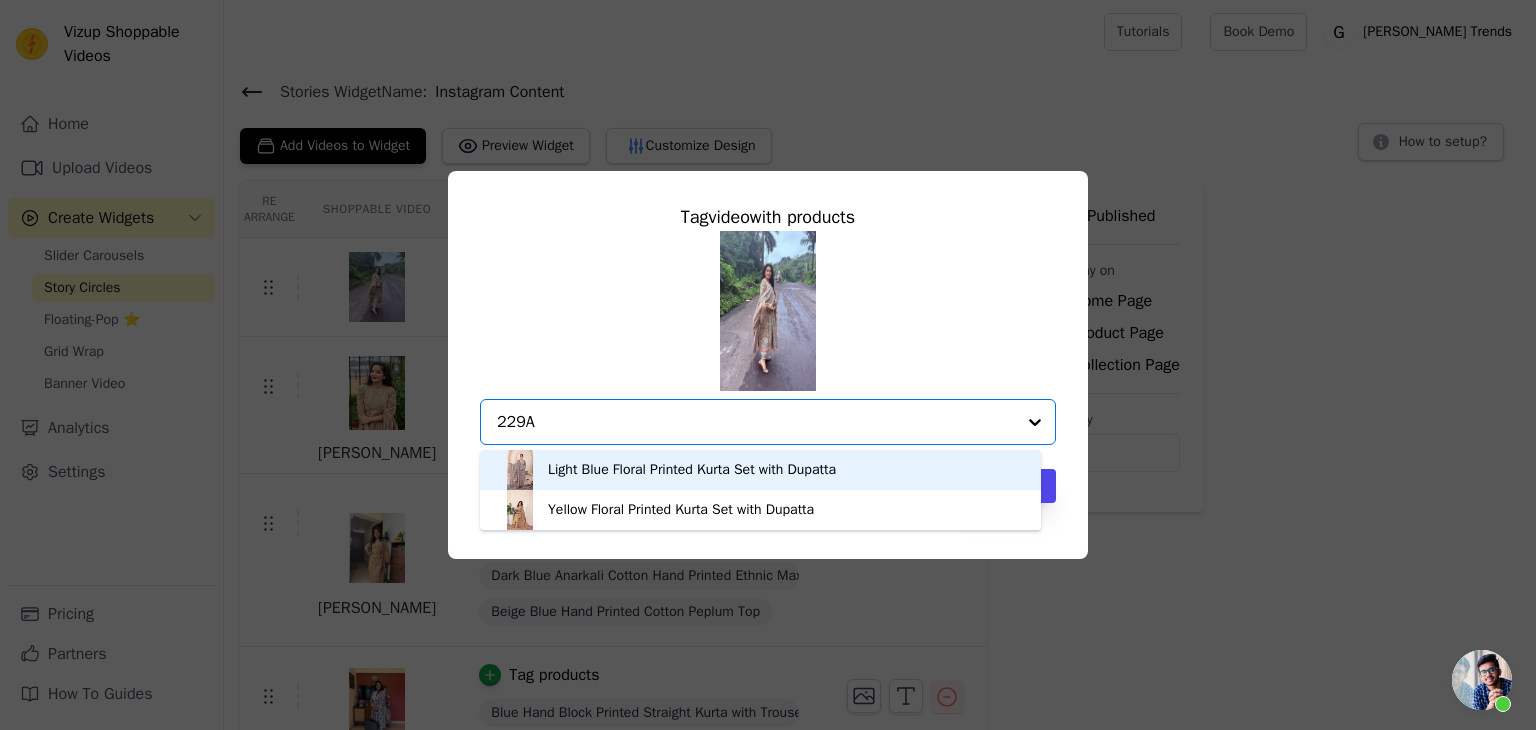 click on "Light Blue Floral Printed Kurta Set with Dupatta" at bounding box center [692, 470] 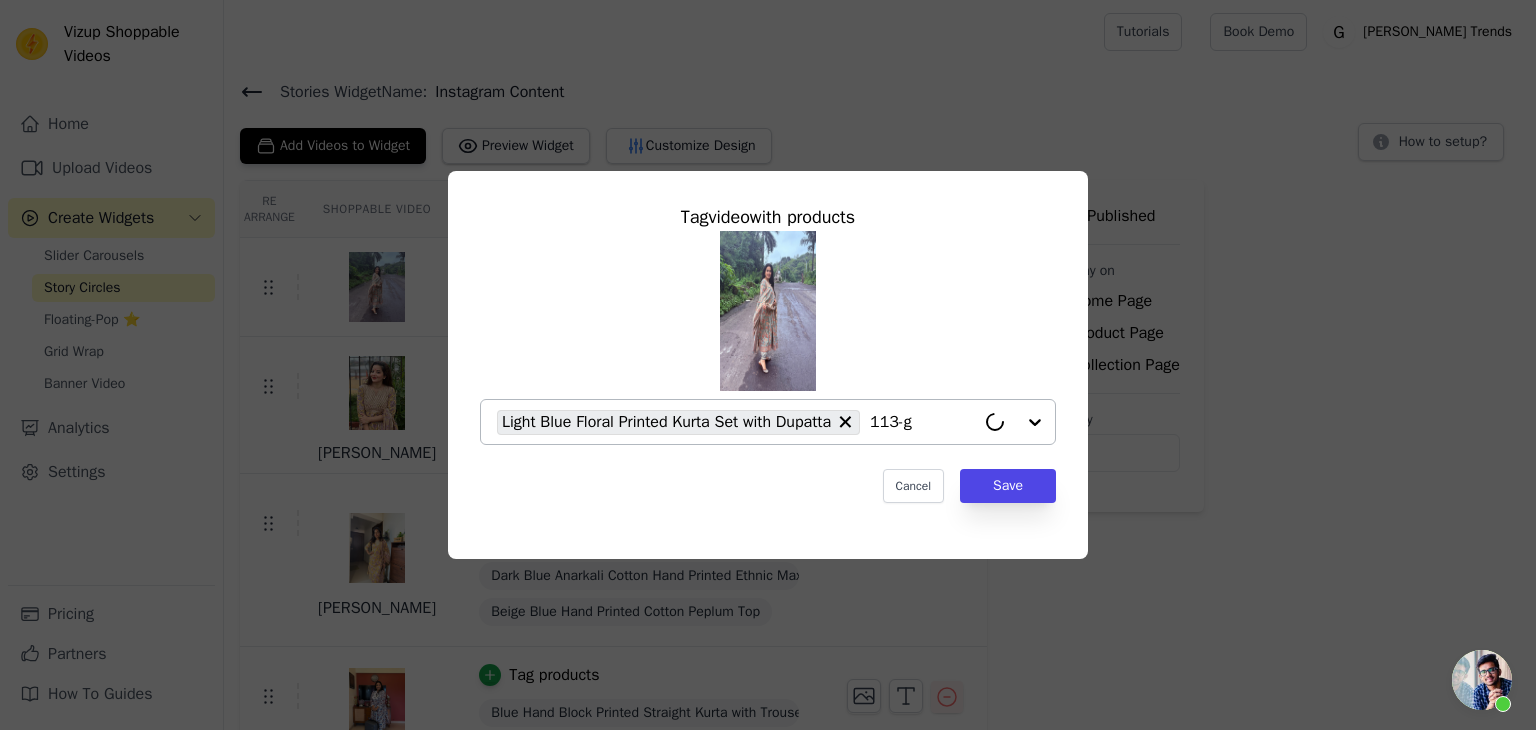 type on "113-gn" 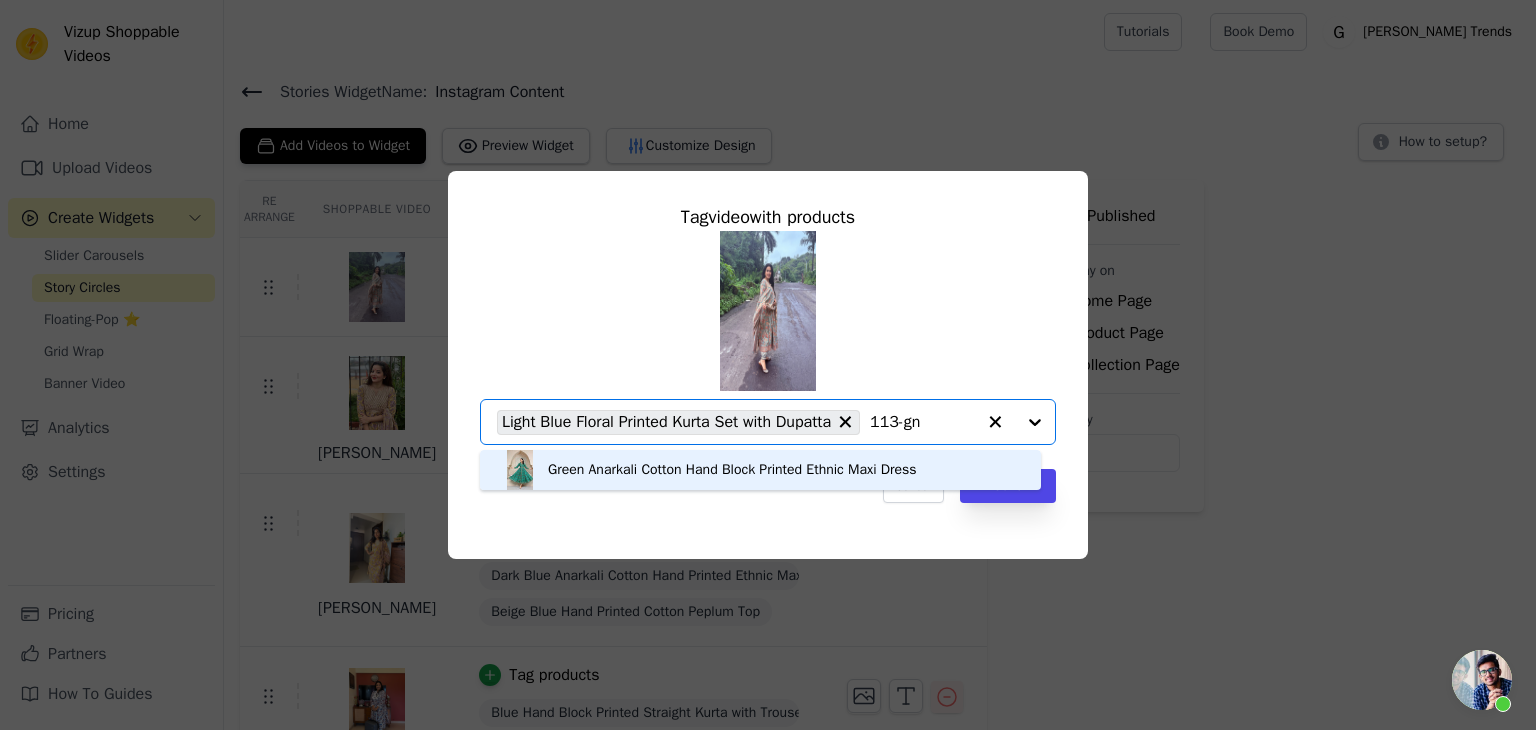 click on "Green Anarkali Cotton Hand Block Printed Ethnic Maxi Dress" at bounding box center (732, 470) 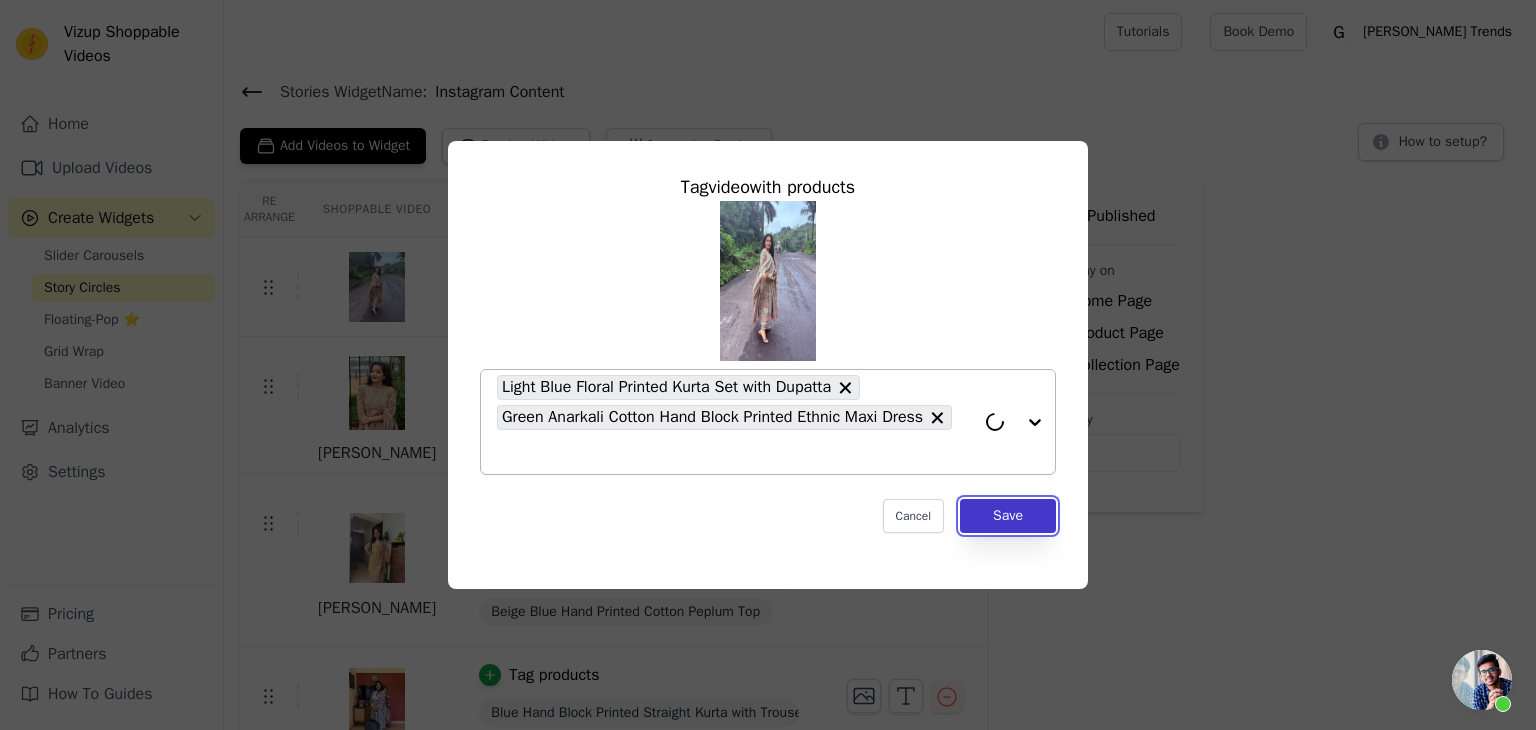 click on "Save" at bounding box center (1008, 516) 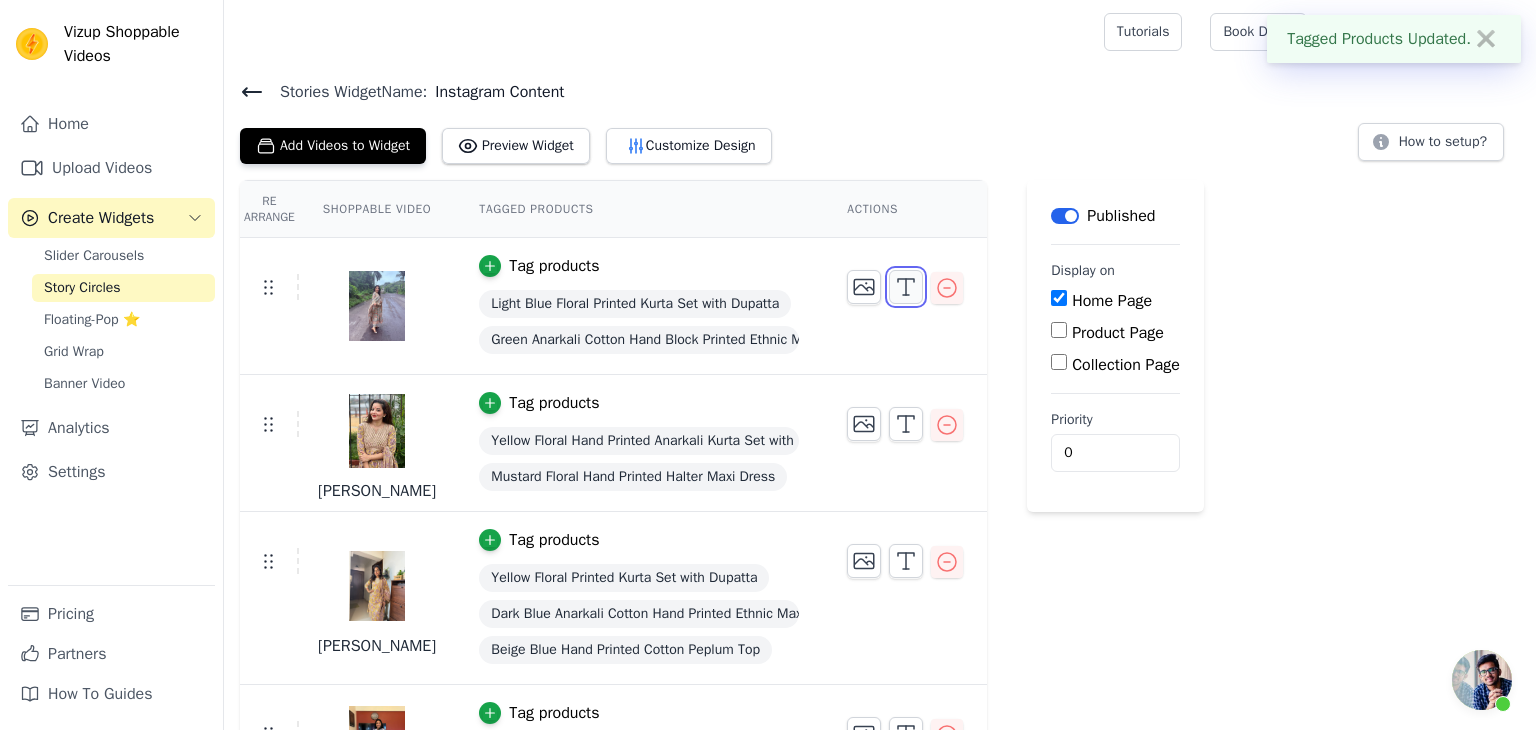 click 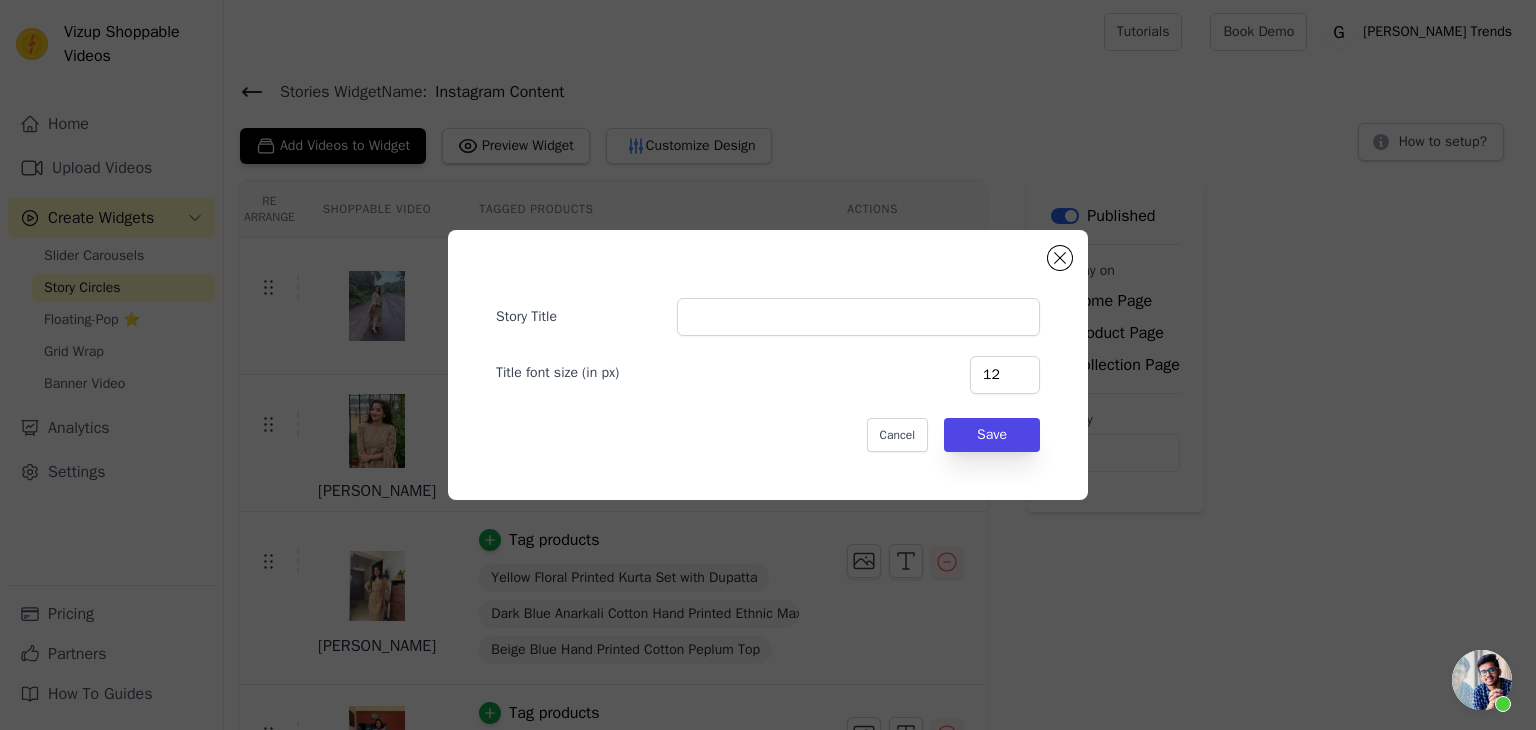 type 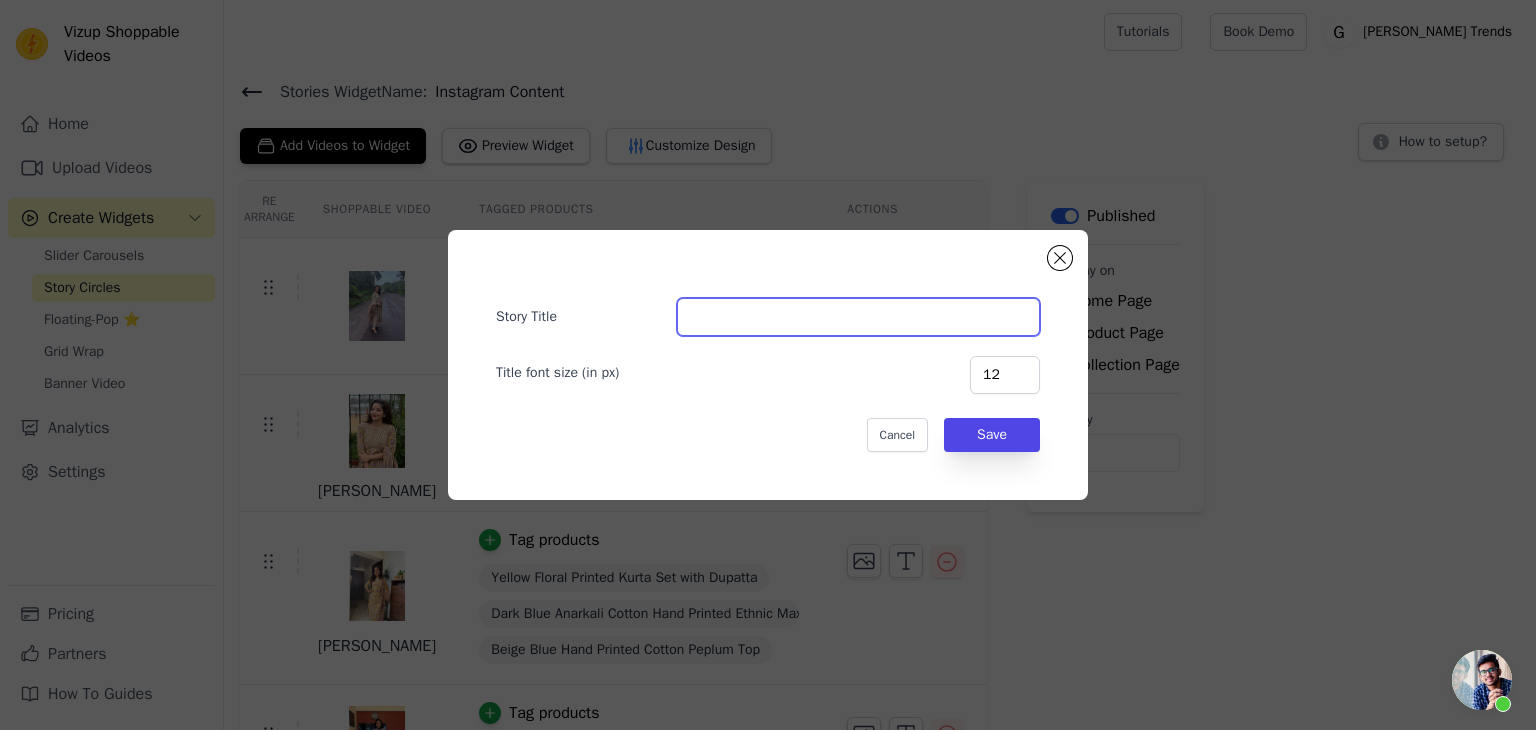click on "Story Title" at bounding box center (858, 317) 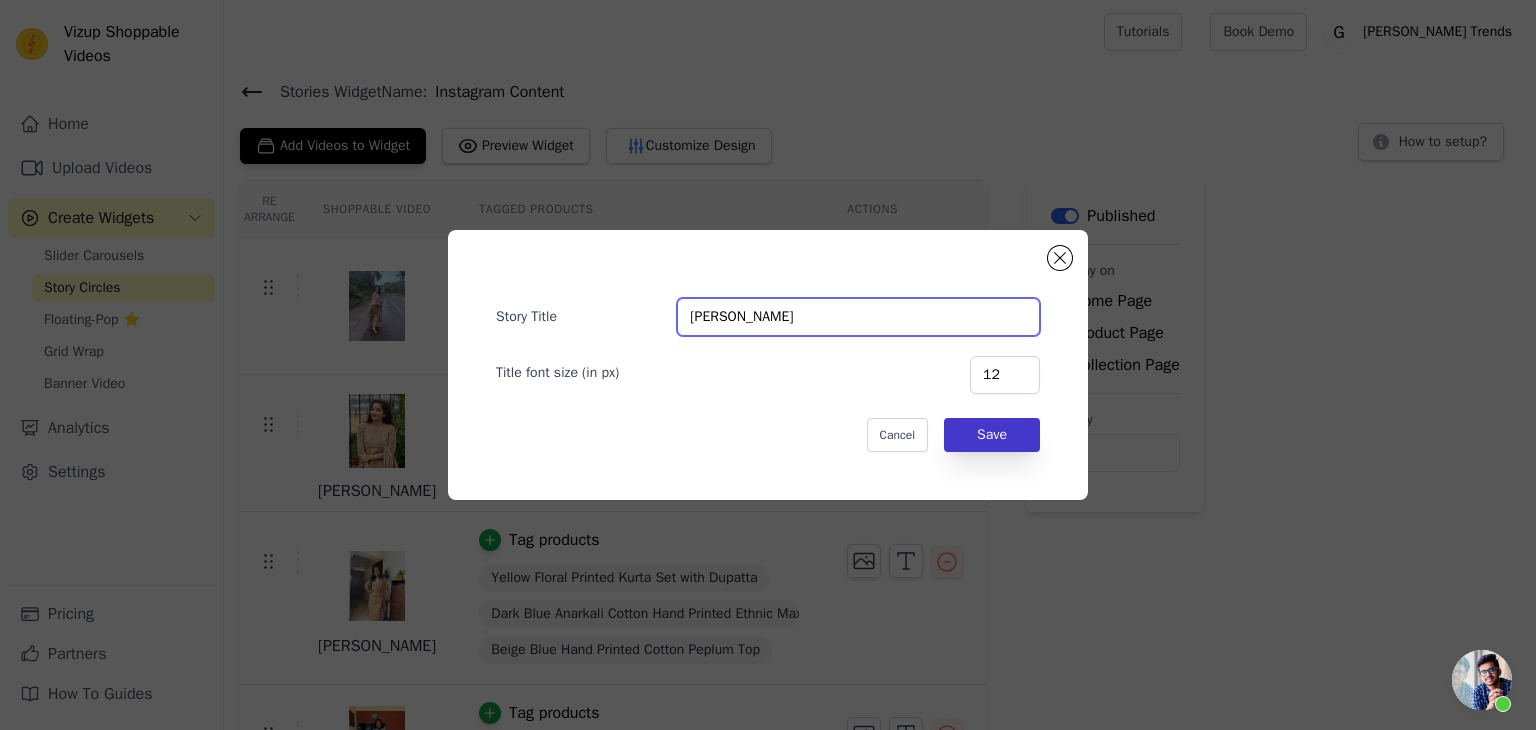 type on "[PERSON_NAME]" 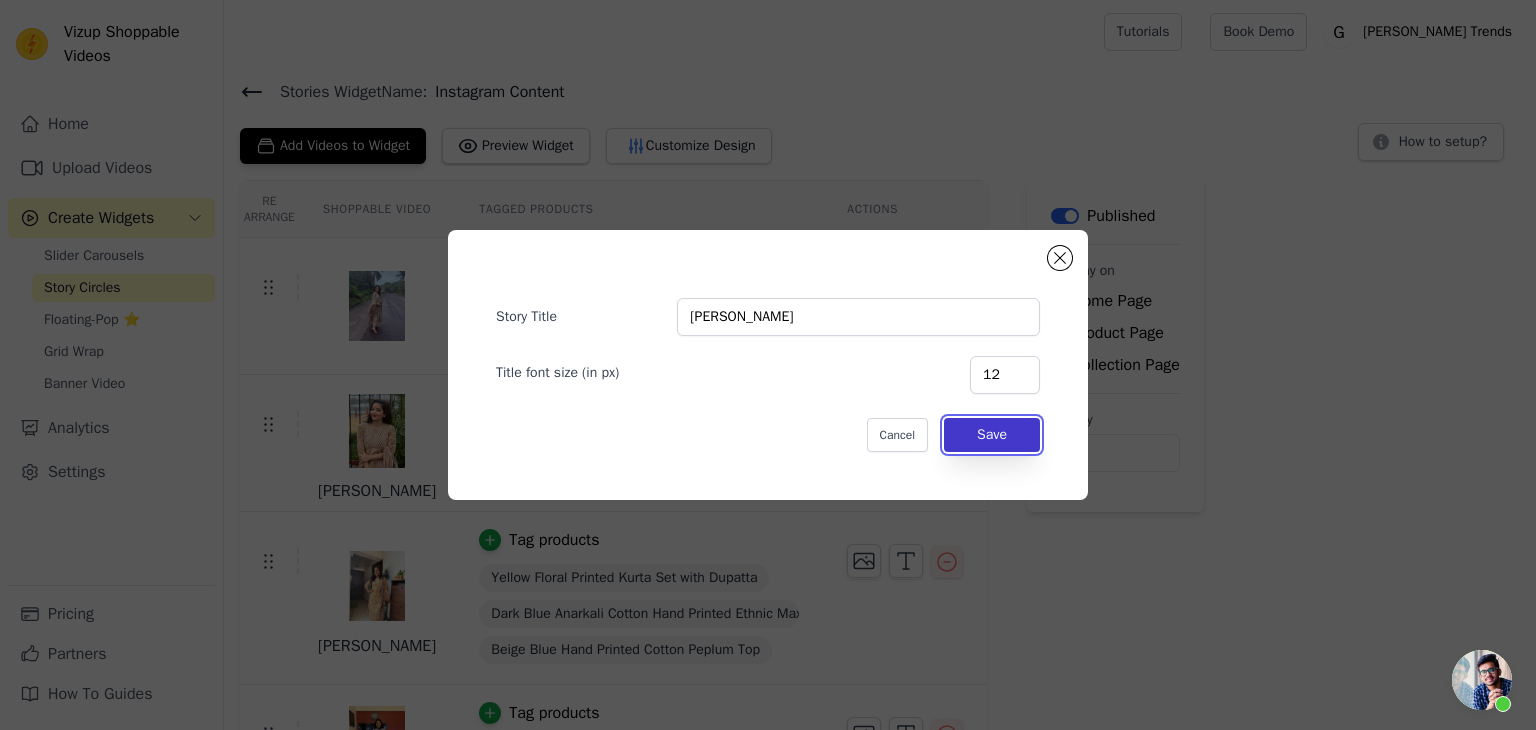 click on "Save" at bounding box center (992, 435) 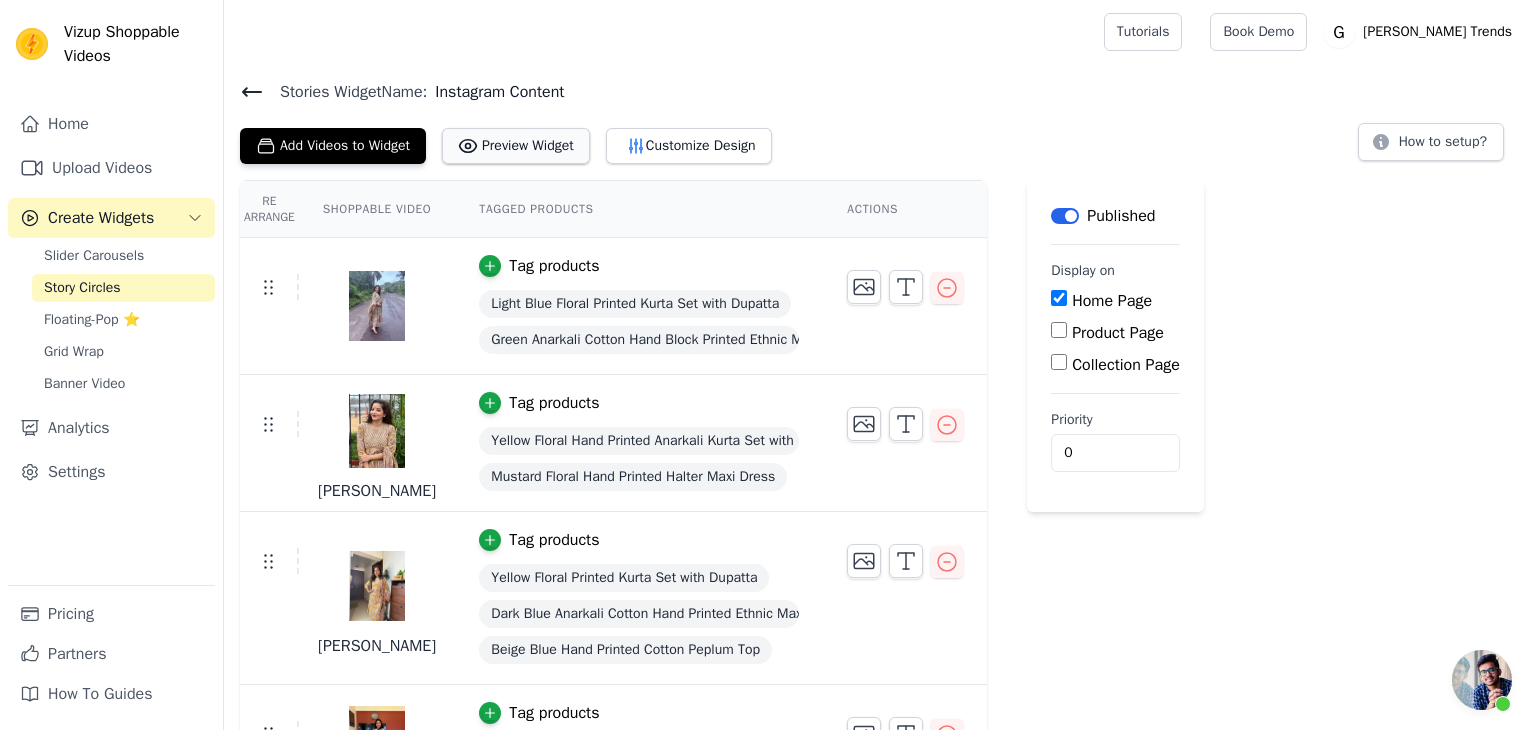 click on "Preview Widget" at bounding box center [516, 146] 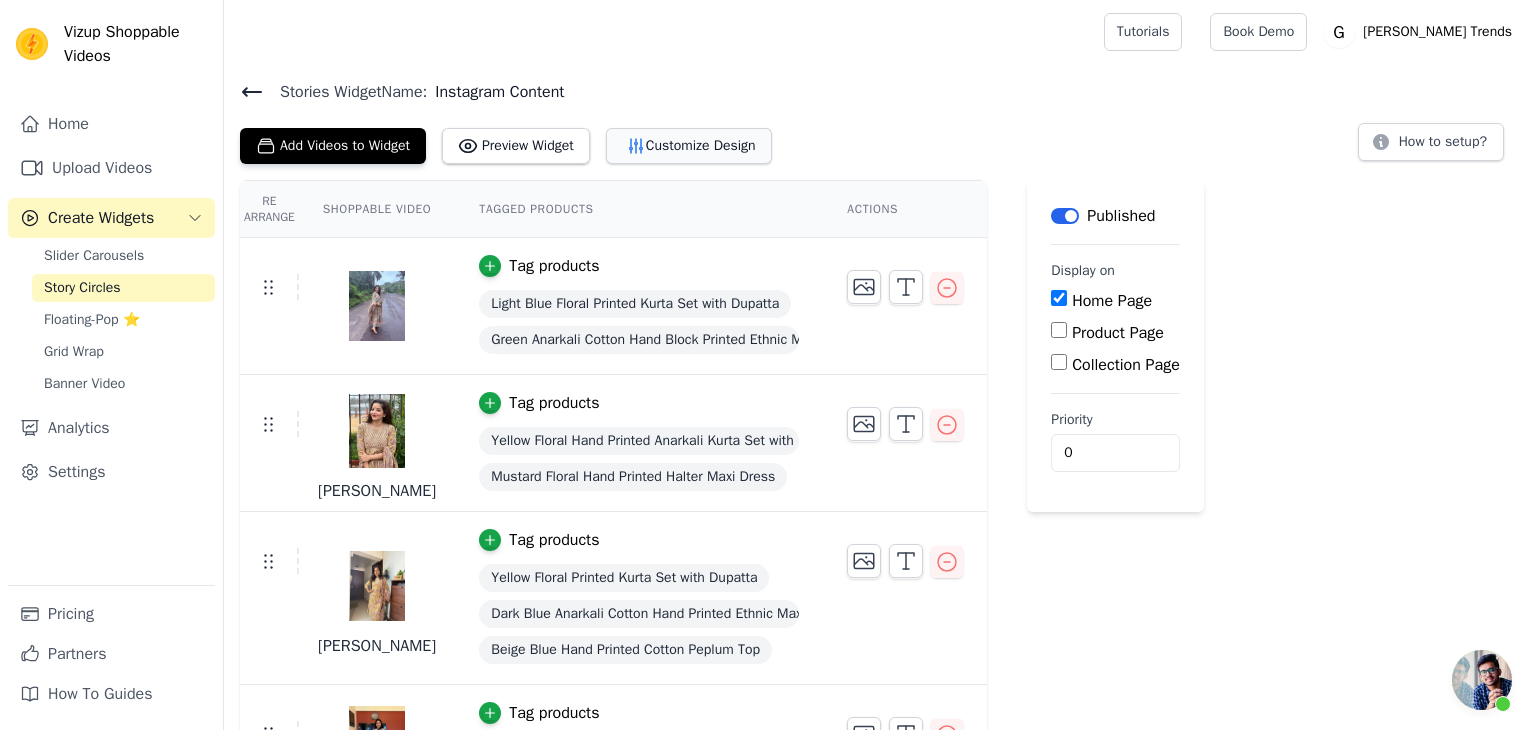 click on "Customize Design" at bounding box center (689, 146) 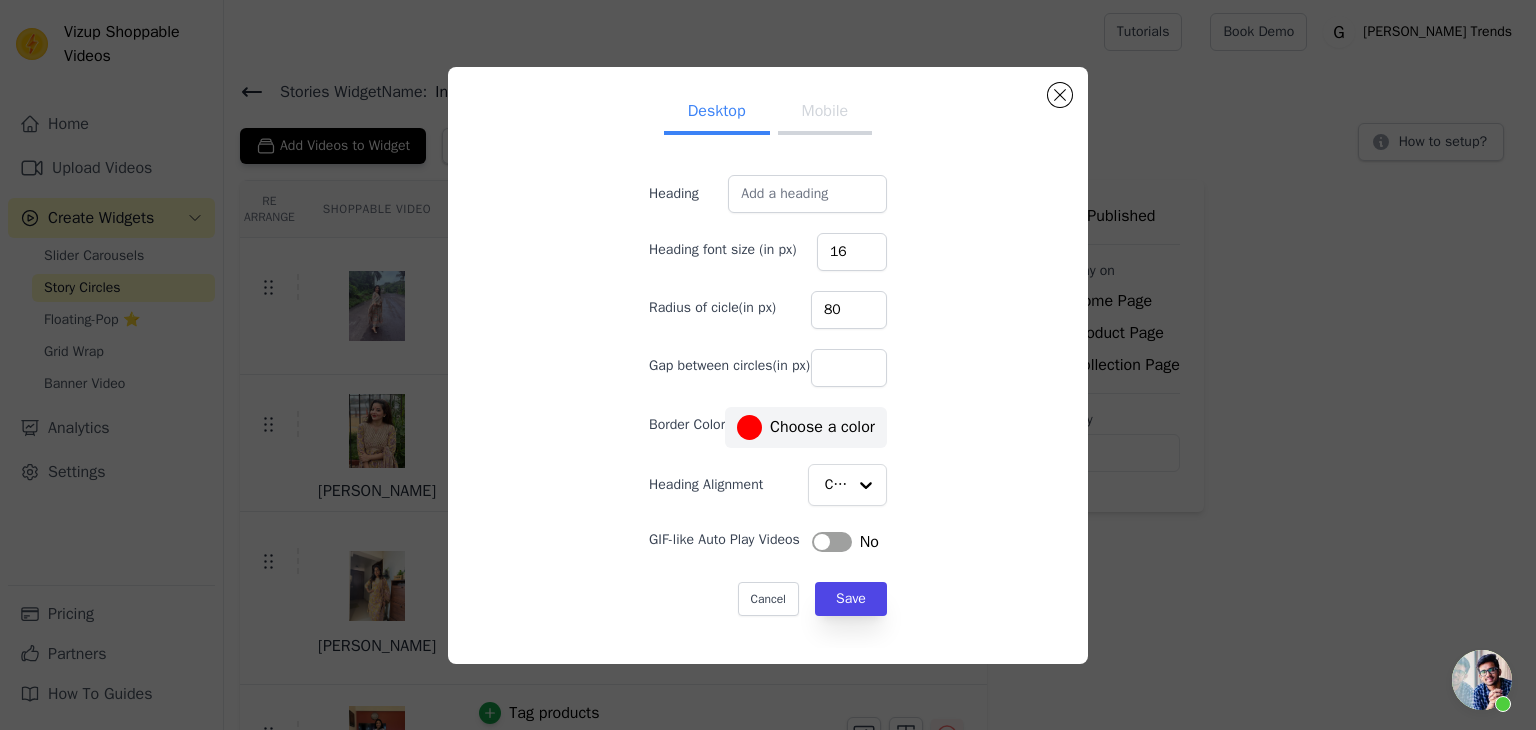 click on "Label     No" at bounding box center [845, 542] 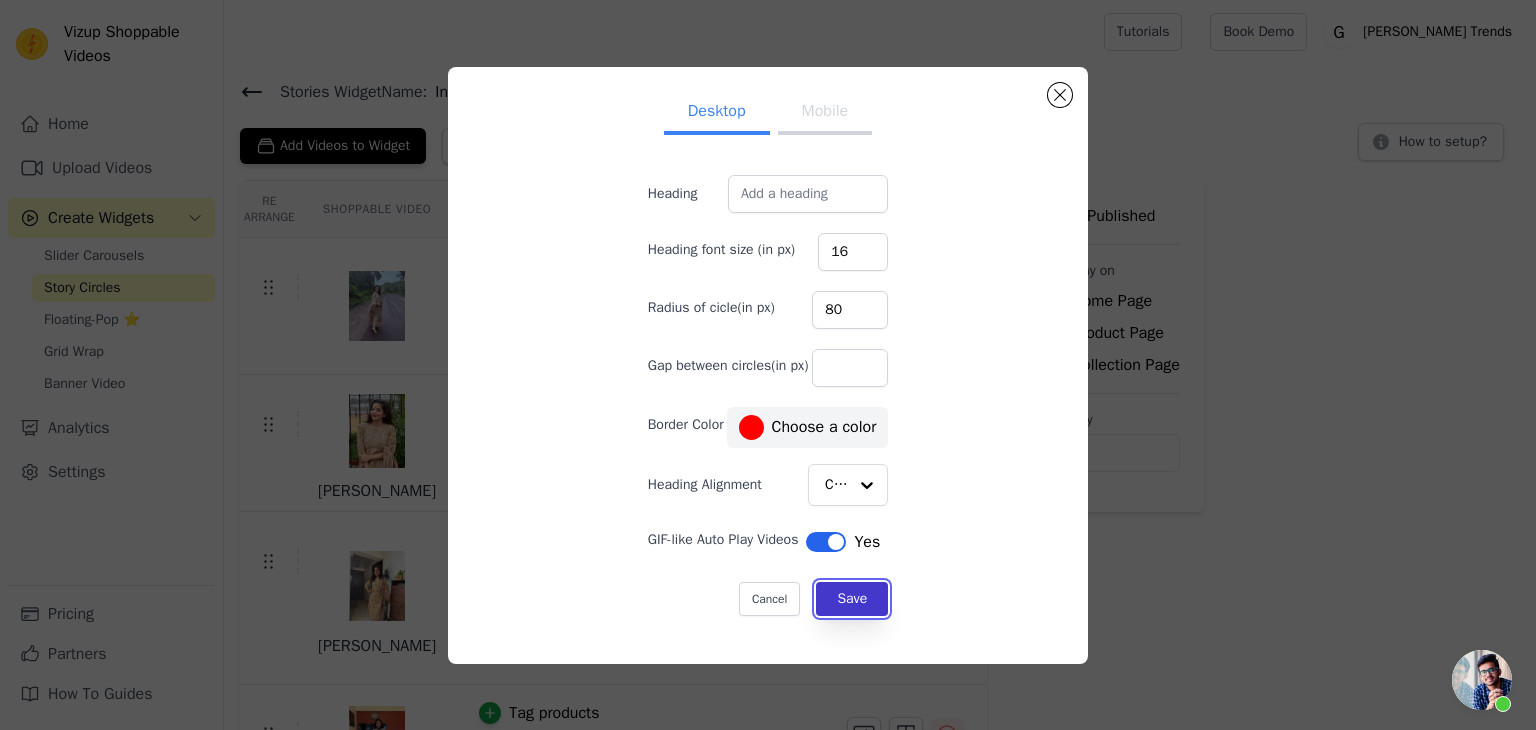 click on "Save" at bounding box center (852, 599) 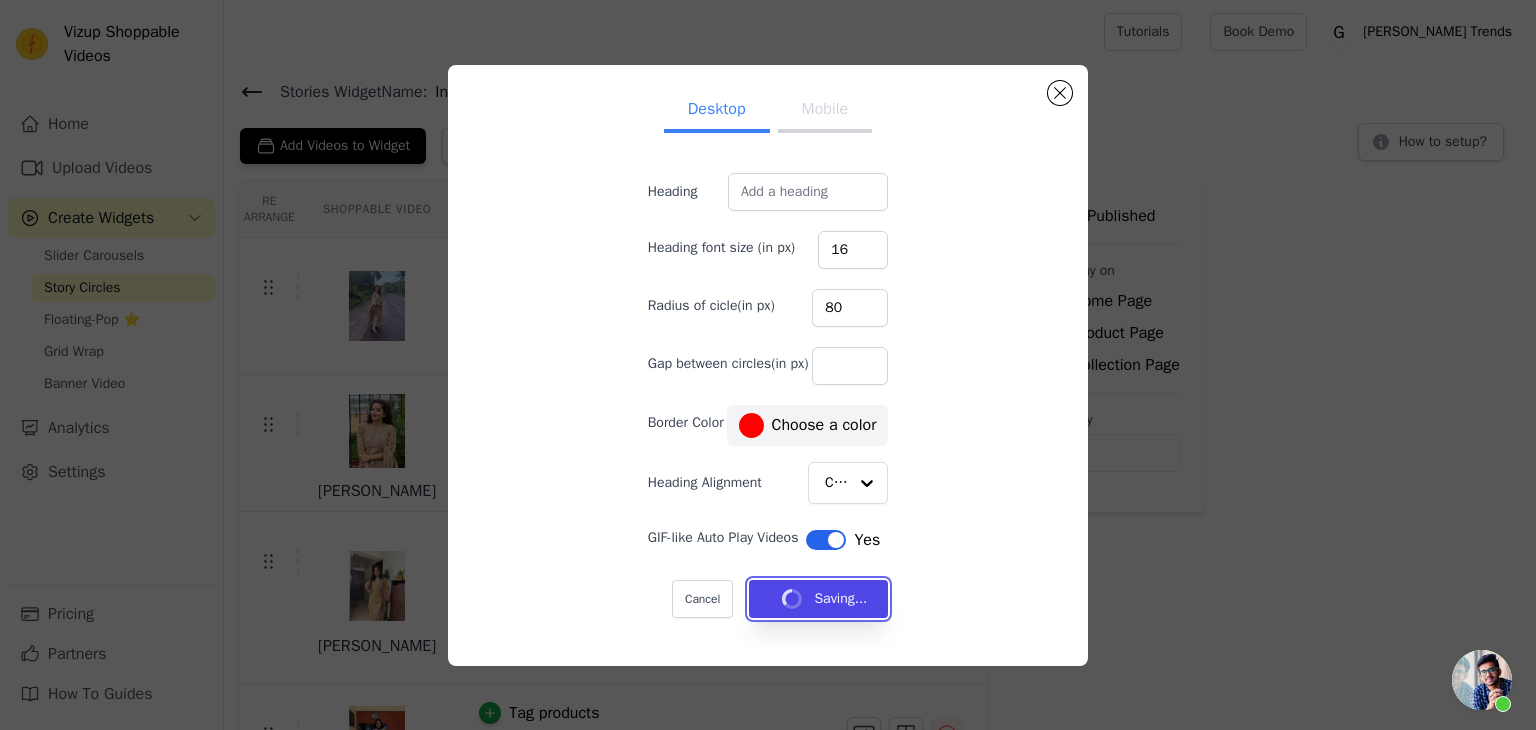type 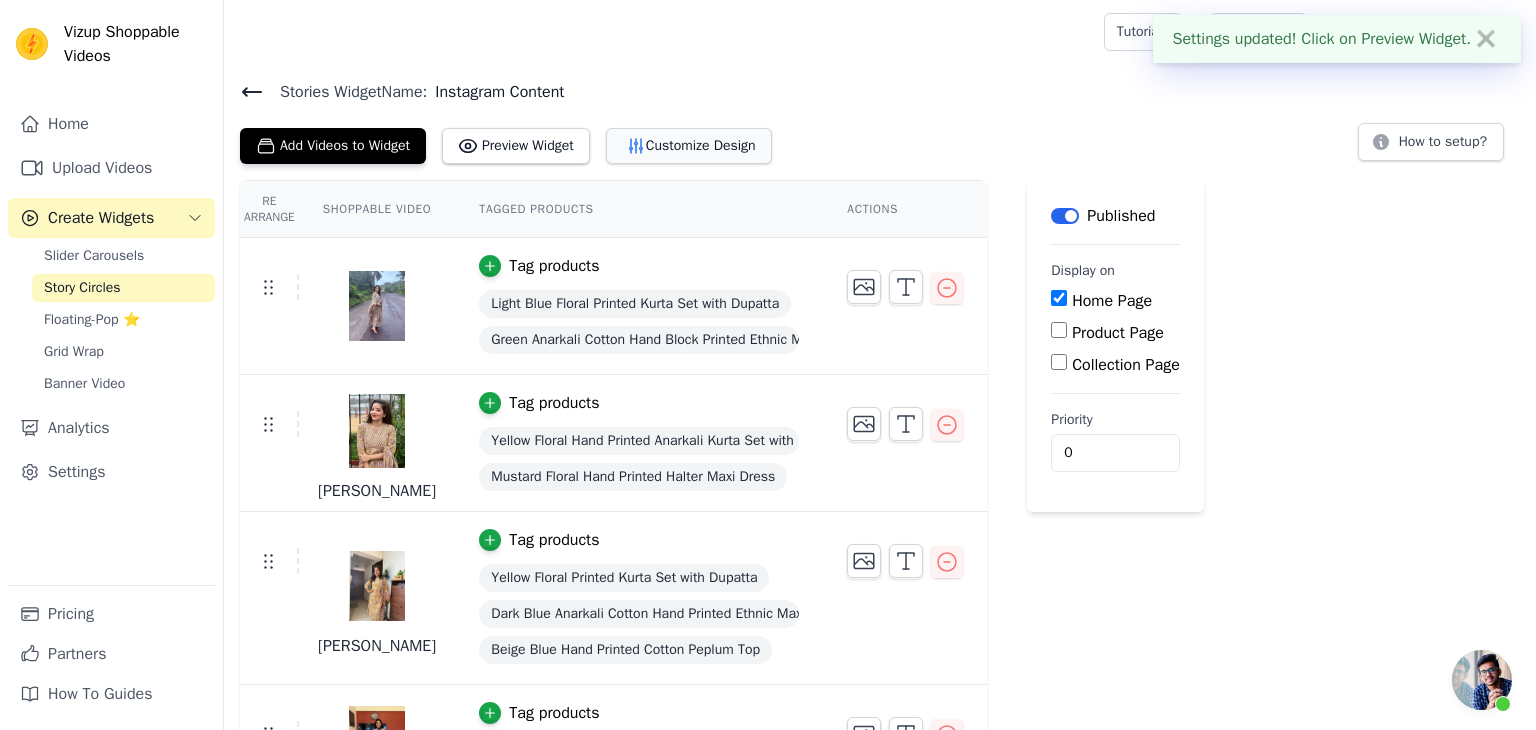 click on "Customize Design" at bounding box center (689, 146) 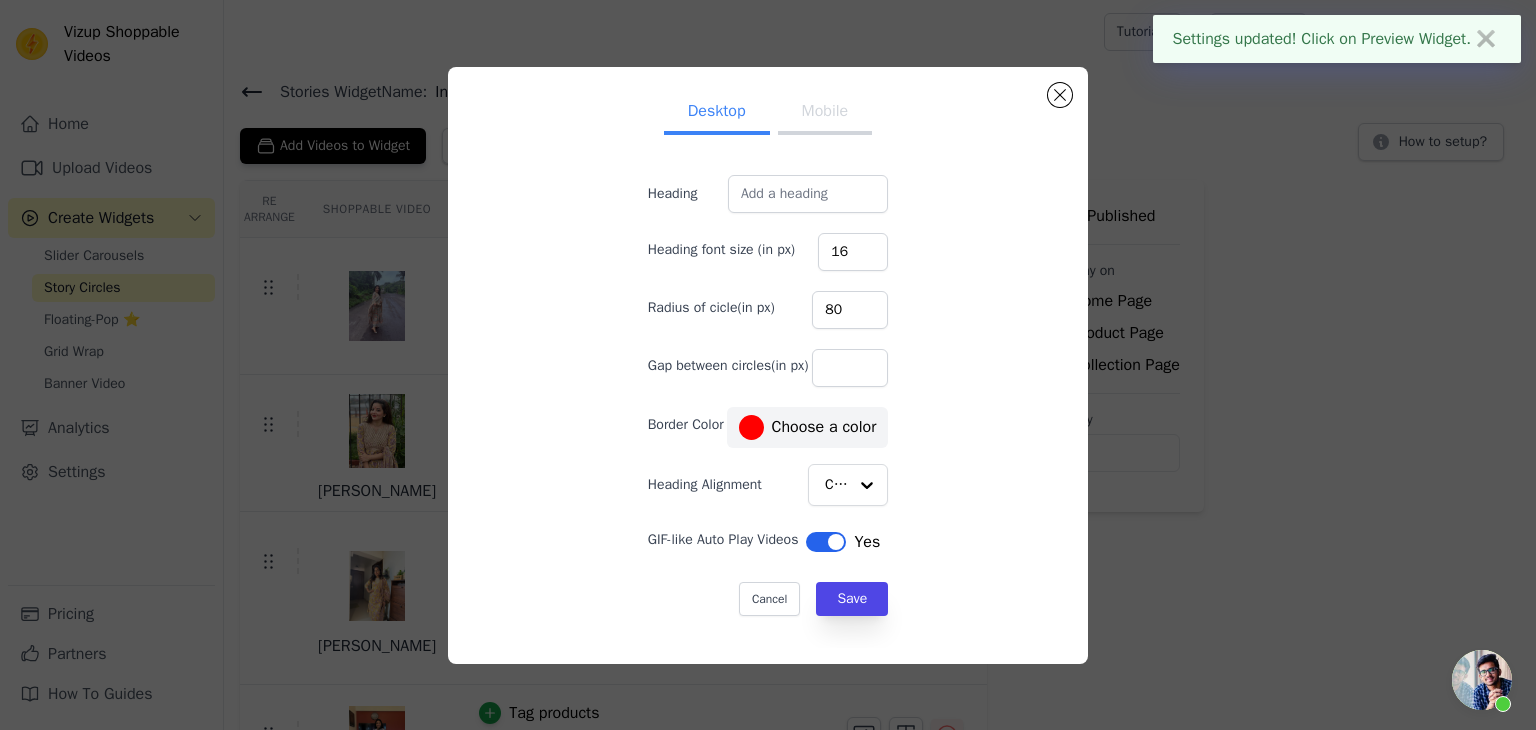 click on "Mobile" at bounding box center [825, 113] 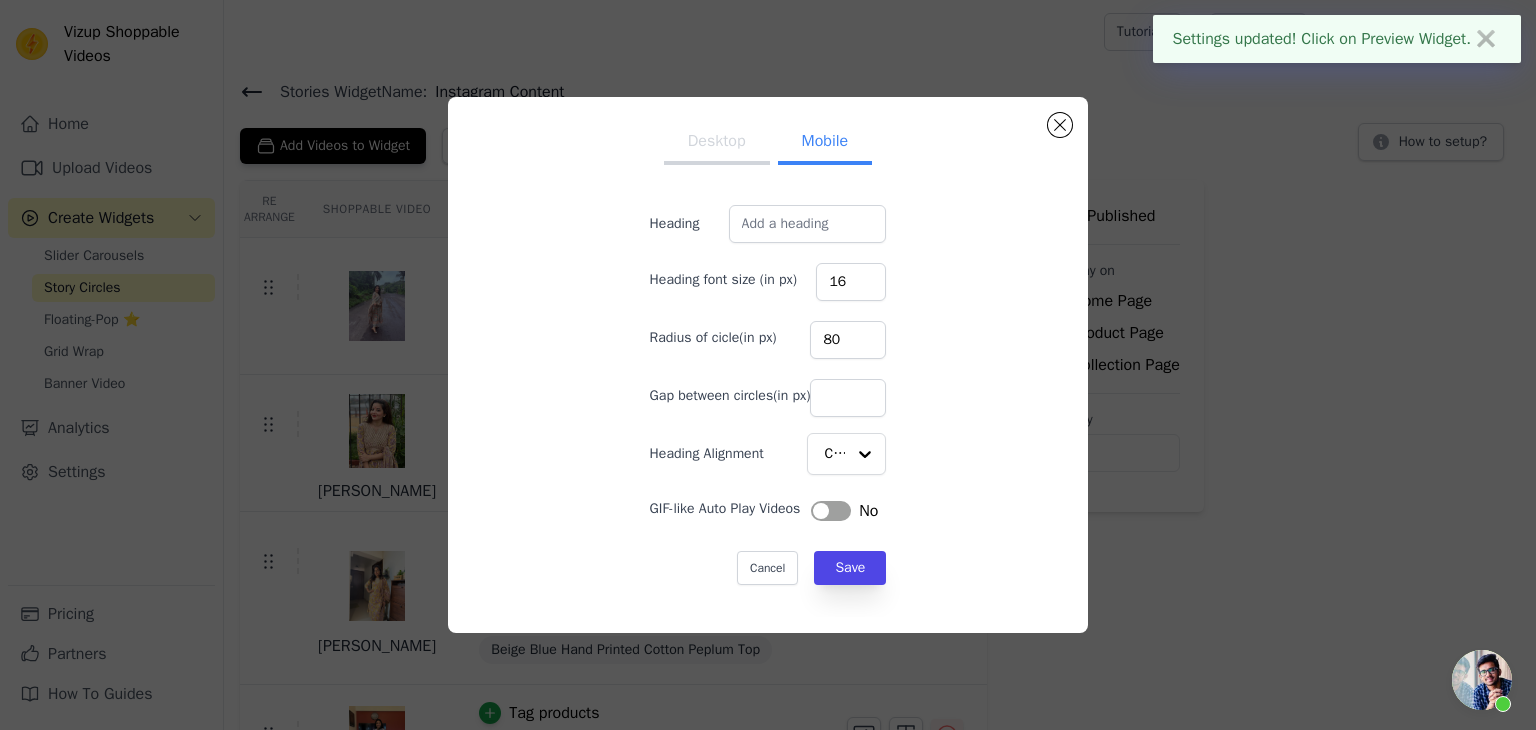 click on "Label" at bounding box center (831, 511) 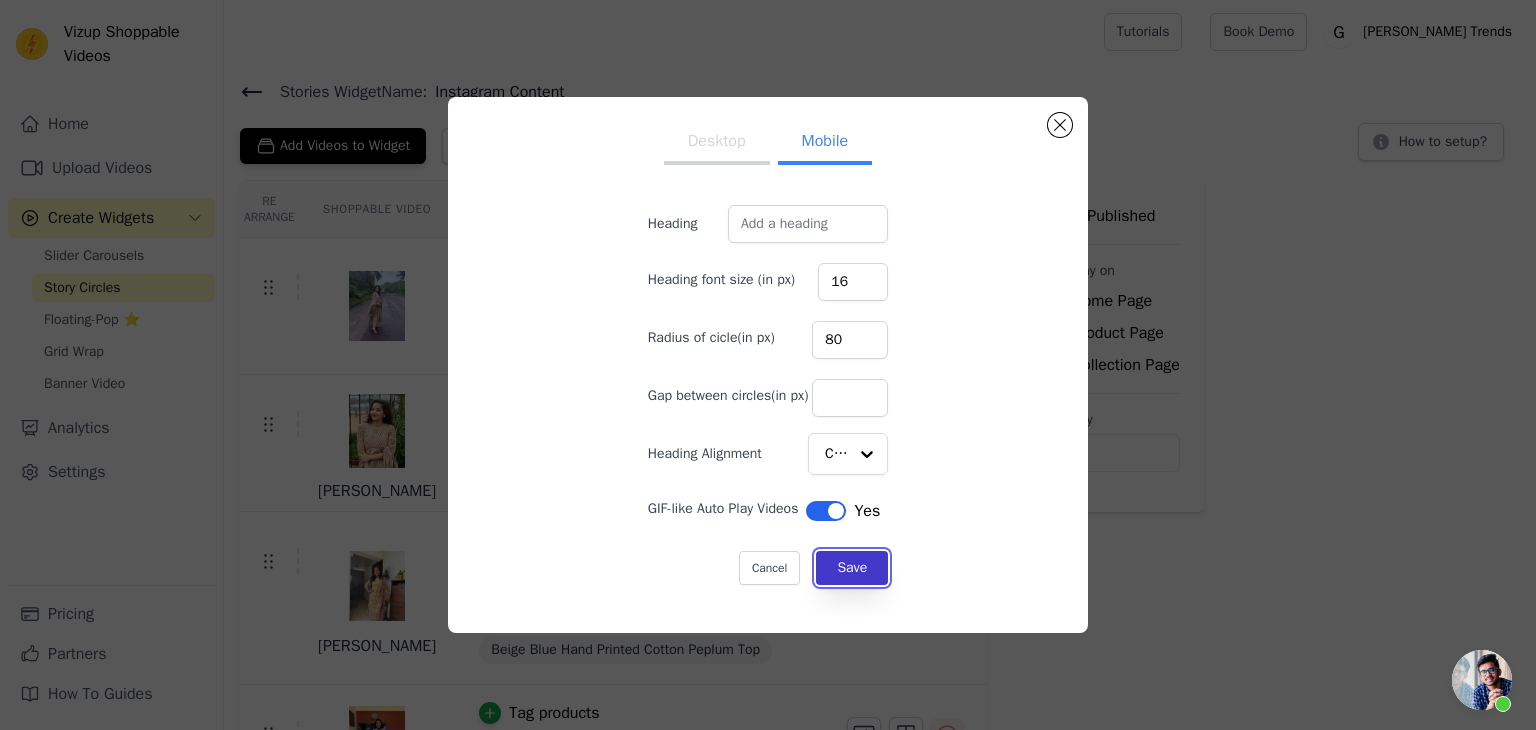 click on "Save" at bounding box center (852, 568) 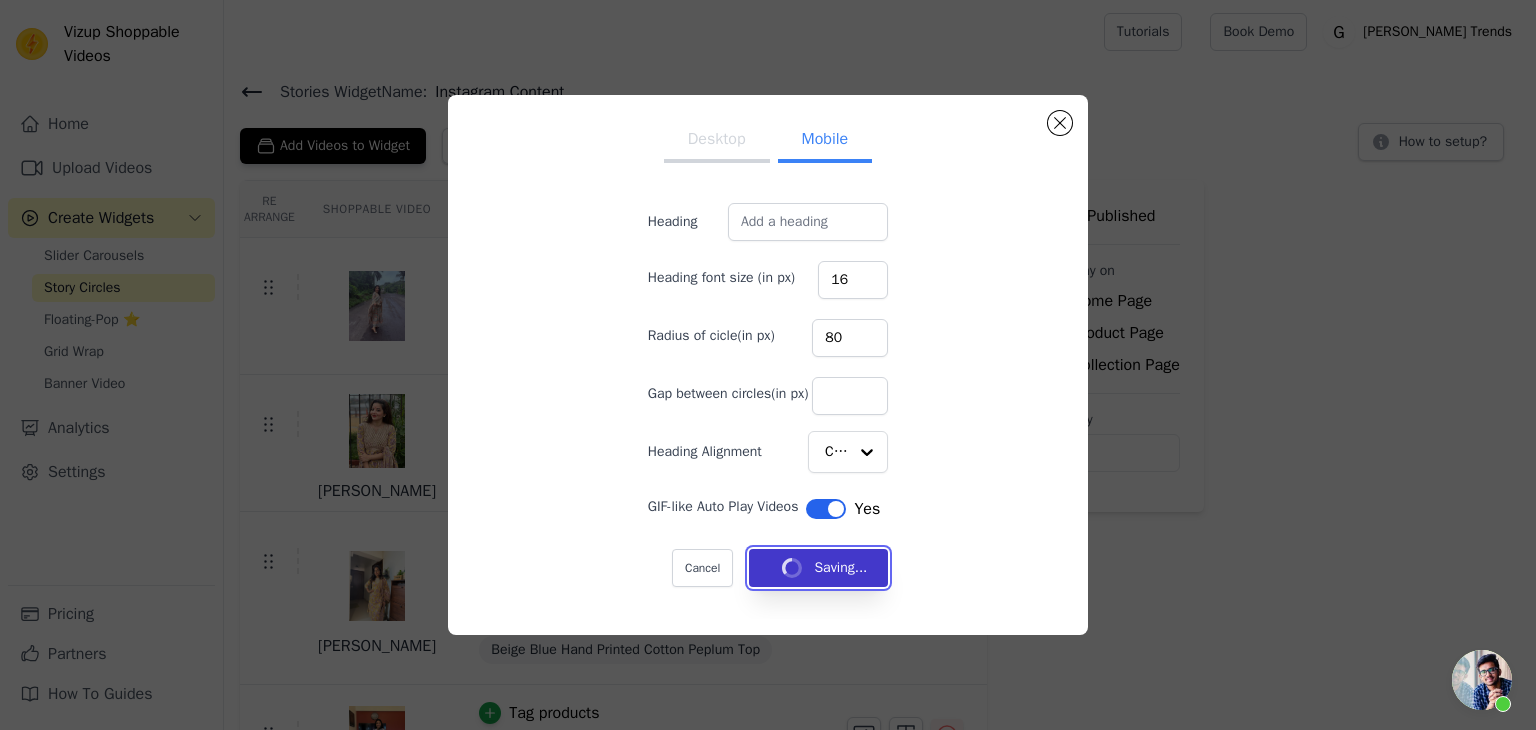 type 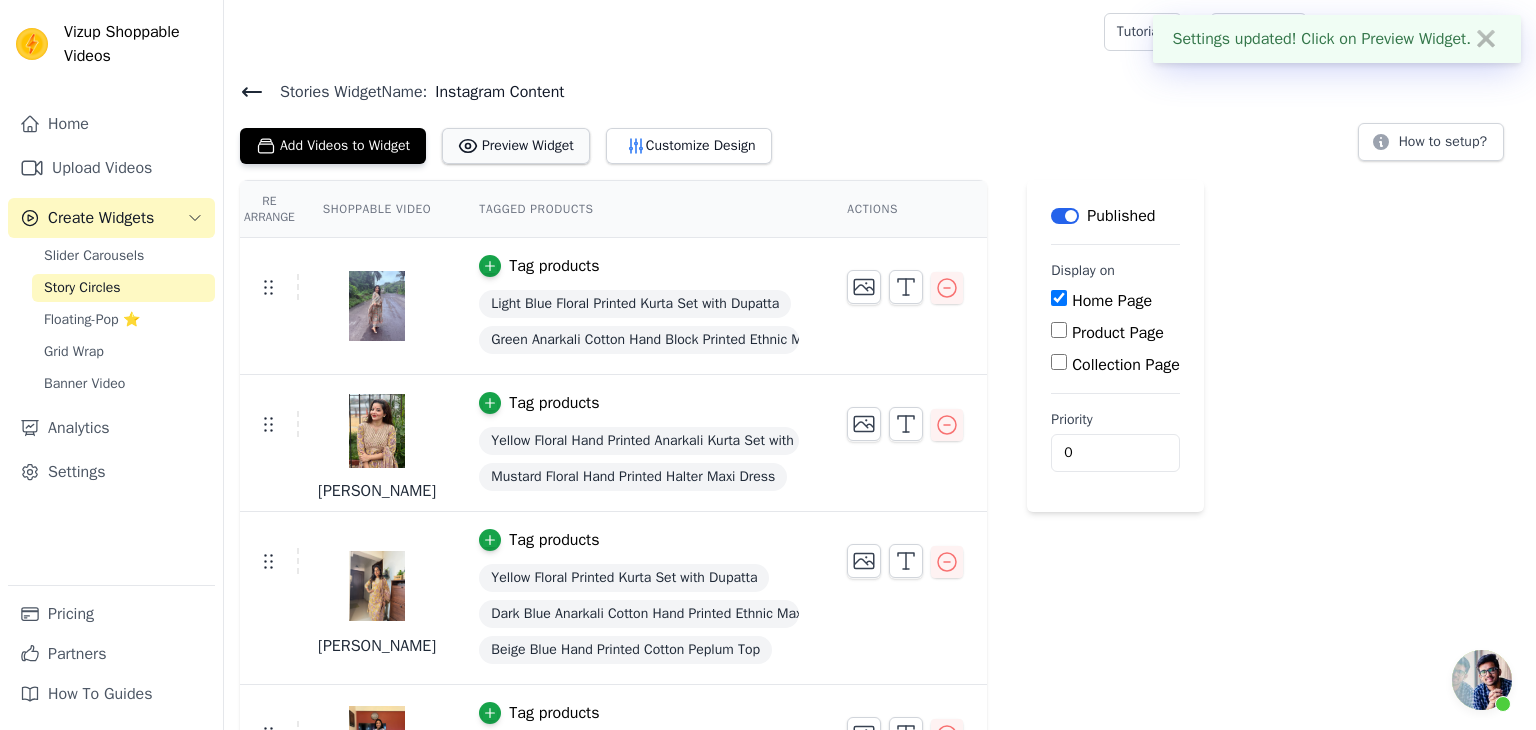 click on "Preview Widget" at bounding box center (516, 146) 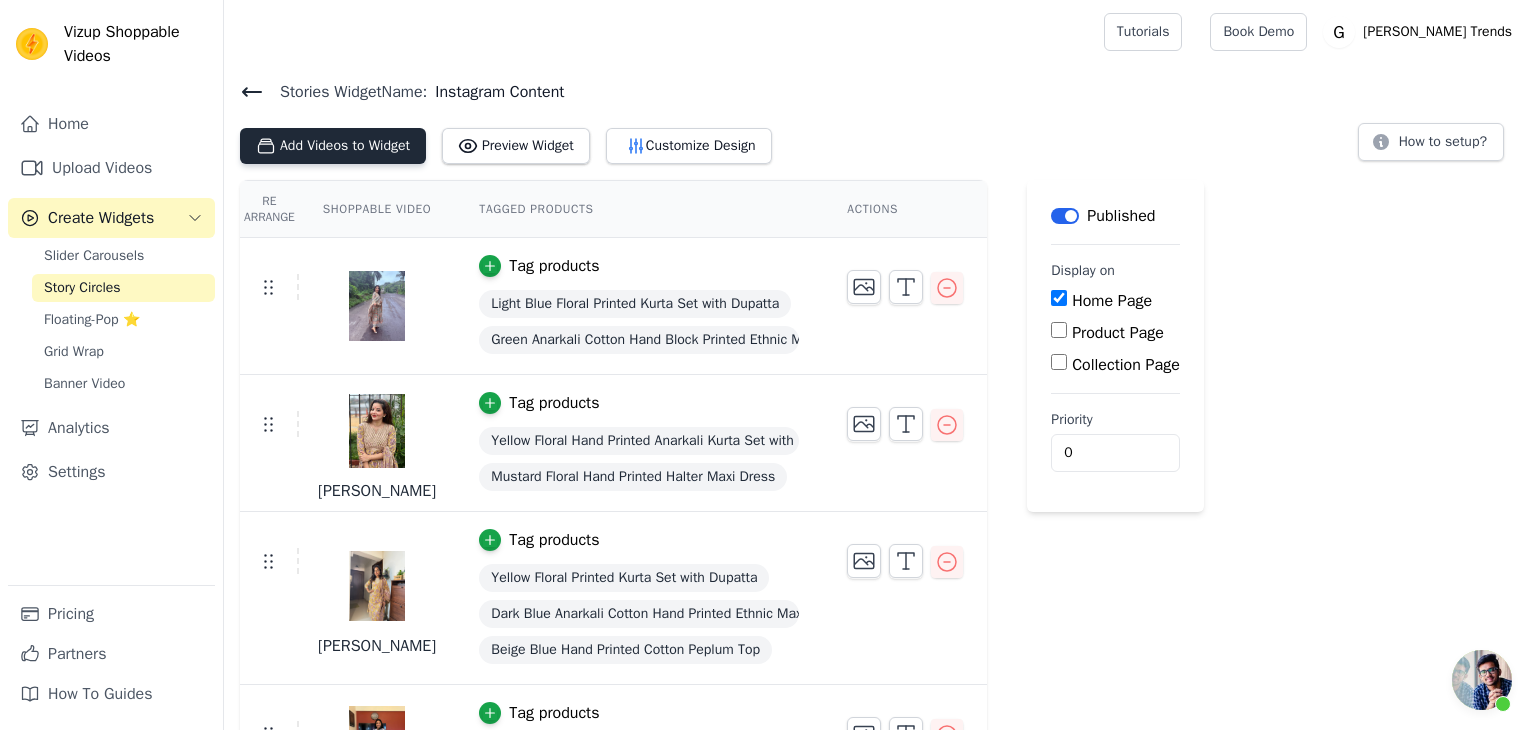 click on "Add Videos to Widget" at bounding box center [333, 146] 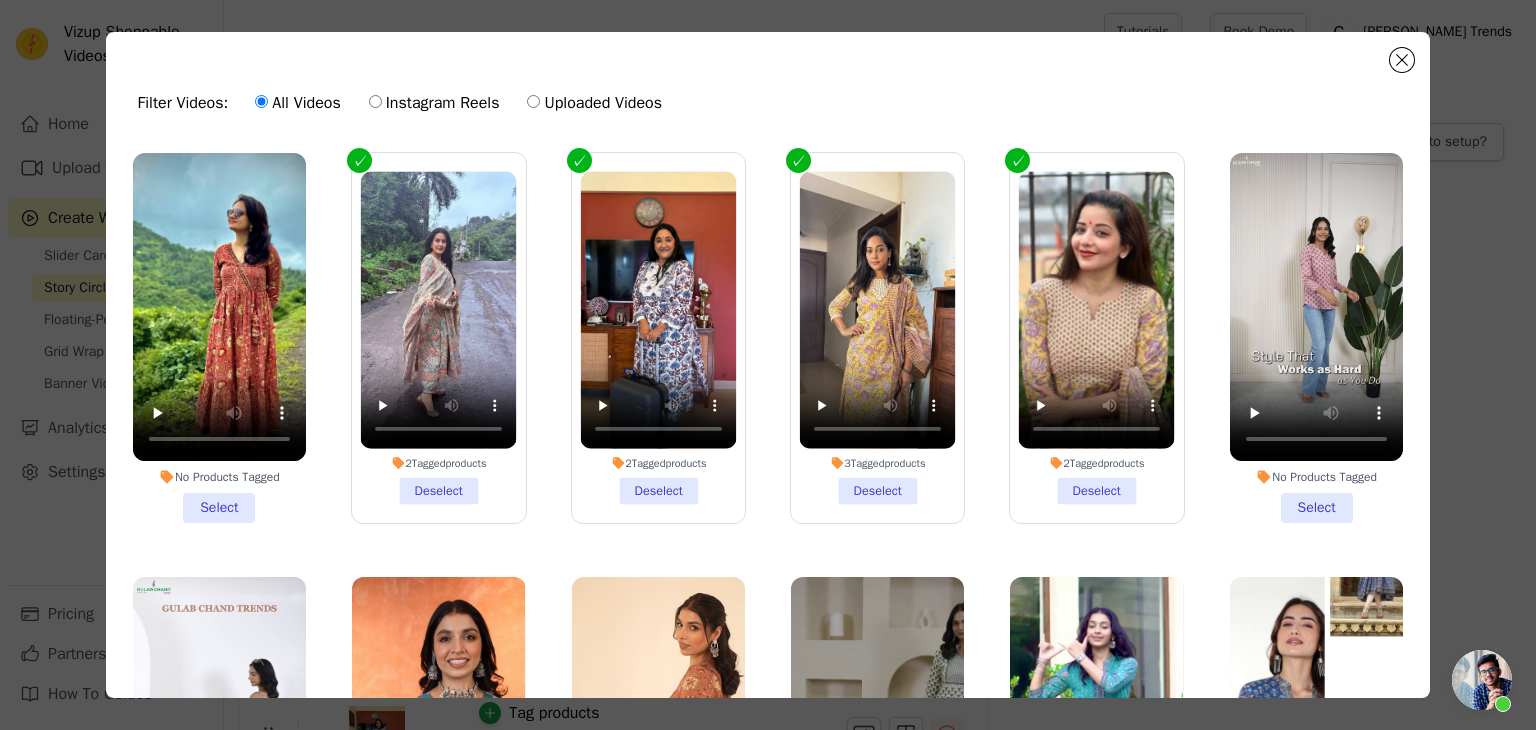 click on "No Products Tagged     Select" at bounding box center [219, 338] 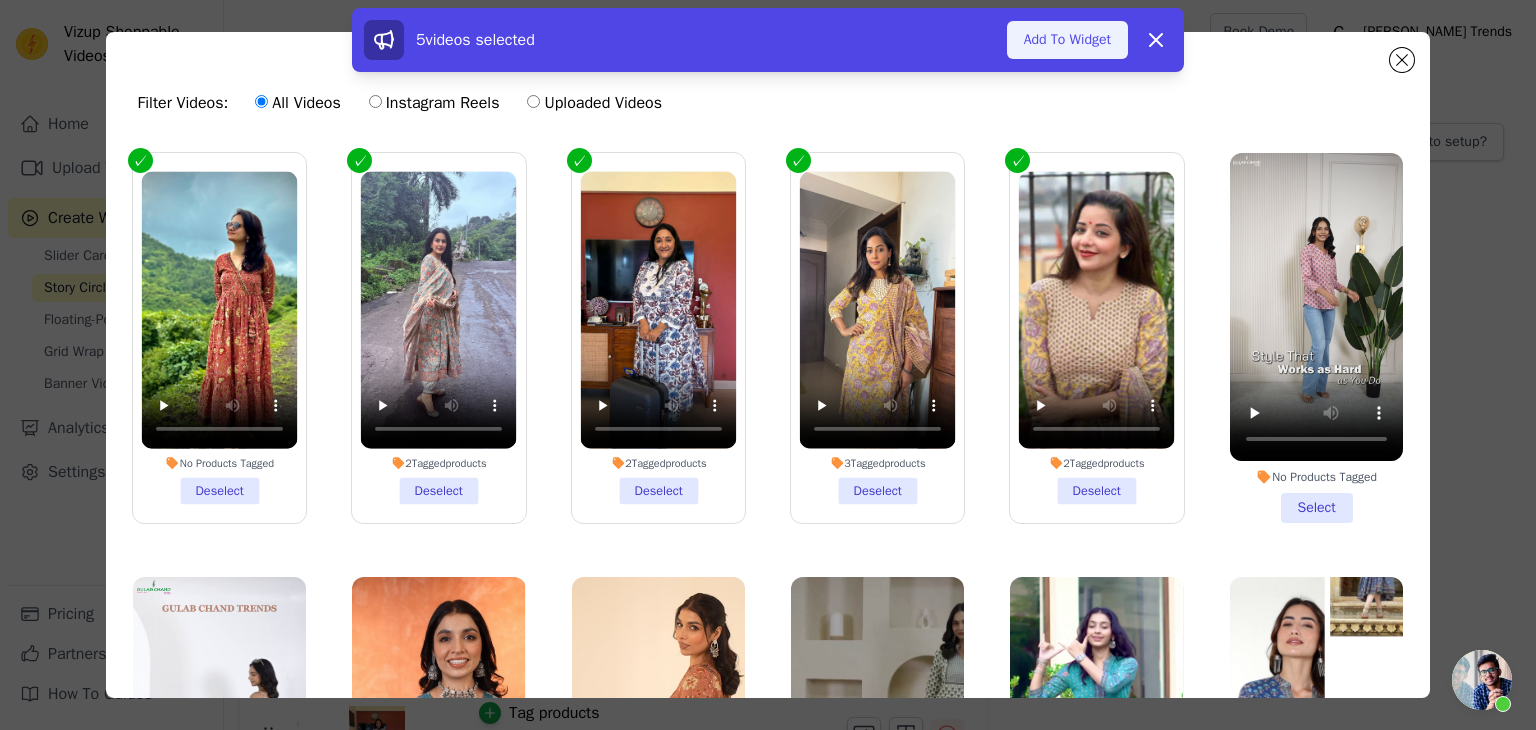 click on "Add To Widget" at bounding box center [1067, 40] 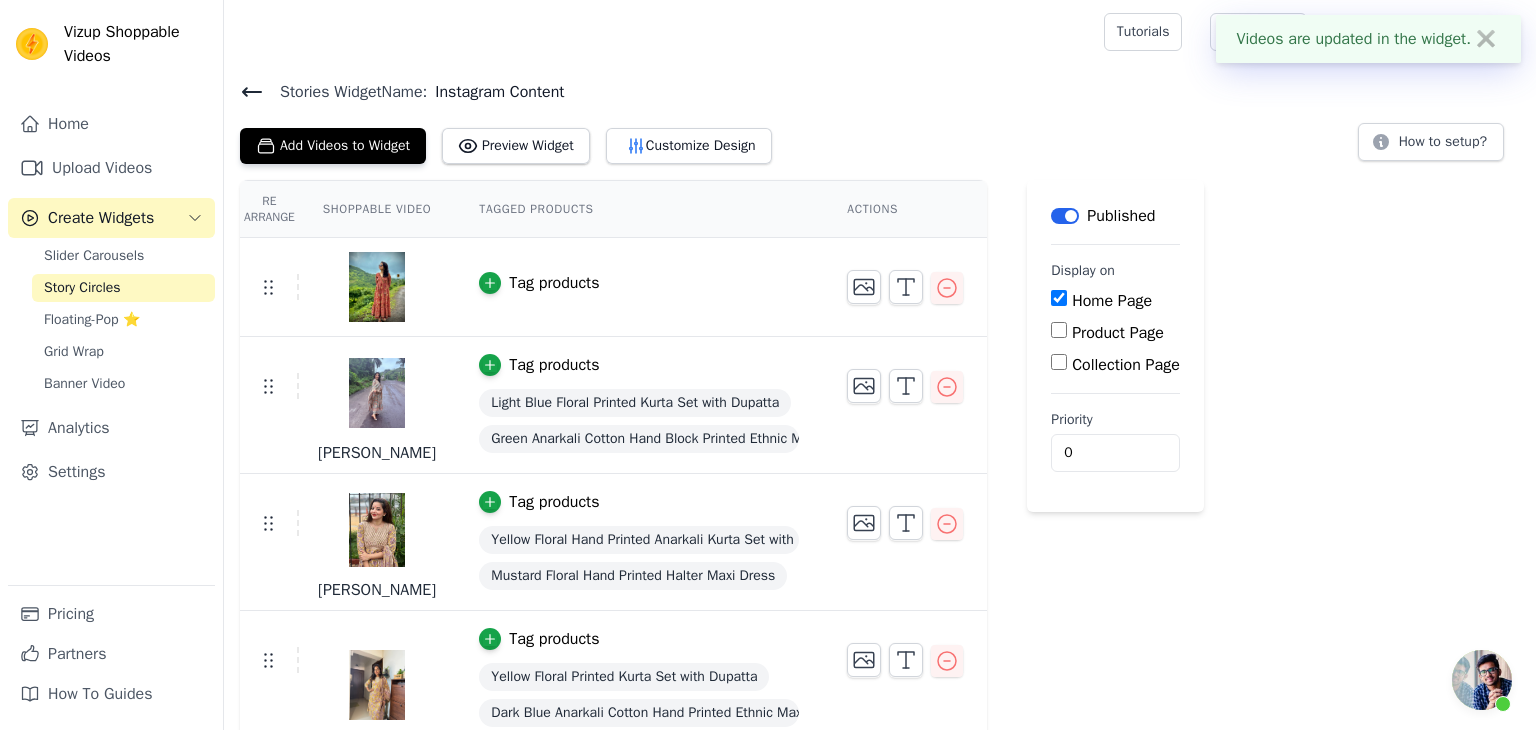click on "Tag products" at bounding box center [554, 283] 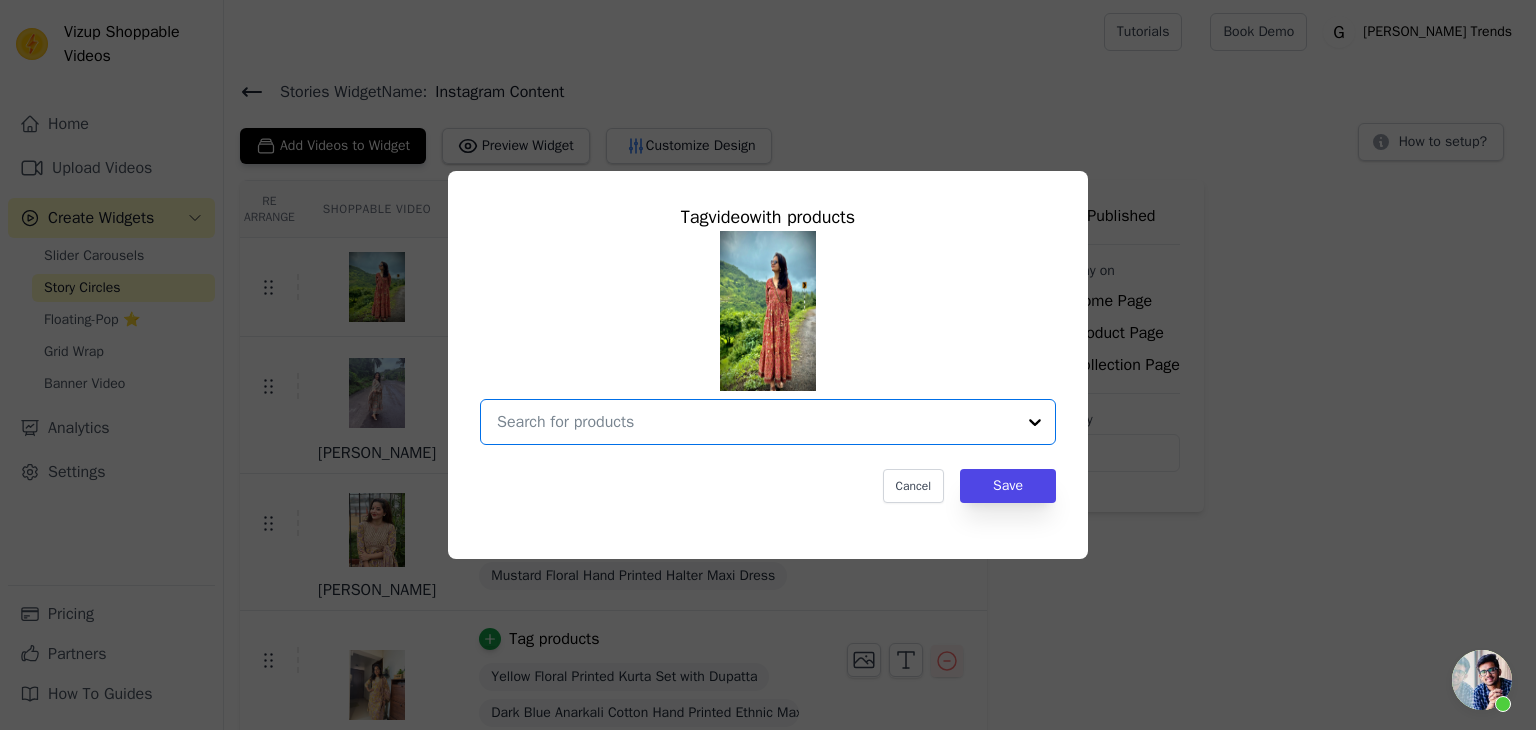 click at bounding box center (756, 422) 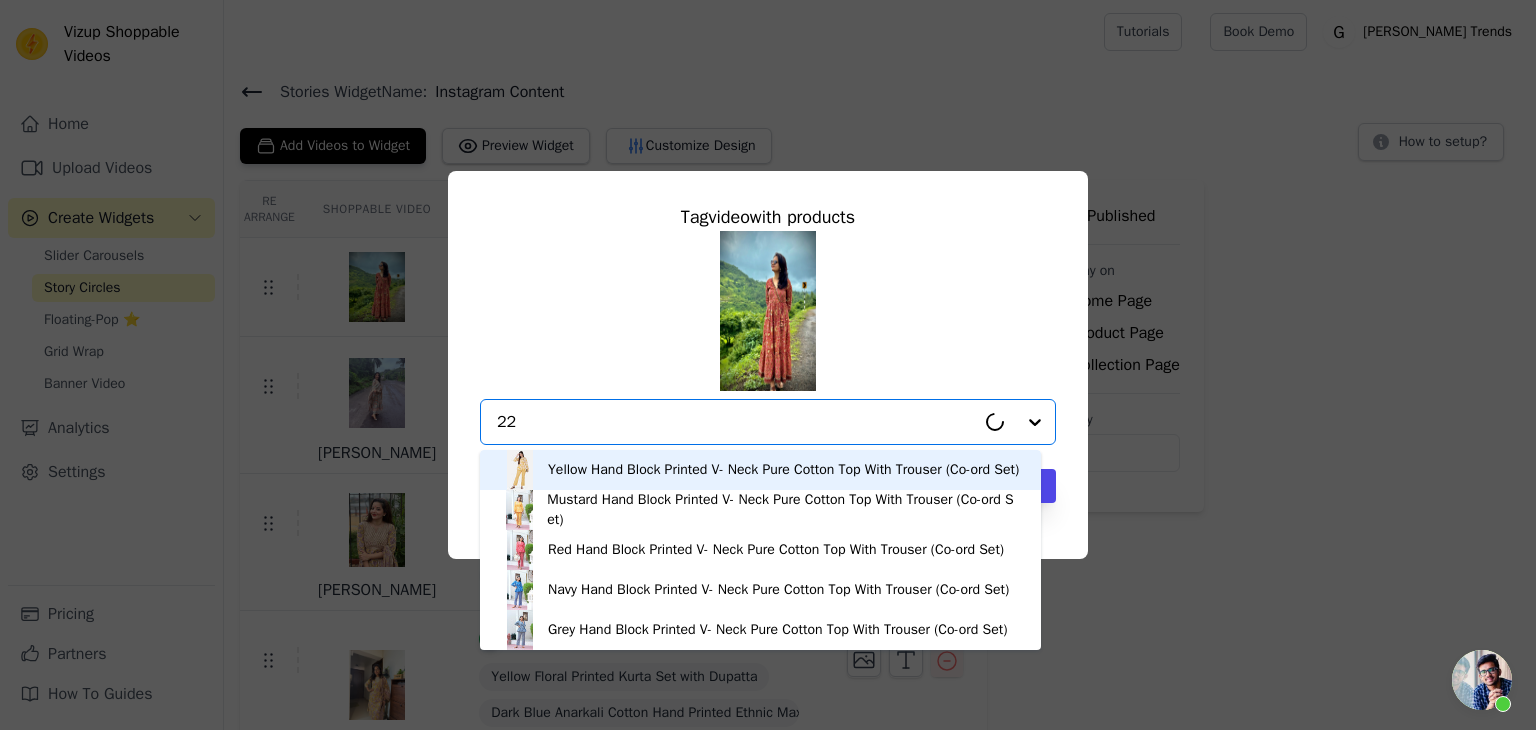 type on "227" 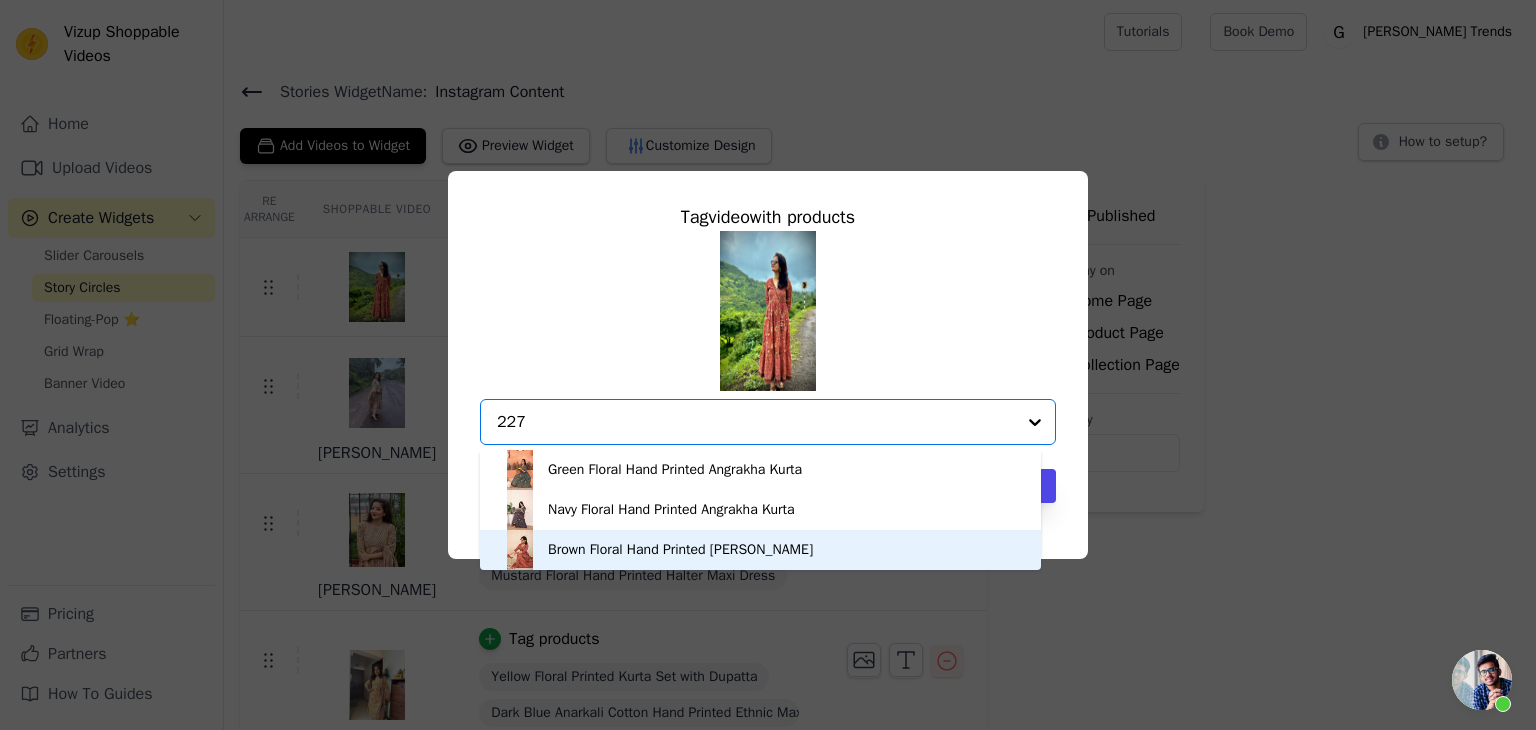 click on "Brown Floral Hand Printed [PERSON_NAME]" at bounding box center [680, 550] 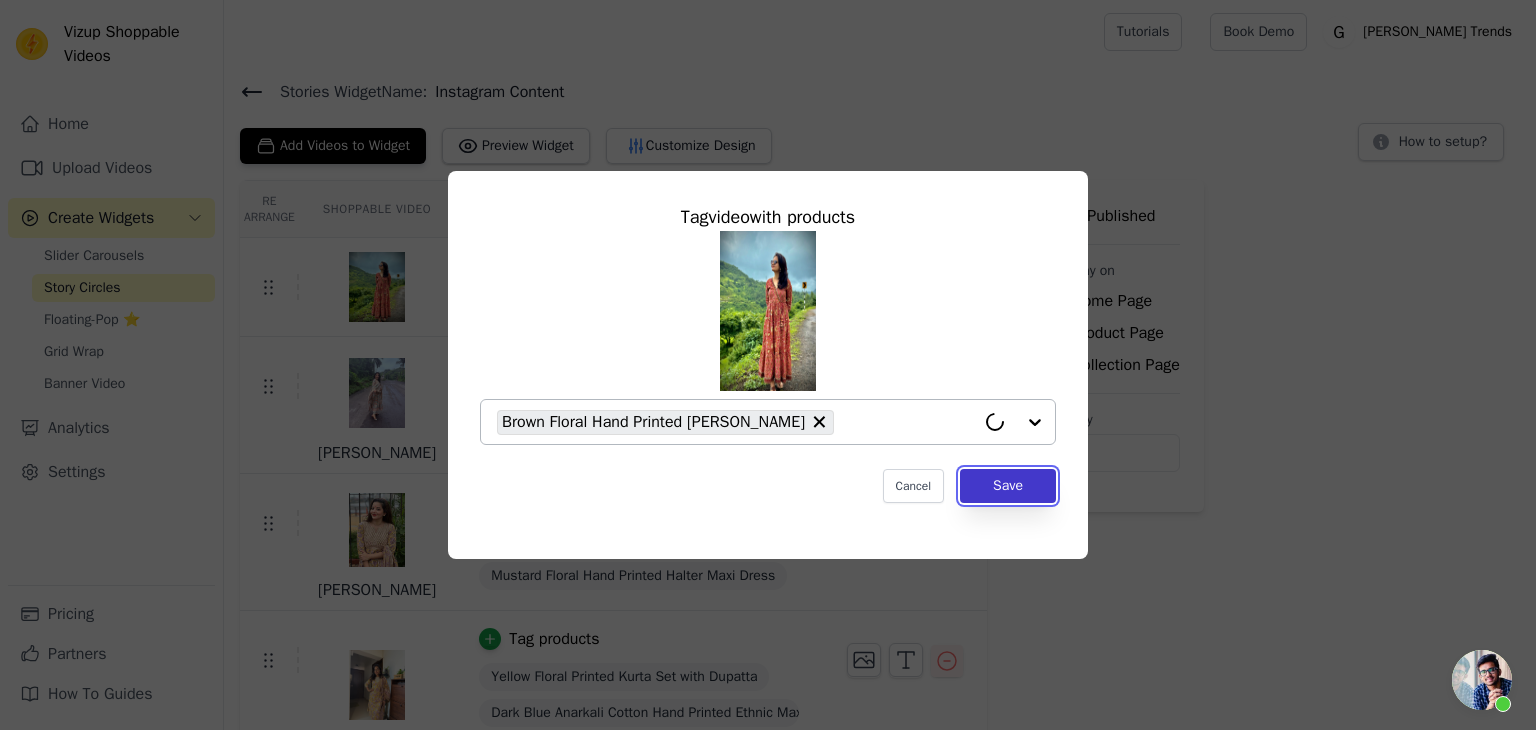 click on "Save" at bounding box center (1008, 486) 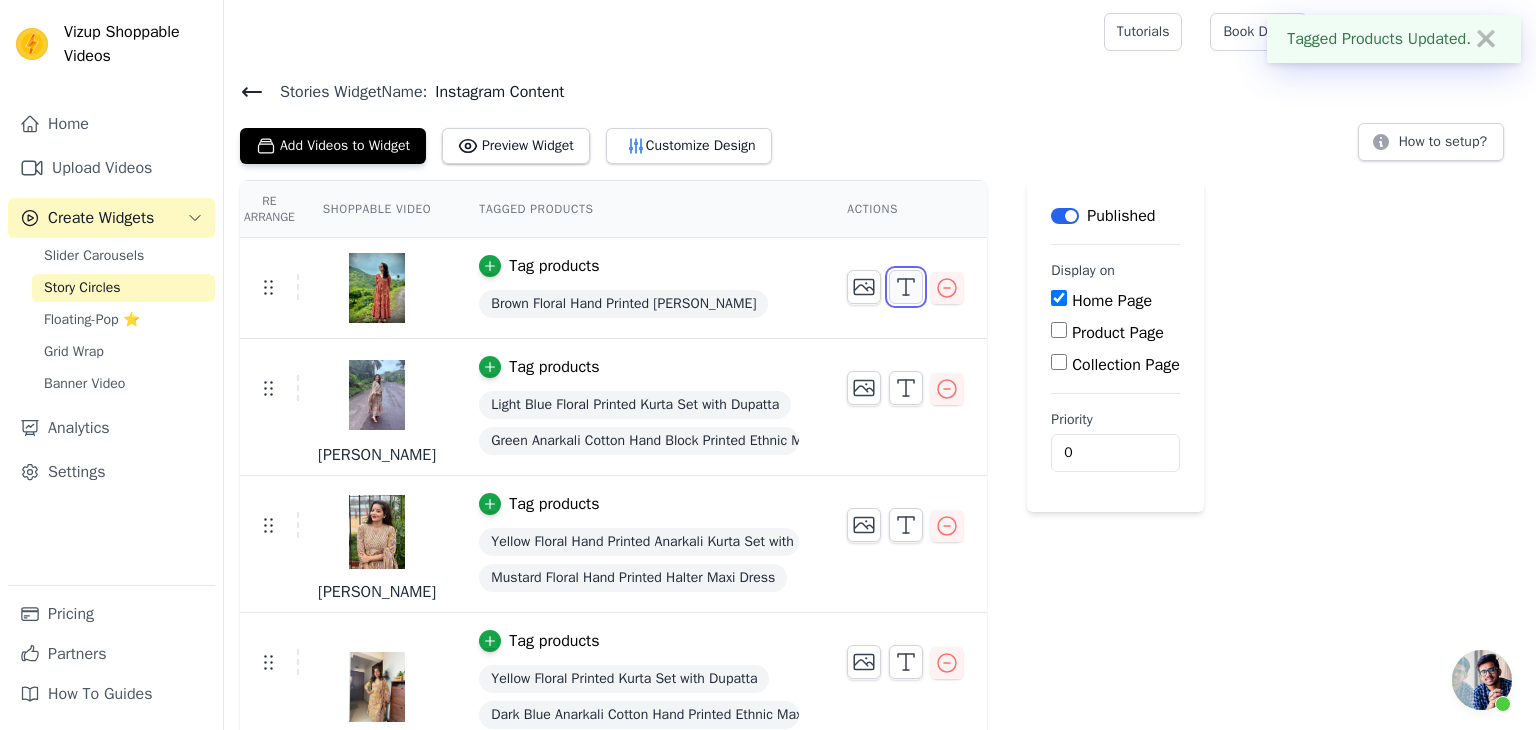click 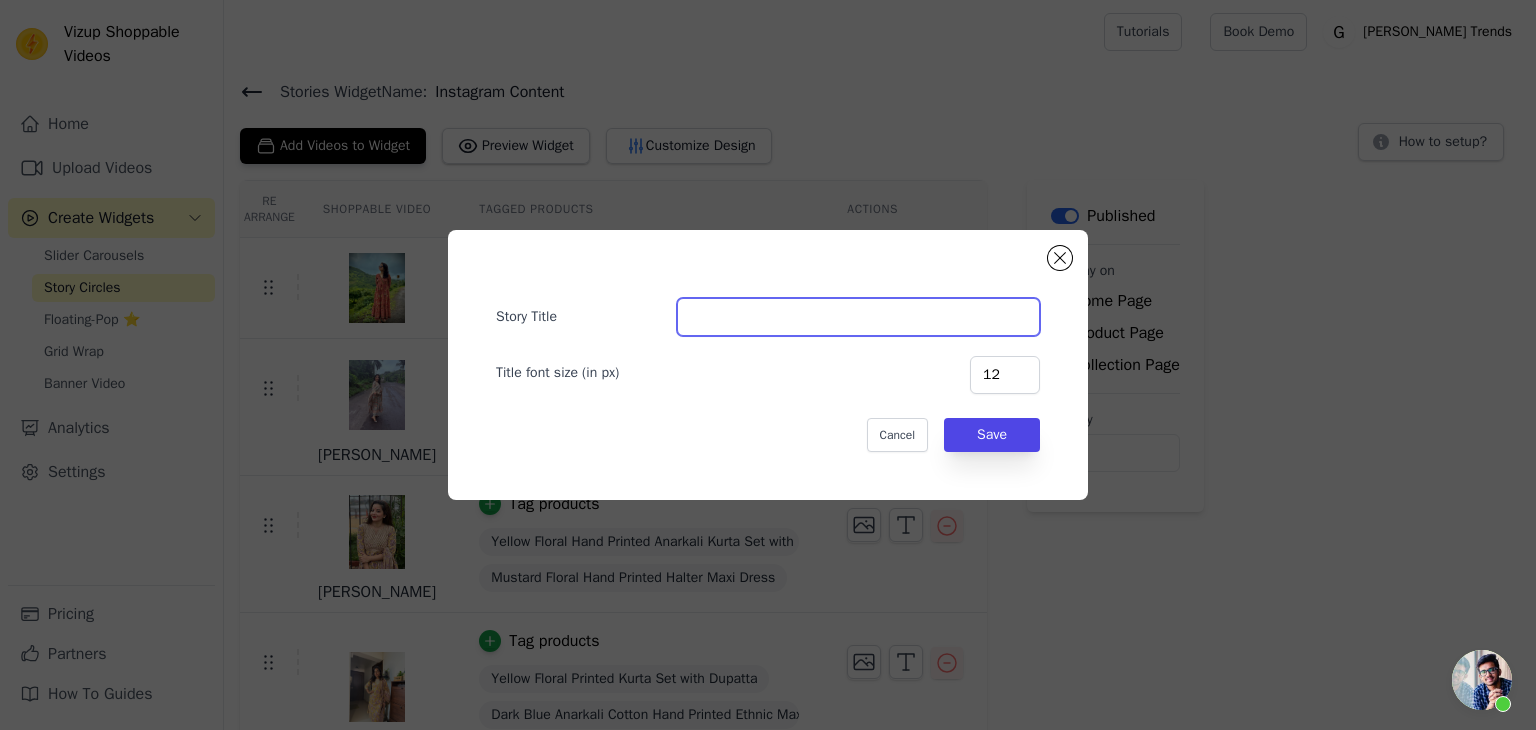 click on "Story Title" at bounding box center [858, 317] 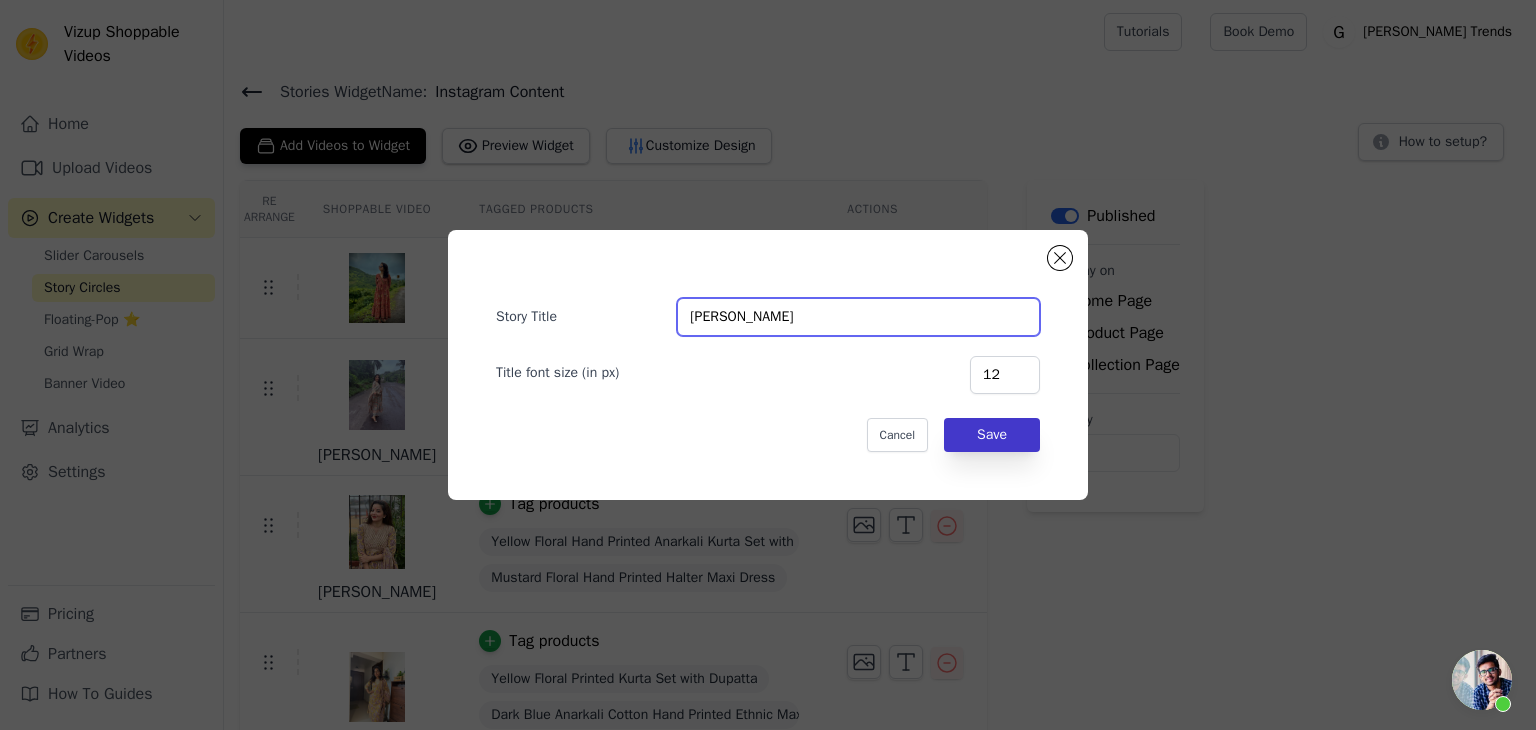 type on "[PERSON_NAME]" 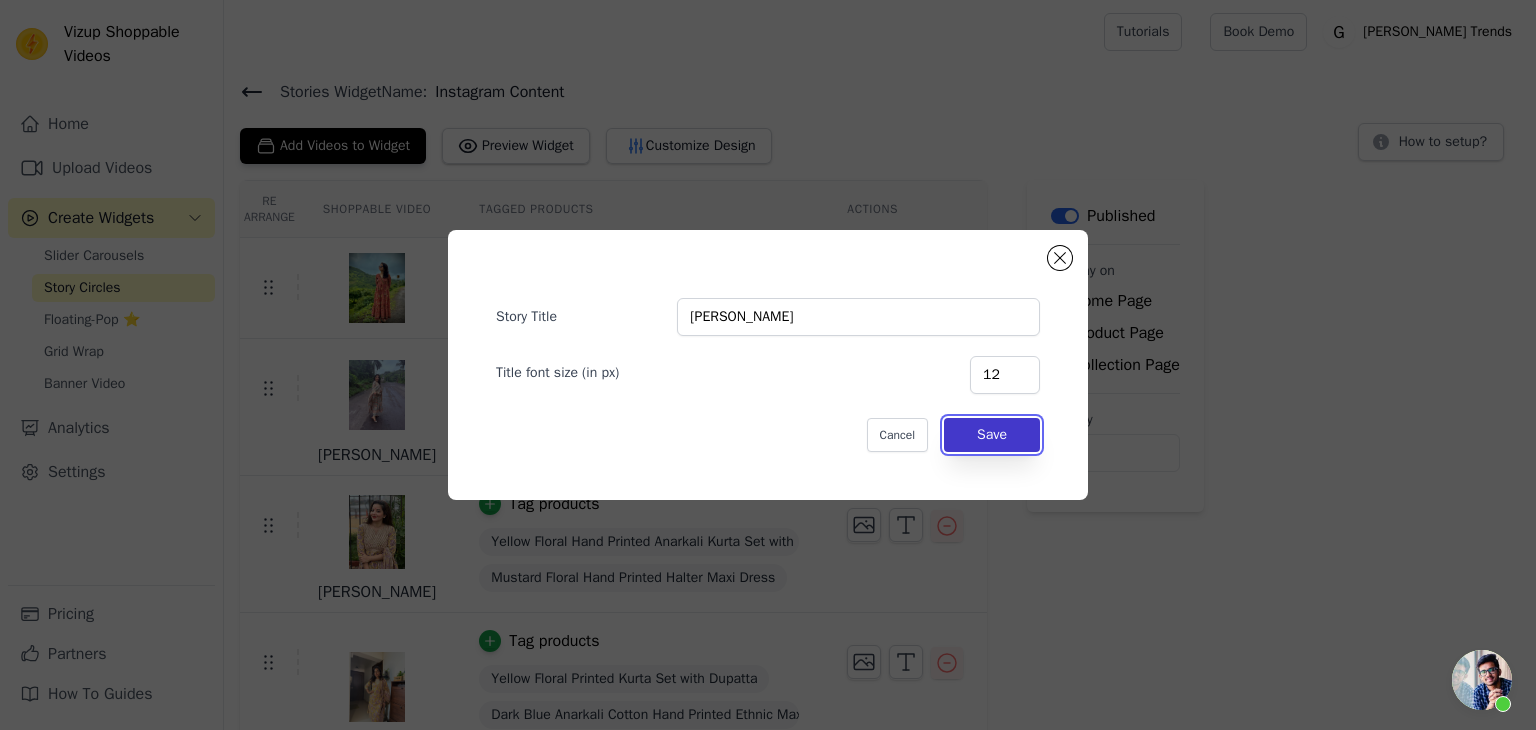 click on "Save" at bounding box center (992, 435) 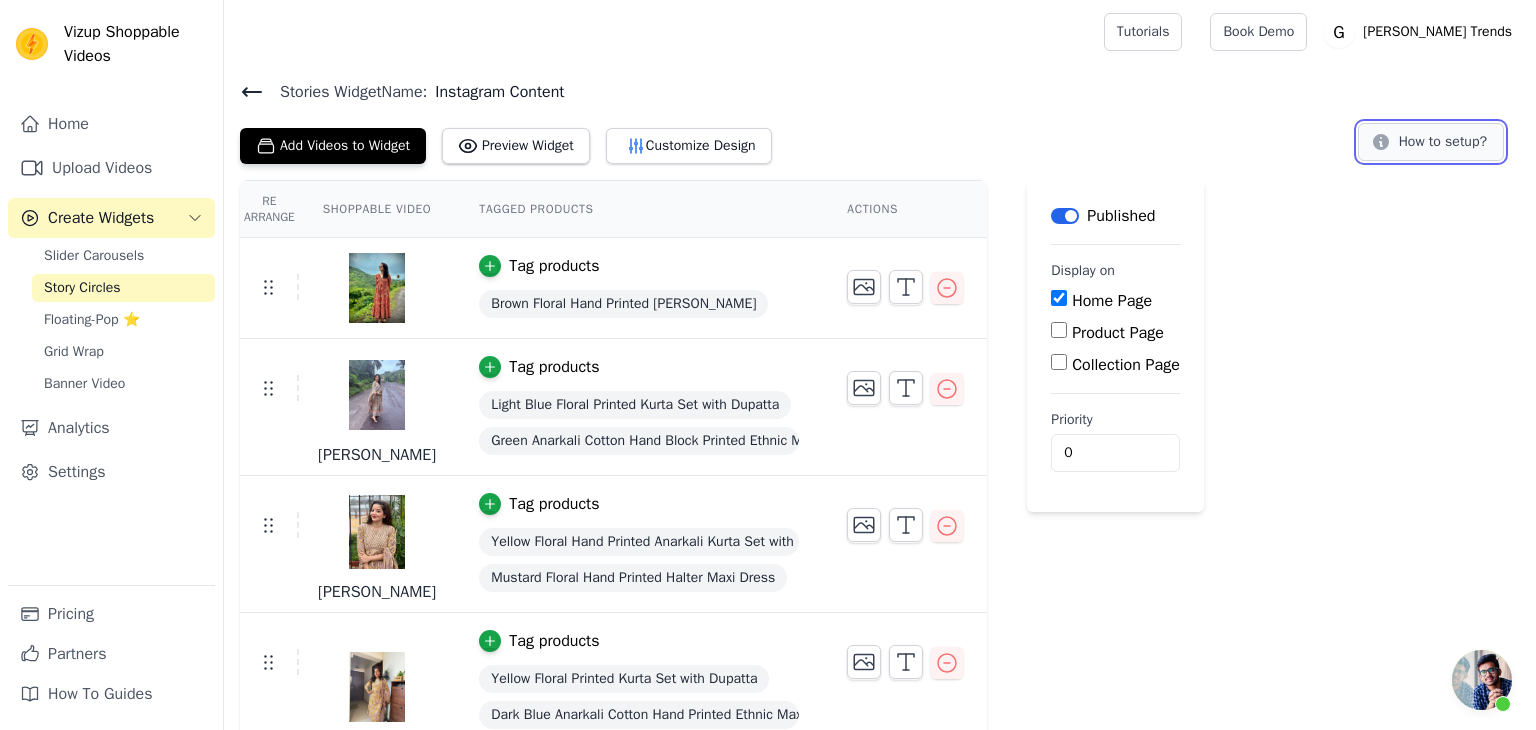 click on "How to setup?" at bounding box center (1431, 142) 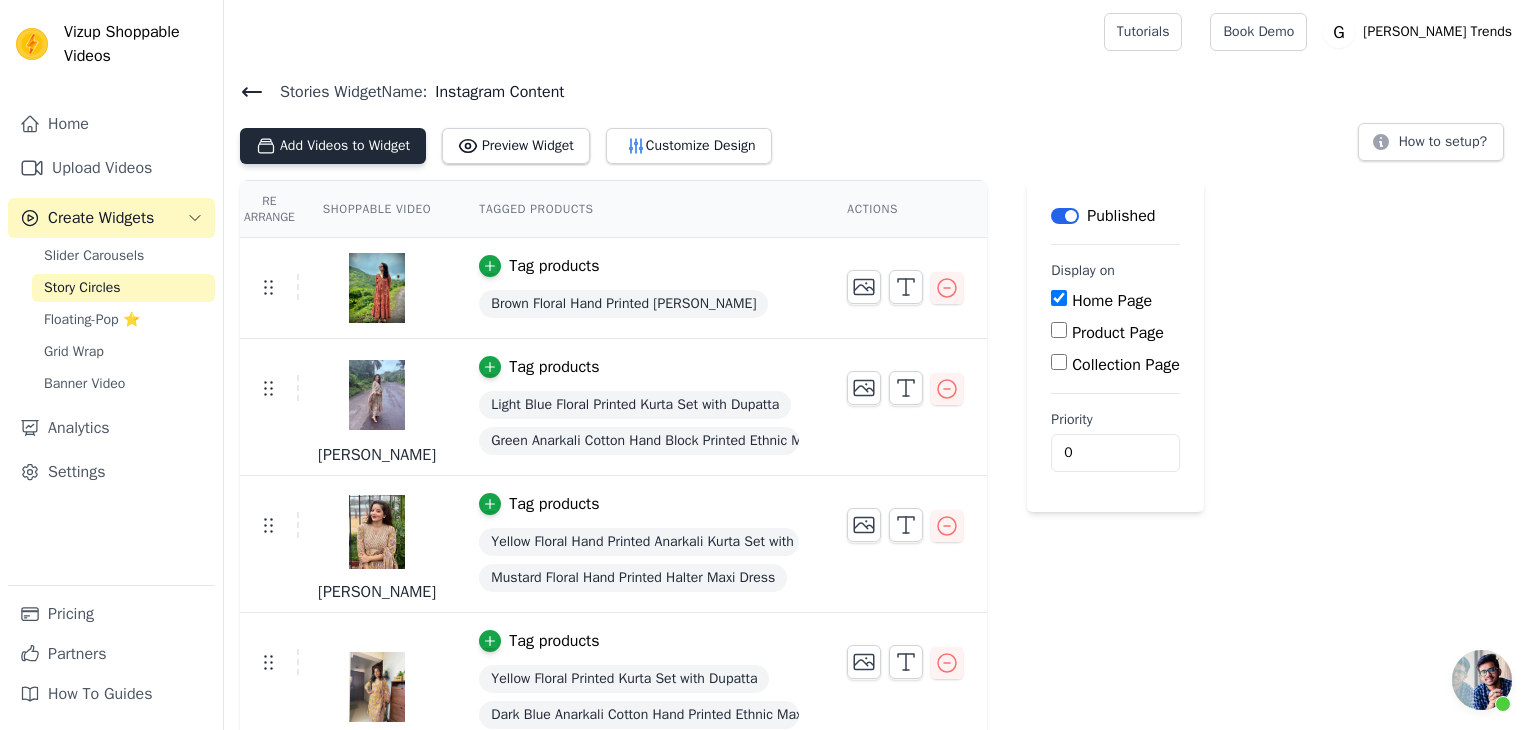 click on "Add Videos to Widget" at bounding box center [333, 146] 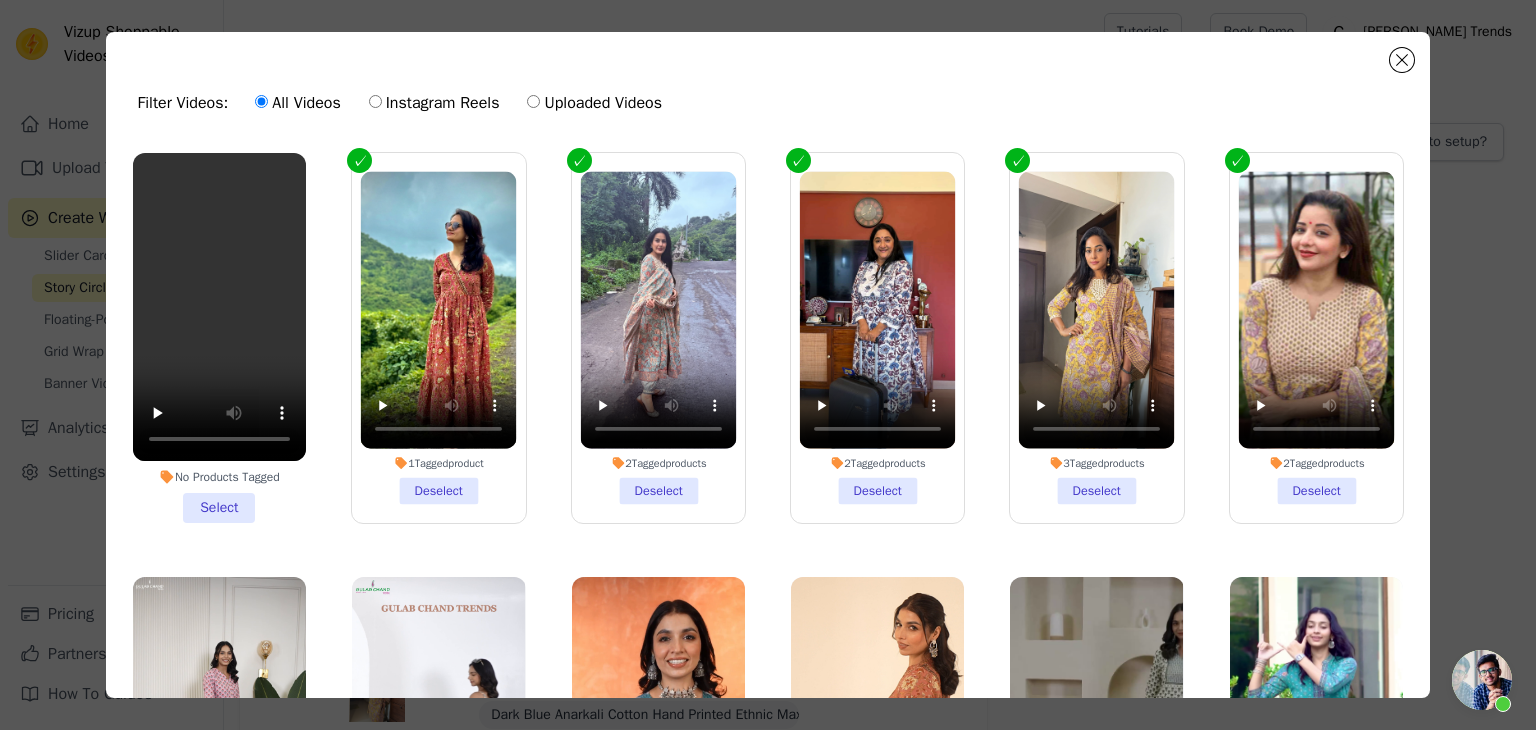 click on "No Products Tagged     Select" at bounding box center (219, 338) 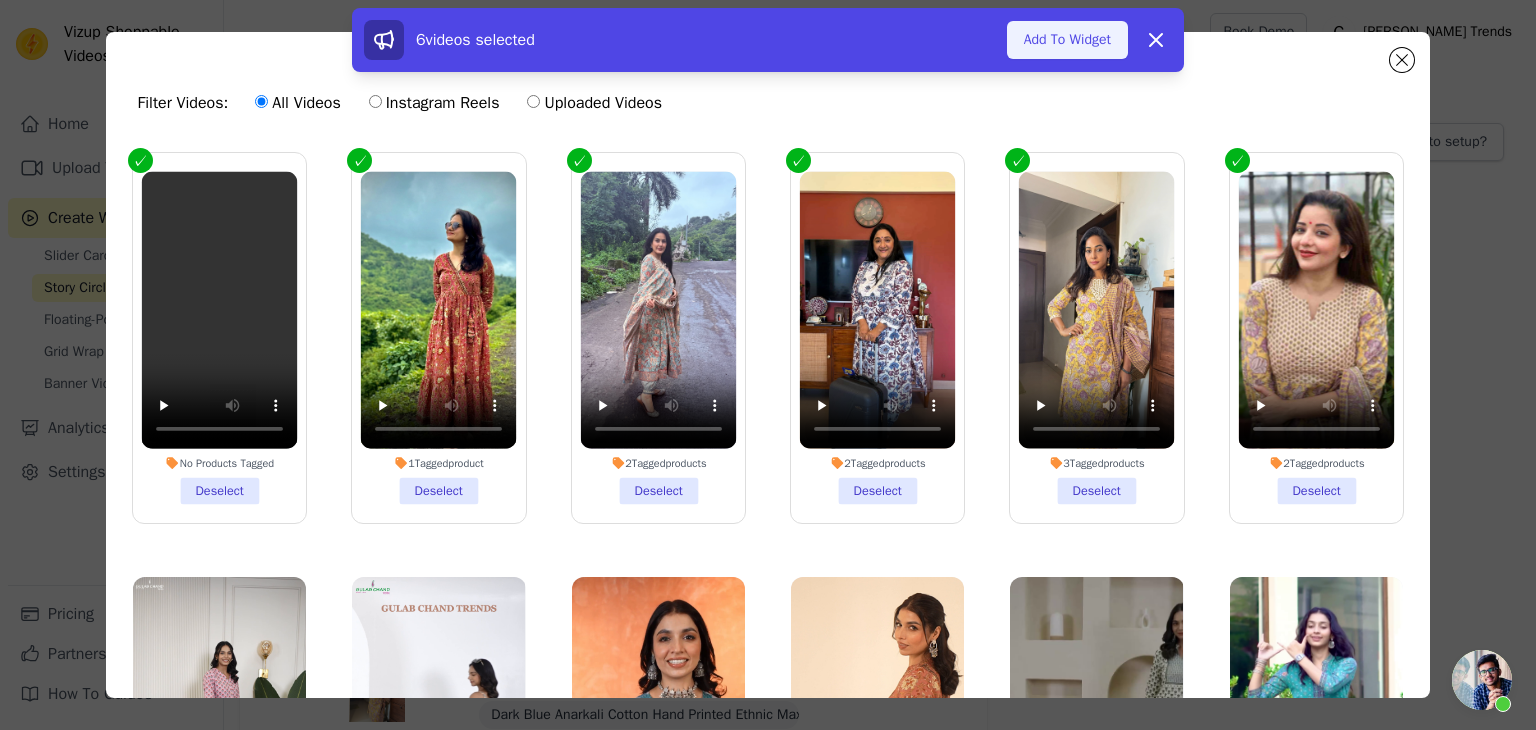 click on "Add To Widget" at bounding box center (1067, 40) 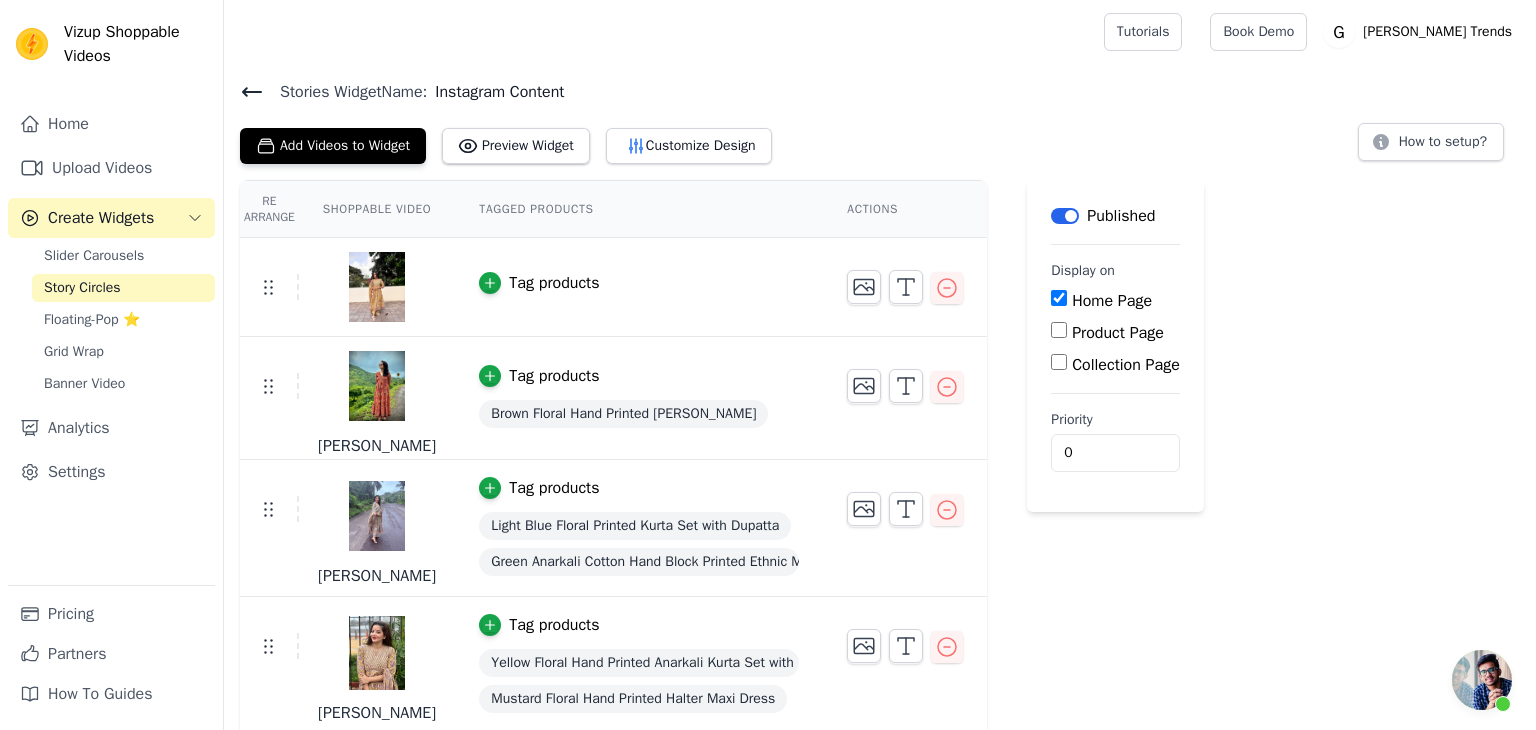 click on "Tag products" at bounding box center (539, 283) 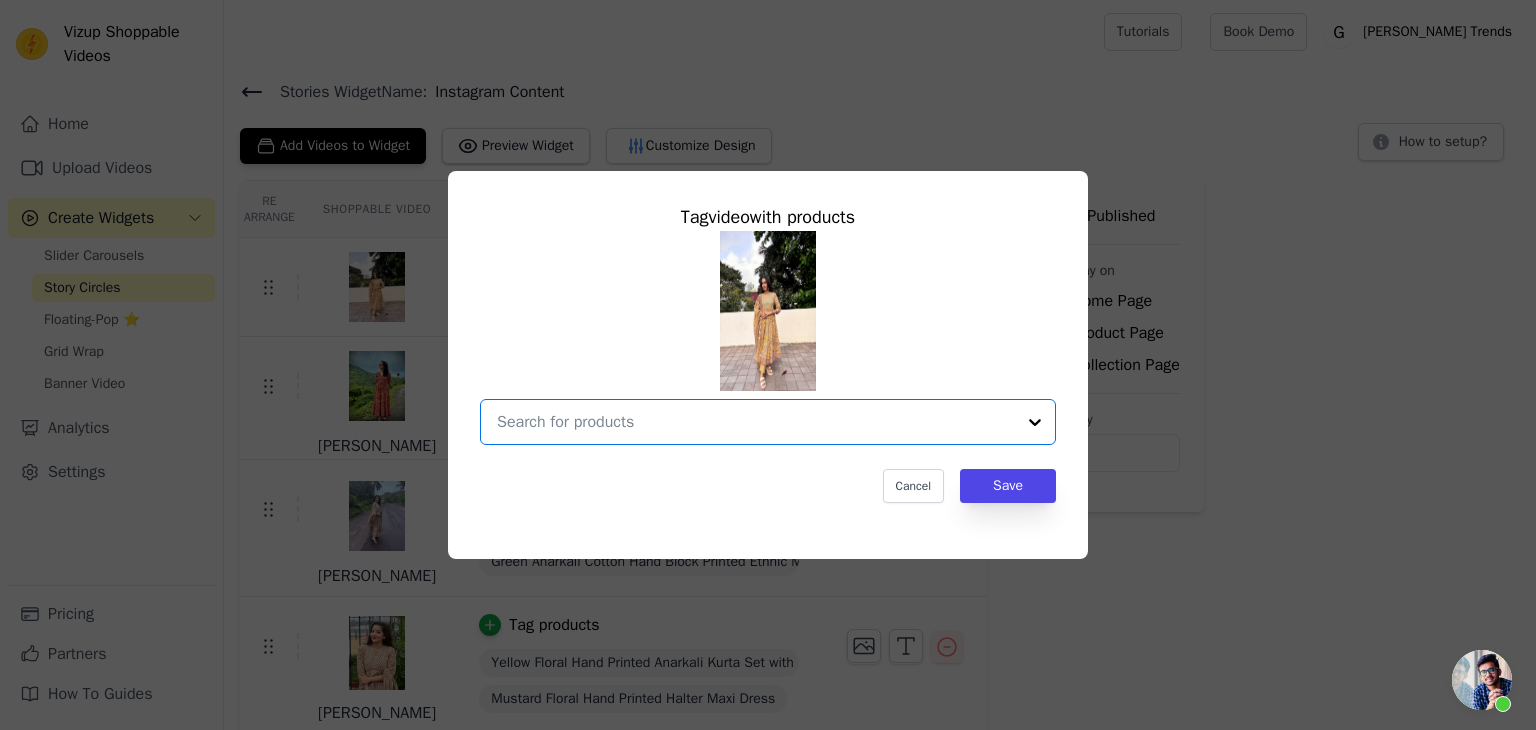click at bounding box center (756, 422) 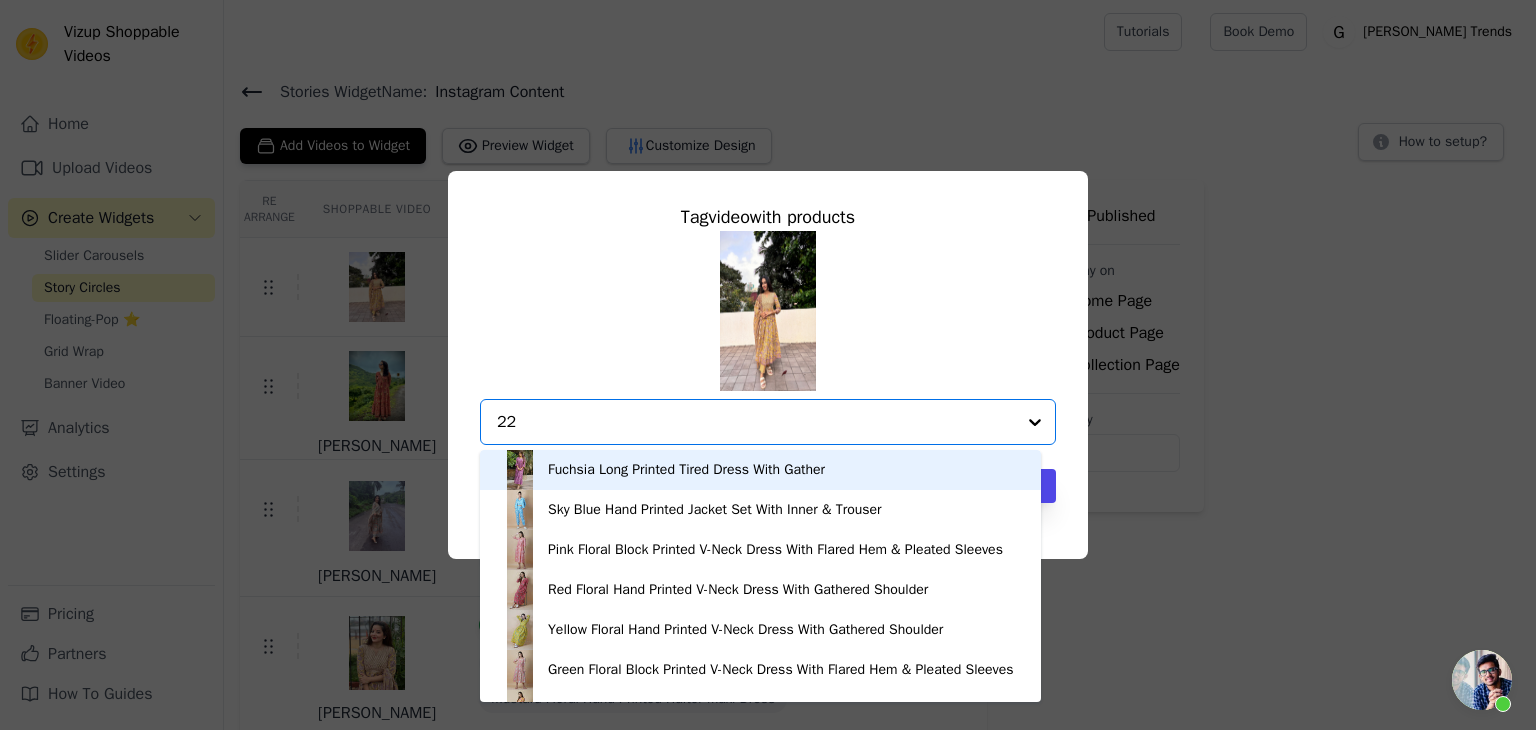 type on "228" 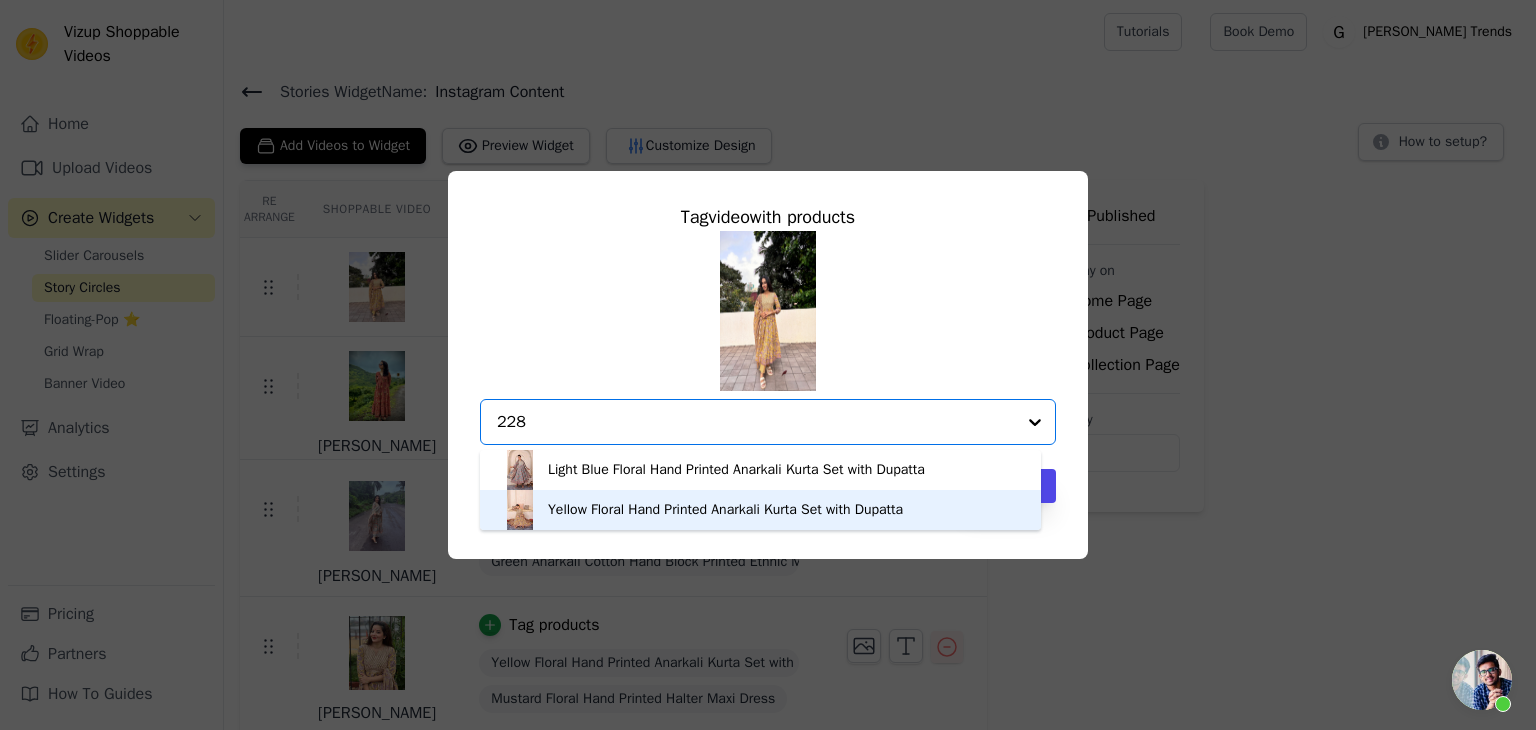 click on "Yellow Floral Hand Printed Anarkali Kurta Set with Dupatta" at bounding box center (760, 510) 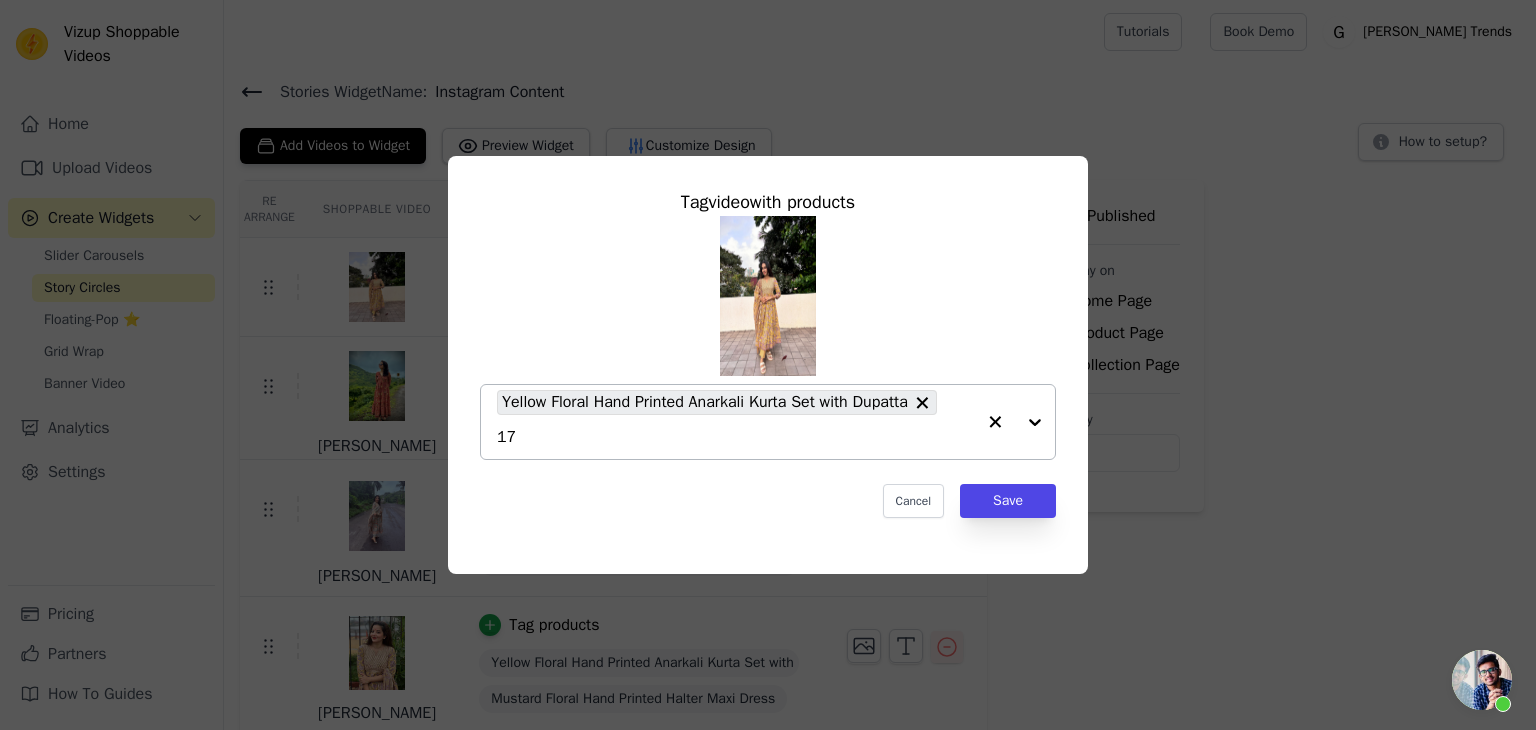 type on "170" 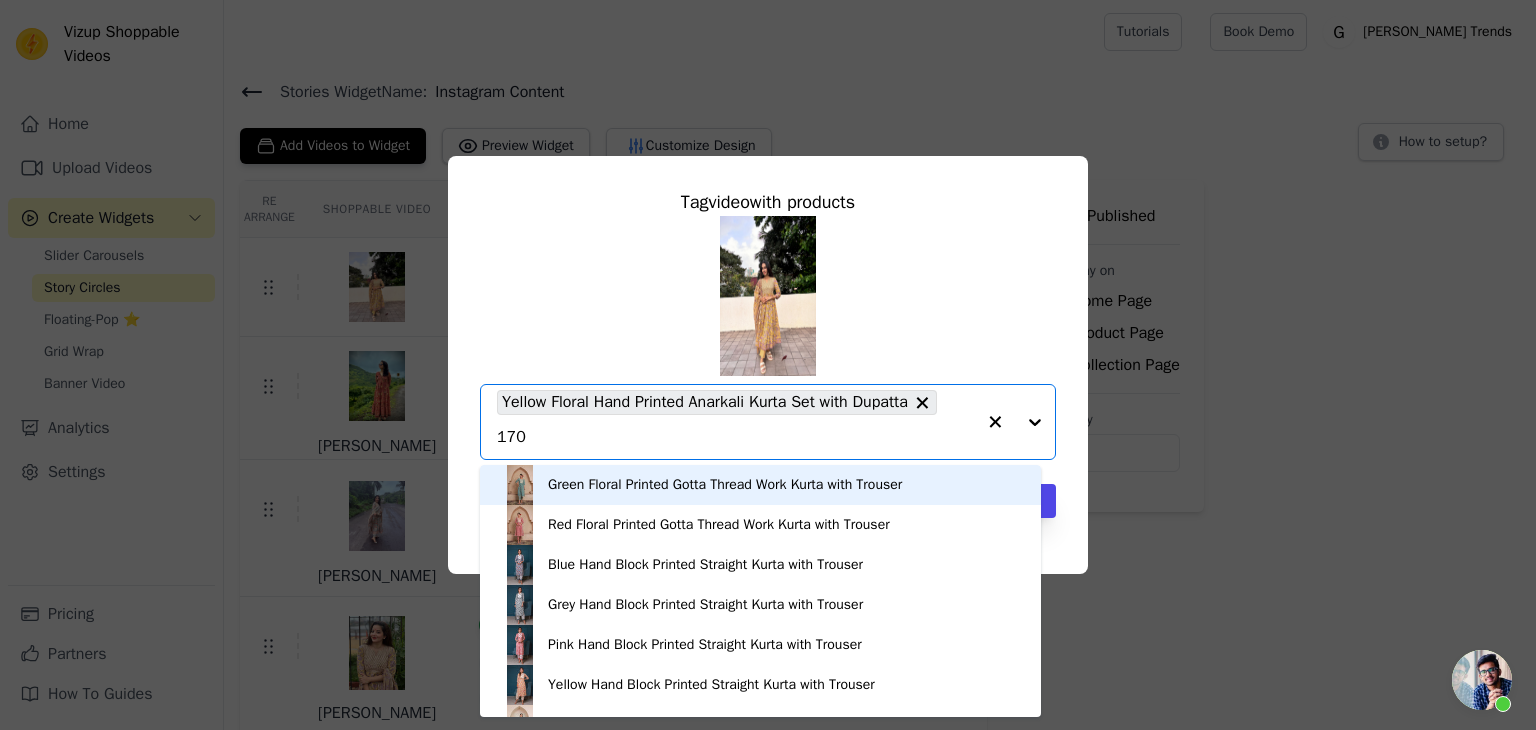 click on "Green Floral Printed Gotta Thread Work Kurta with Trouser" at bounding box center (725, 485) 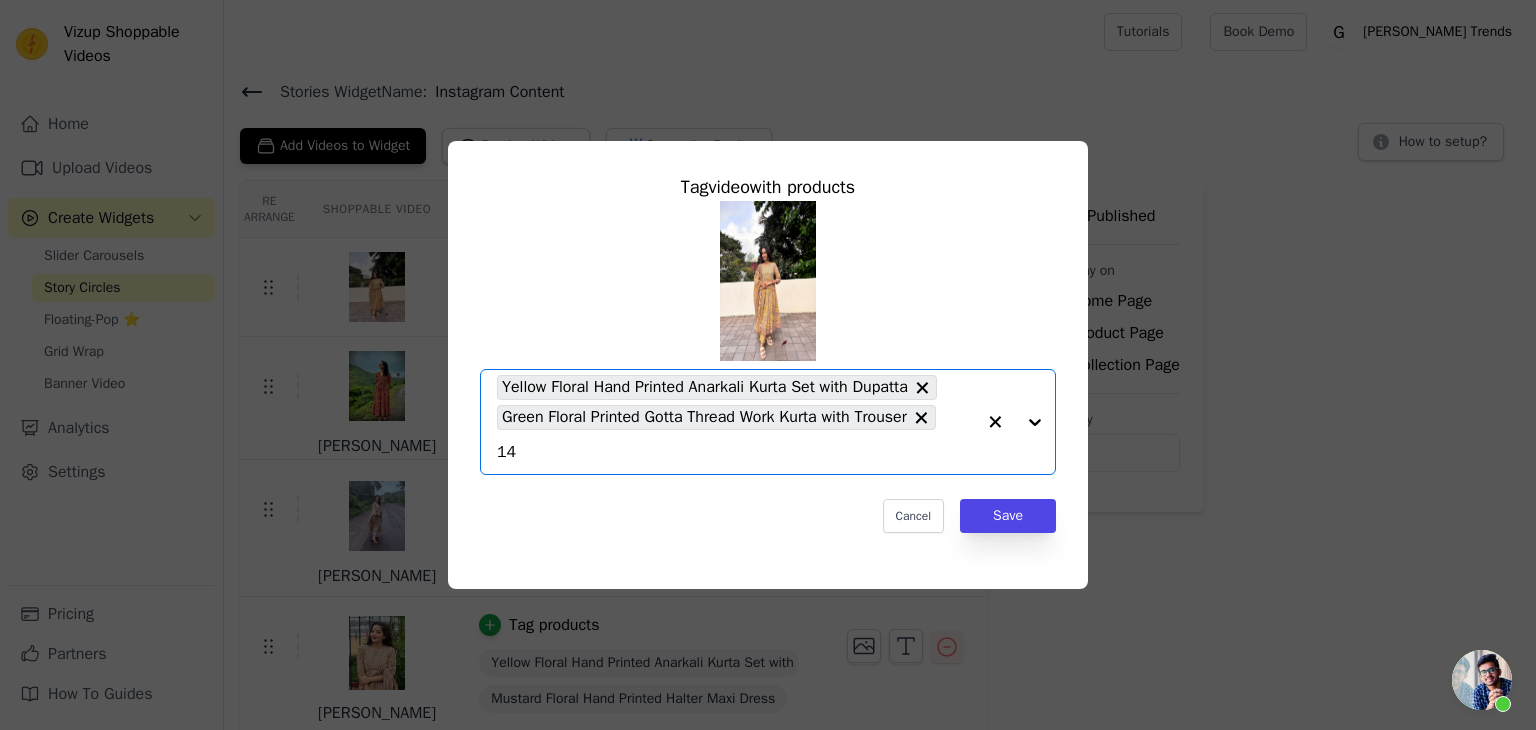 type on "140" 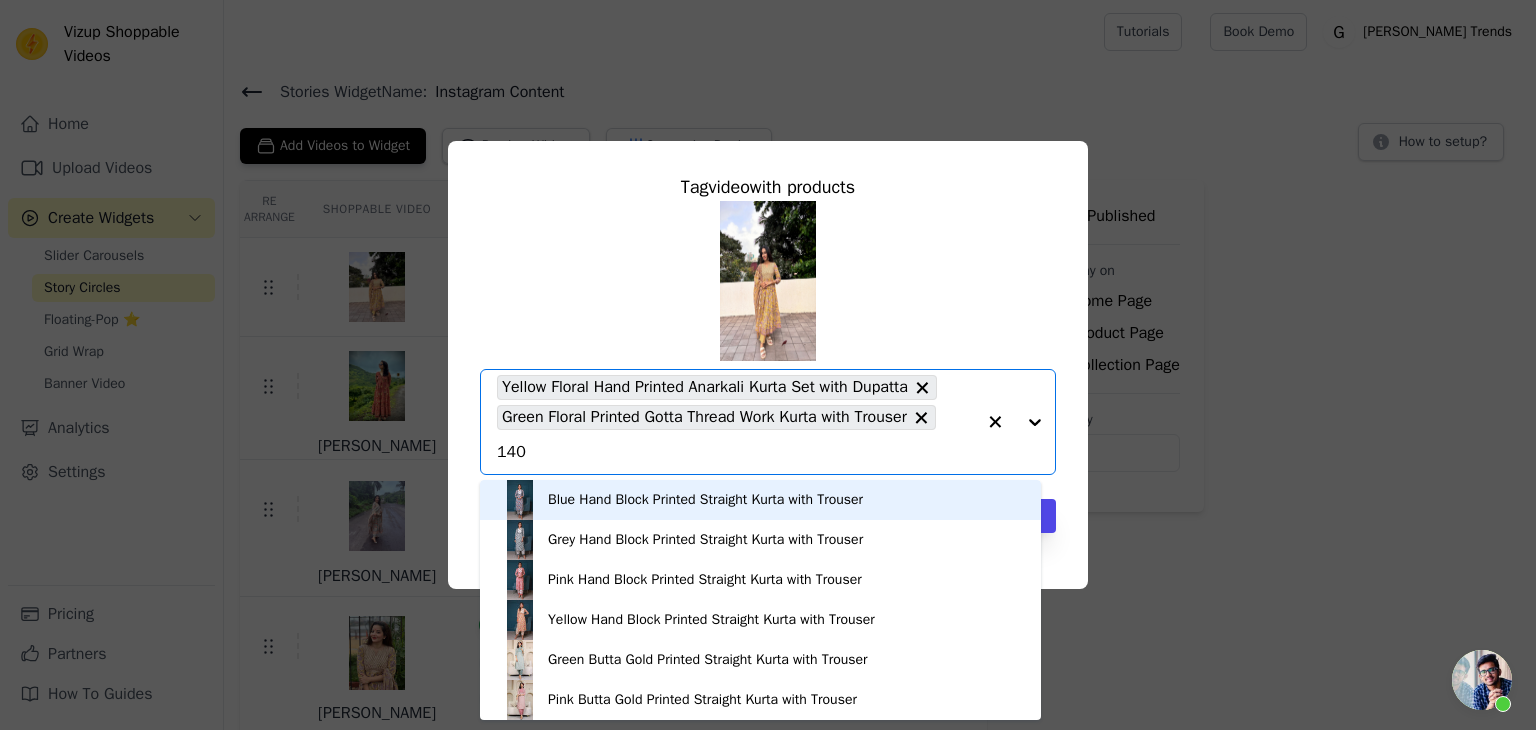 click on "Blue Hand Block Printed Straight Kurta with Trouser" at bounding box center (760, 500) 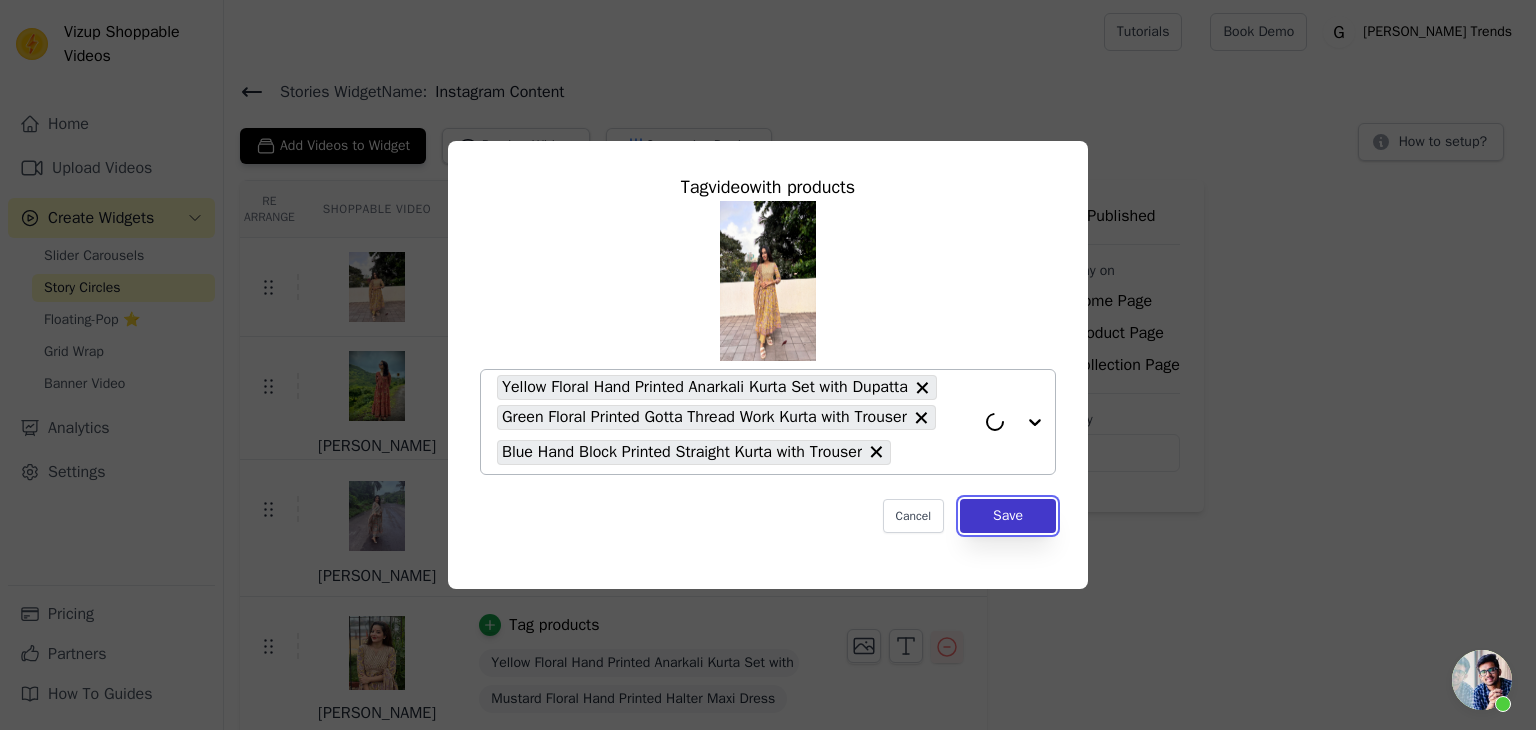 click on "Save" at bounding box center (1008, 516) 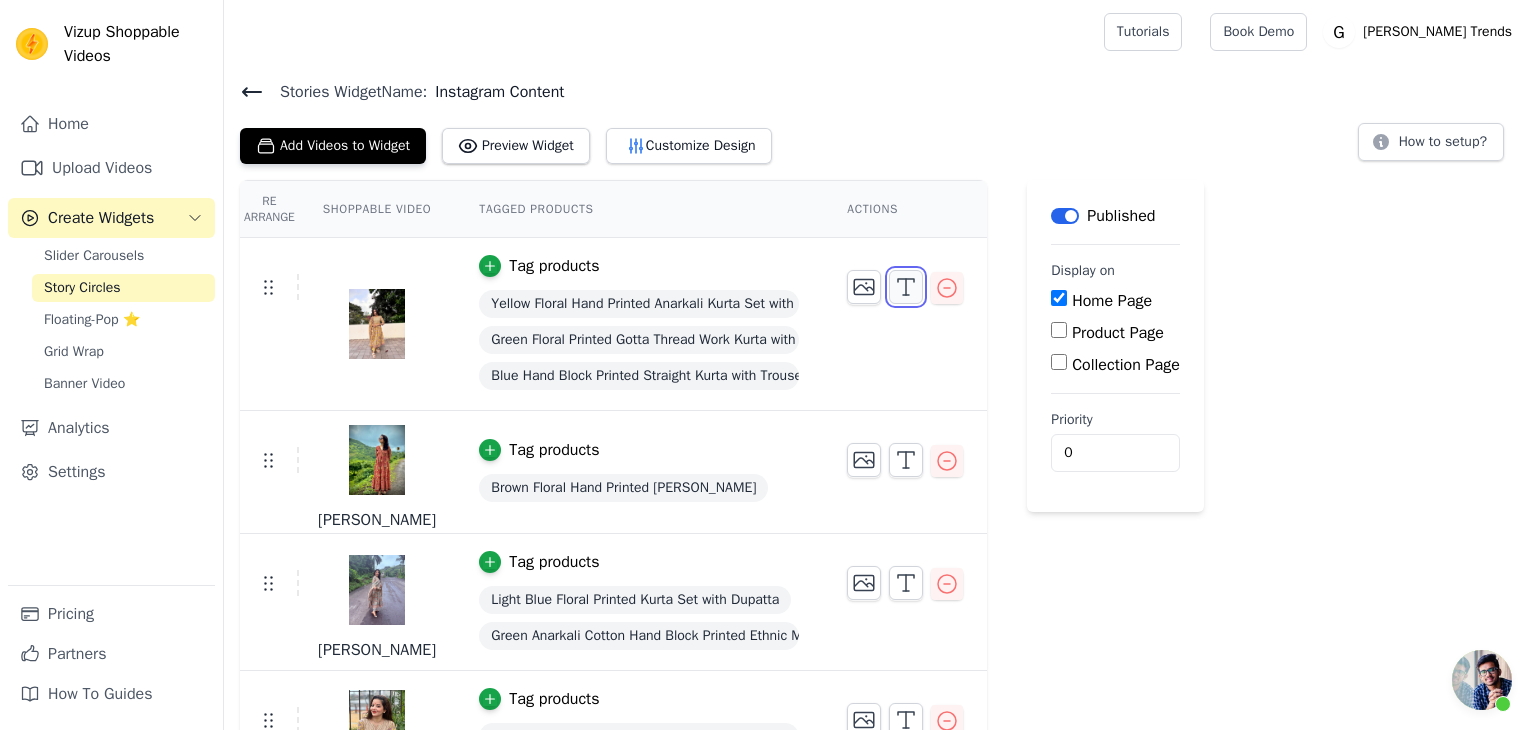 click 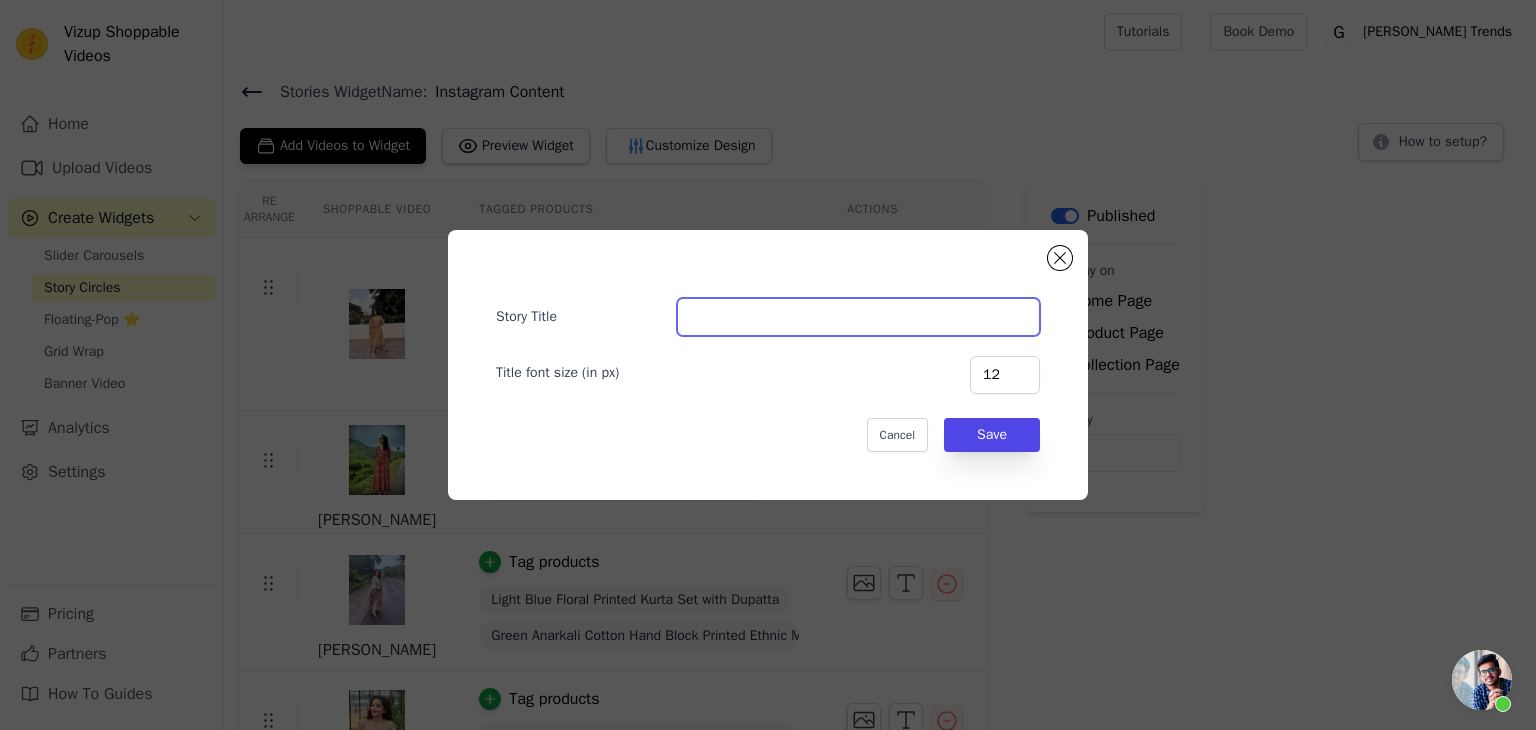 click on "Story Title" at bounding box center [858, 317] 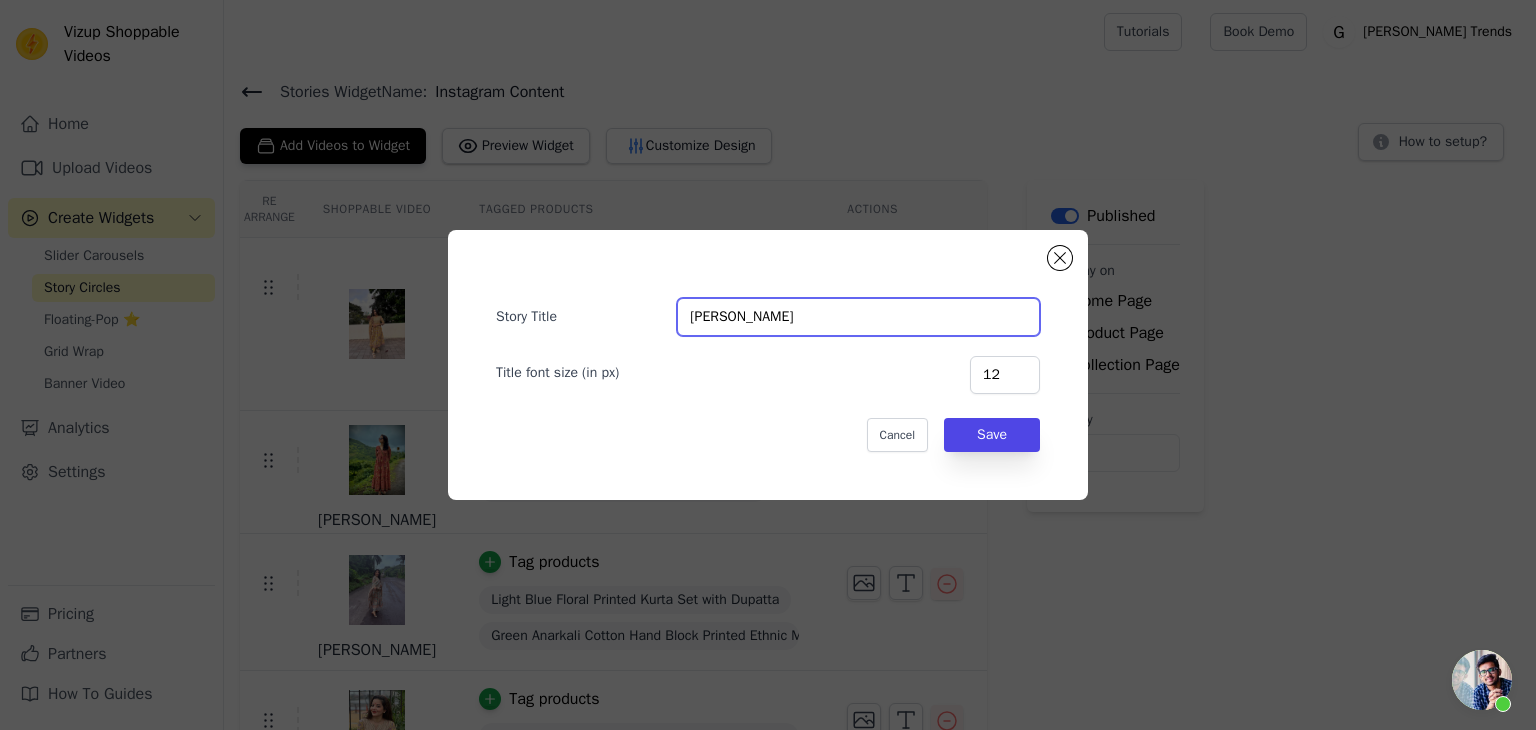 type on "[PERSON_NAME]" 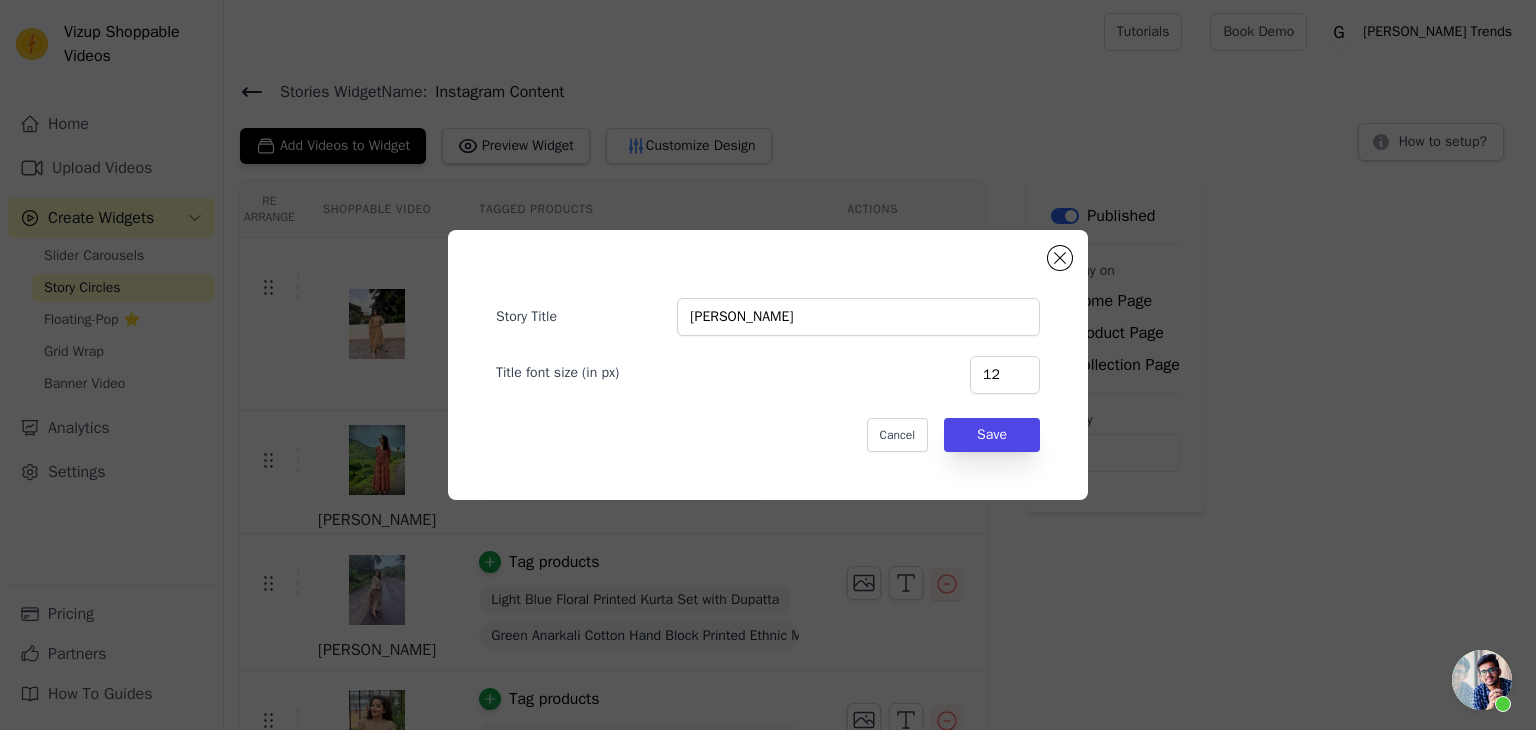 click on "Story Title   Minal Mogam   Title font size (in px)   12   Cancel   Save" at bounding box center [768, 365] 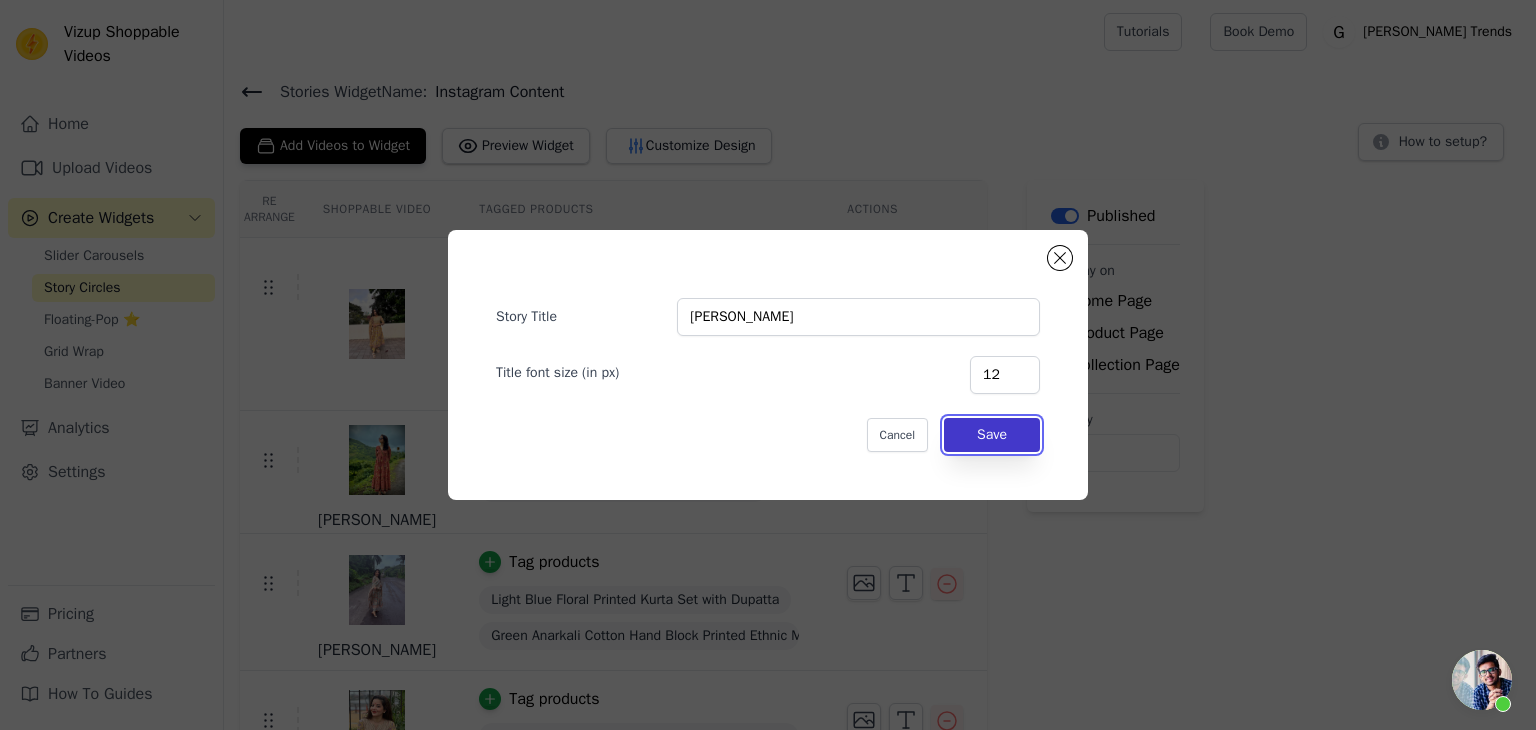 click on "Save" at bounding box center (992, 435) 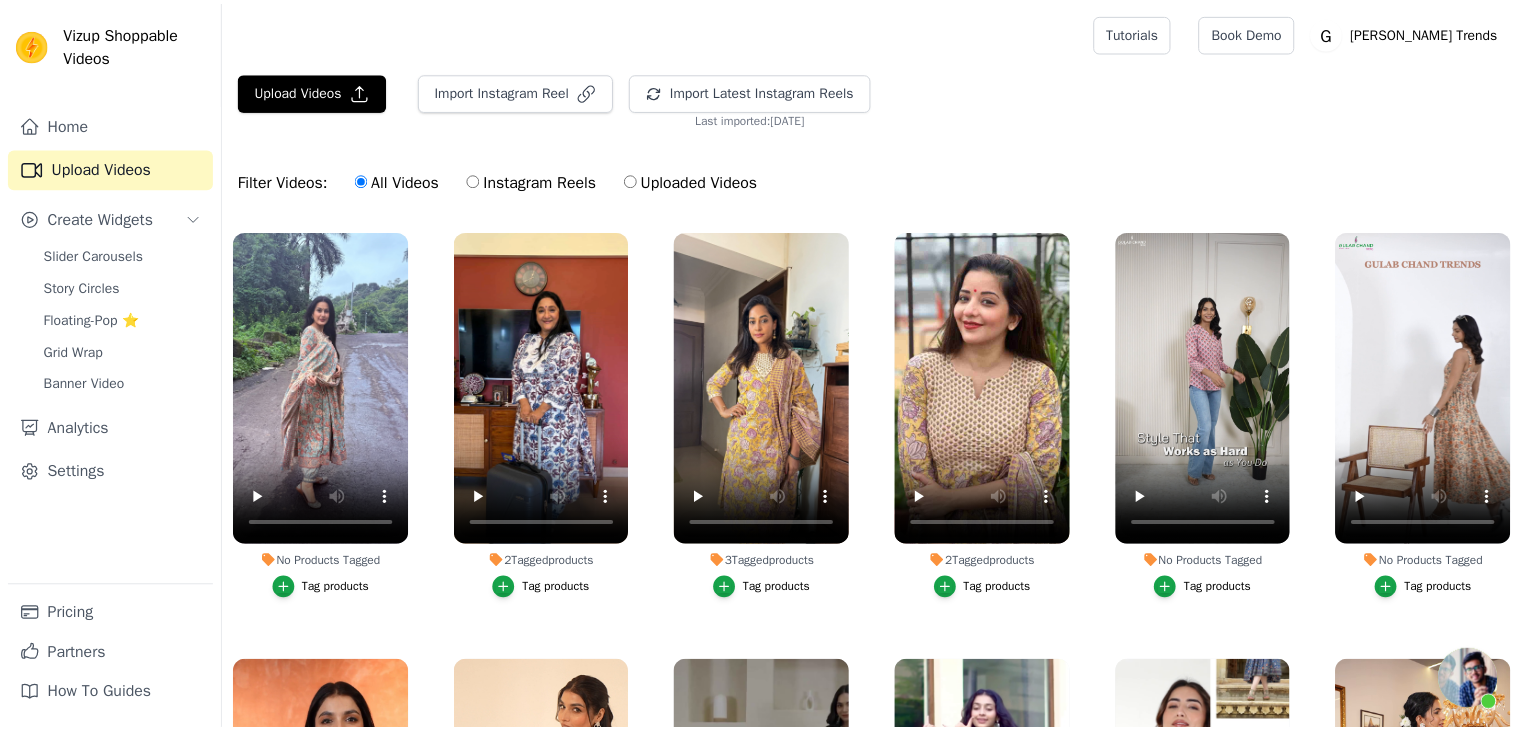 scroll, scrollTop: 0, scrollLeft: 0, axis: both 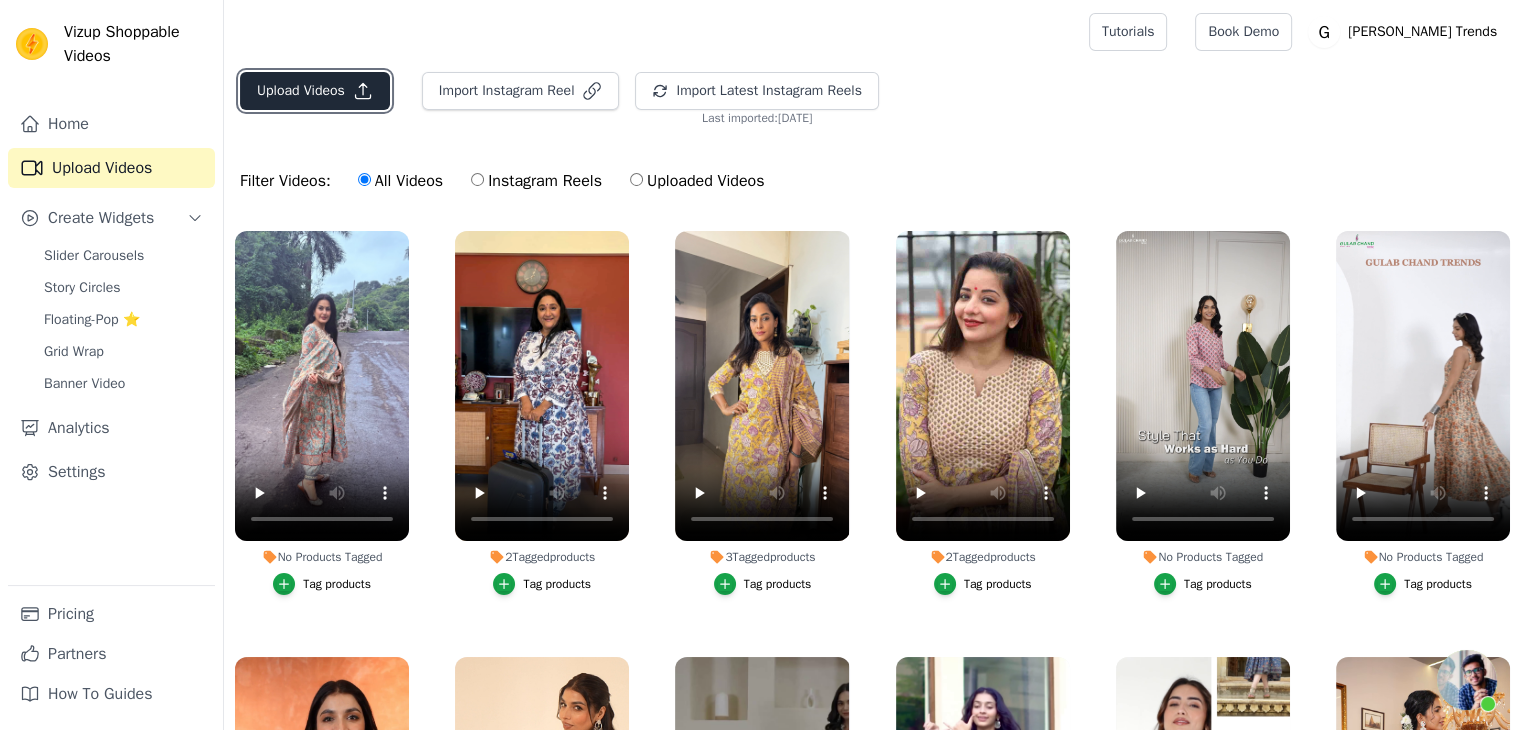 click on "Upload Videos" at bounding box center (315, 91) 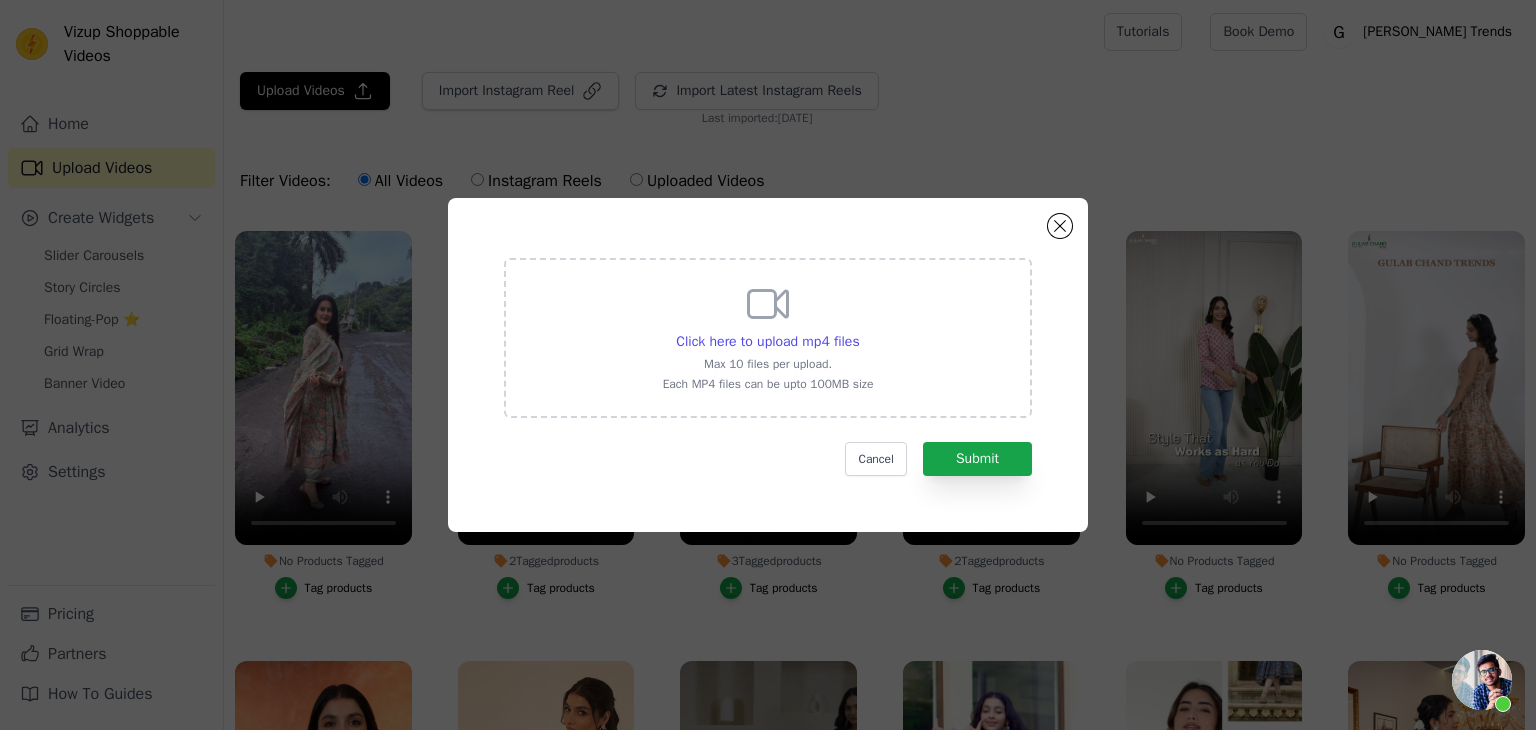click on "Click here to upload mp4 files     Max 10 files per upload.   Each MP4 files can be upto 100MB size" at bounding box center [768, 336] 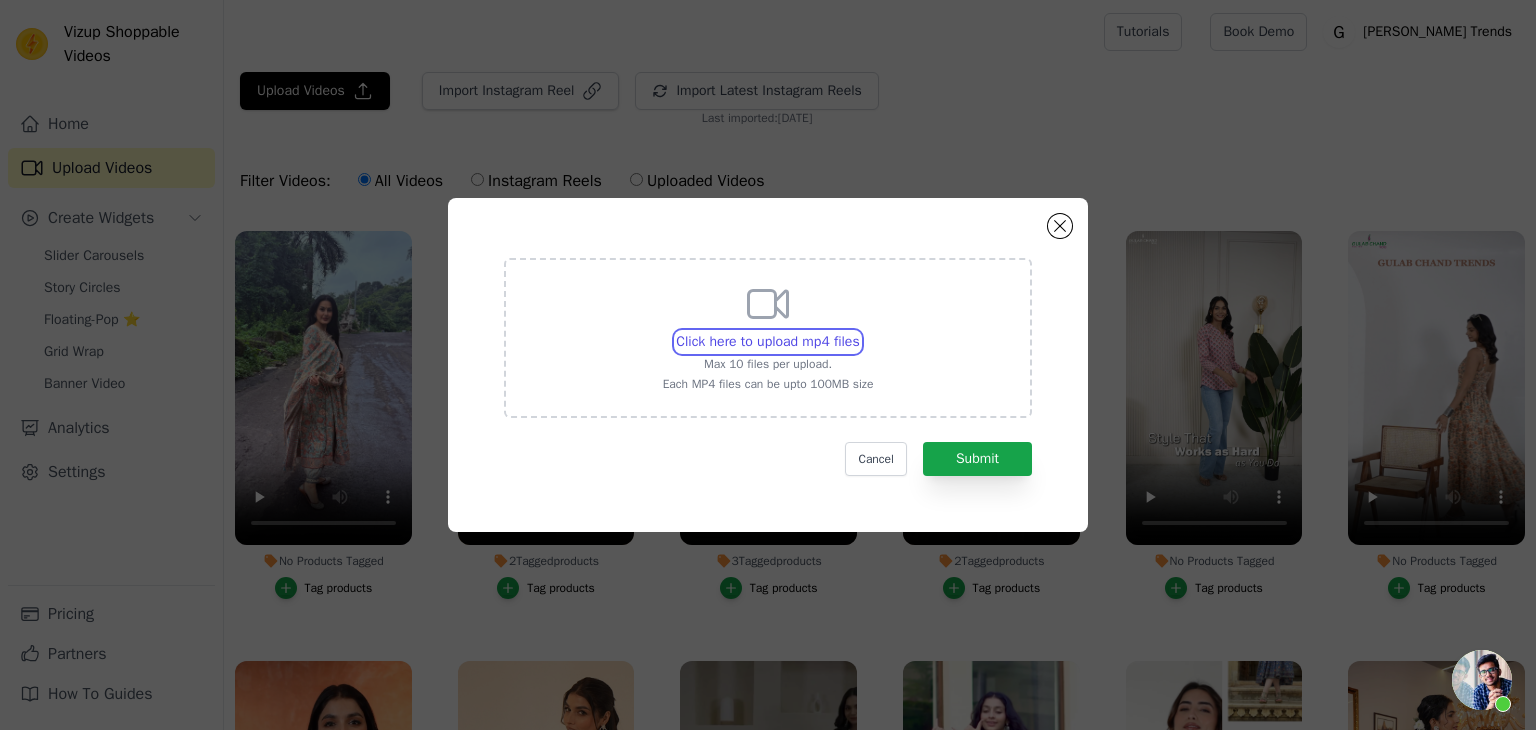 click on "Click here to upload mp4 files     Max 10 files per upload.   Each MP4 files can be upto 100MB size" at bounding box center (859, 331) 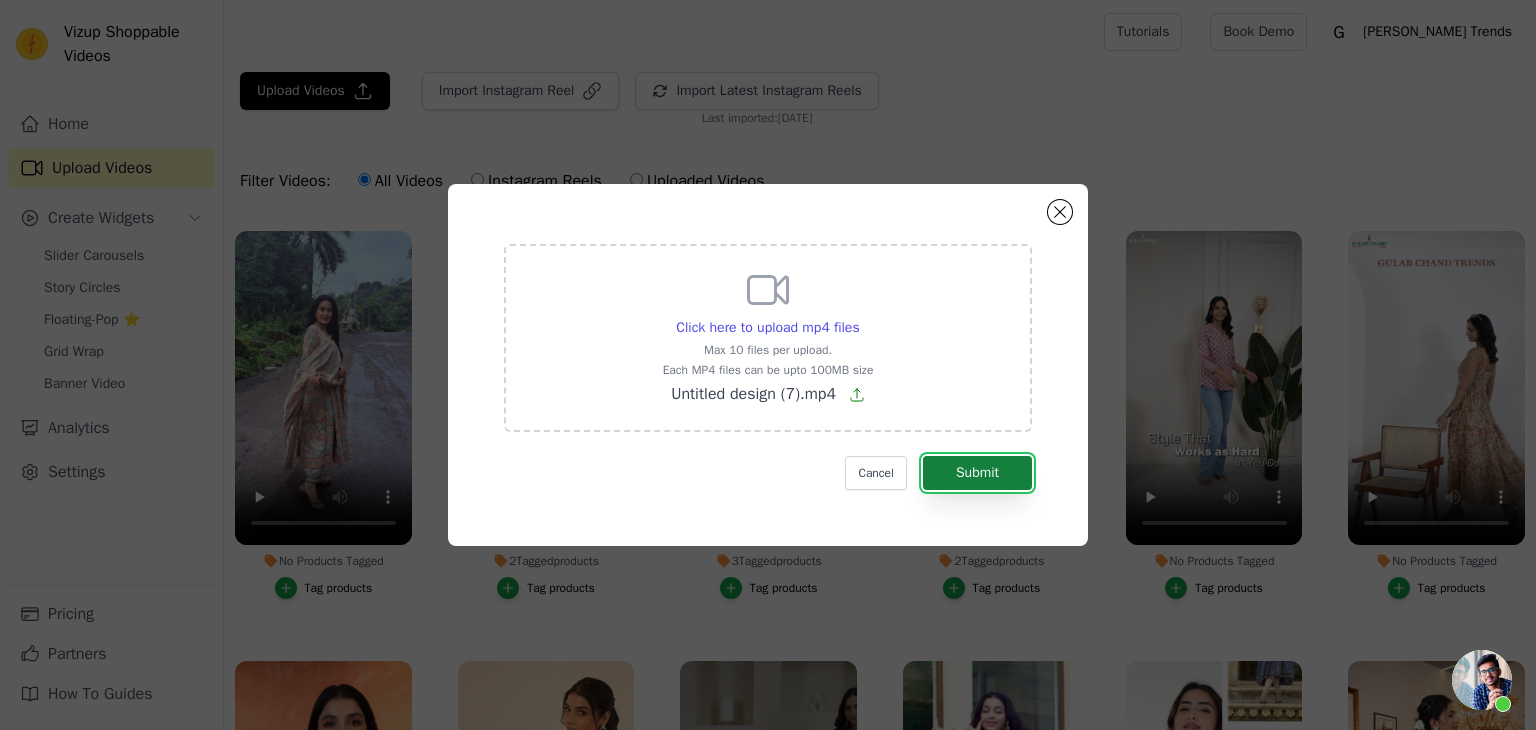 click on "Submit" at bounding box center [977, 473] 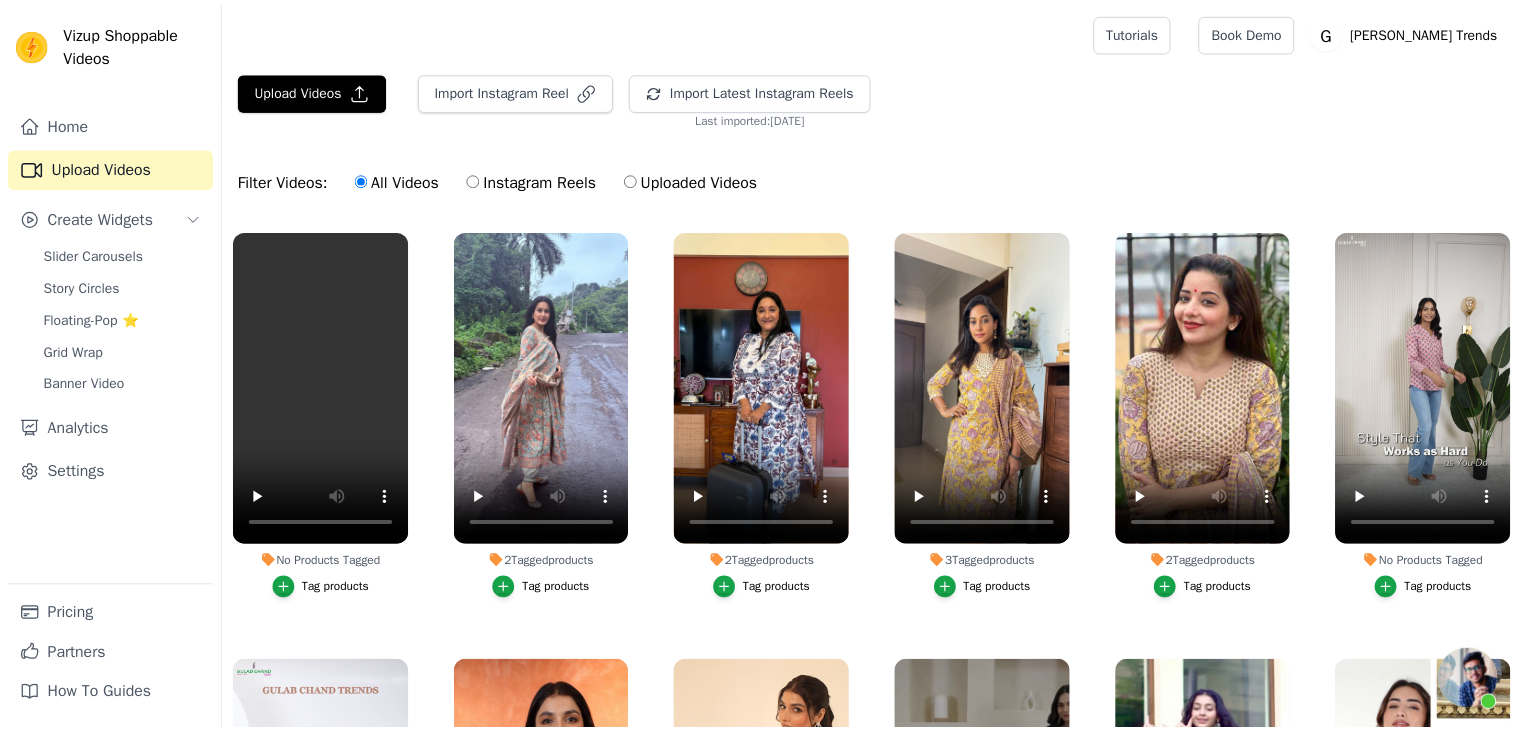 scroll, scrollTop: 0, scrollLeft: 0, axis: both 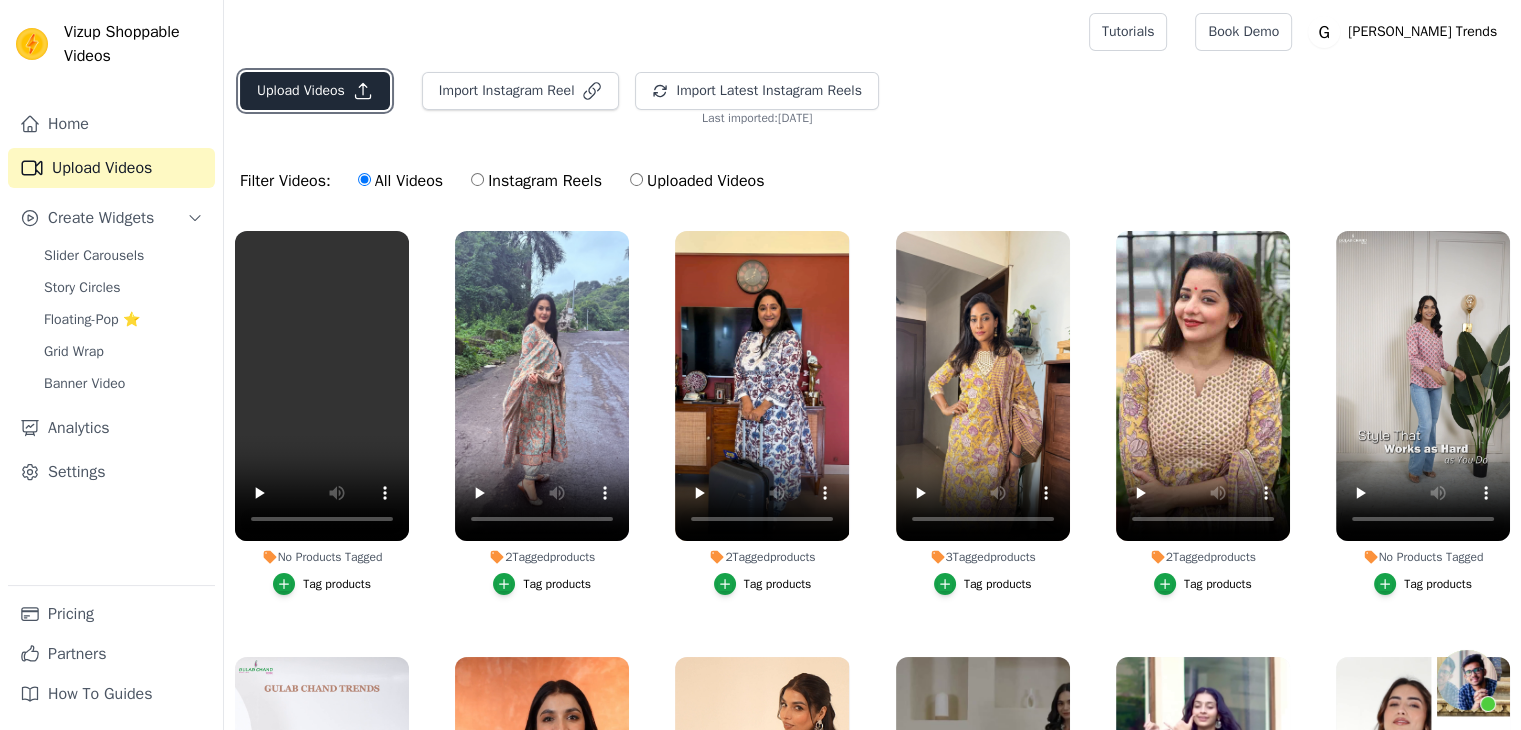 click on "Upload Videos" at bounding box center (315, 91) 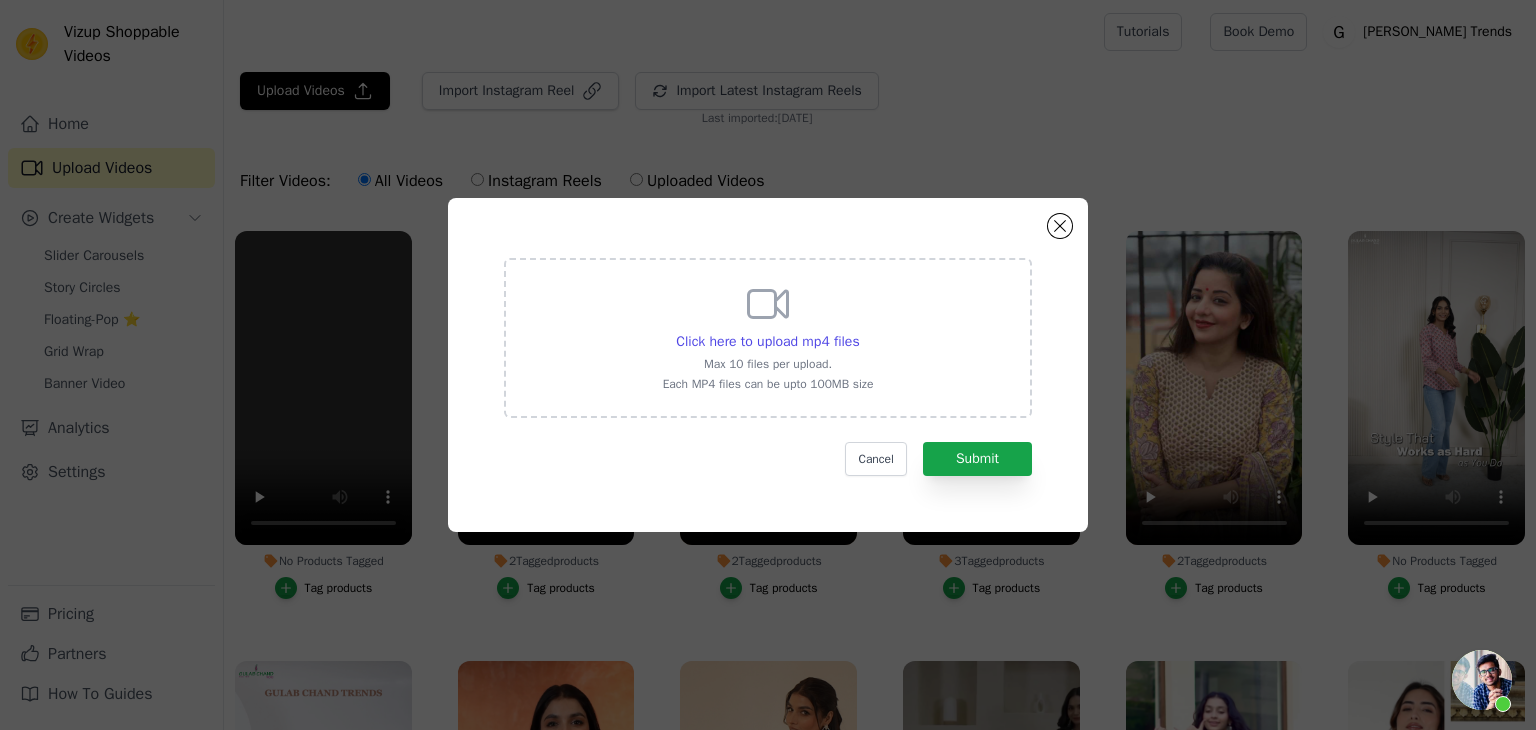 click on "Click here to upload mp4 files" at bounding box center [768, 342] 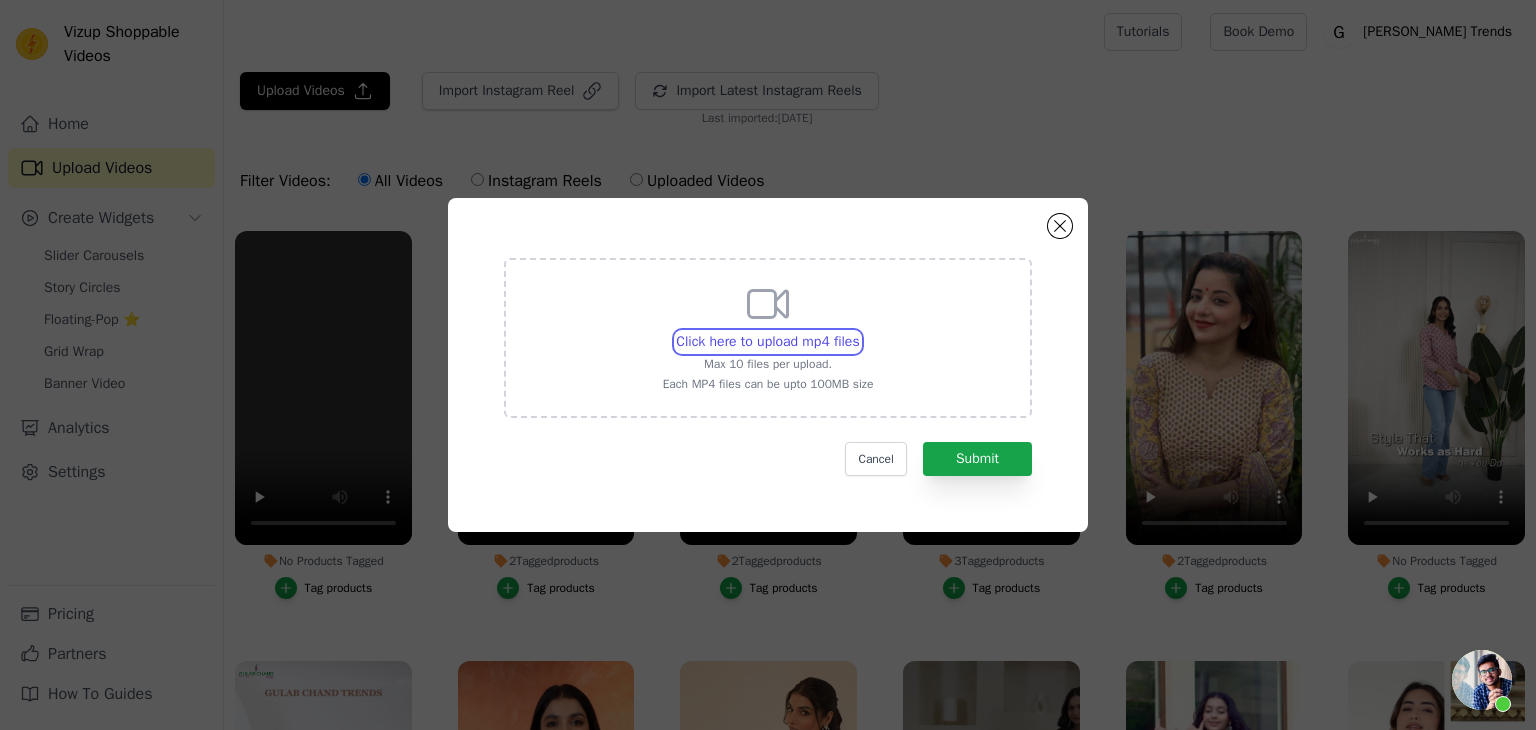 click on "Click here to upload mp4 files     Max 10 files per upload.   Each MP4 files can be upto 100MB size" at bounding box center (859, 331) 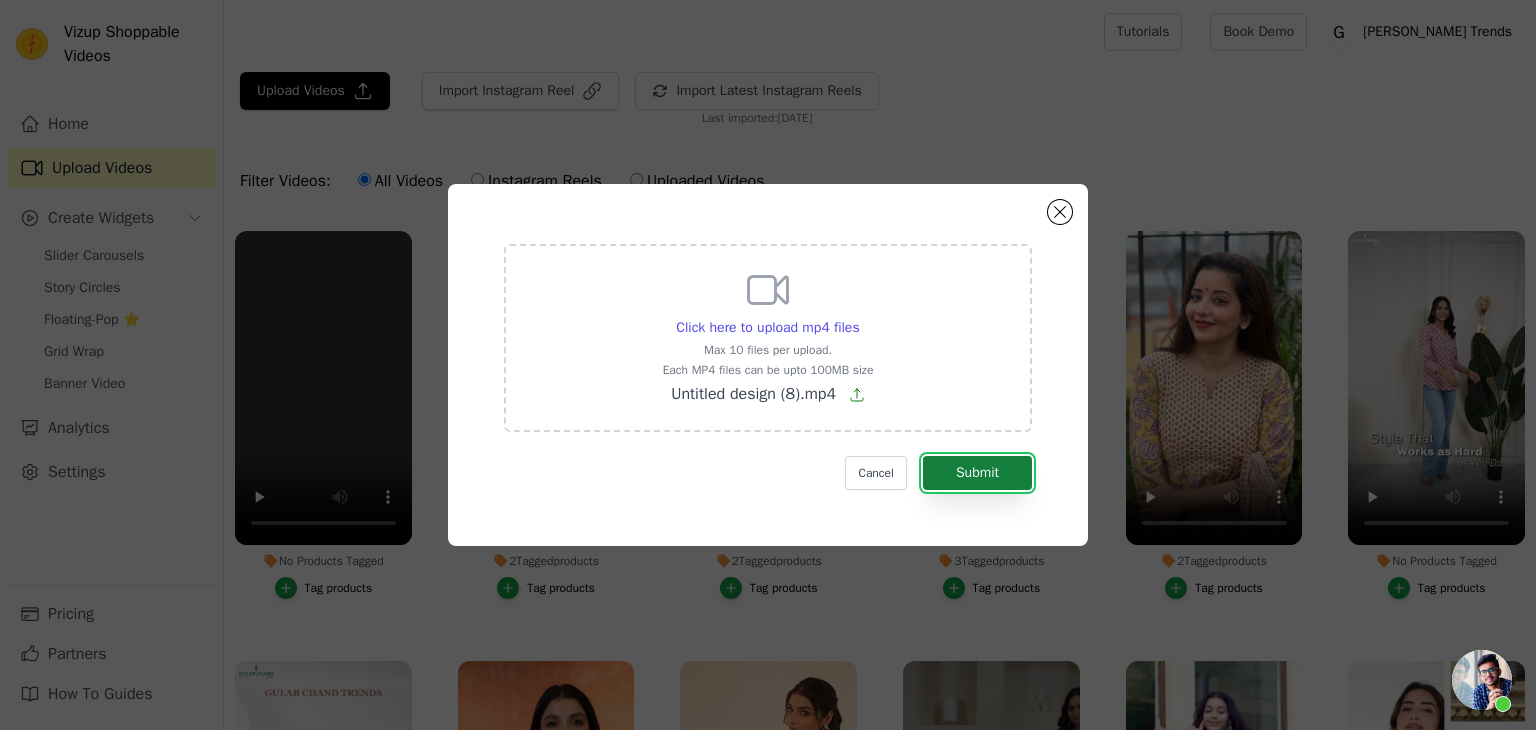 click on "Submit" at bounding box center [977, 473] 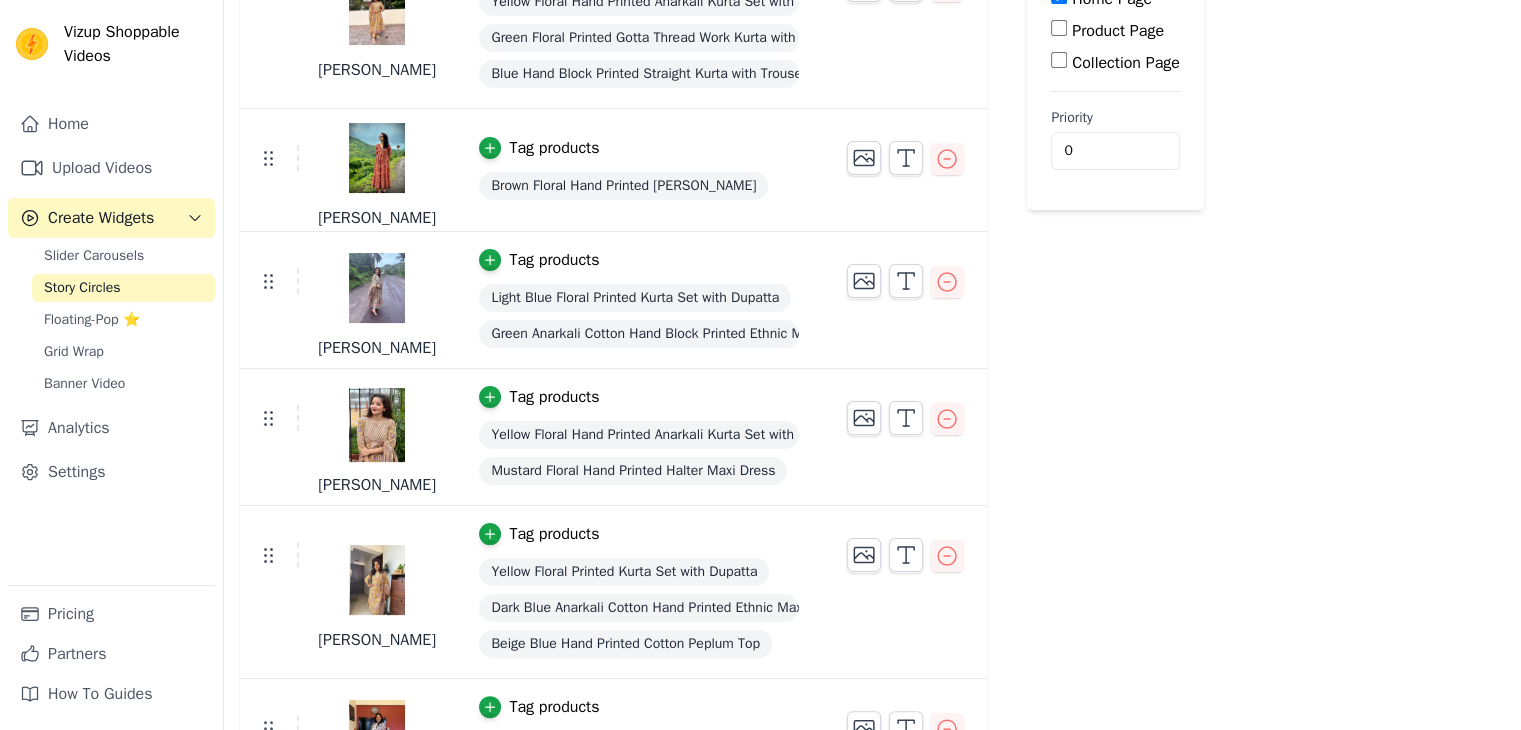 scroll, scrollTop: 387, scrollLeft: 0, axis: vertical 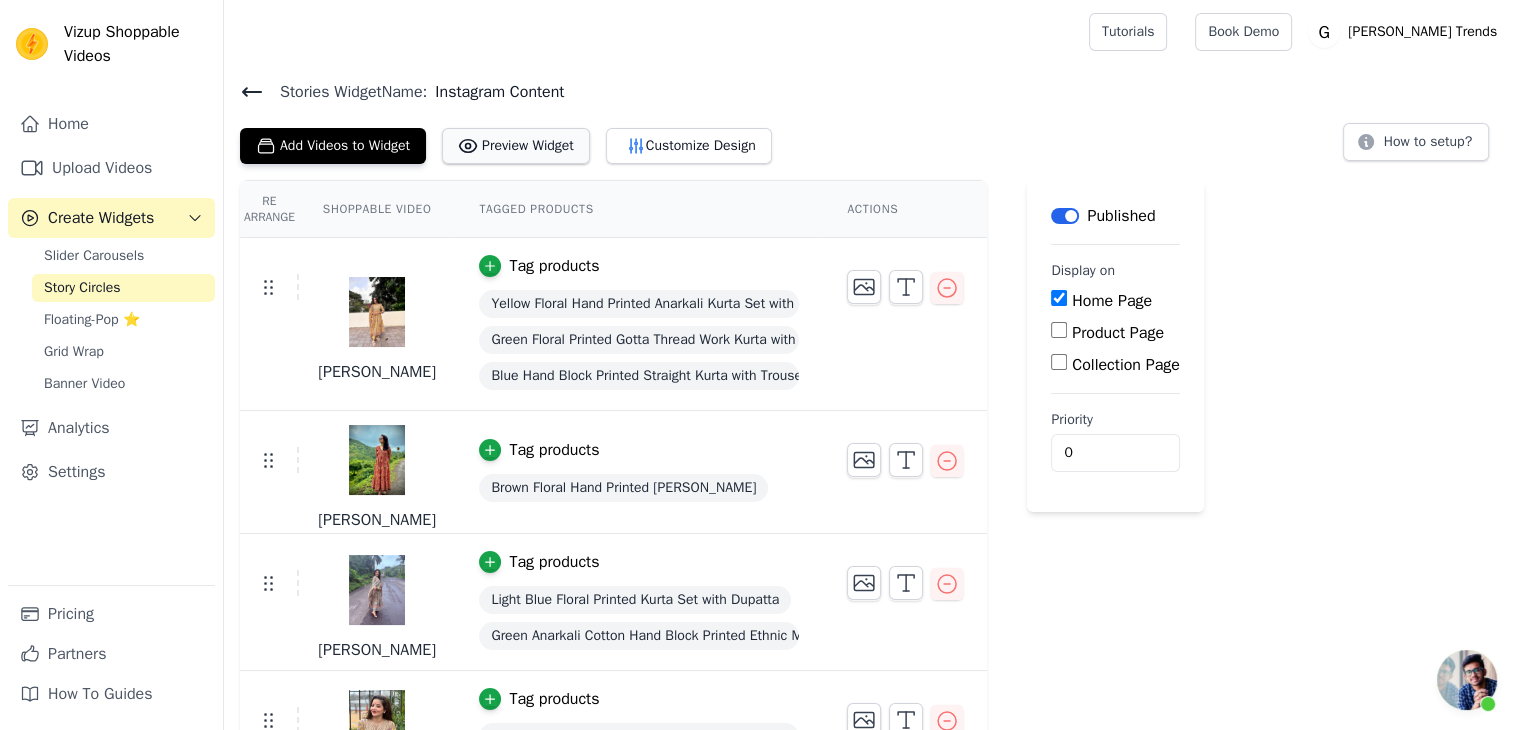 click on "Preview Widget" at bounding box center (516, 146) 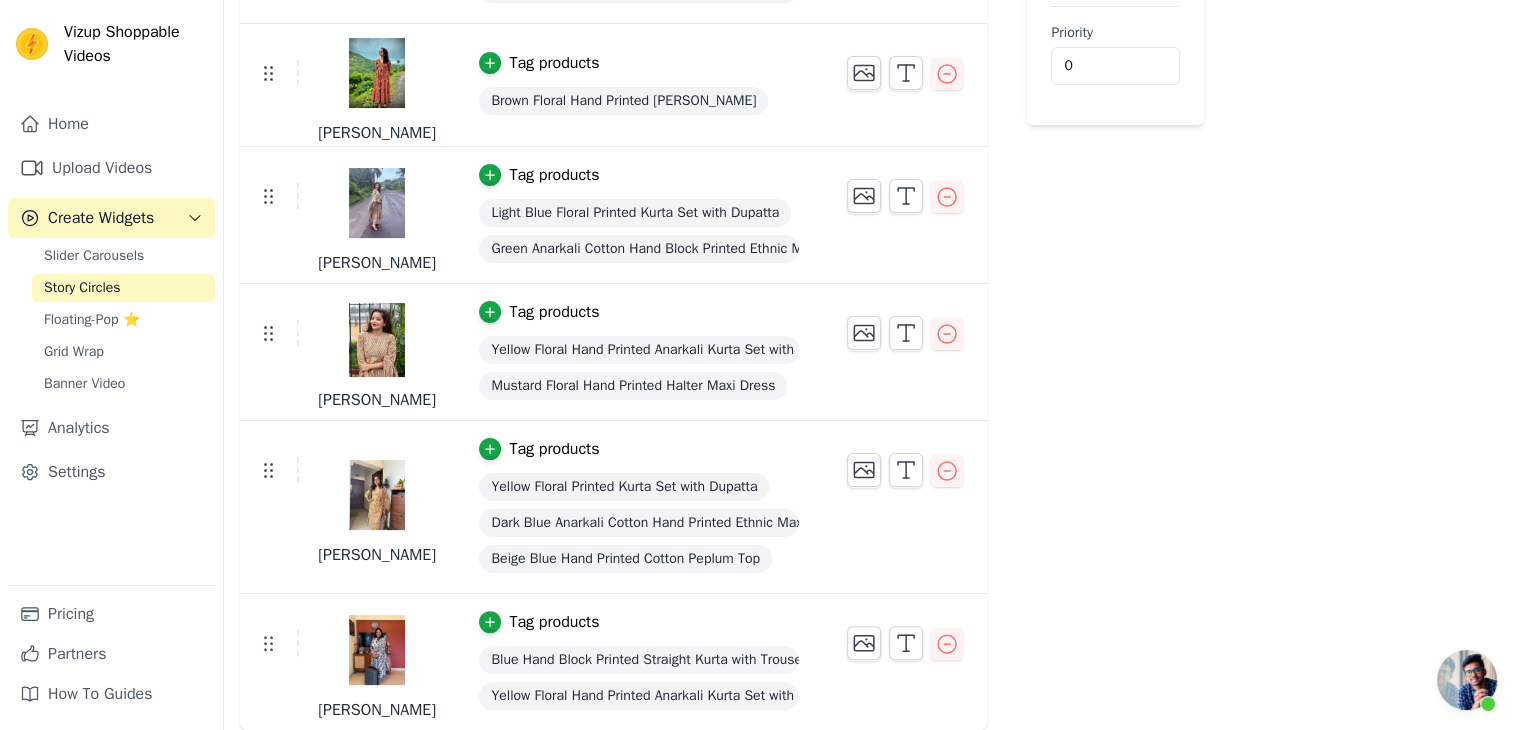 scroll, scrollTop: 0, scrollLeft: 0, axis: both 